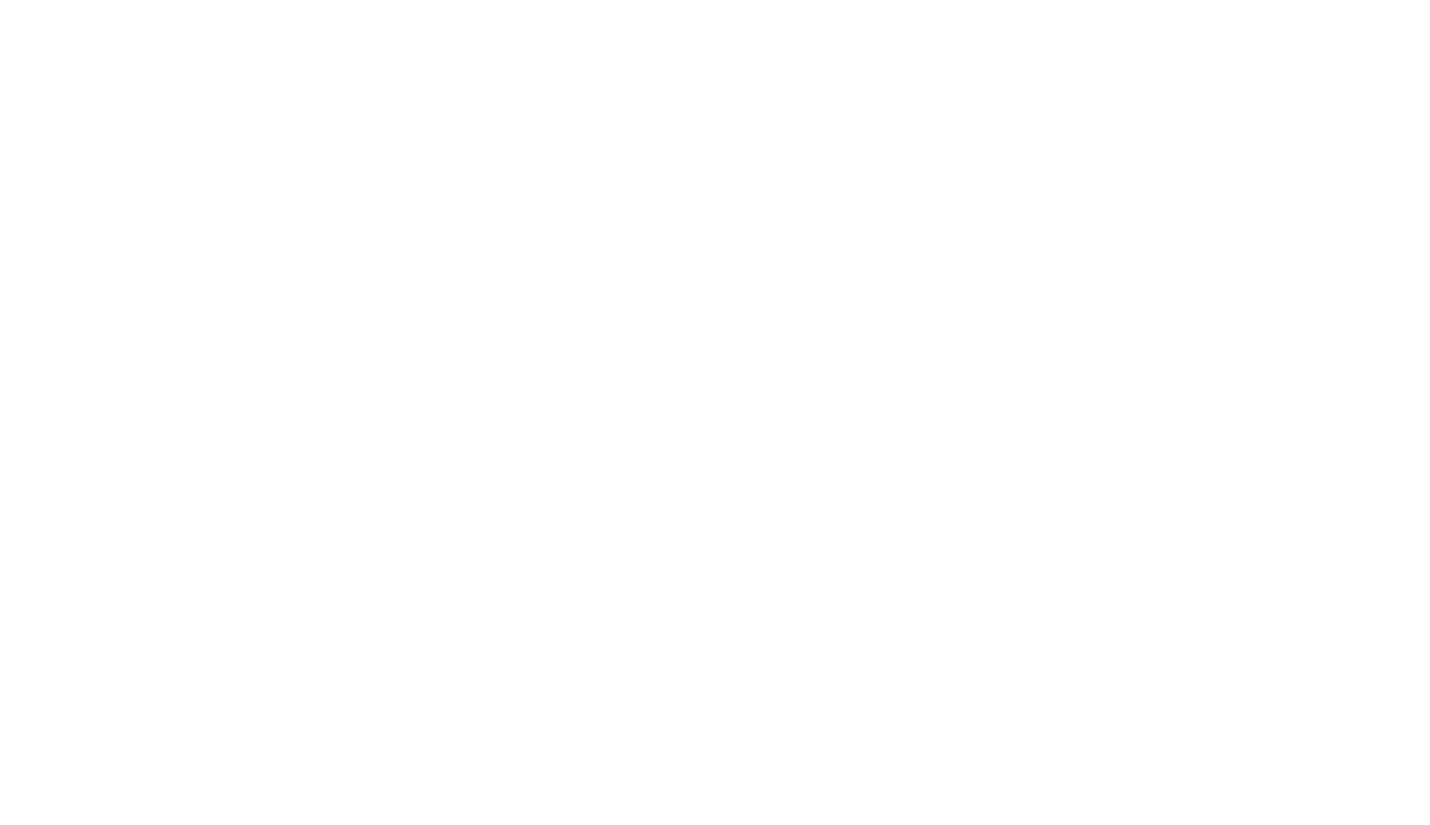 scroll, scrollTop: 0, scrollLeft: 0, axis: both 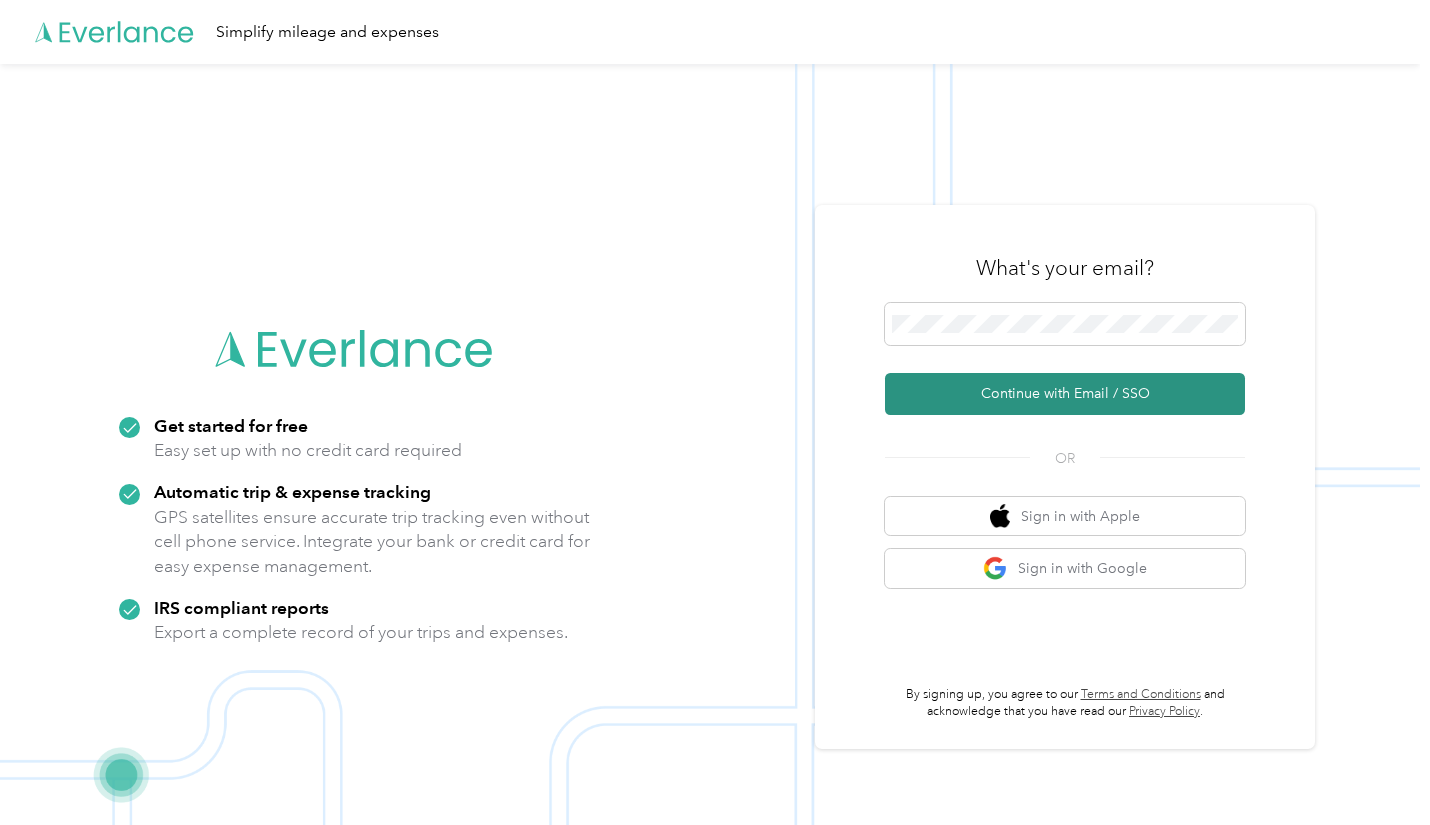 click on "Continue with Email / SSO" at bounding box center (1065, 394) 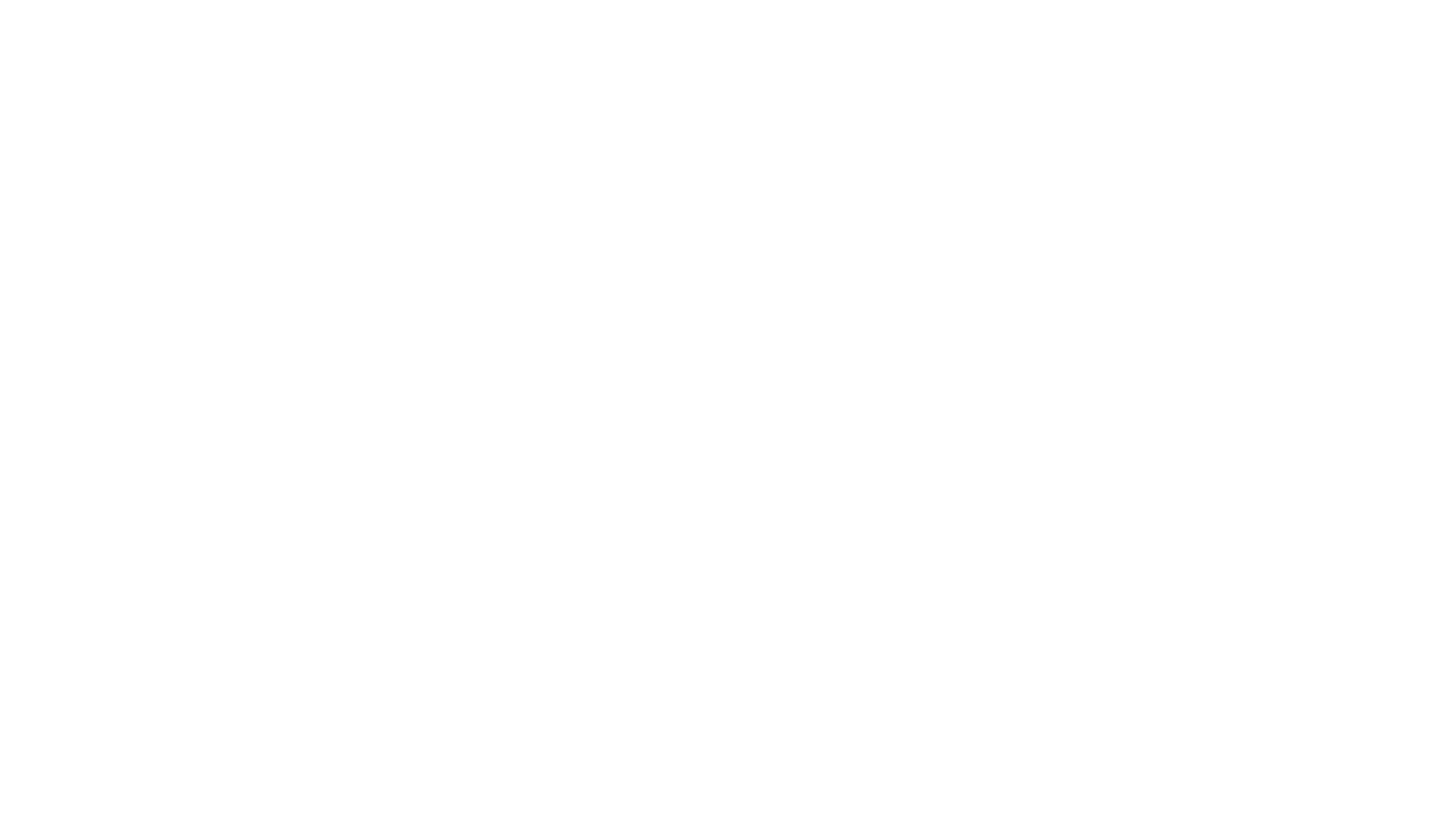 scroll, scrollTop: 0, scrollLeft: 0, axis: both 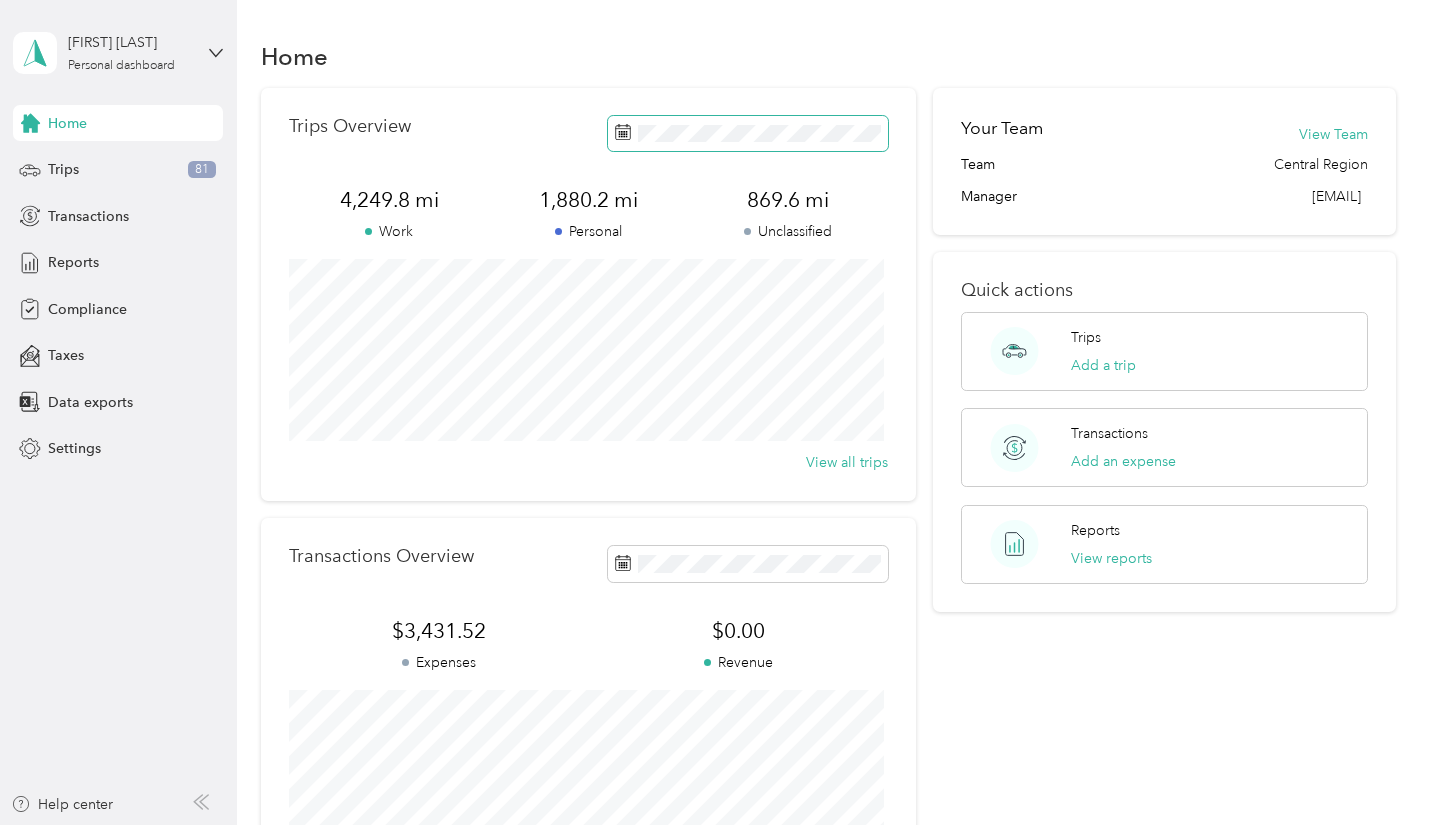 click 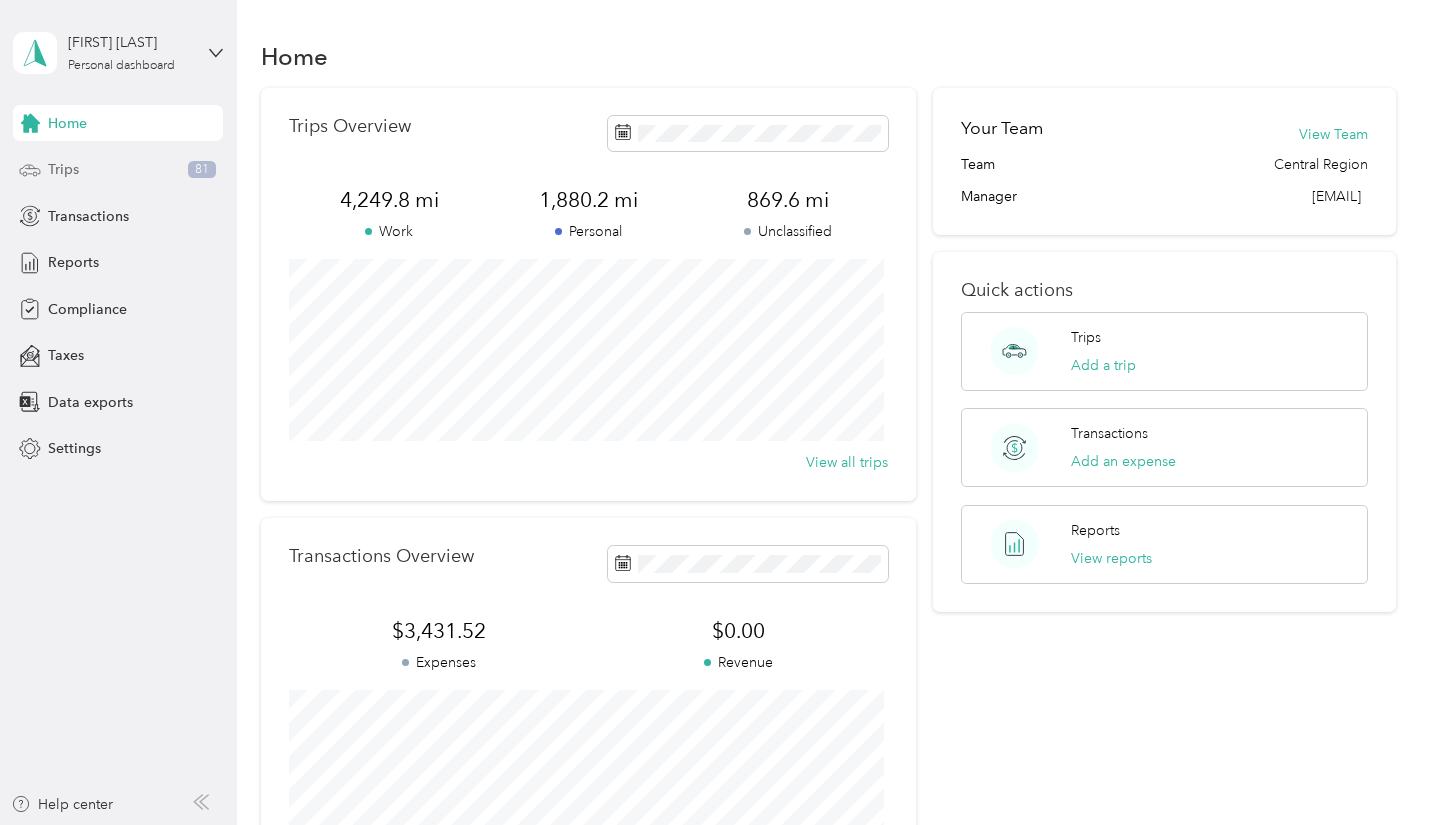 click on "Trips 81" at bounding box center (118, 170) 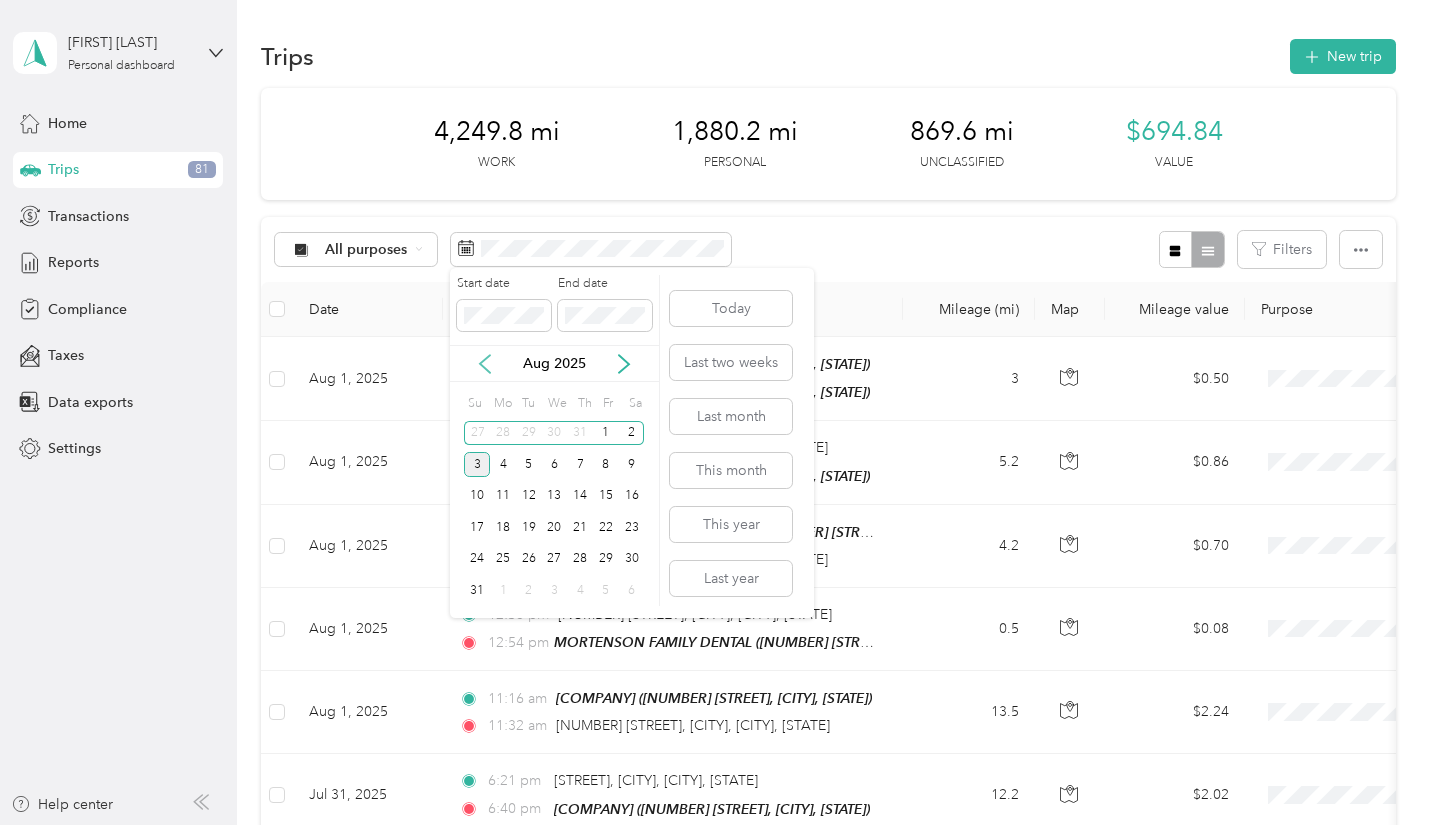 click 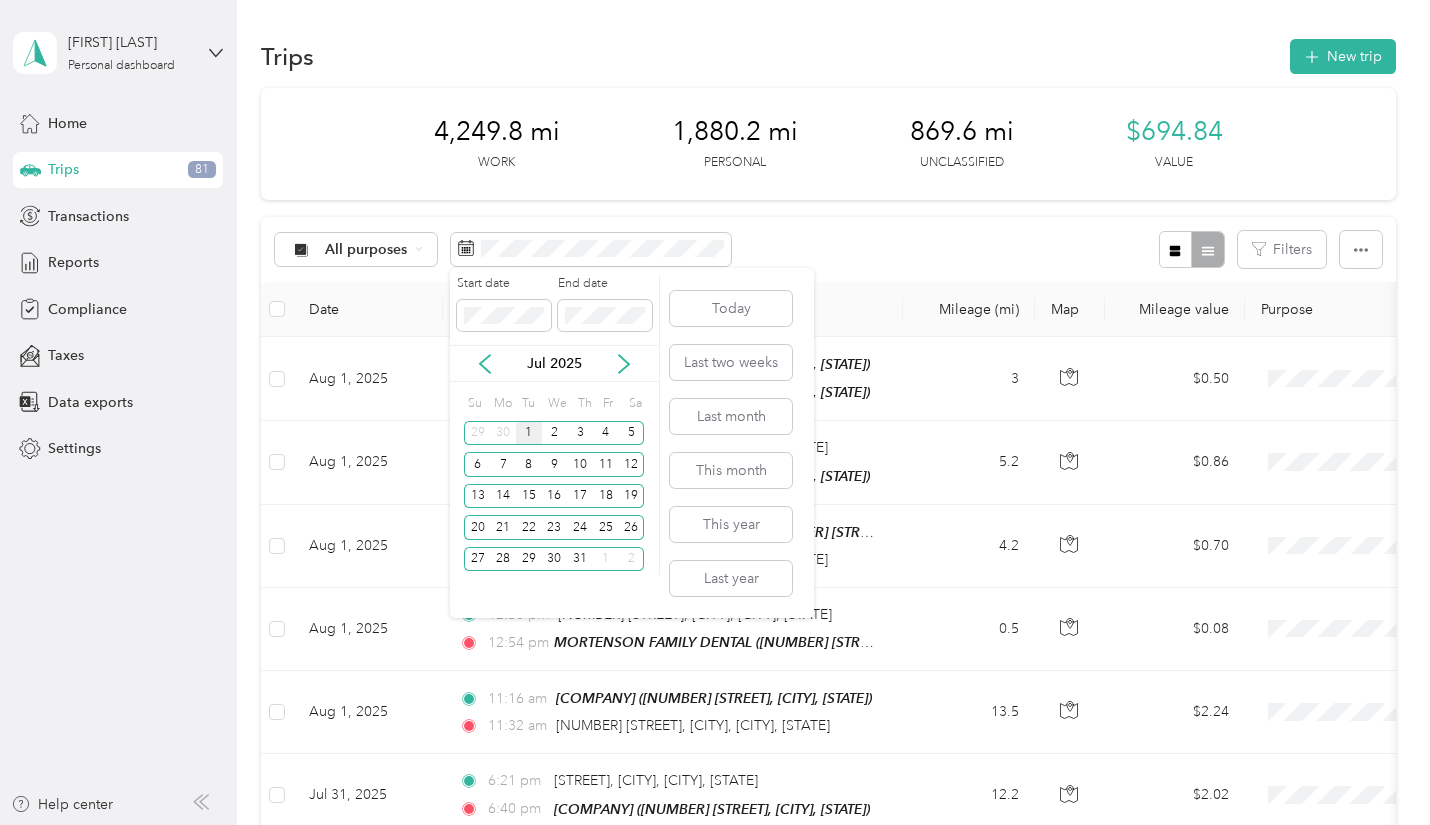 click on "1" at bounding box center [529, 433] 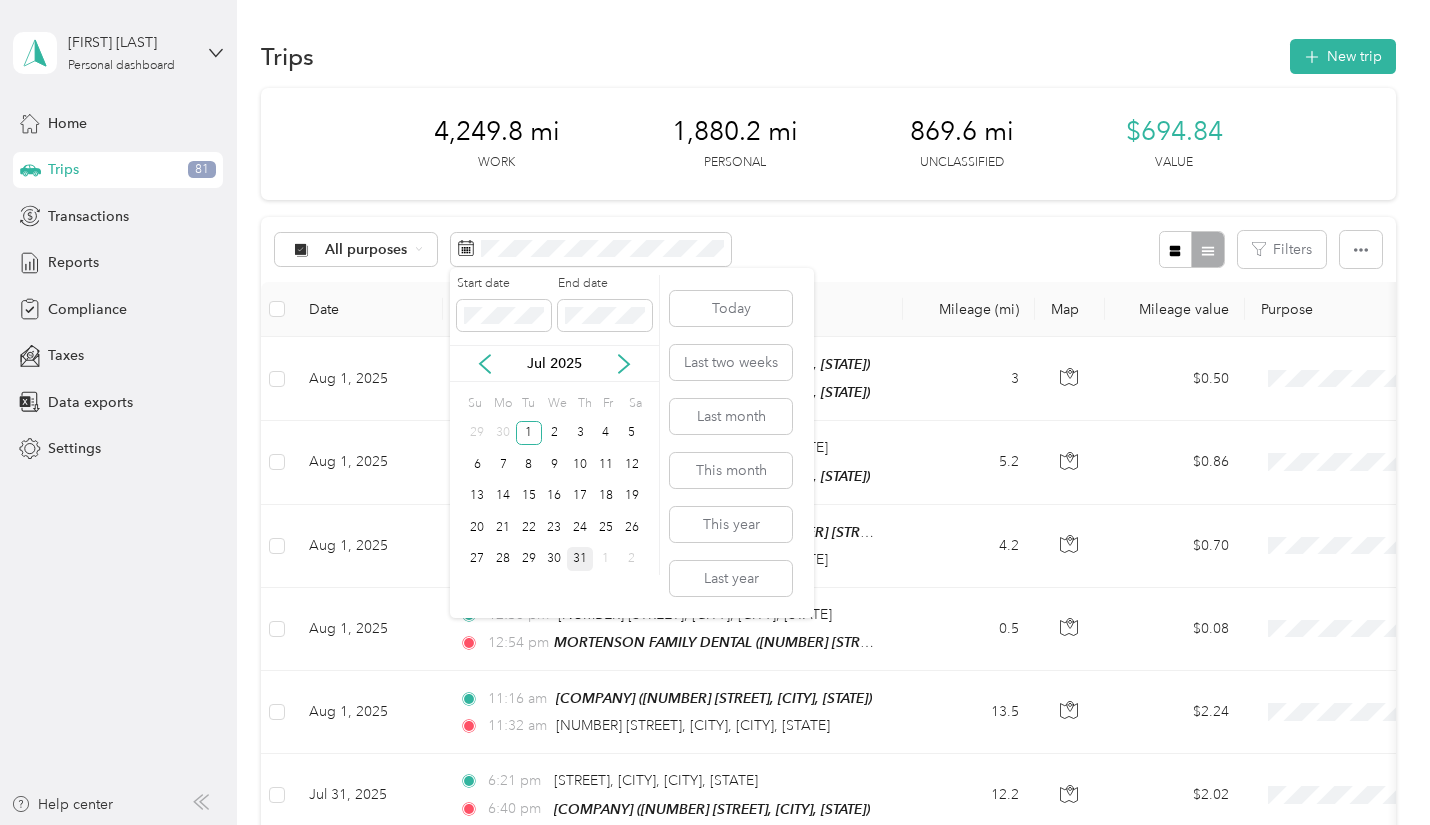 click on "31" at bounding box center [580, 559] 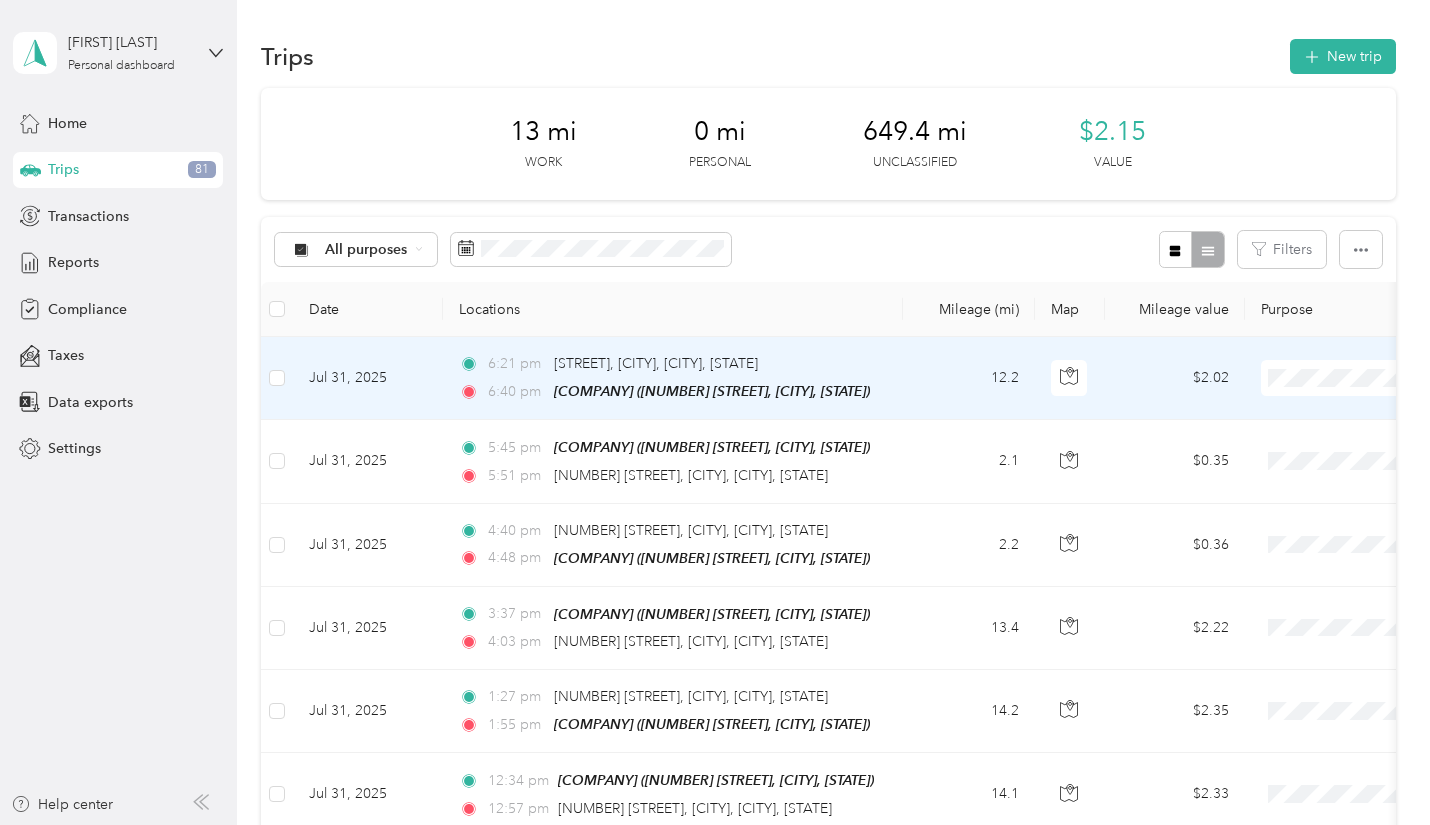 drag, startPoint x: 1344, startPoint y: 367, endPoint x: 1348, endPoint y: 301, distance: 66.1211 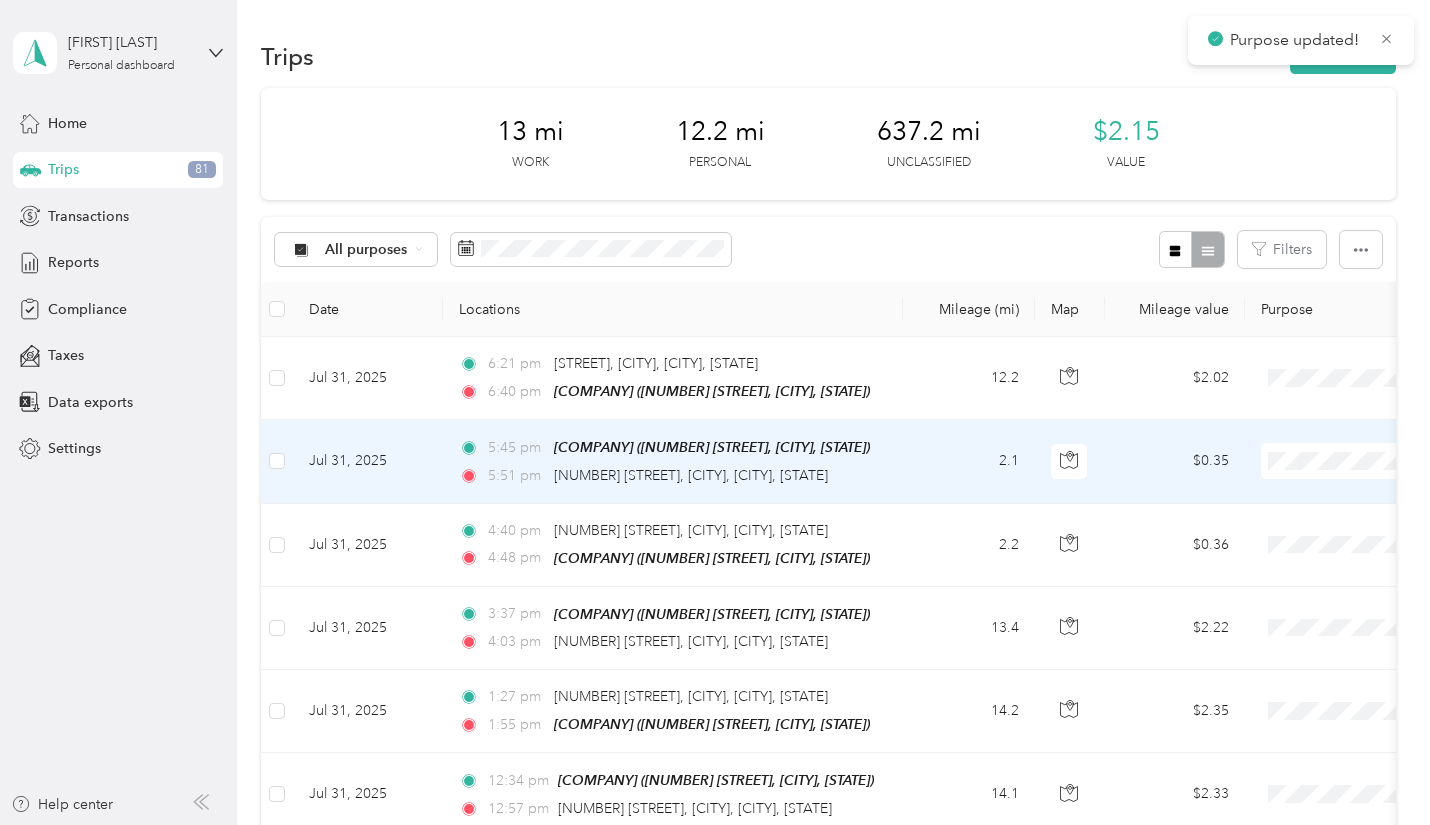 click on "Personal" at bounding box center [1306, 533] 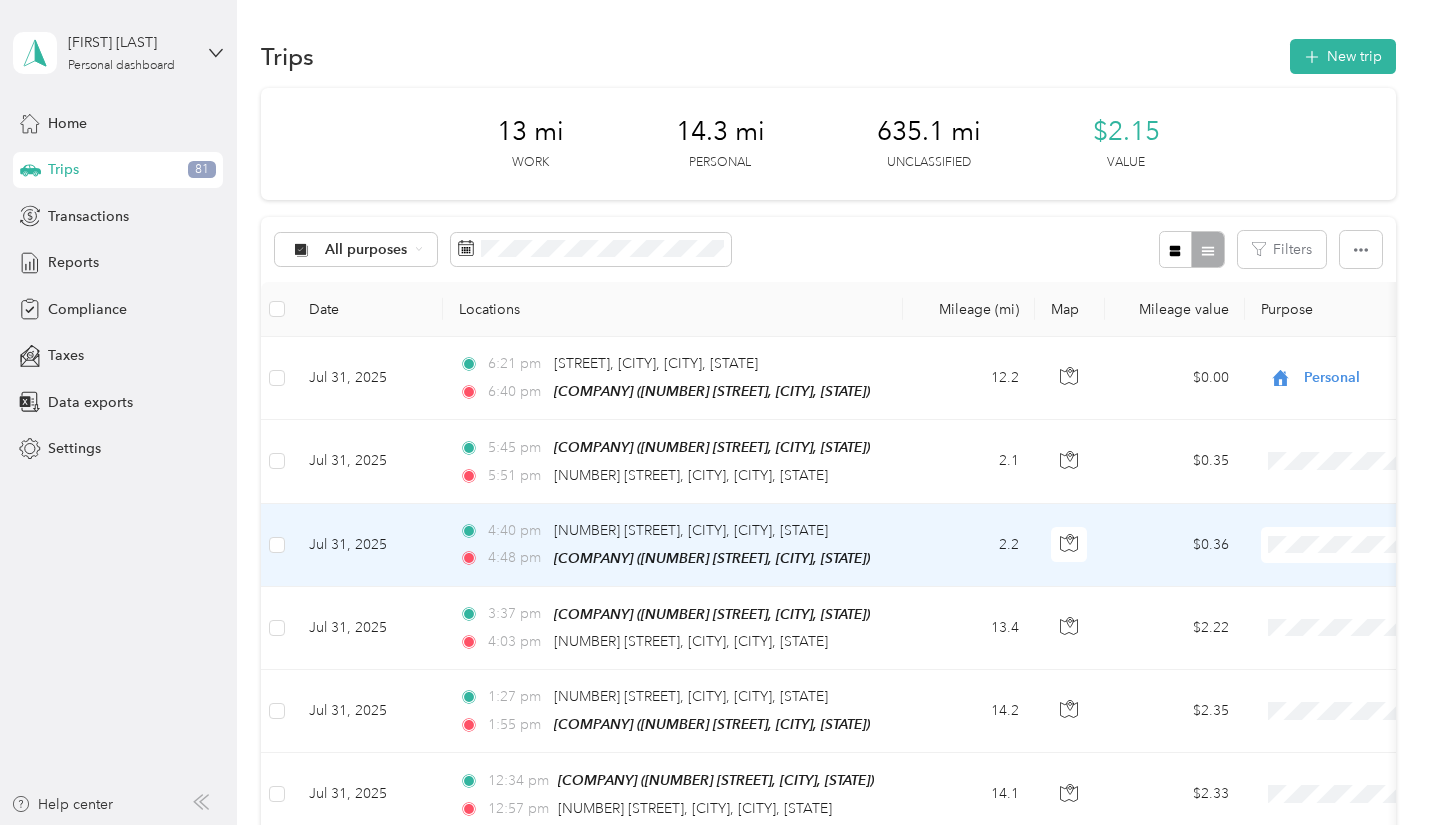 click on "Personal" at bounding box center (1324, 615) 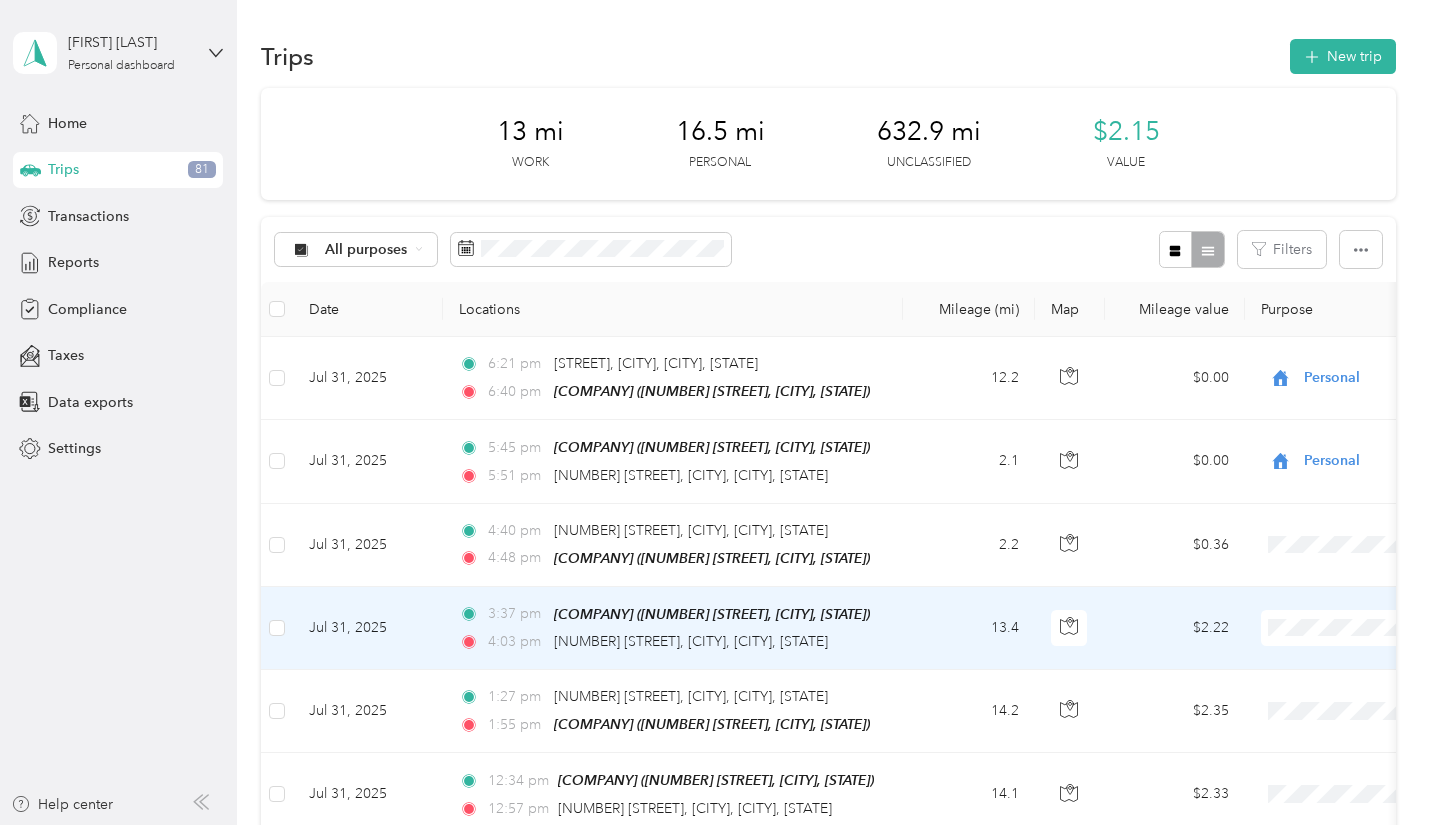 click on "Personal" at bounding box center [1324, 698] 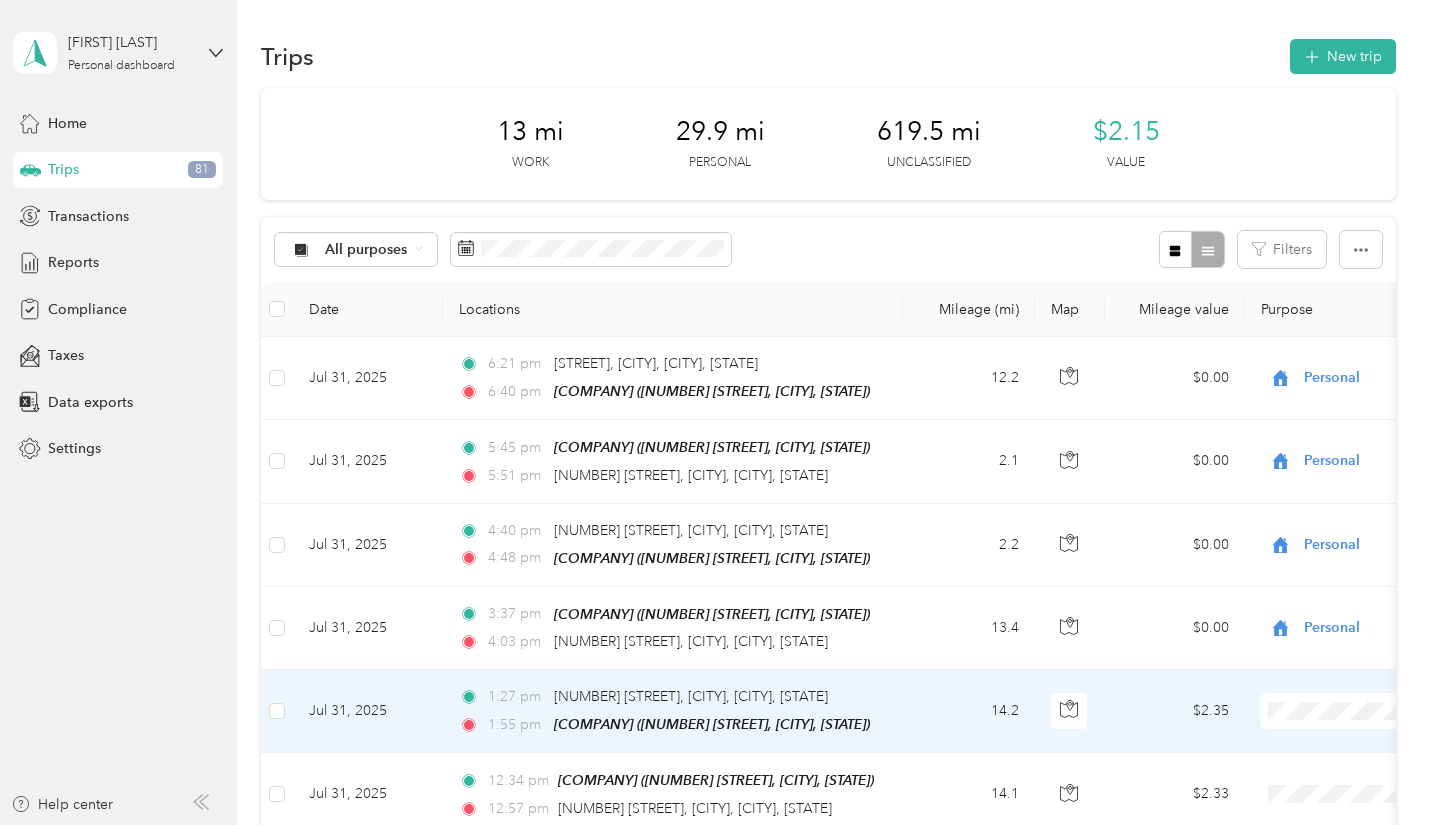 click on "Momentum Textiles" at bounding box center (1306, 741) 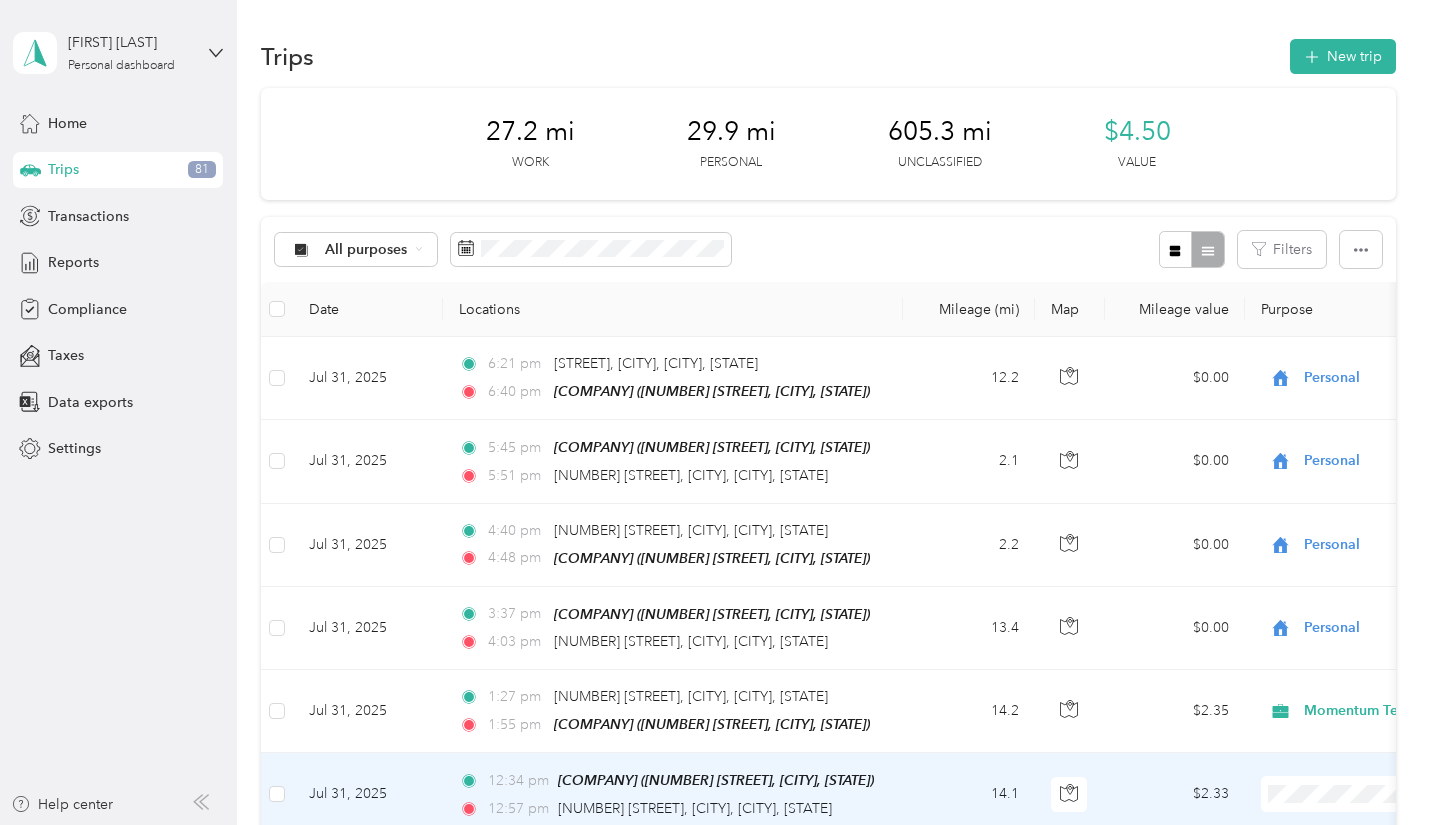 click on "Momentum Textiles" at bounding box center (1306, 719) 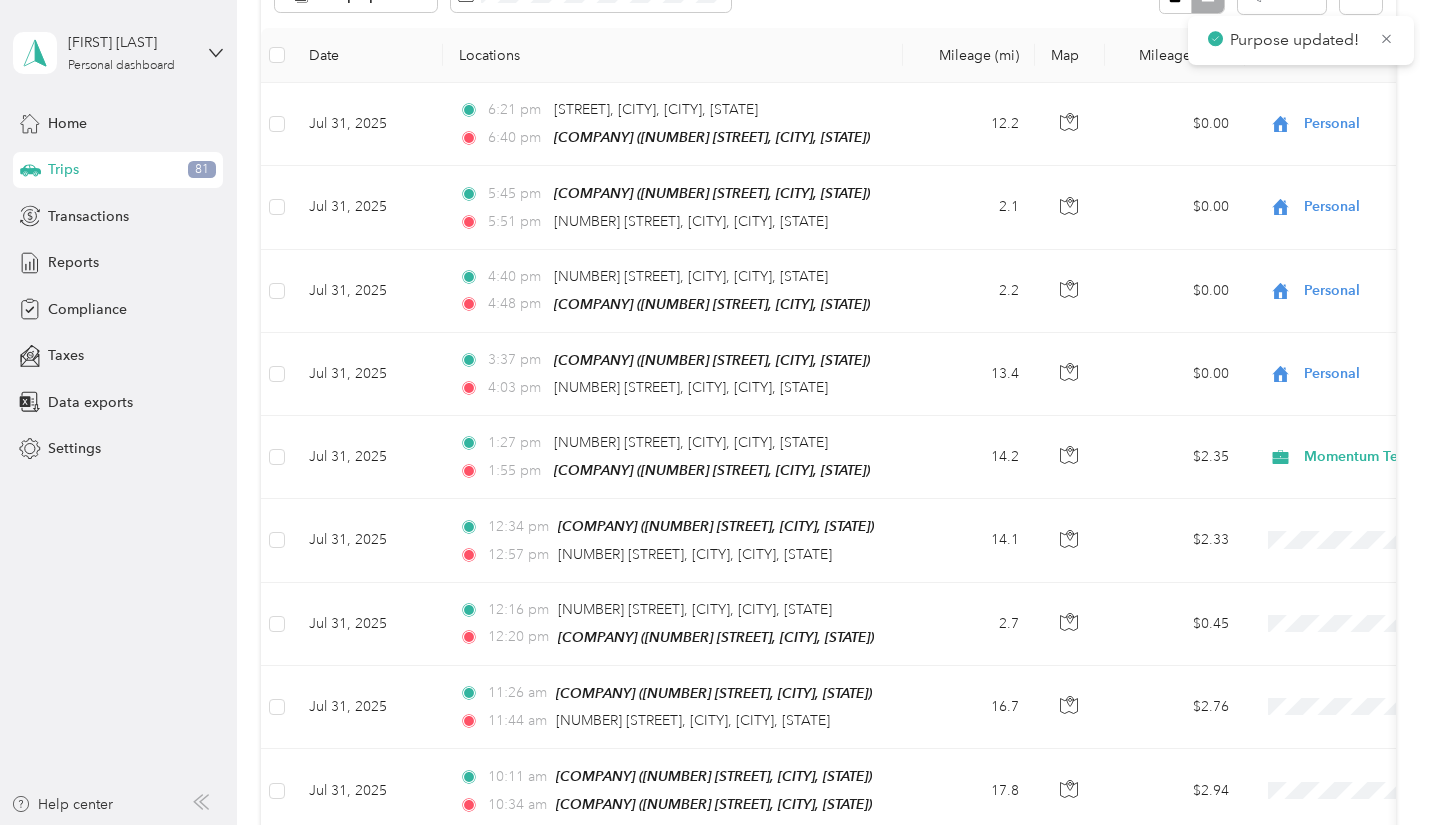 scroll, scrollTop: 266, scrollLeft: 0, axis: vertical 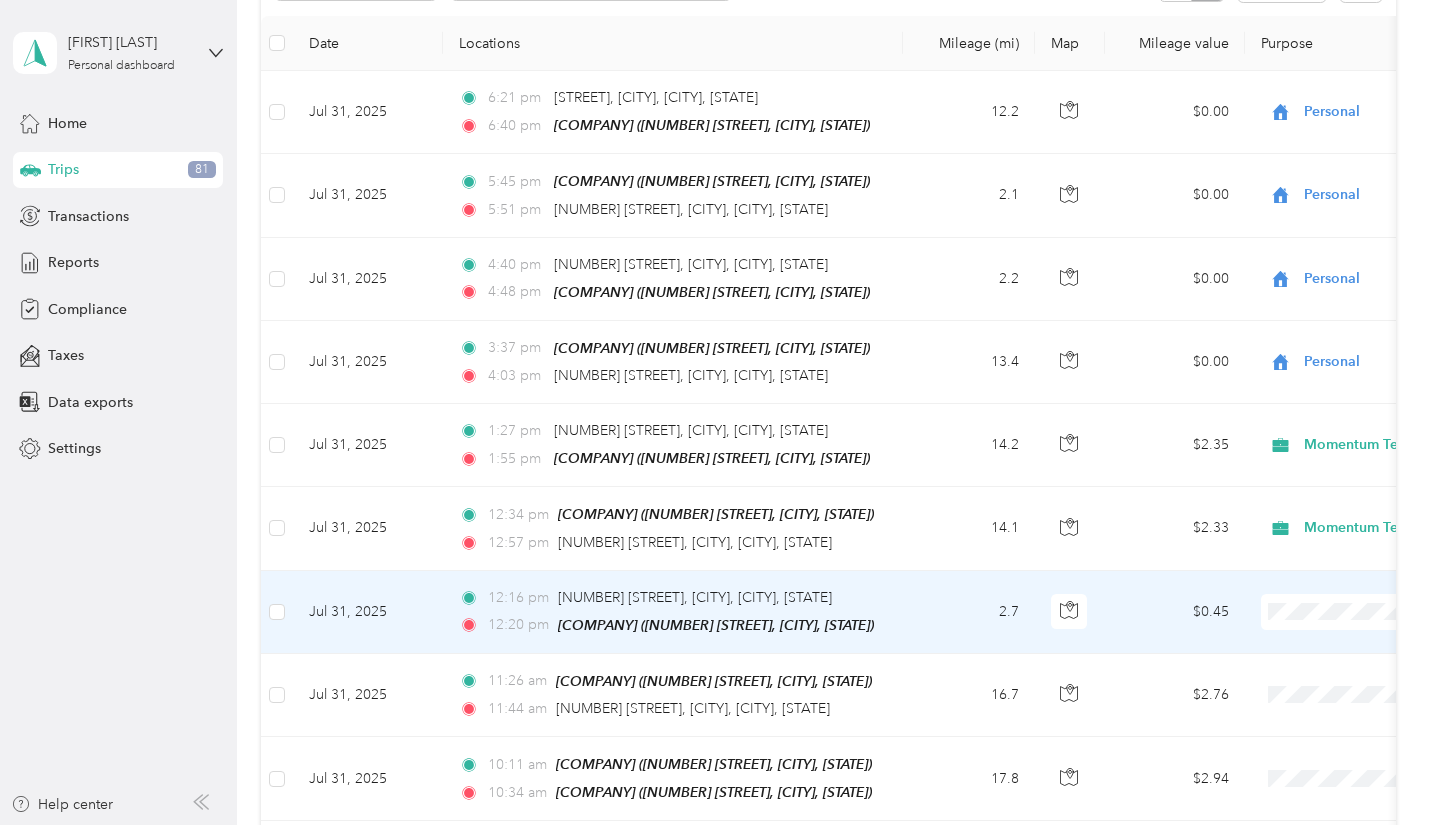 click on "Personal" at bounding box center (1324, 680) 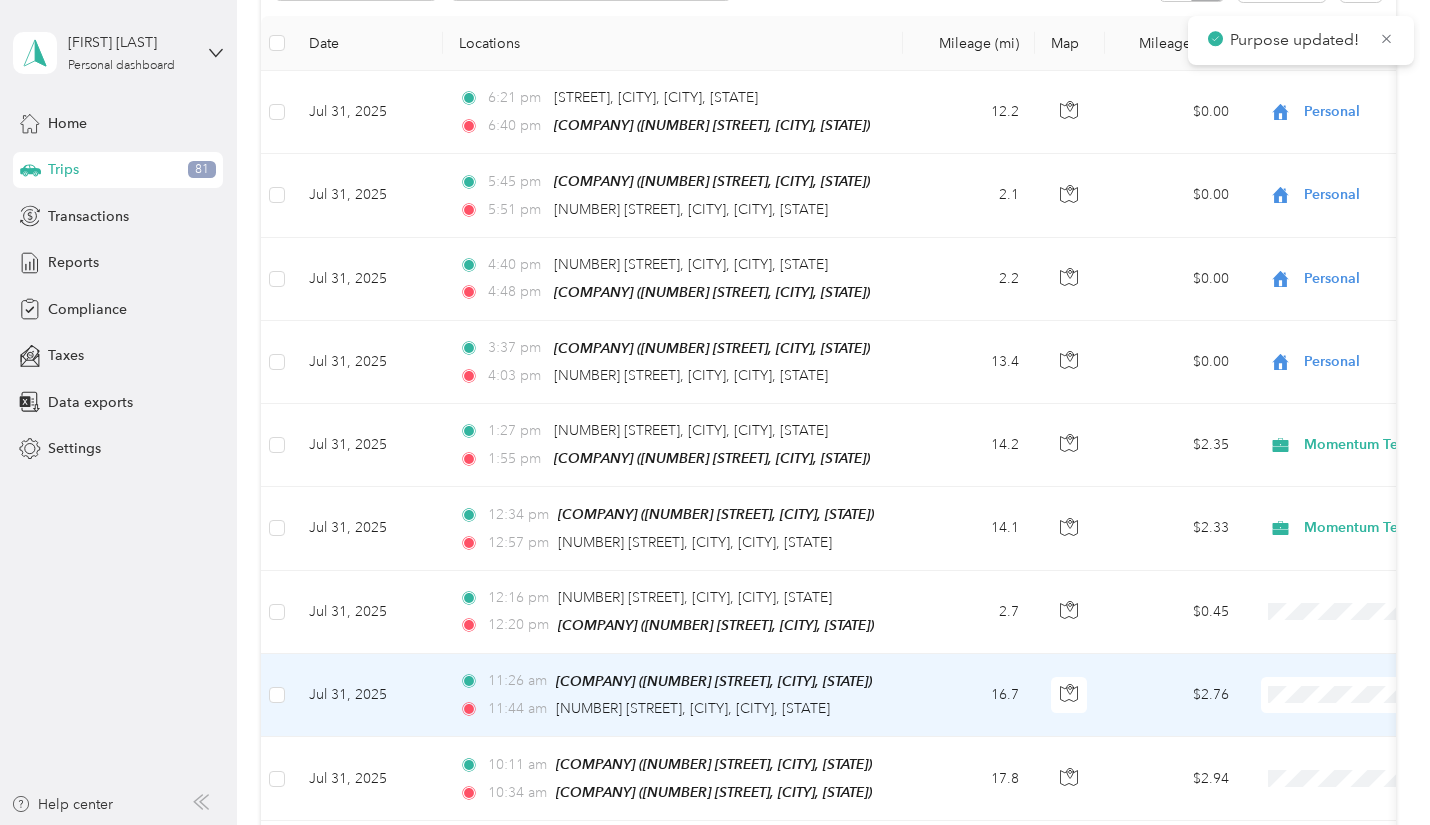 click on "Momentum Textiles" at bounding box center [1324, 724] 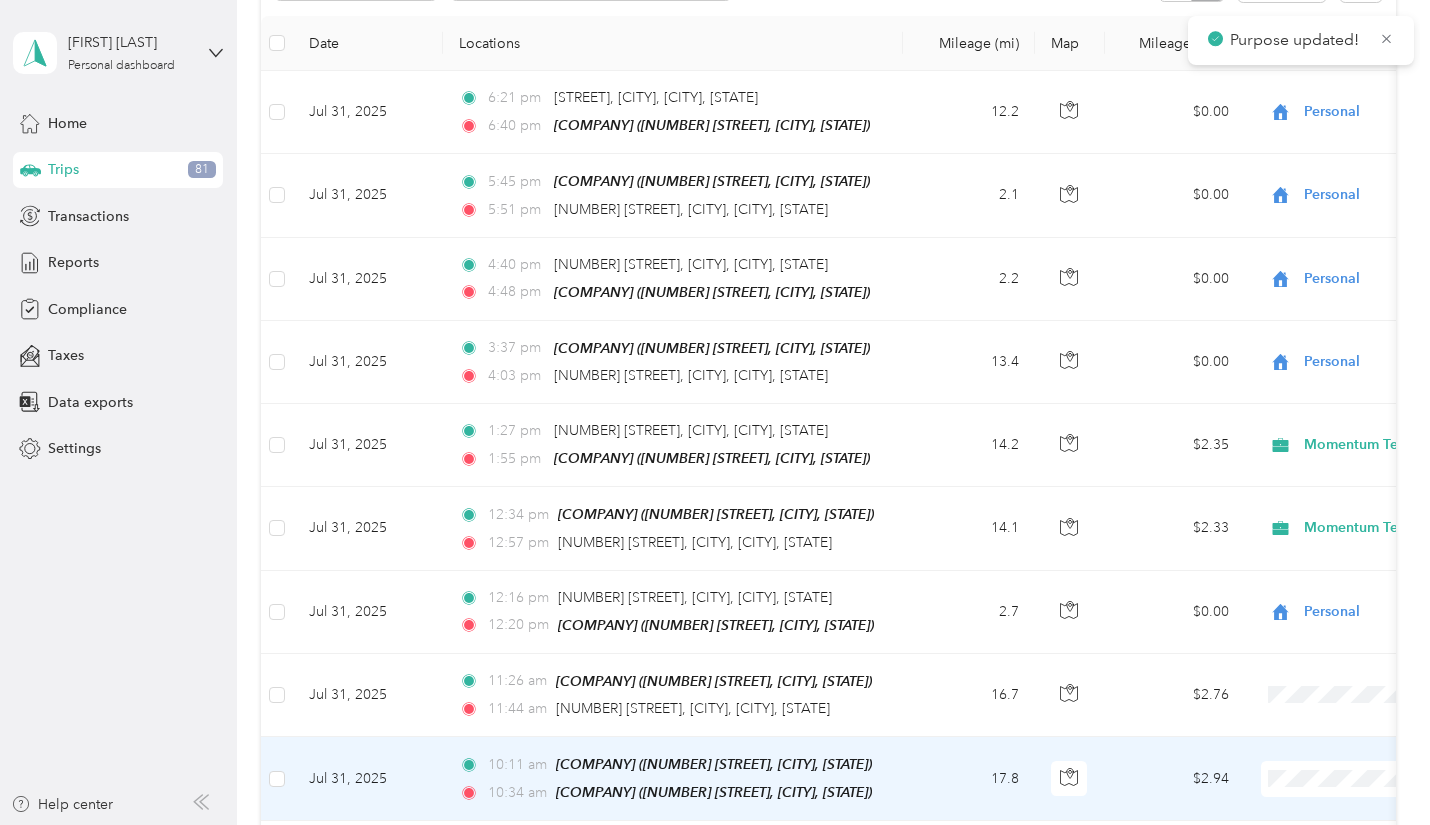 click on "Momentum Textiles" at bounding box center [1306, 700] 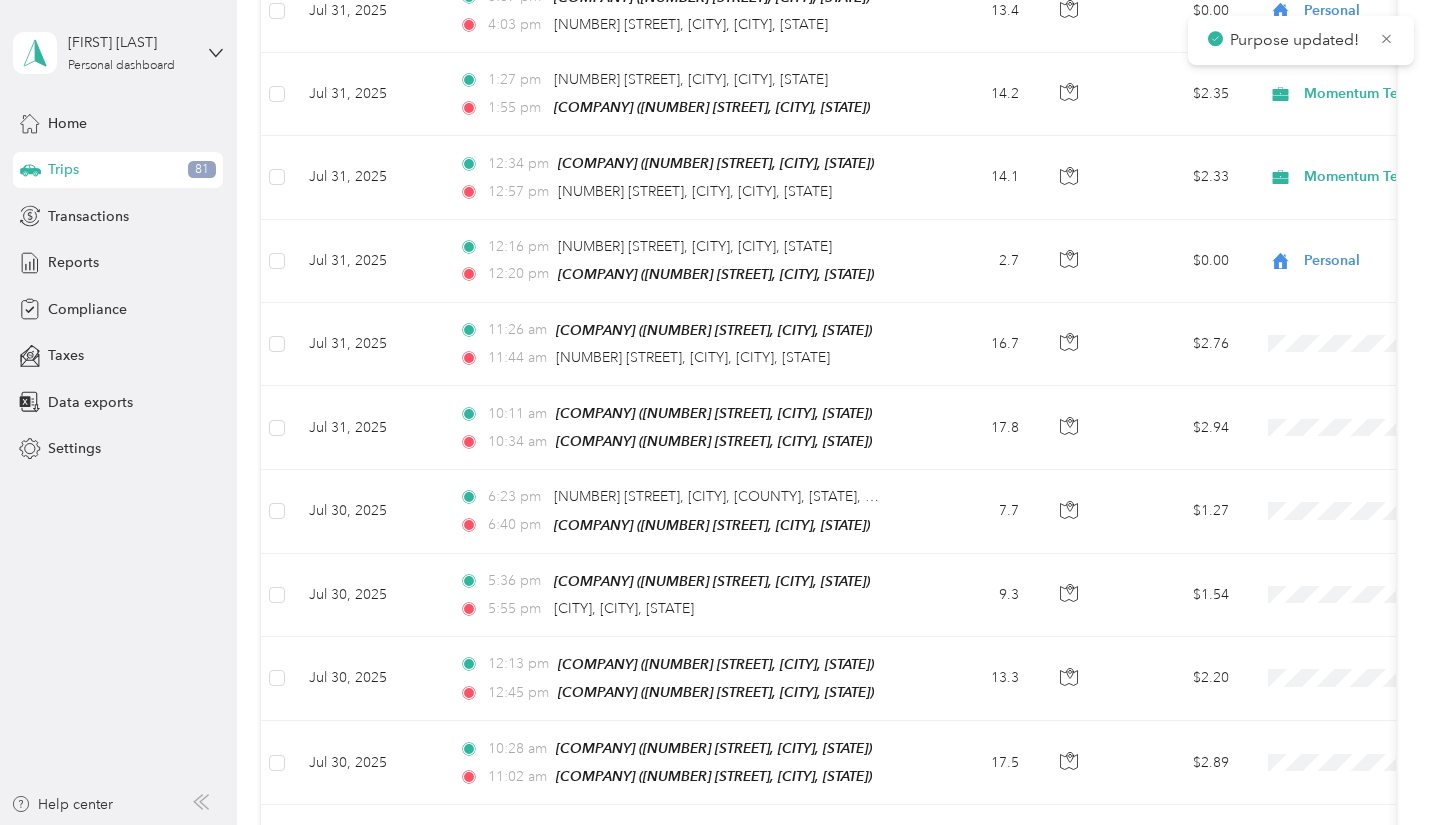 scroll, scrollTop: 622, scrollLeft: 0, axis: vertical 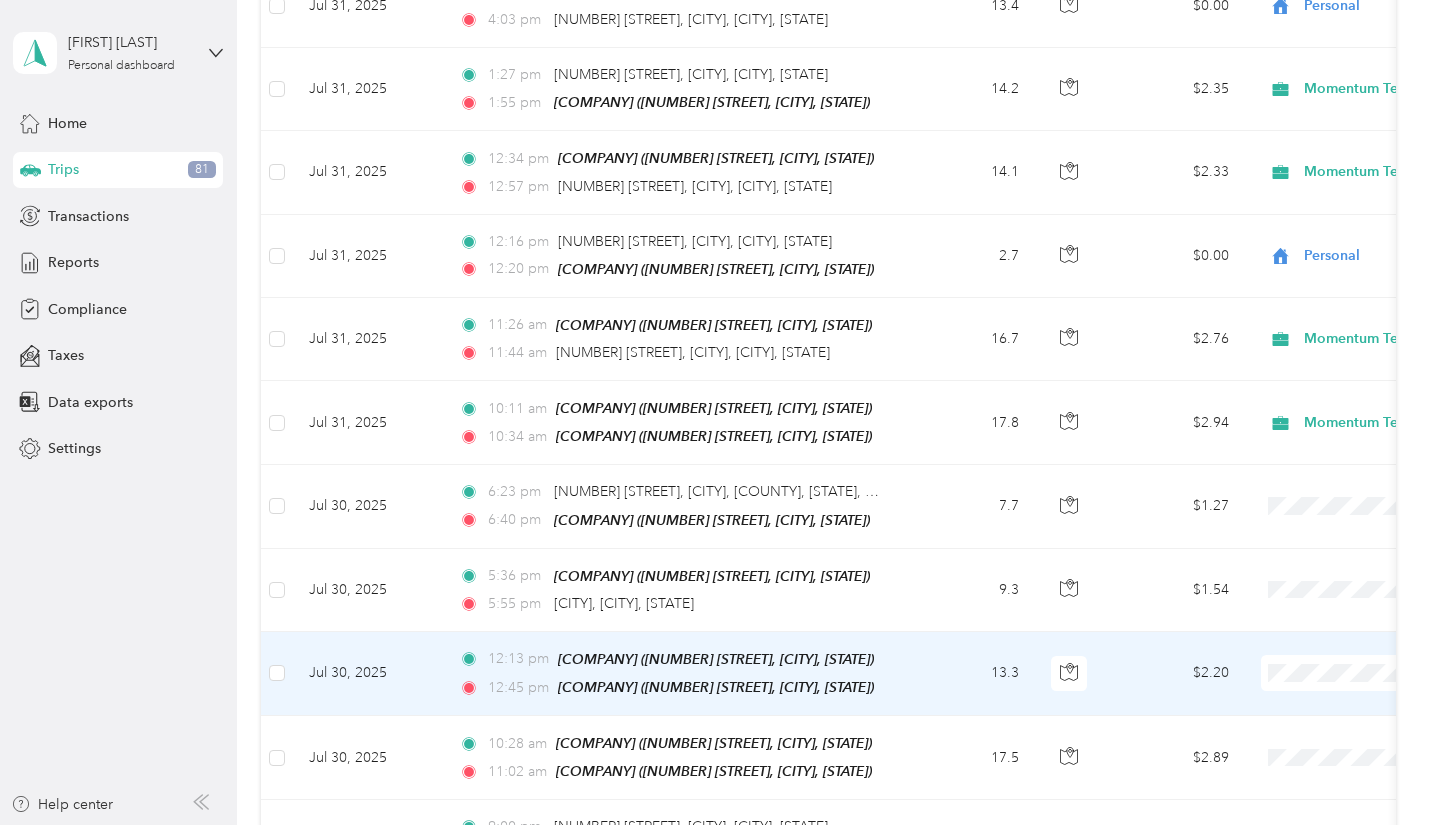click on "Momentum Textiles" at bounding box center [1324, 703] 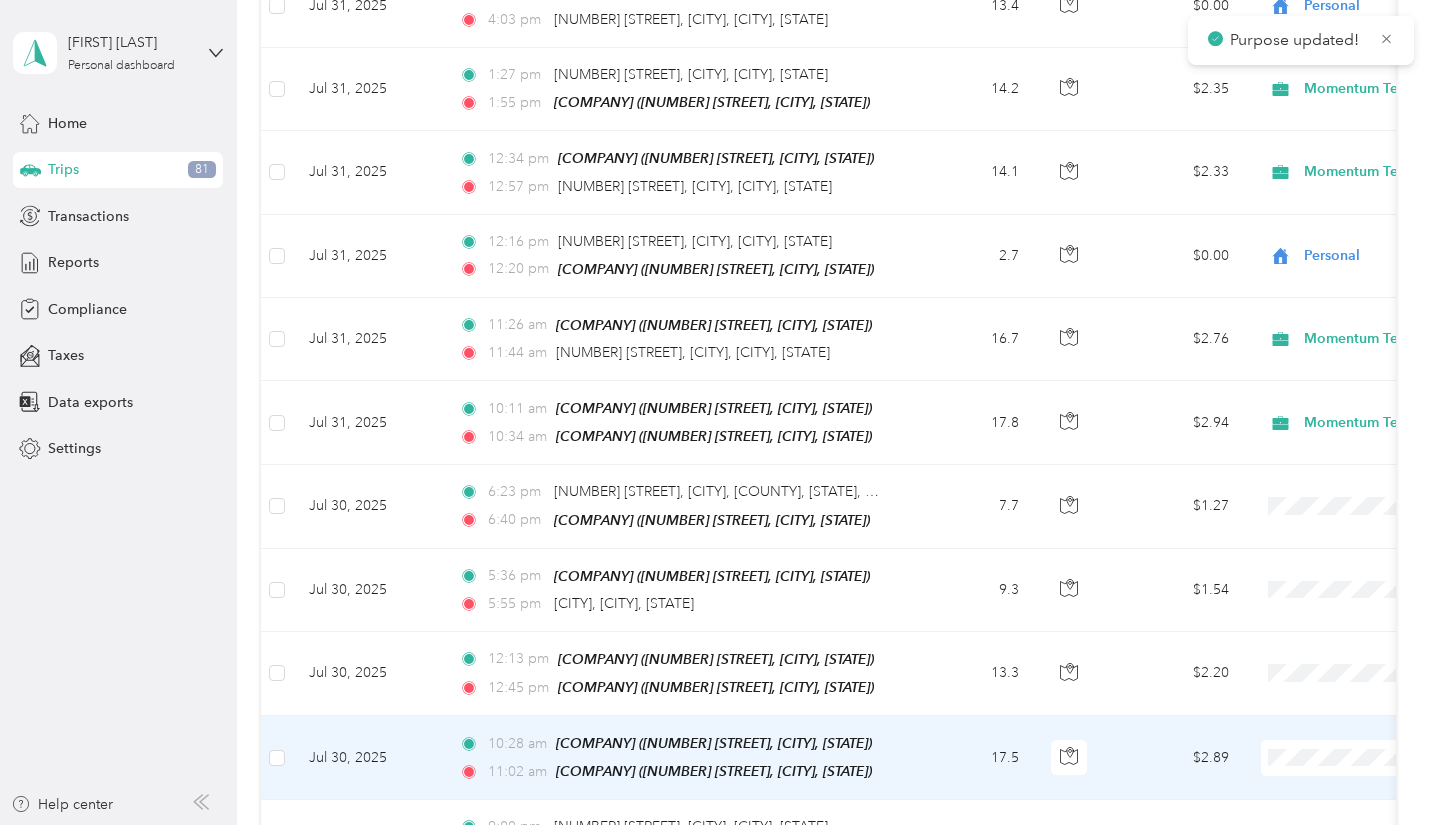 click on "Momentum Textiles" at bounding box center (1324, 677) 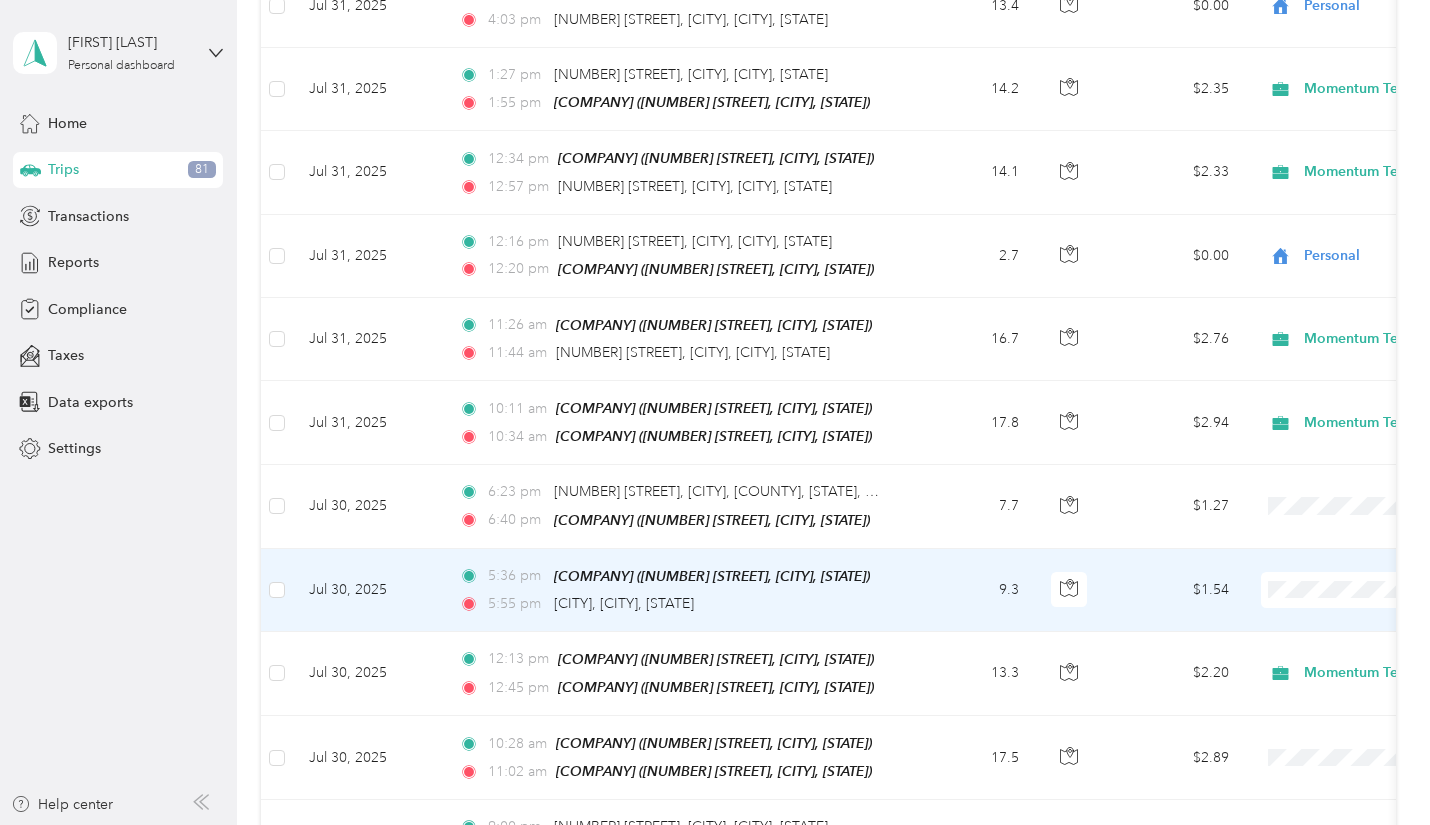 click on "Personal" at bounding box center [1324, 655] 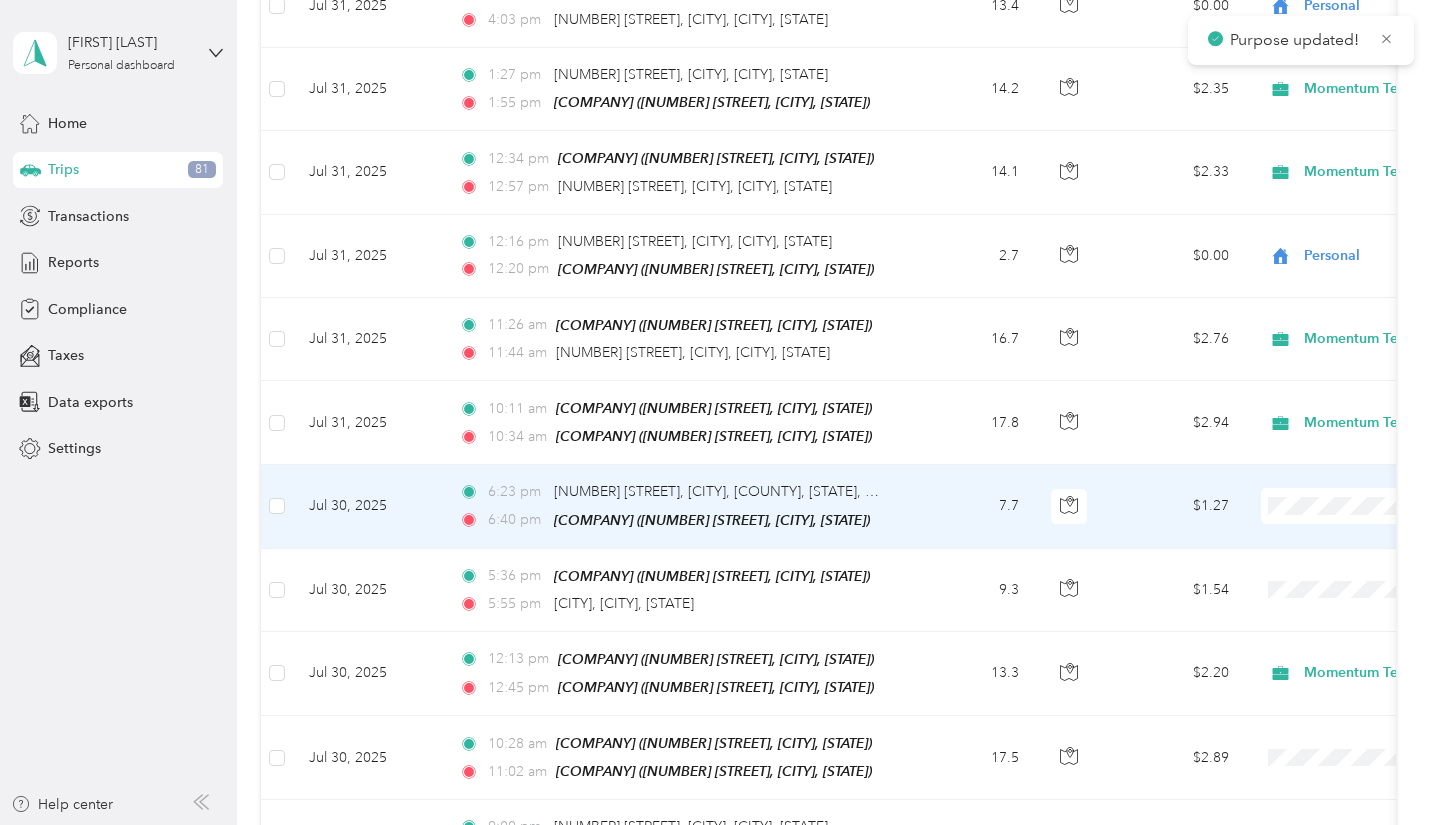 click on "Personal" at bounding box center (1324, 573) 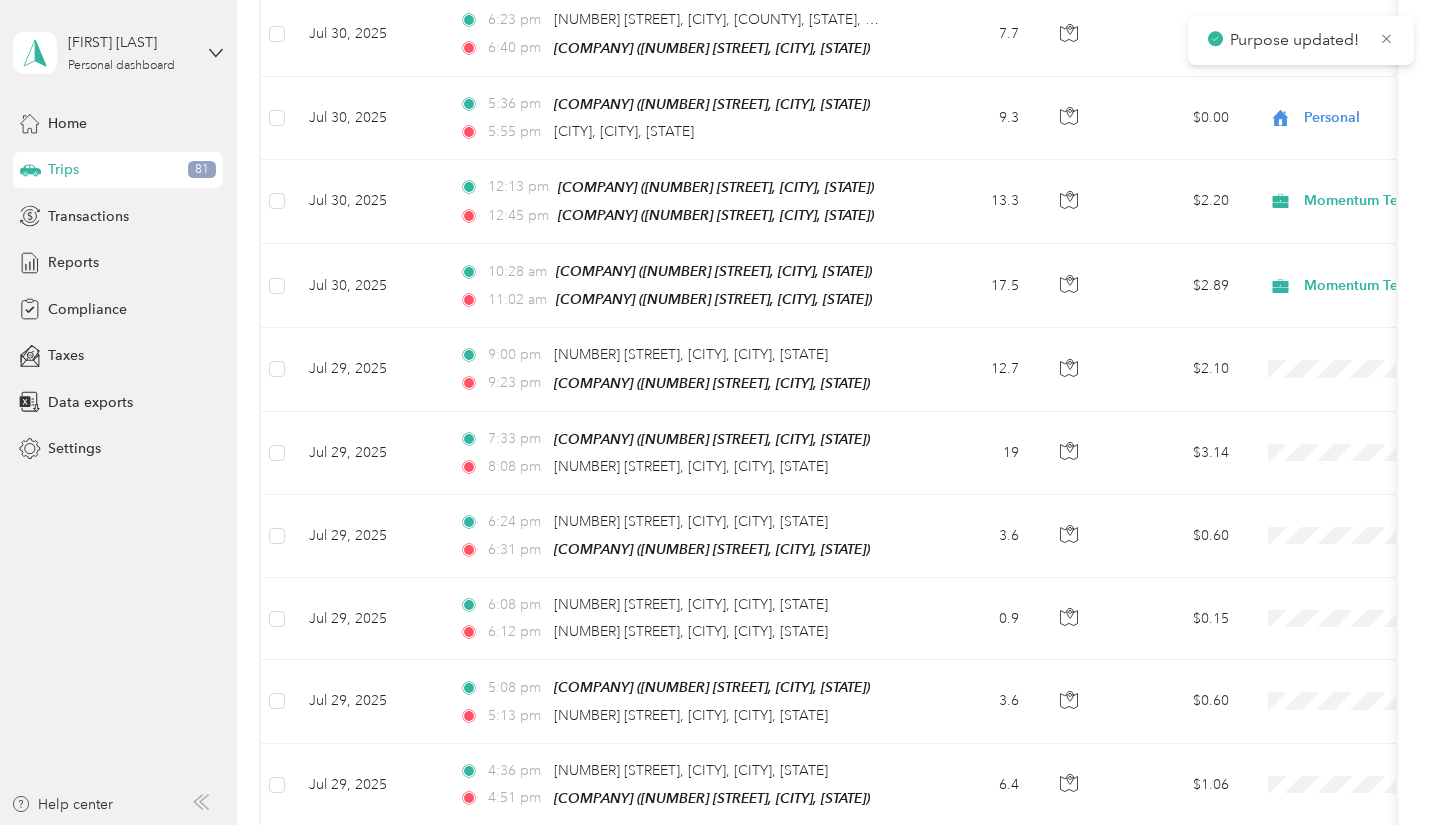 scroll, scrollTop: 1096, scrollLeft: 0, axis: vertical 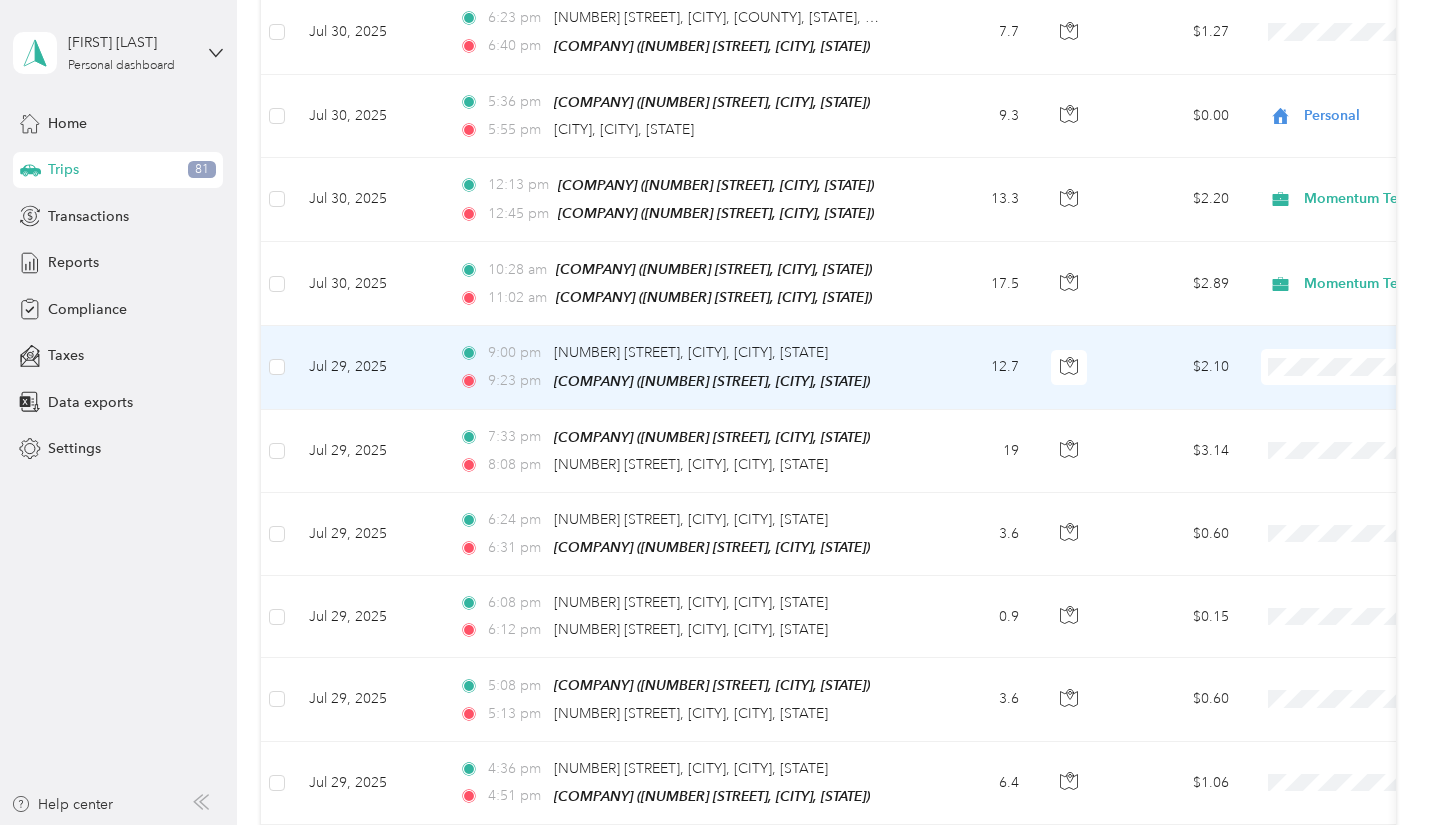 click on "Personal" at bounding box center [1324, 429] 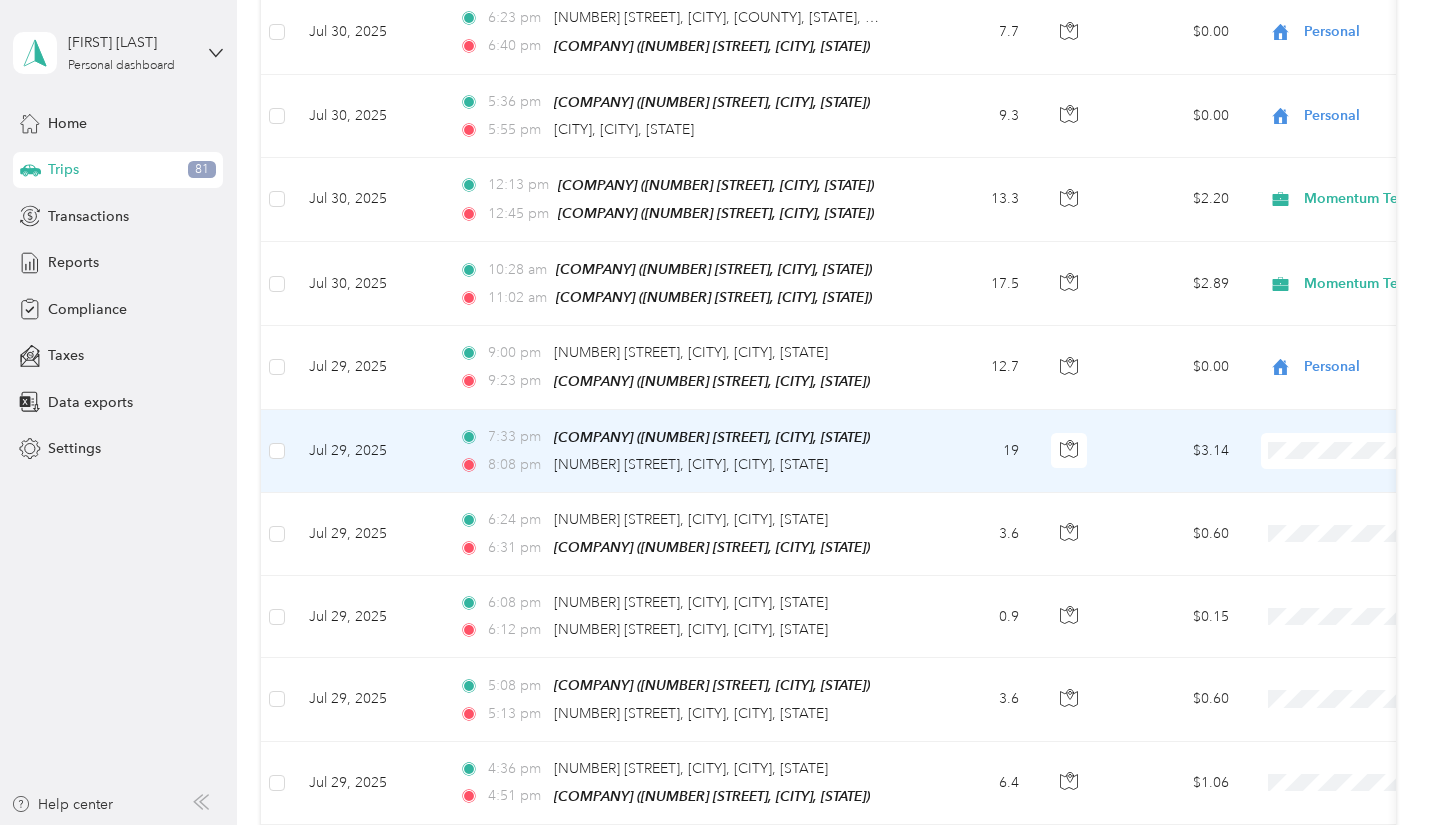 click on "Personal" at bounding box center (1306, 509) 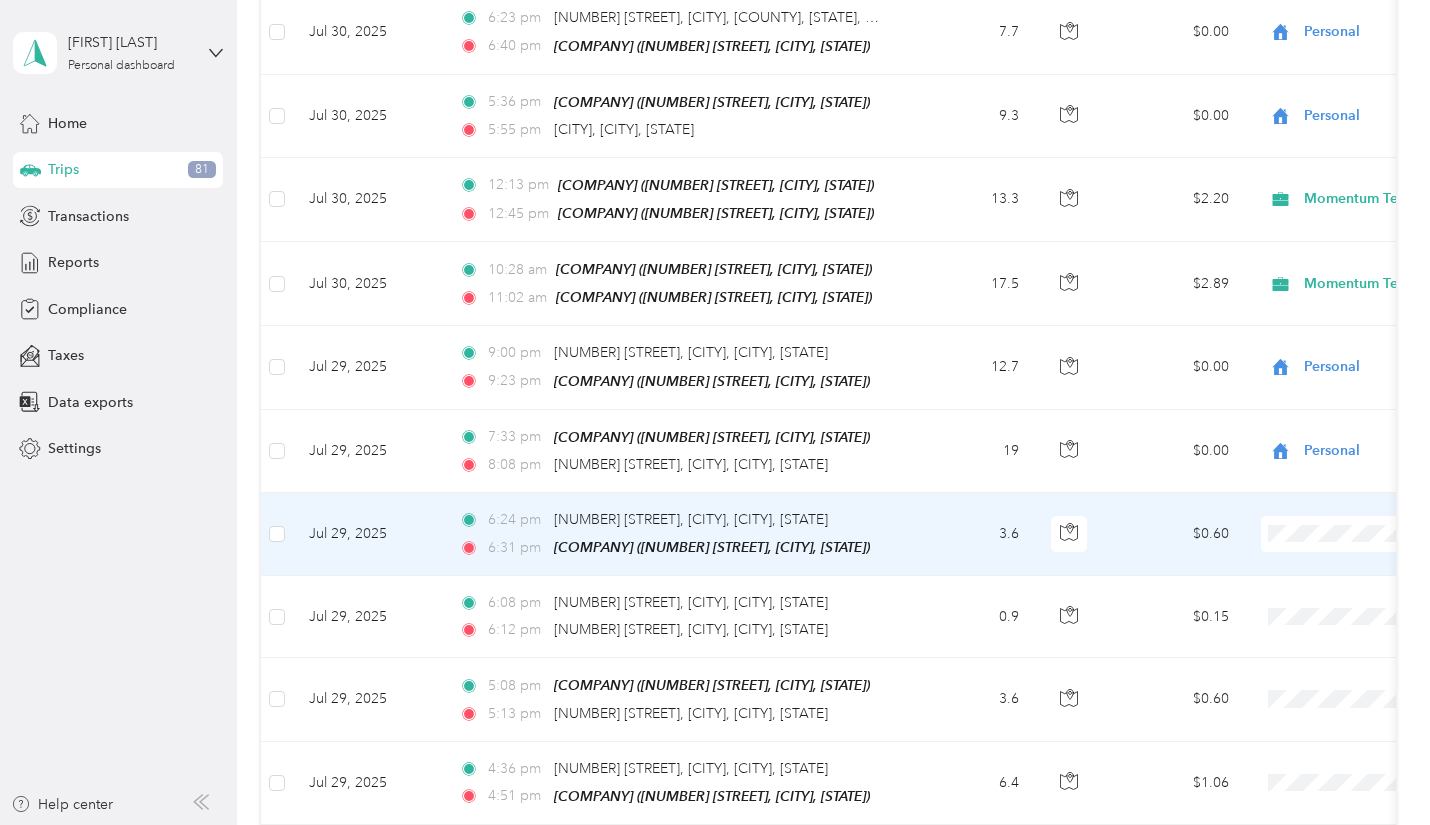 click on "Personal" at bounding box center [1324, 592] 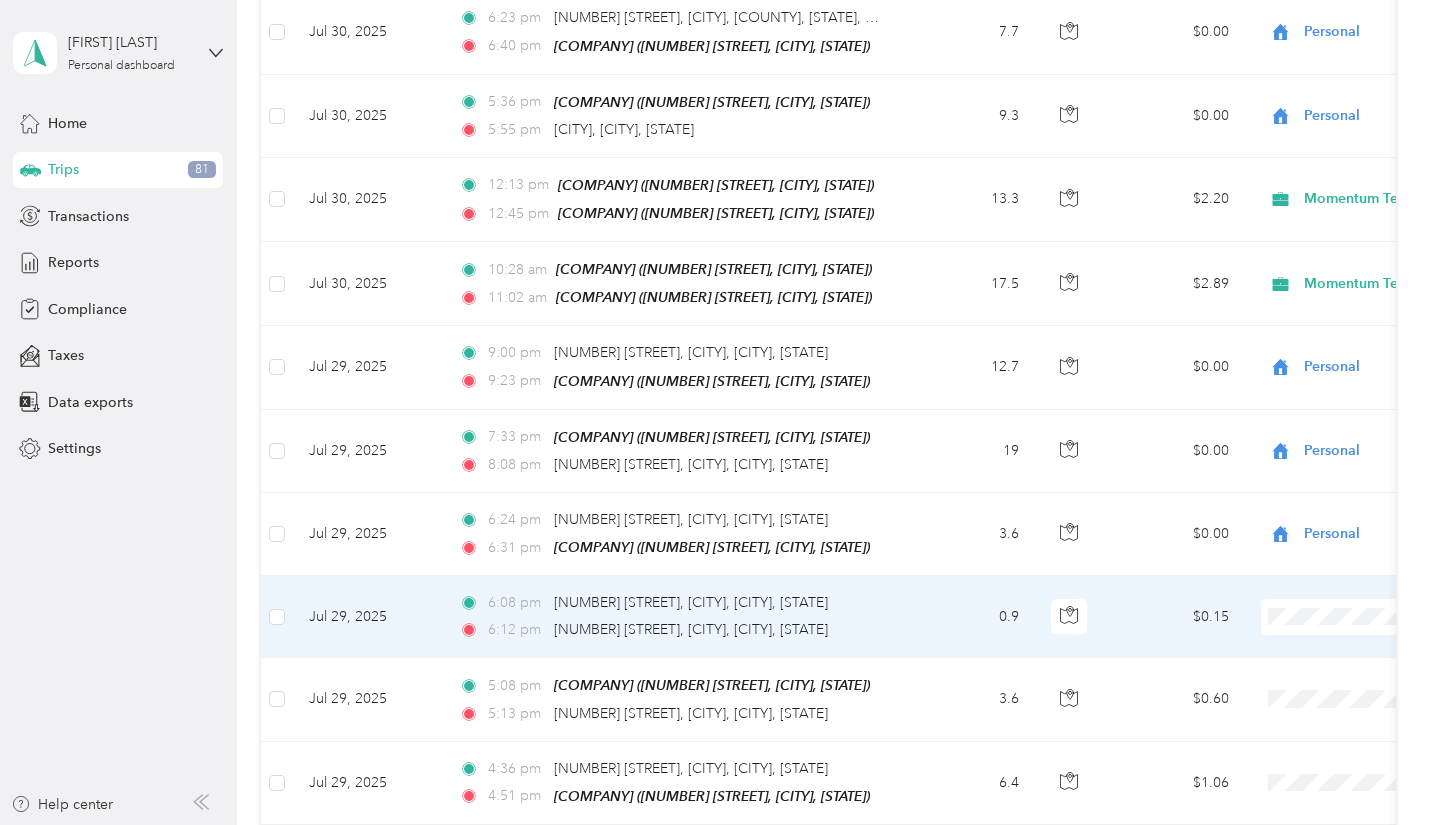 click on "Personal" at bounding box center [1324, 671] 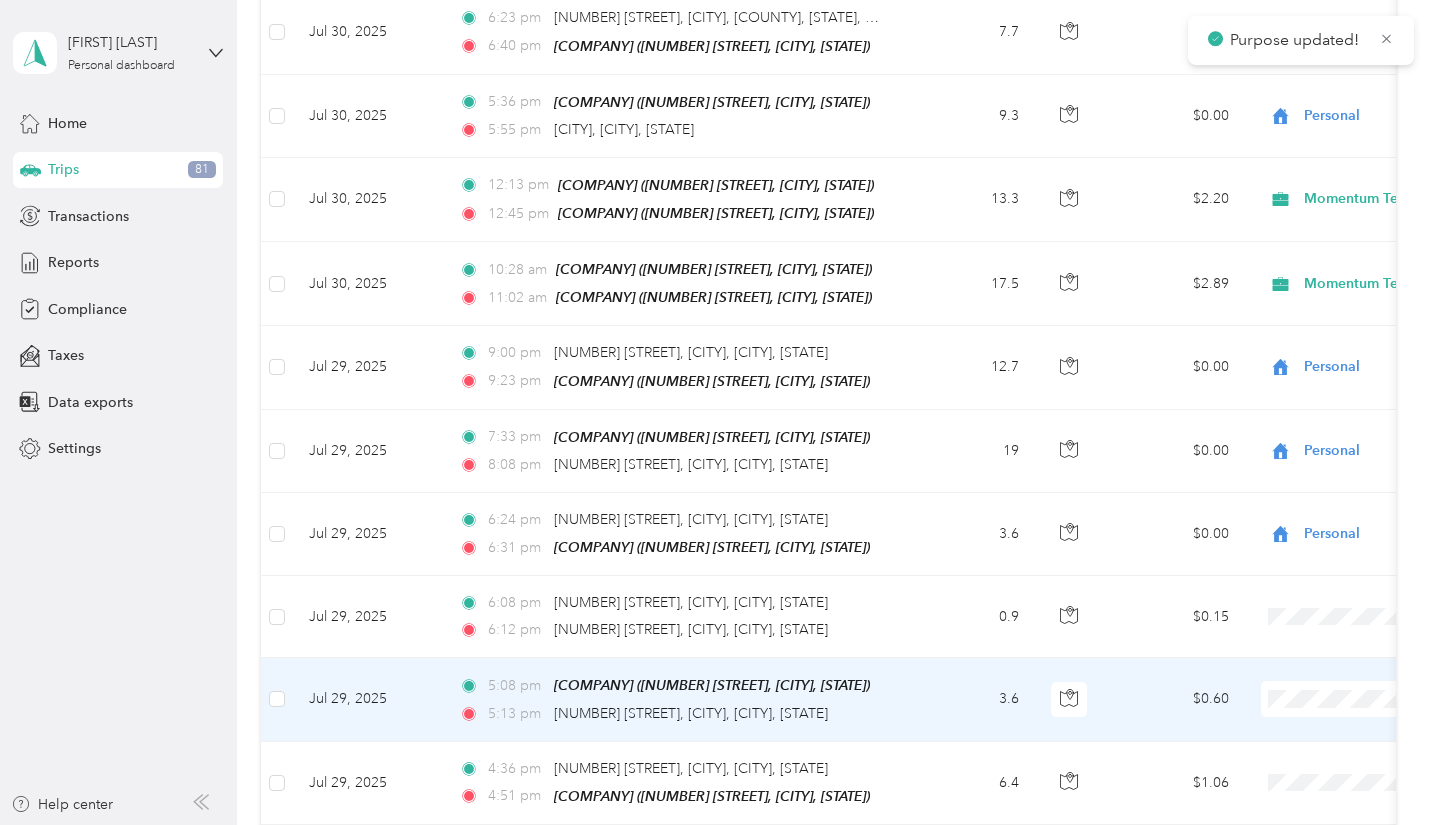 click on "Personal" at bounding box center (1324, 761) 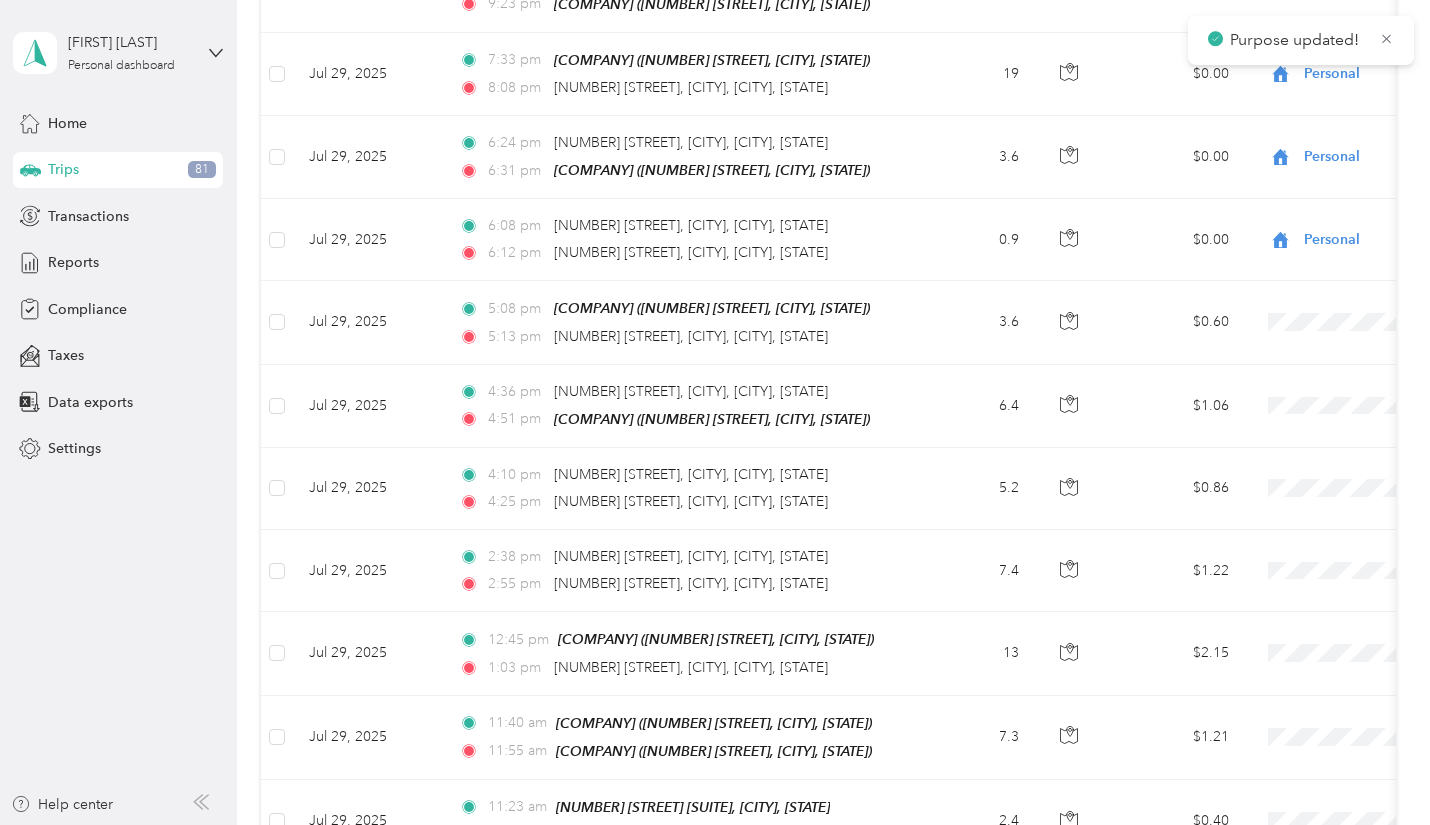 scroll, scrollTop: 1535, scrollLeft: 0, axis: vertical 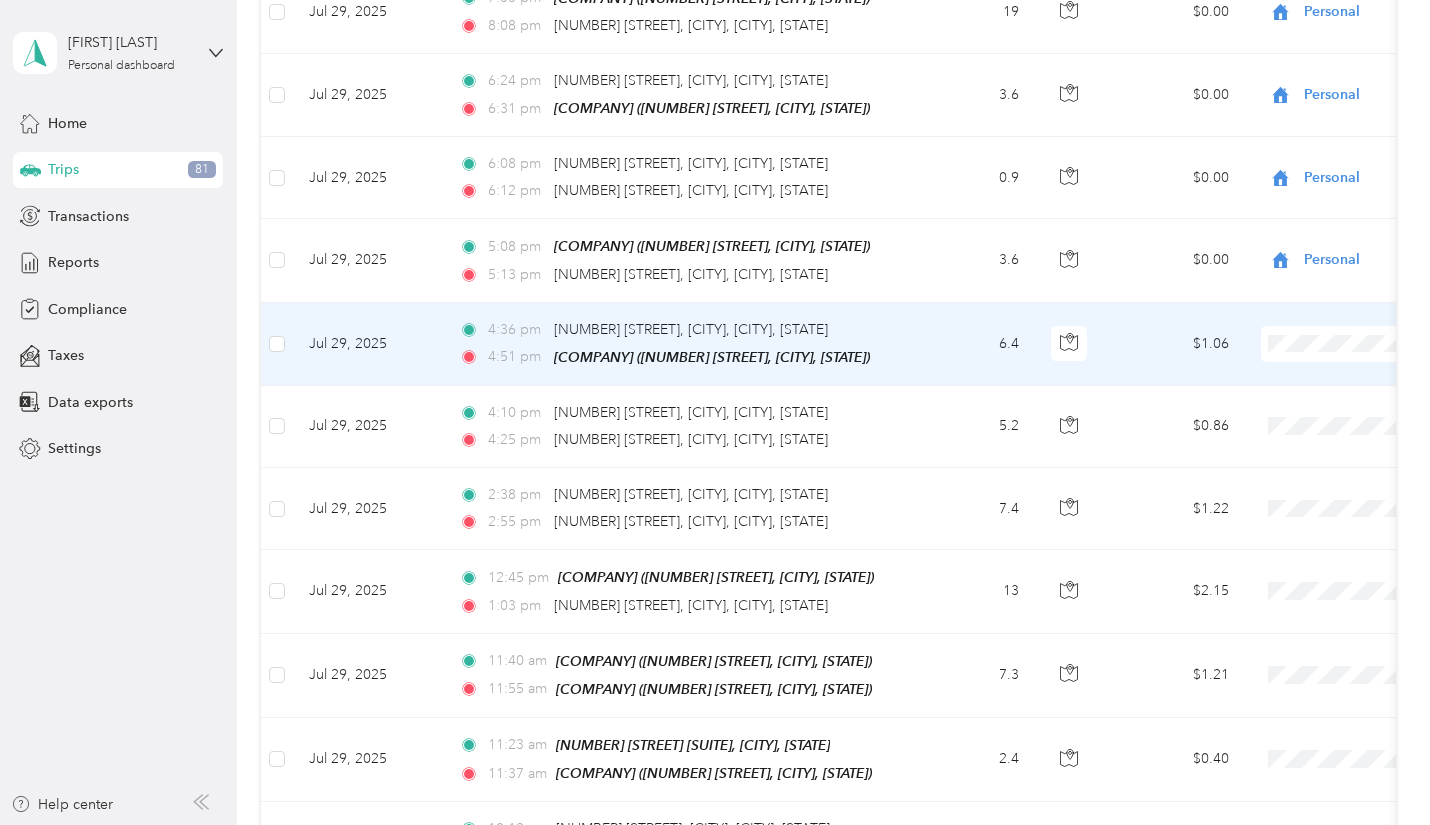click on "Personal" at bounding box center (1324, 405) 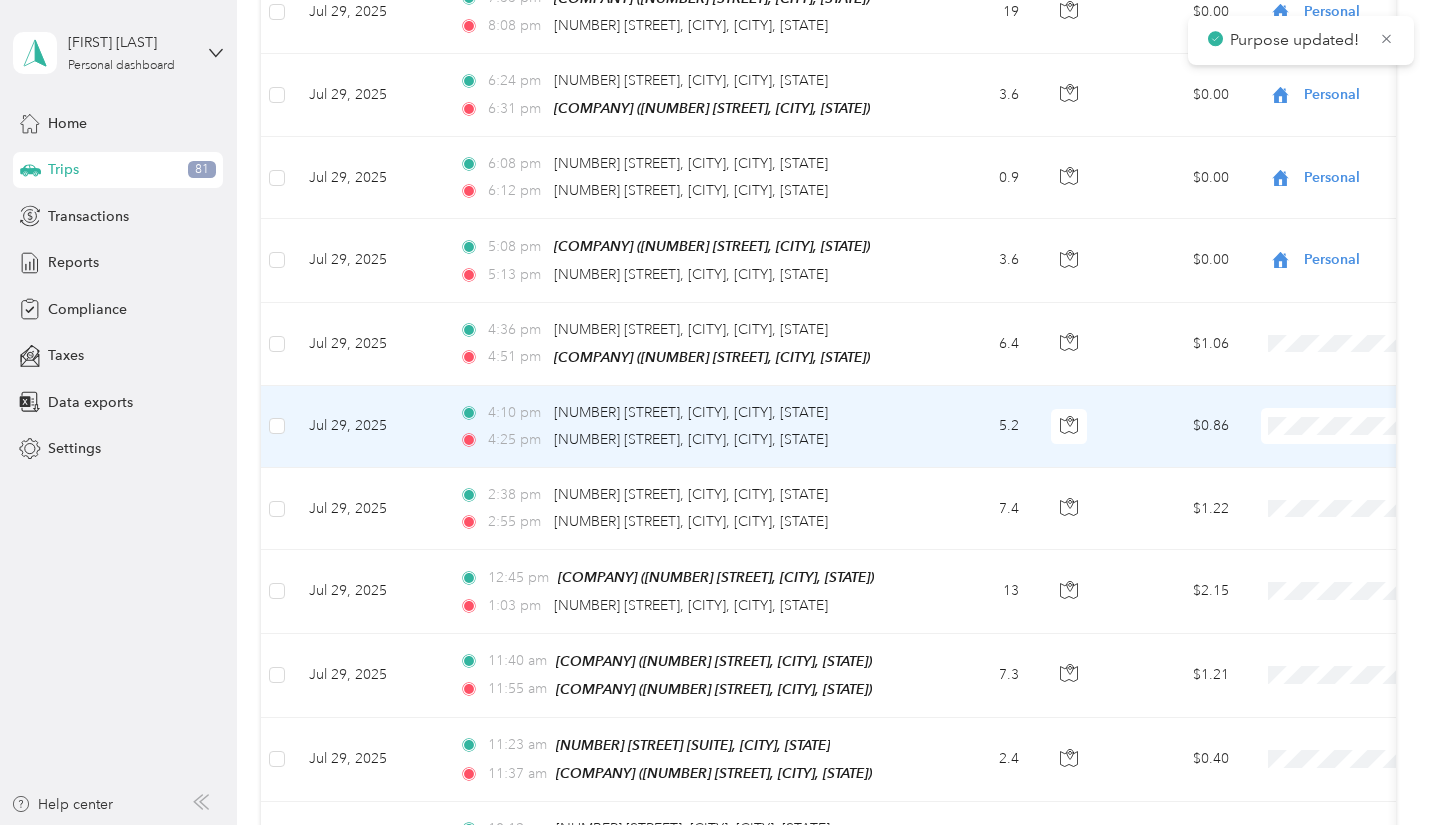 click on "Personal" at bounding box center (1324, 488) 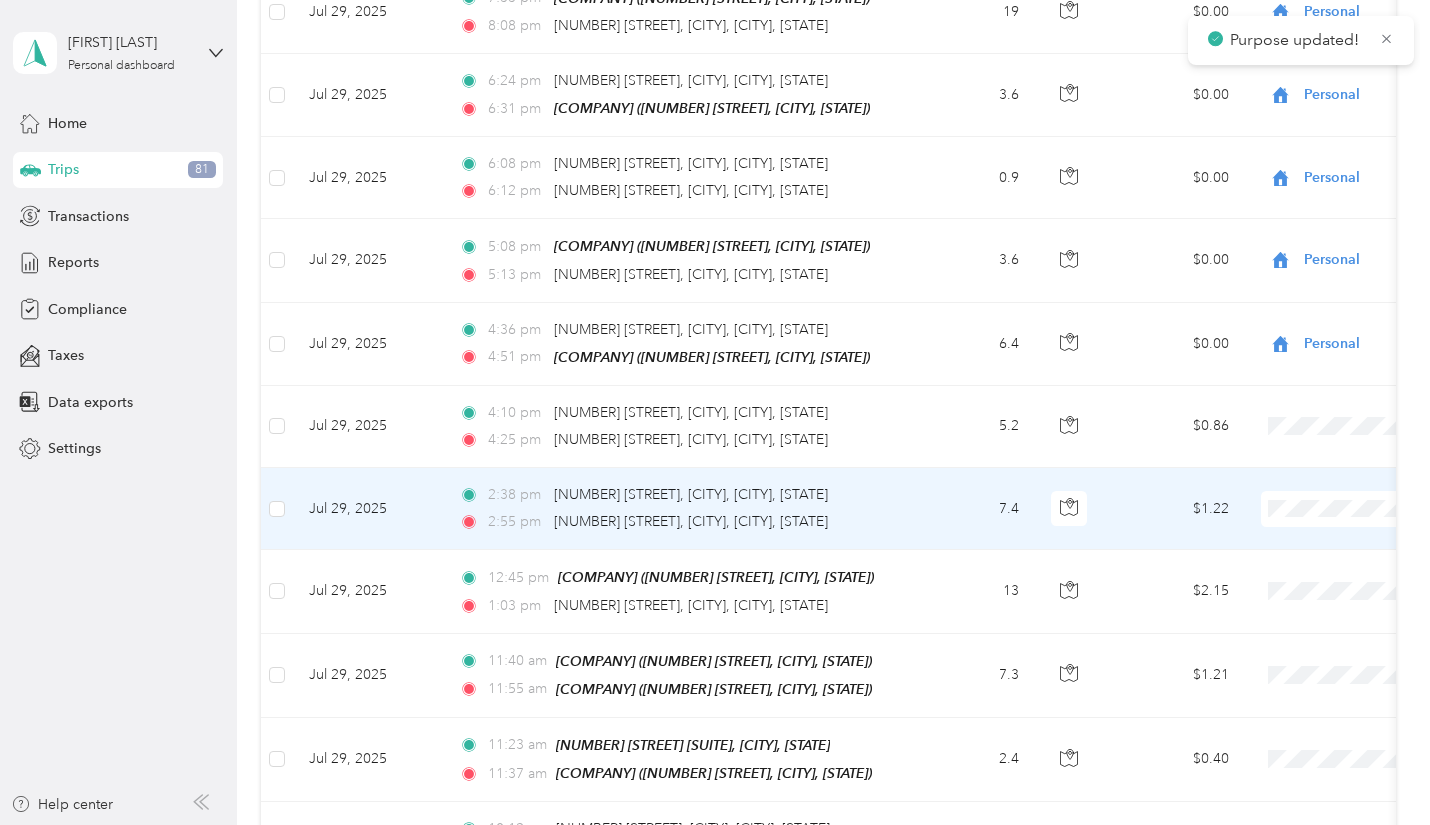 click on "Personal" at bounding box center [1324, 566] 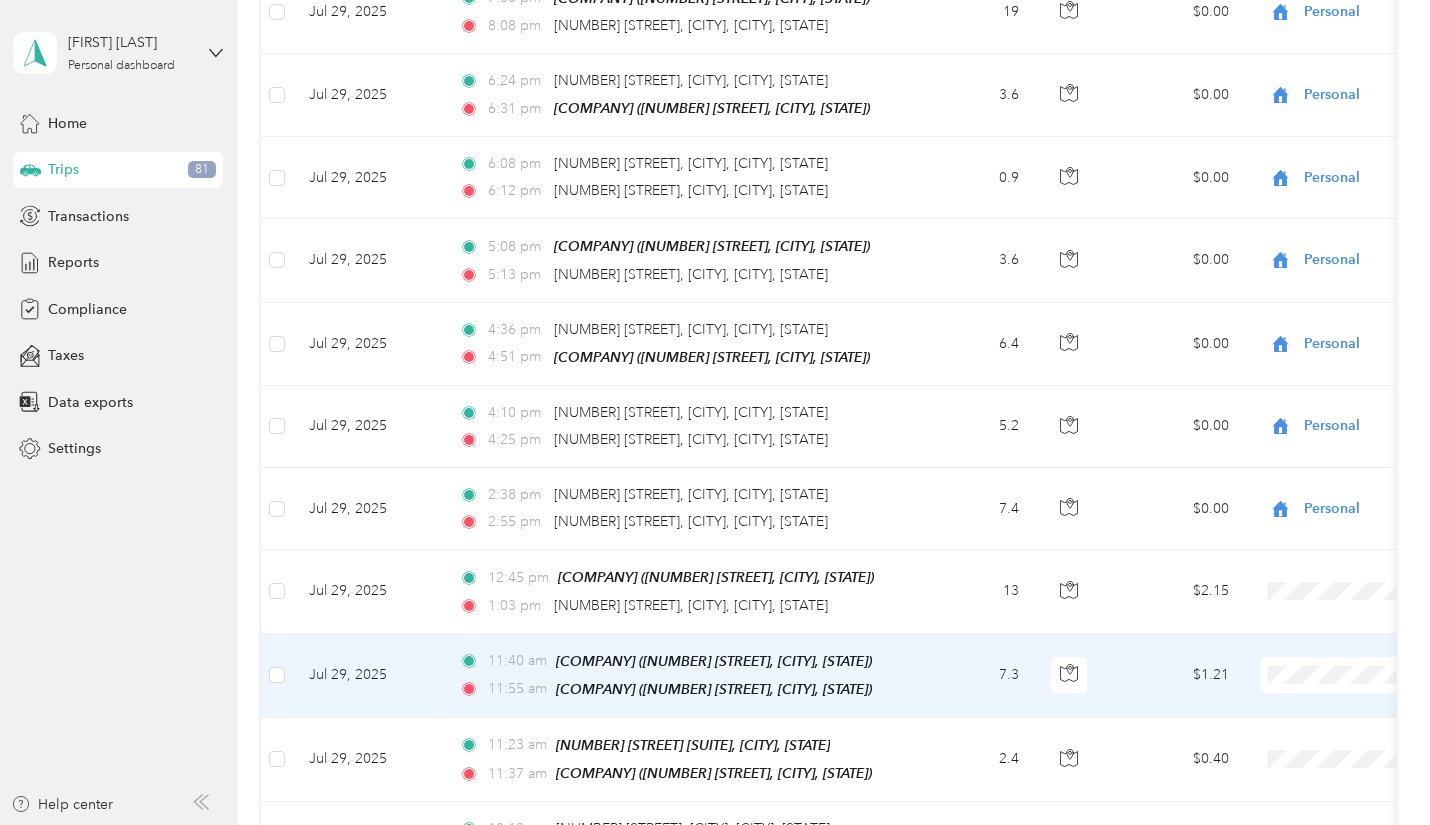 click on "Momentum Textiles" at bounding box center (1324, 700) 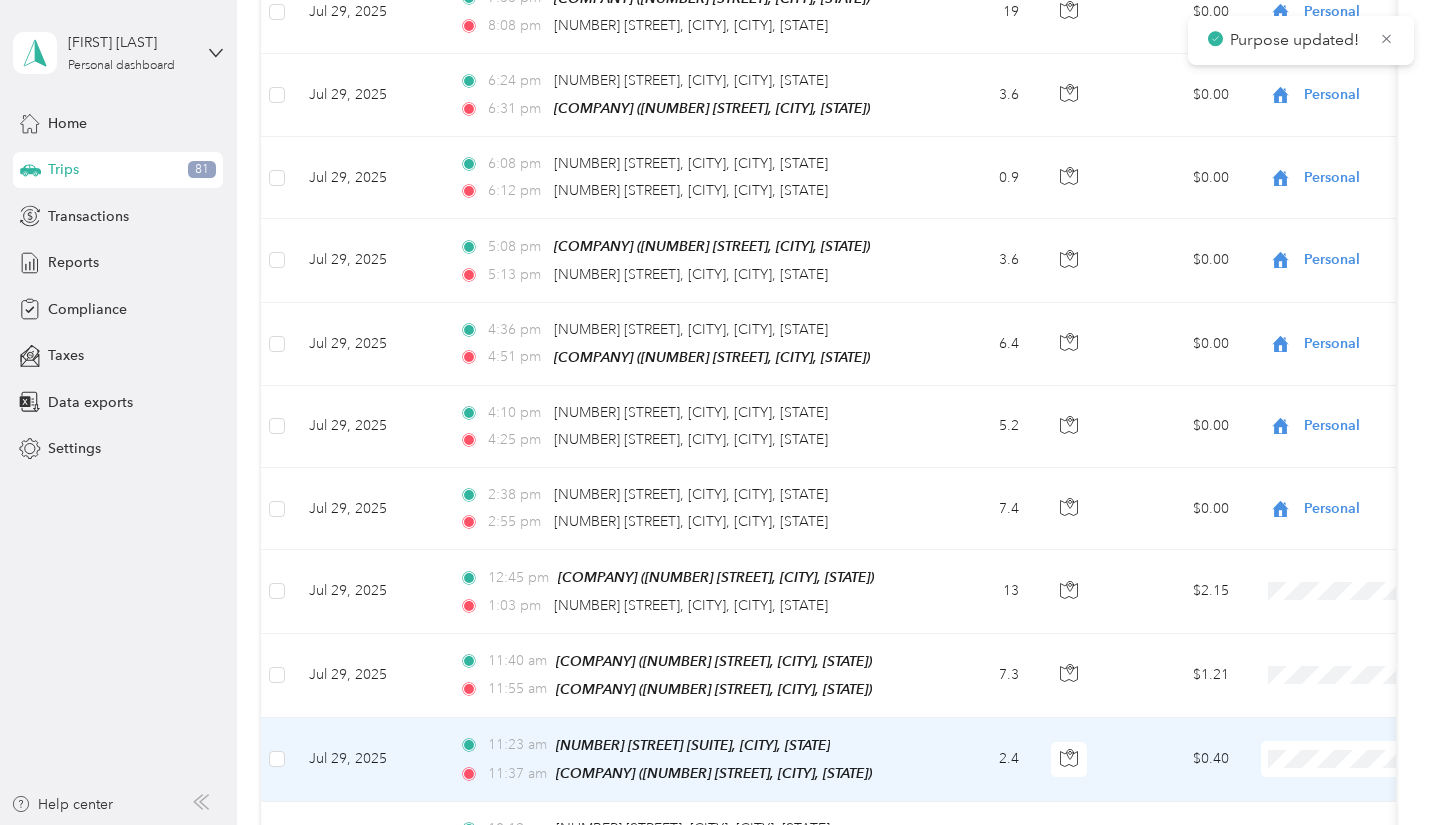 click on "Momentum Textiles" at bounding box center [1324, 673] 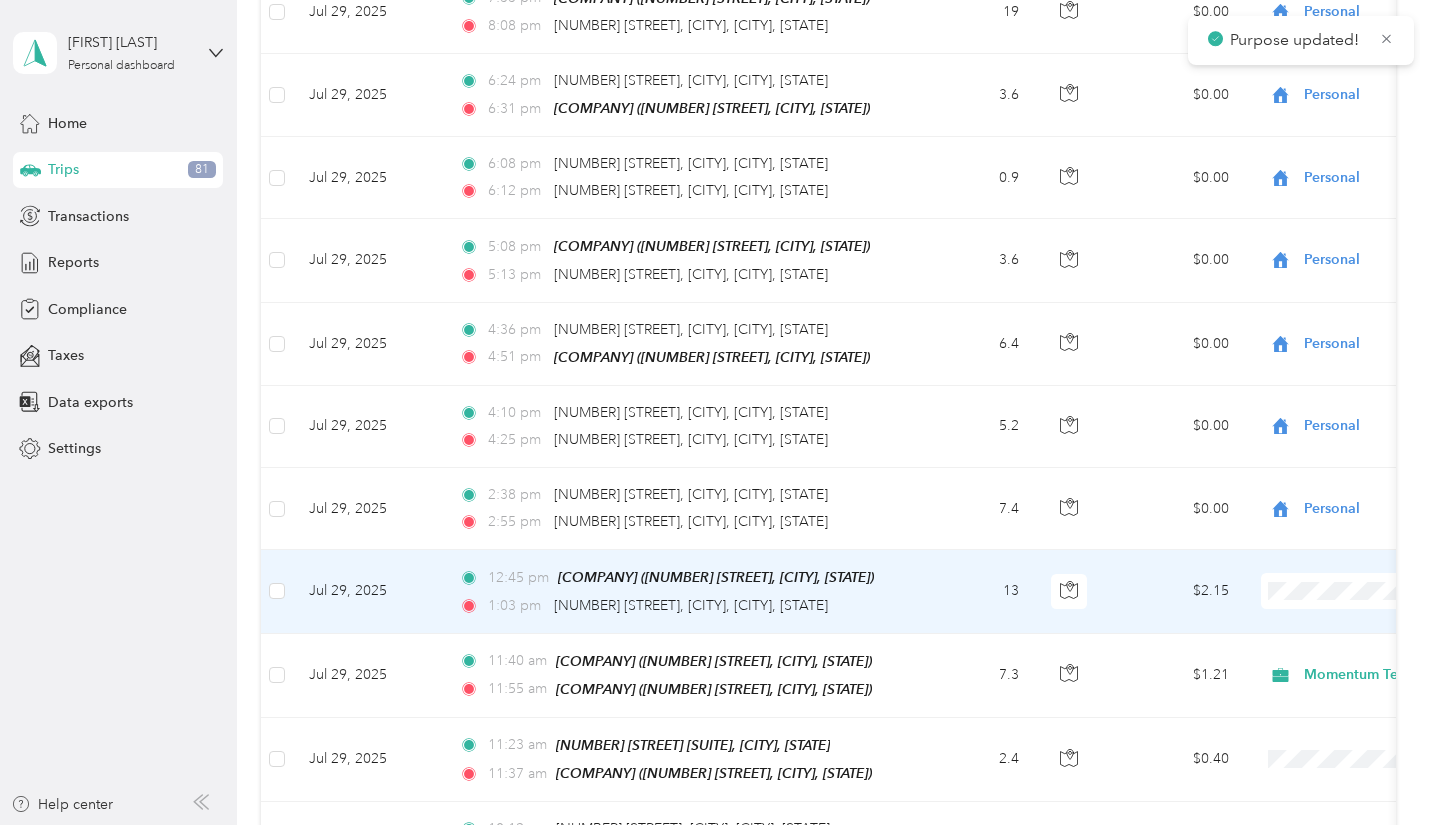 click on "Personal" at bounding box center (1324, 653) 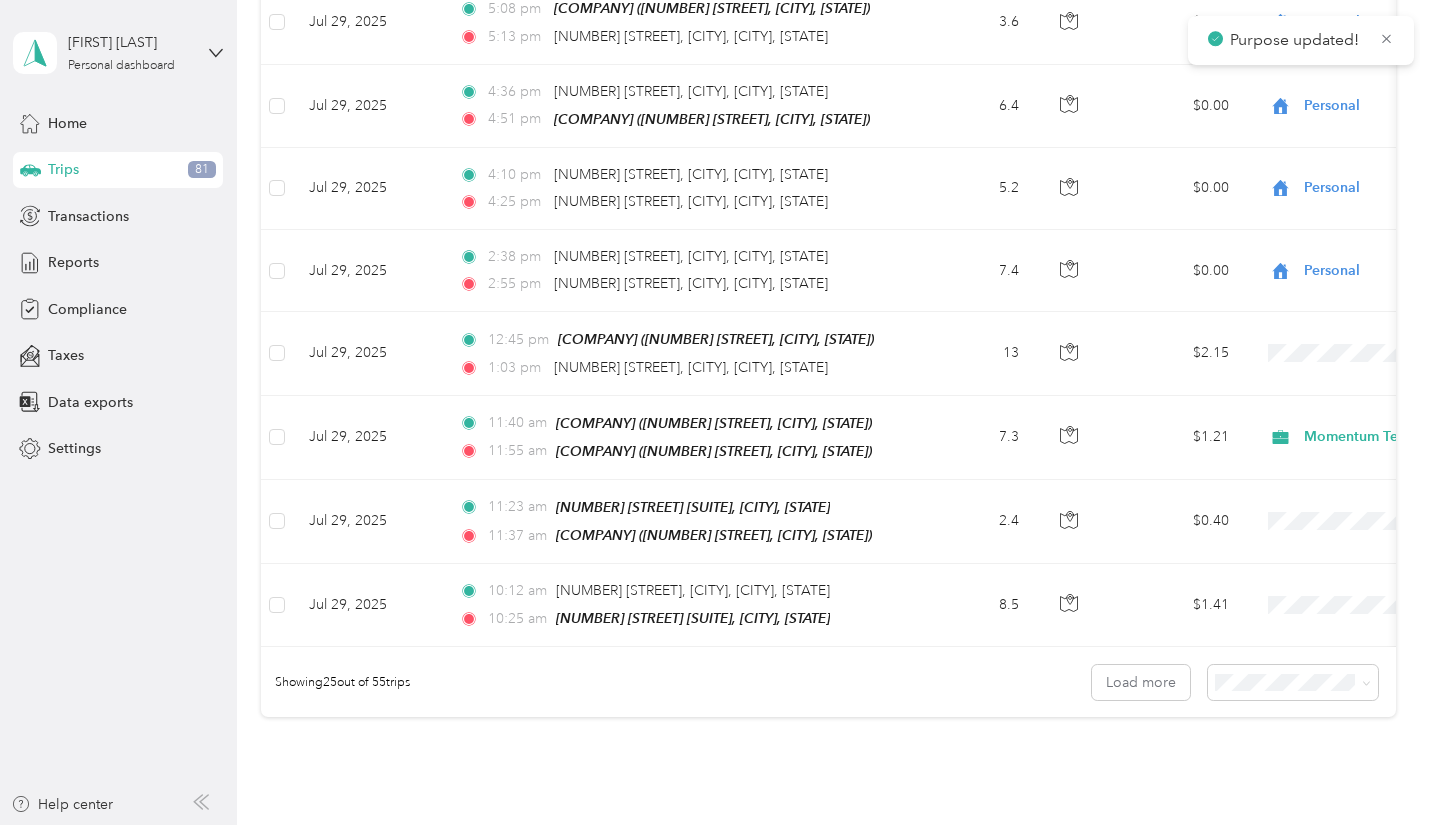 scroll, scrollTop: 1778, scrollLeft: 0, axis: vertical 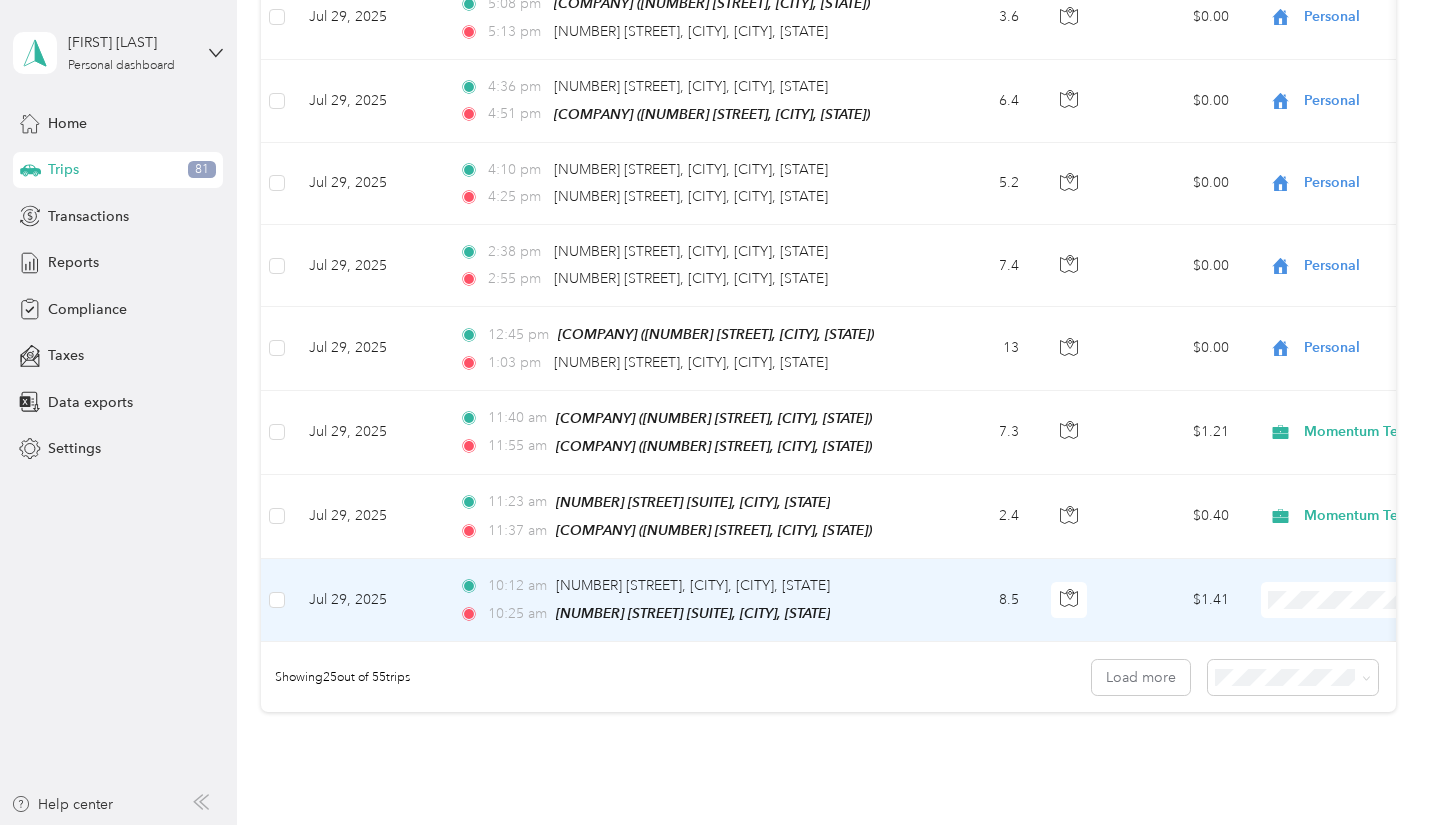 click on "Momentum Textiles" at bounding box center (1324, 623) 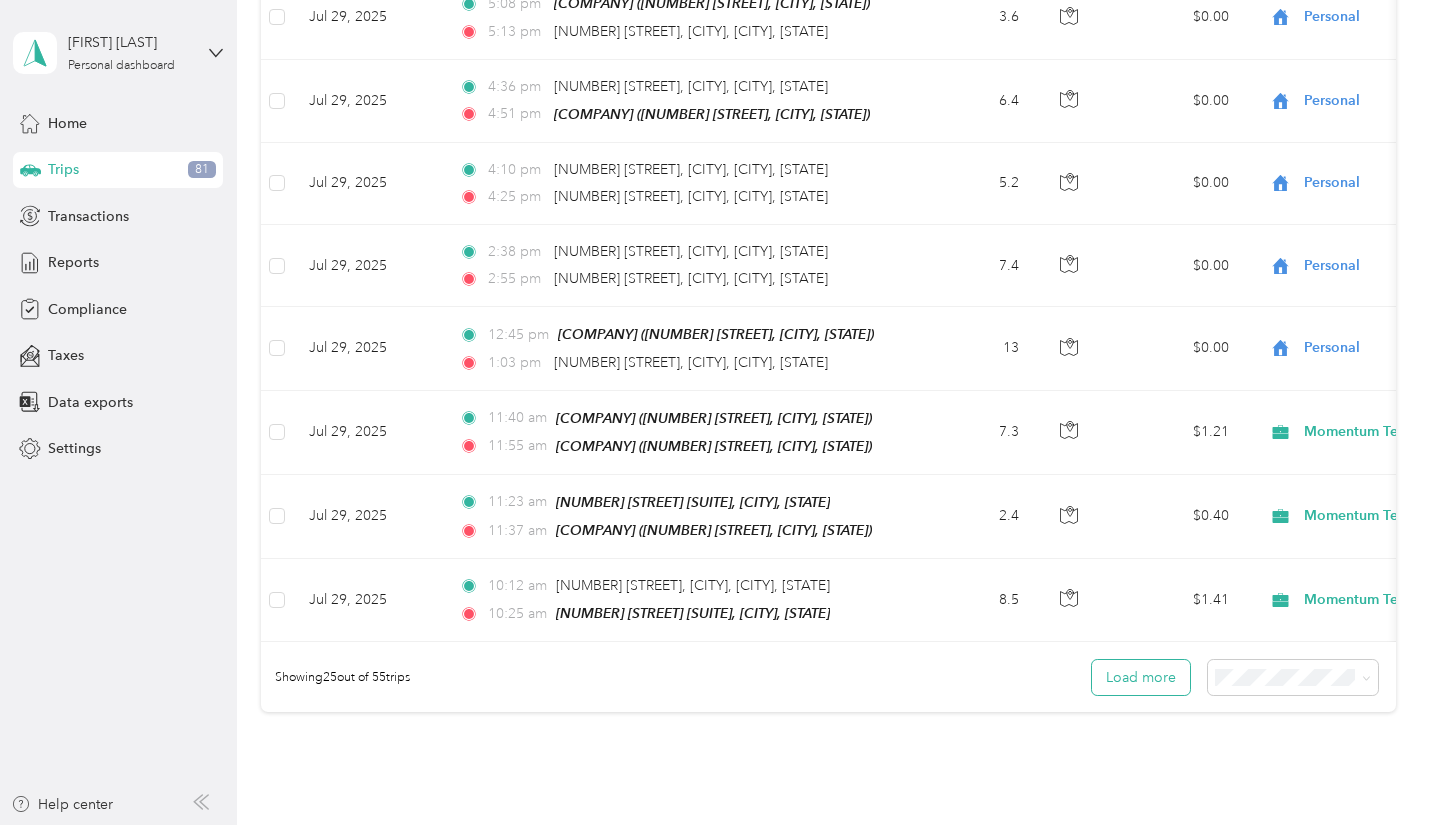click on "Load more" at bounding box center (1141, 677) 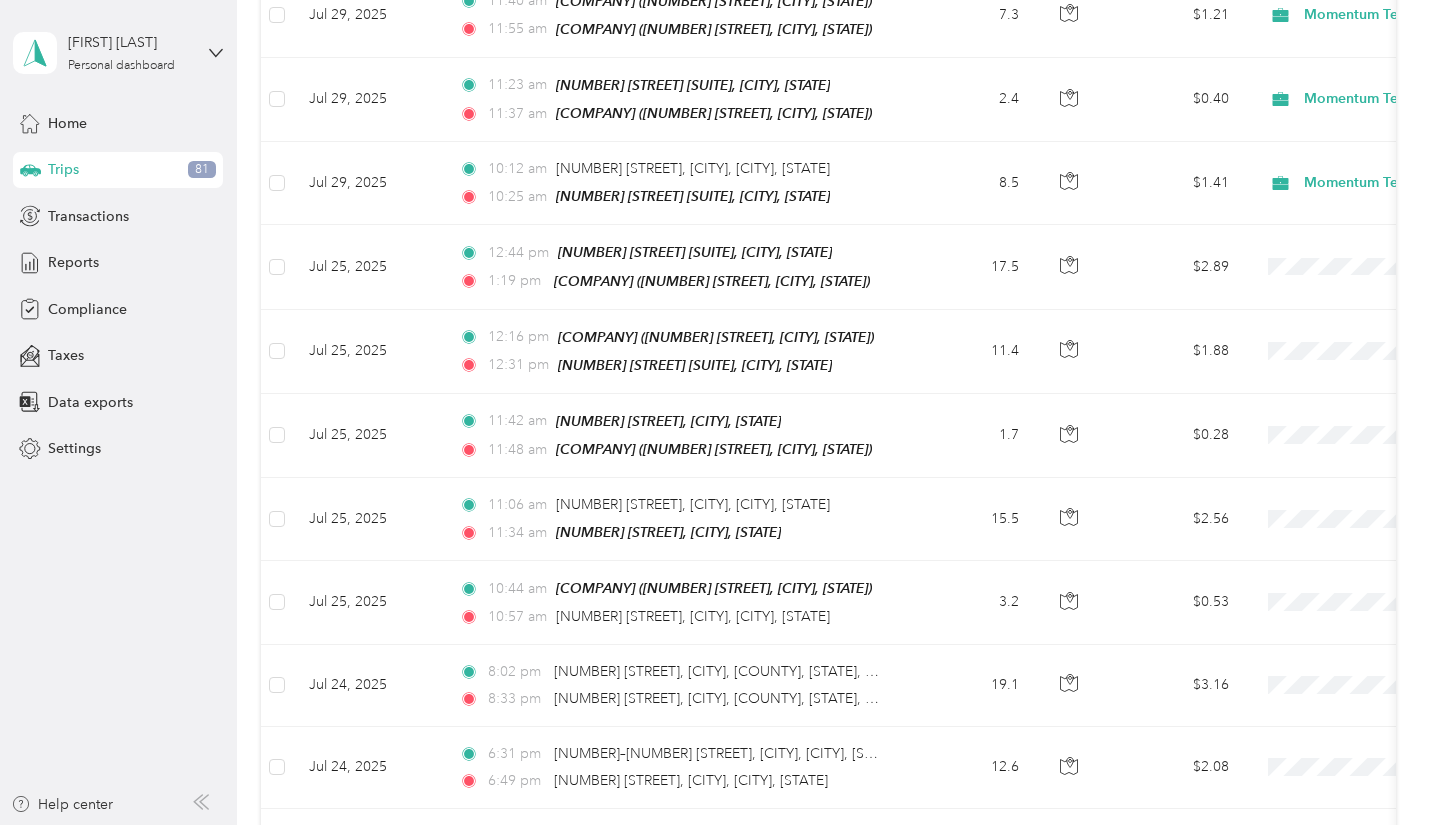 scroll, scrollTop: 2245, scrollLeft: 0, axis: vertical 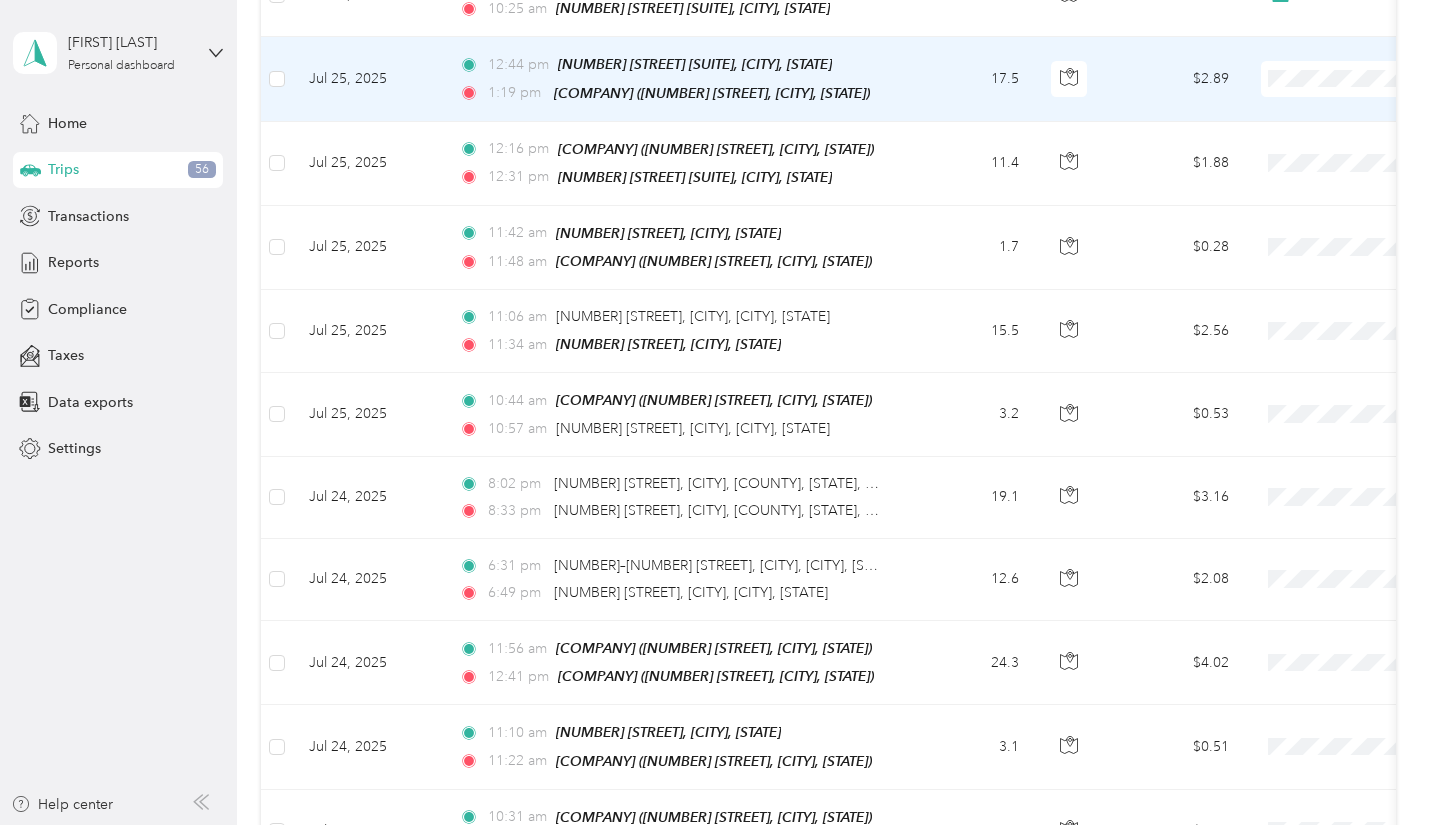 click on "Personal" at bounding box center [1324, 137] 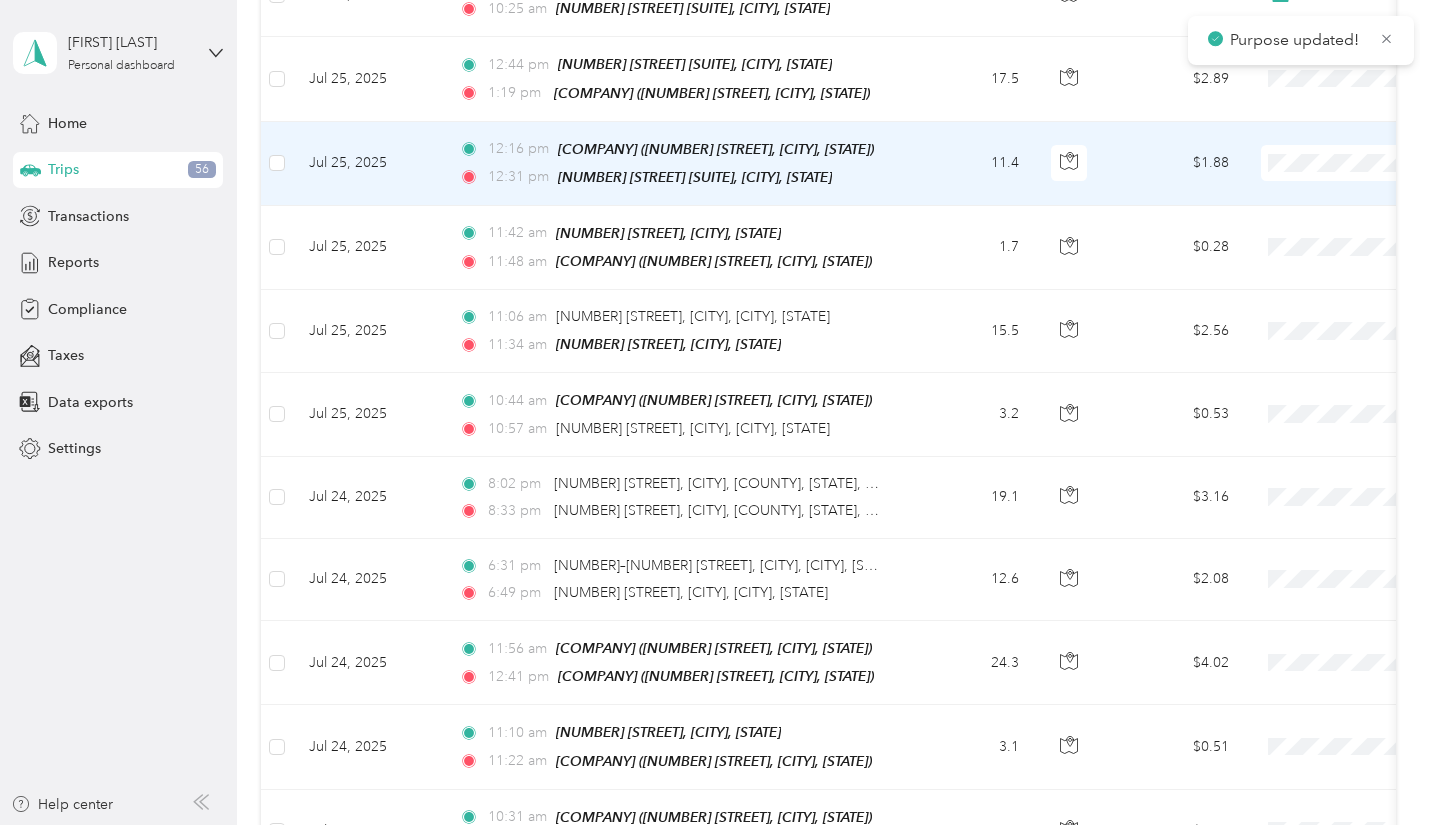 click at bounding box center (1385, 164) 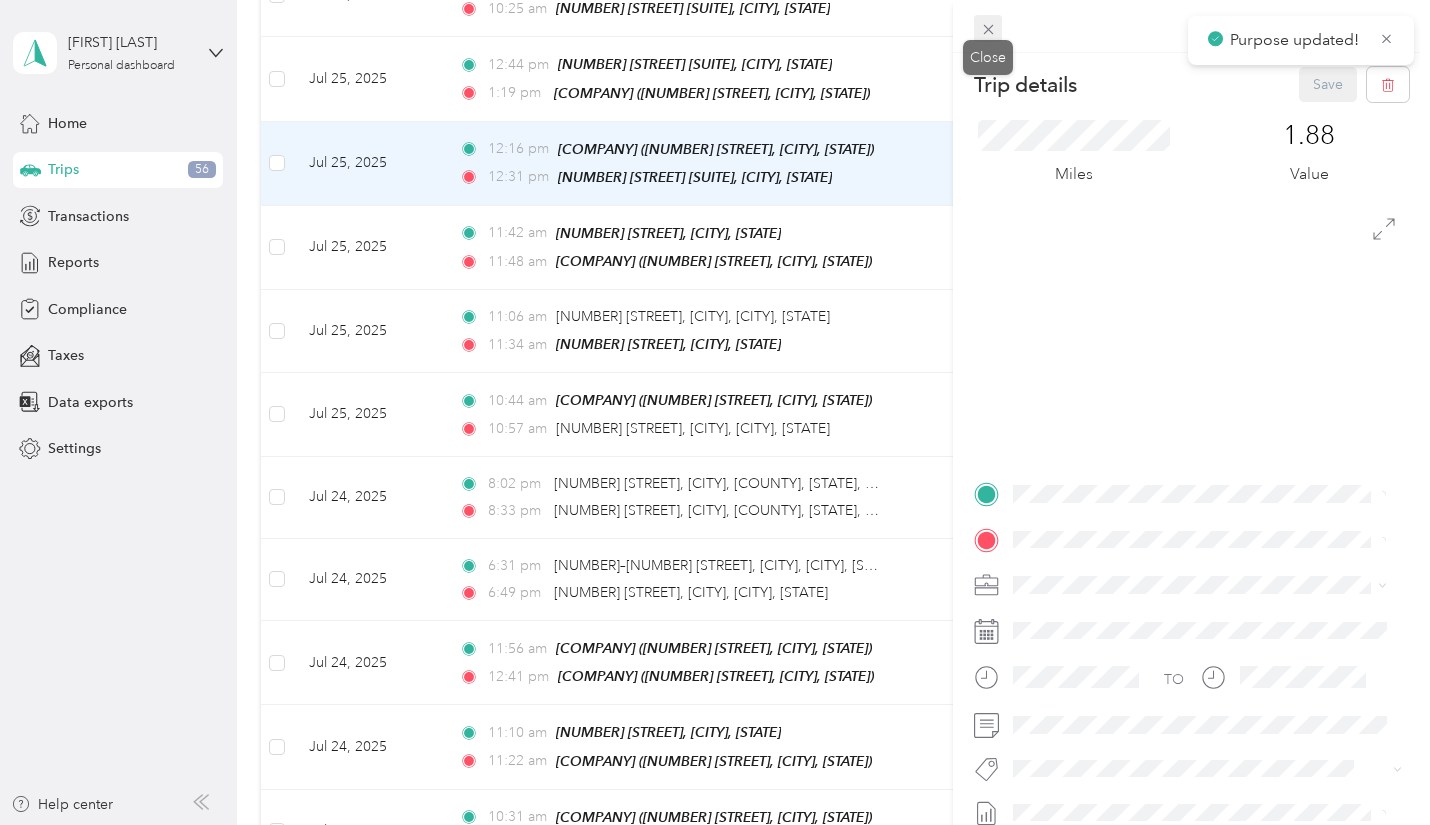 click 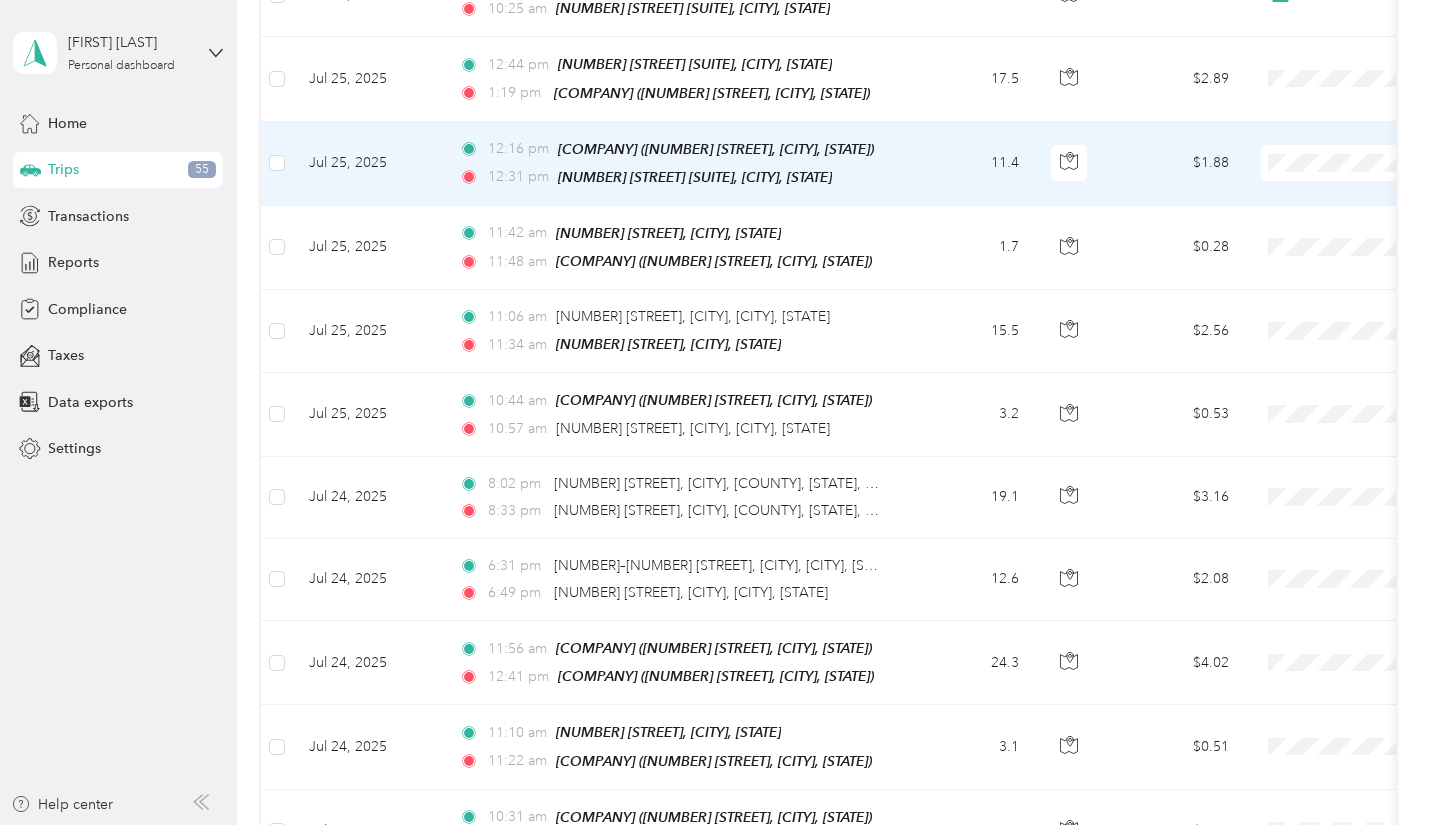 click on "Momentum Textiles" at bounding box center [1324, 185] 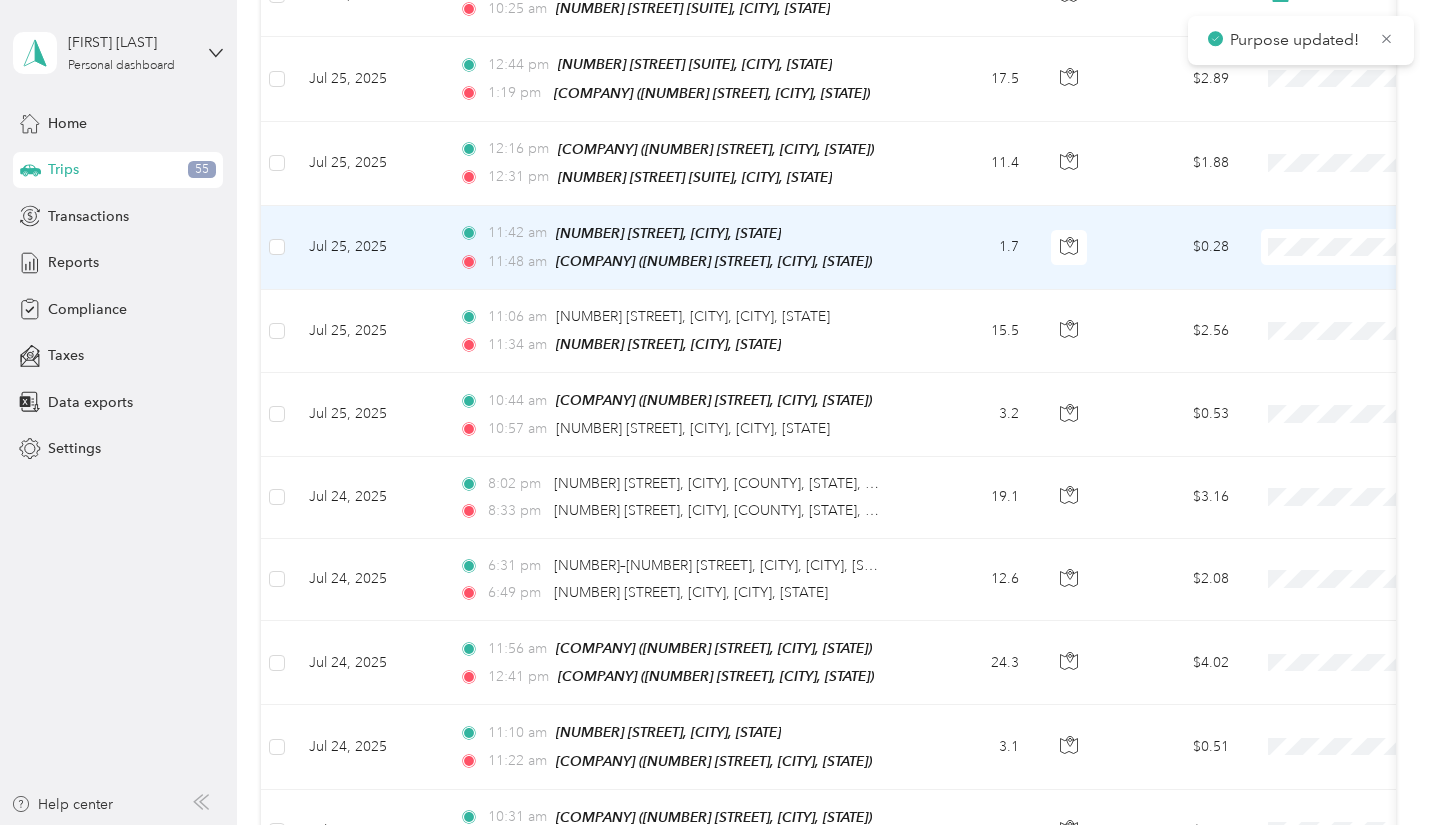 click on "Momentum Textiles" at bounding box center (1306, 266) 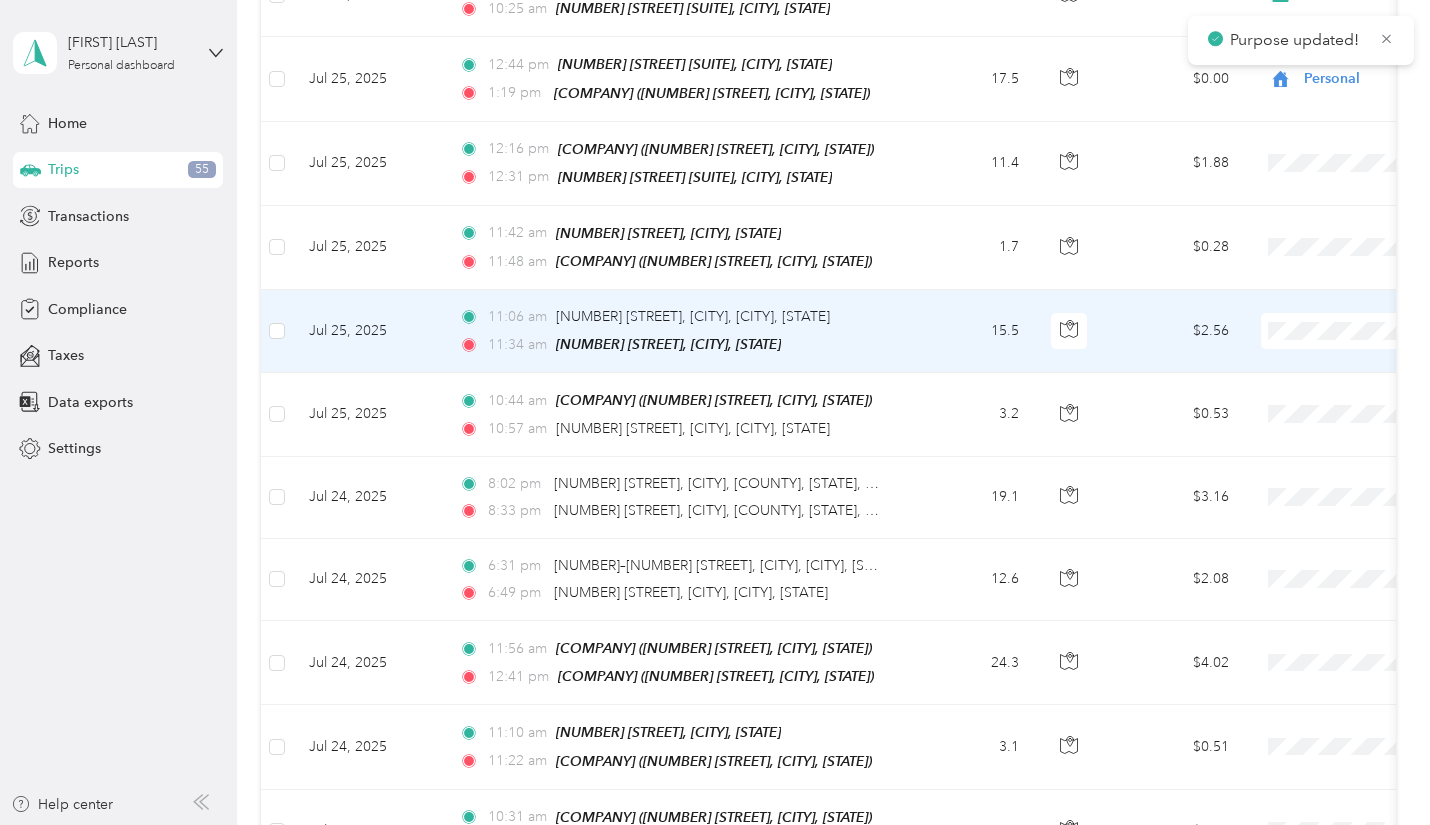 click on "Momentum Textiles" at bounding box center (1324, 351) 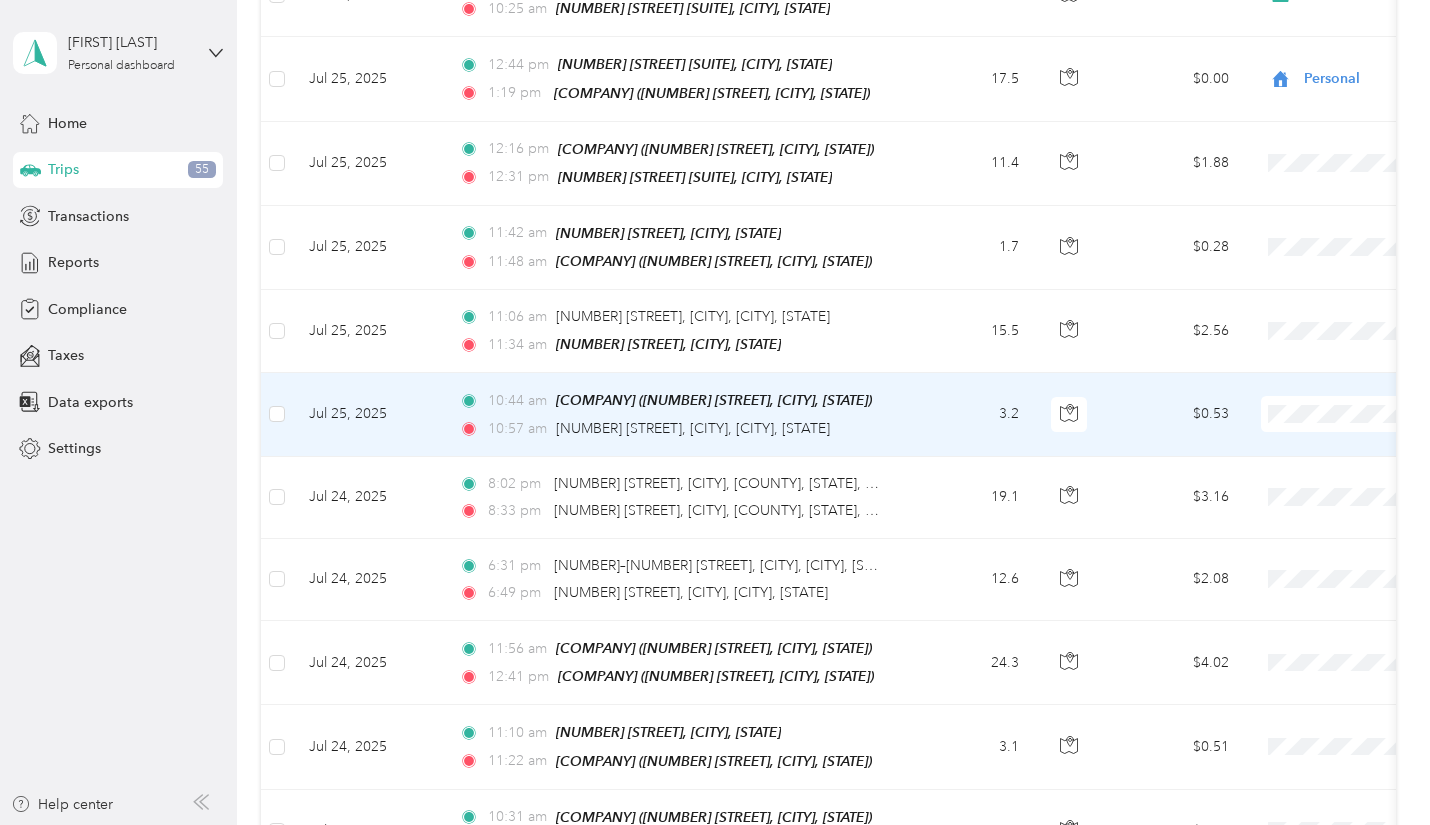 click on "Personal" at bounding box center (1324, 469) 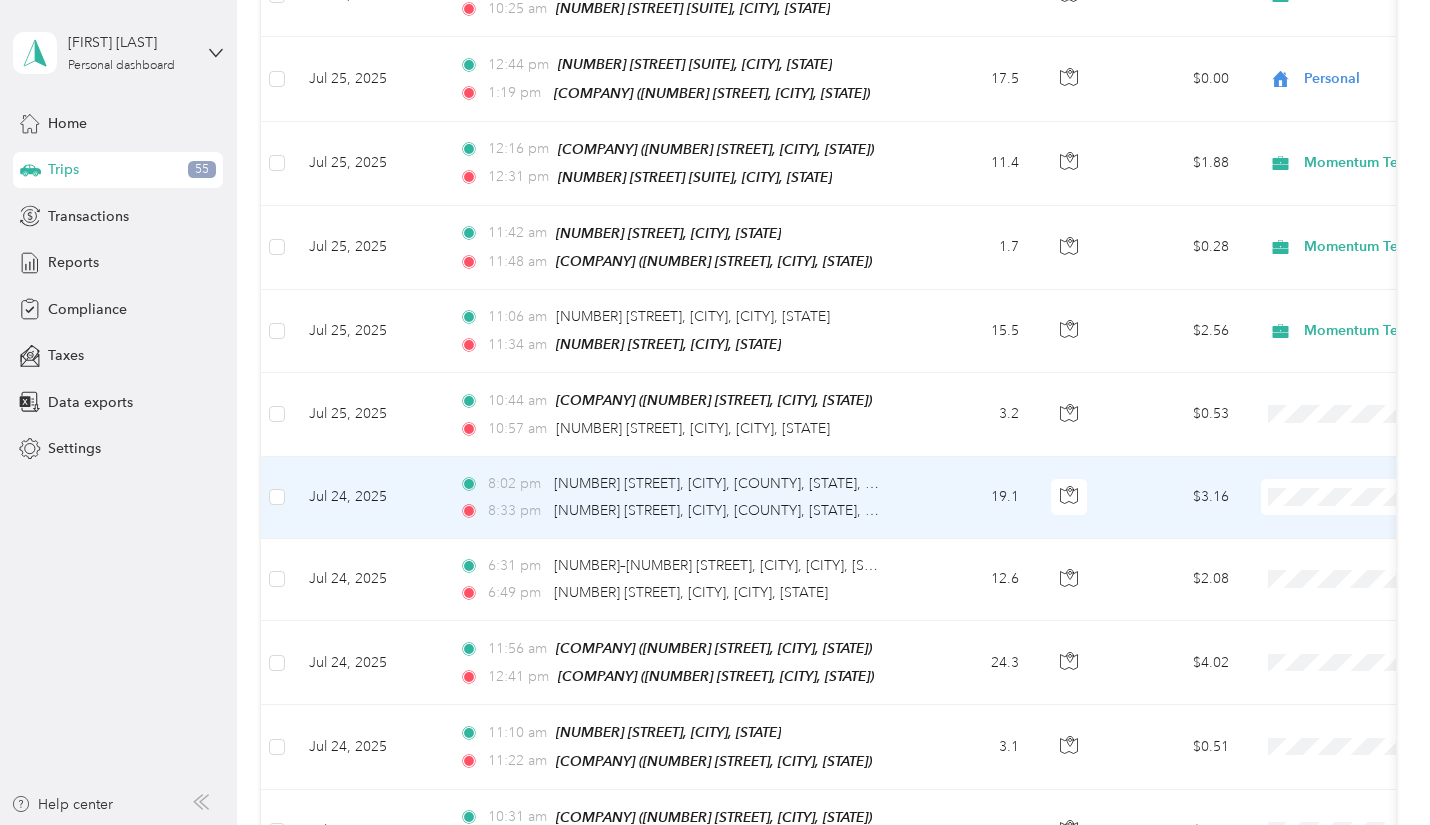 click on "Personal" at bounding box center [1324, 552] 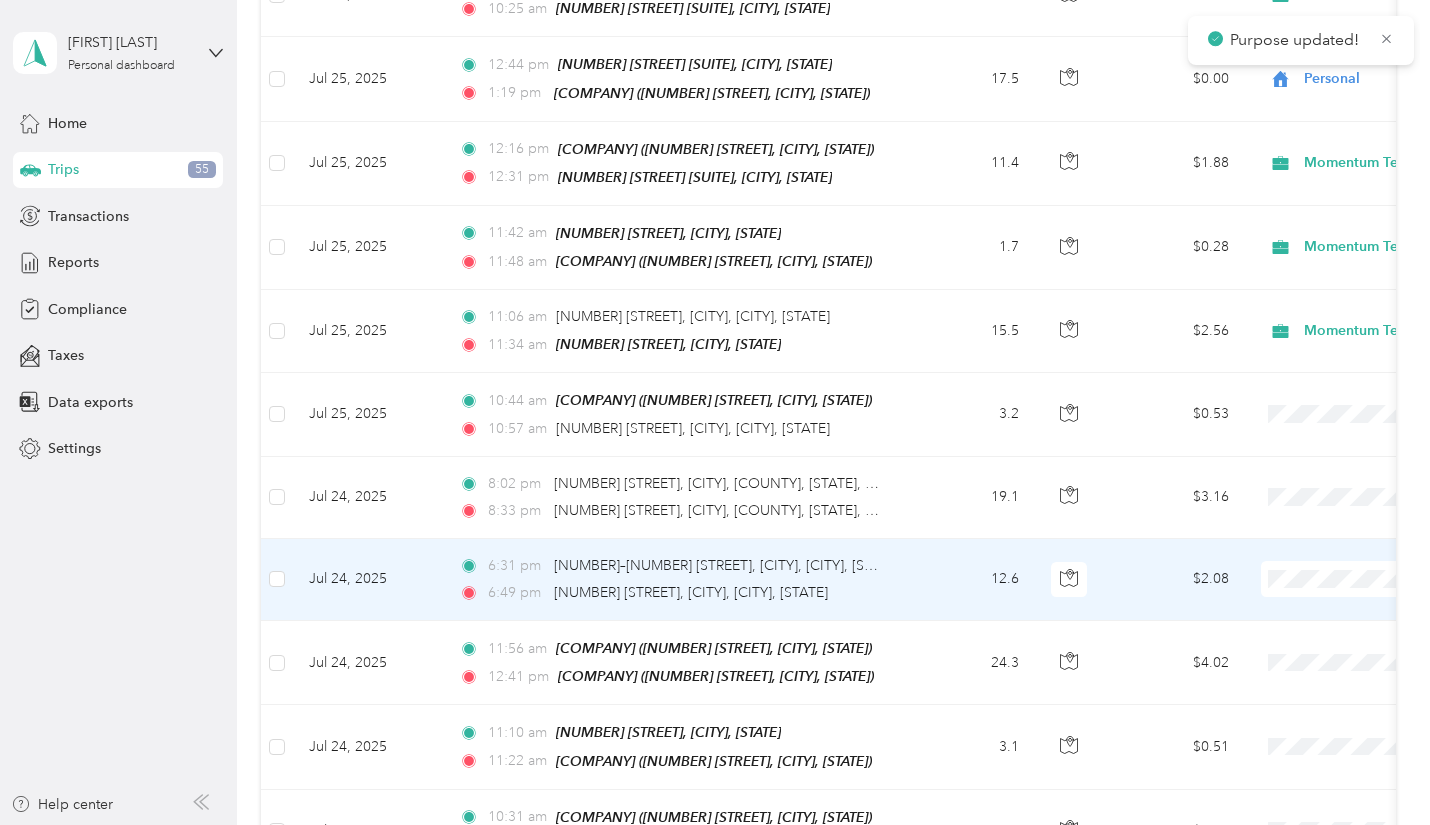 click on "Personal" at bounding box center [1324, 634] 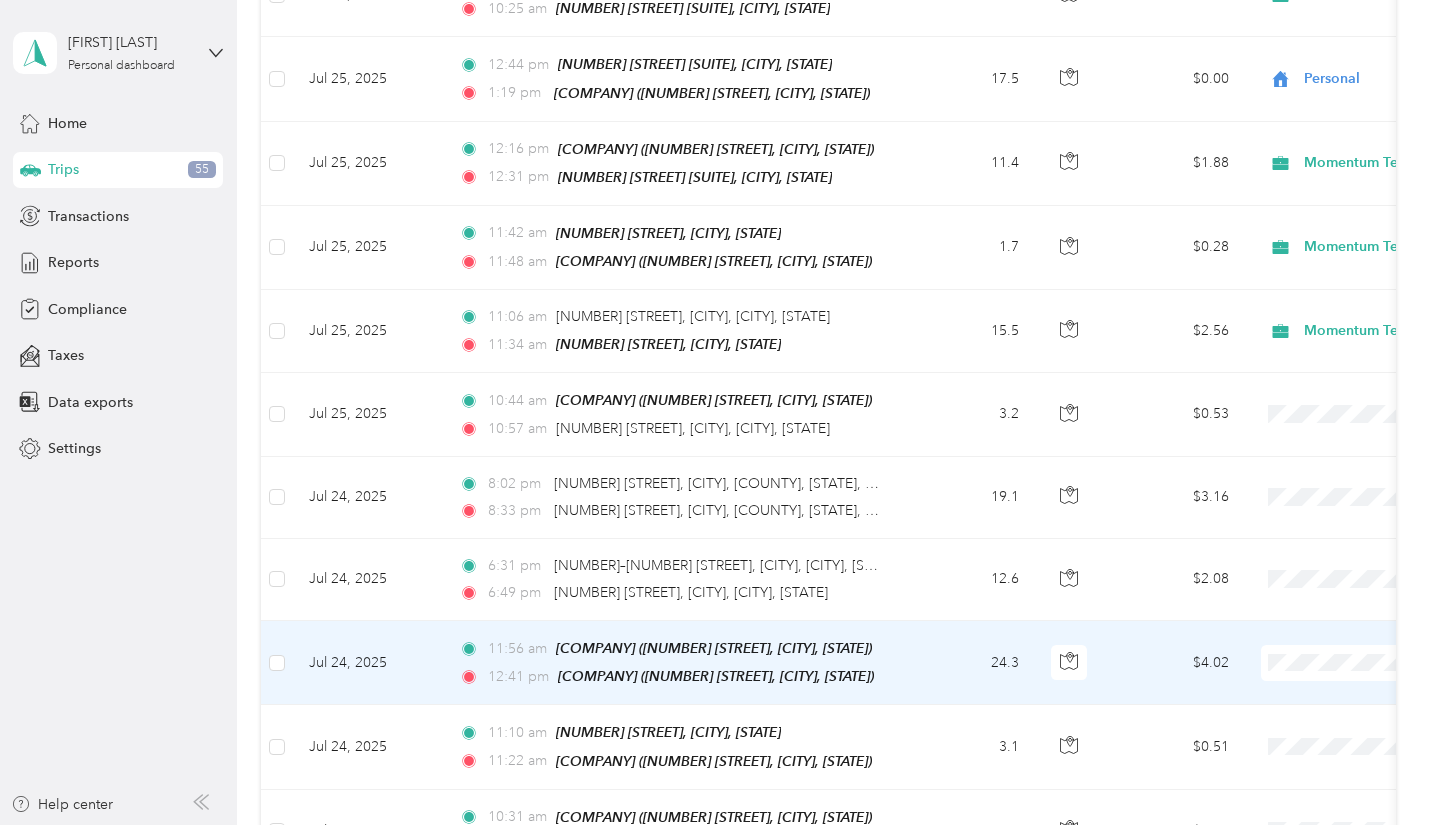 click on "Momentum Textiles" at bounding box center (1324, 682) 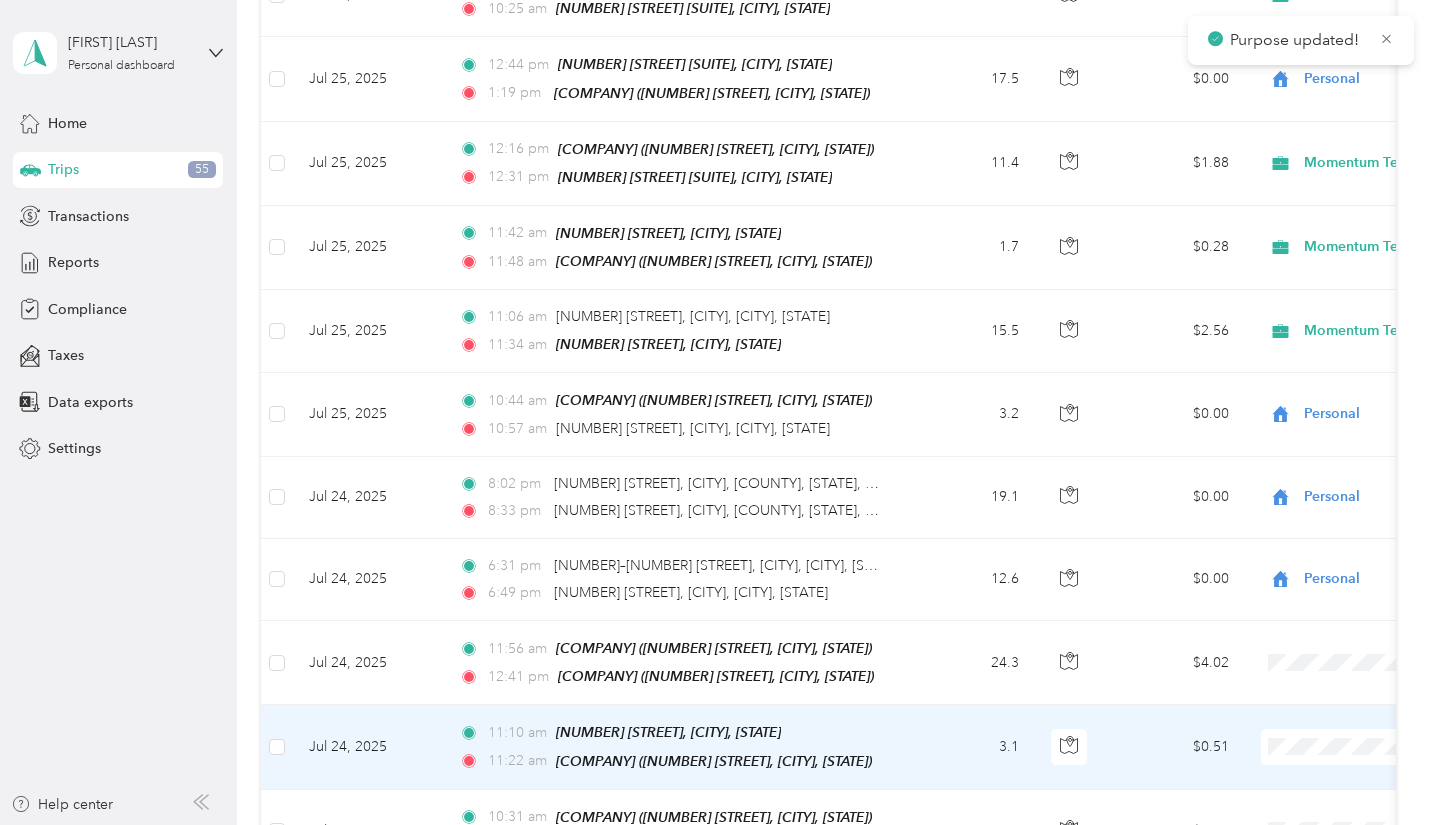 click on "Momentum Textiles" at bounding box center (1324, 761) 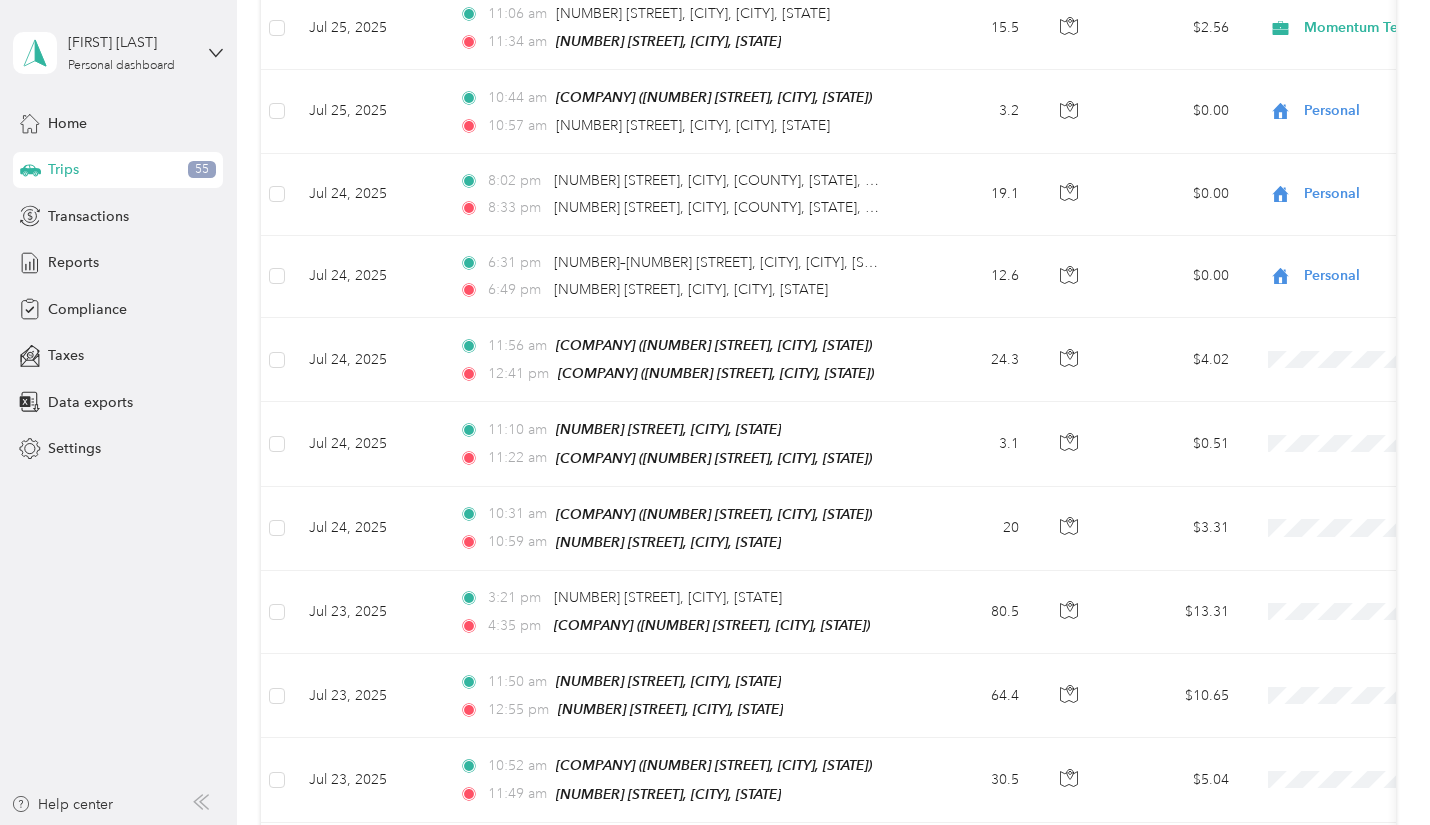 scroll, scrollTop: 2692, scrollLeft: 0, axis: vertical 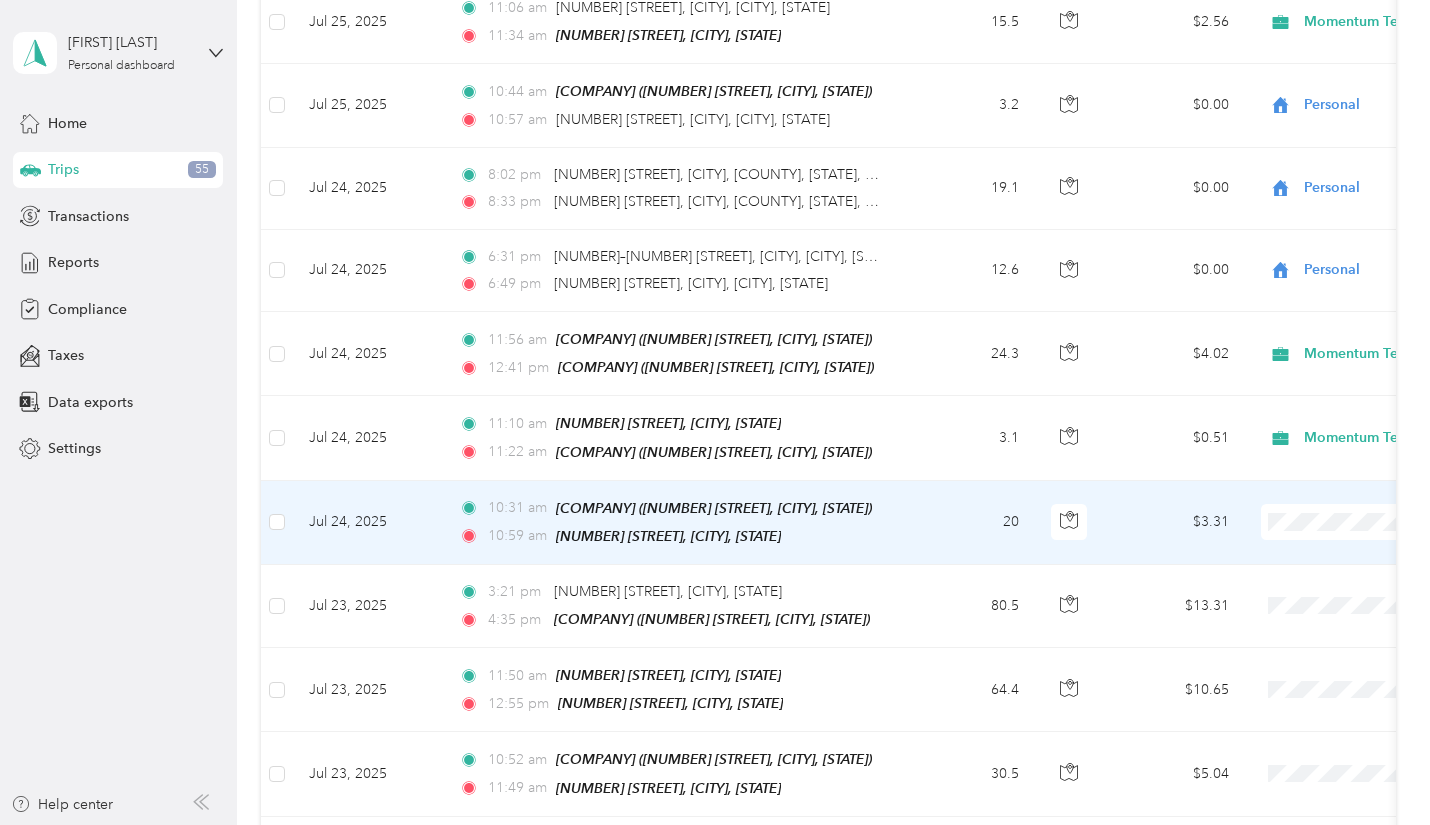 click on "Momentum Textiles" at bounding box center [1324, 539] 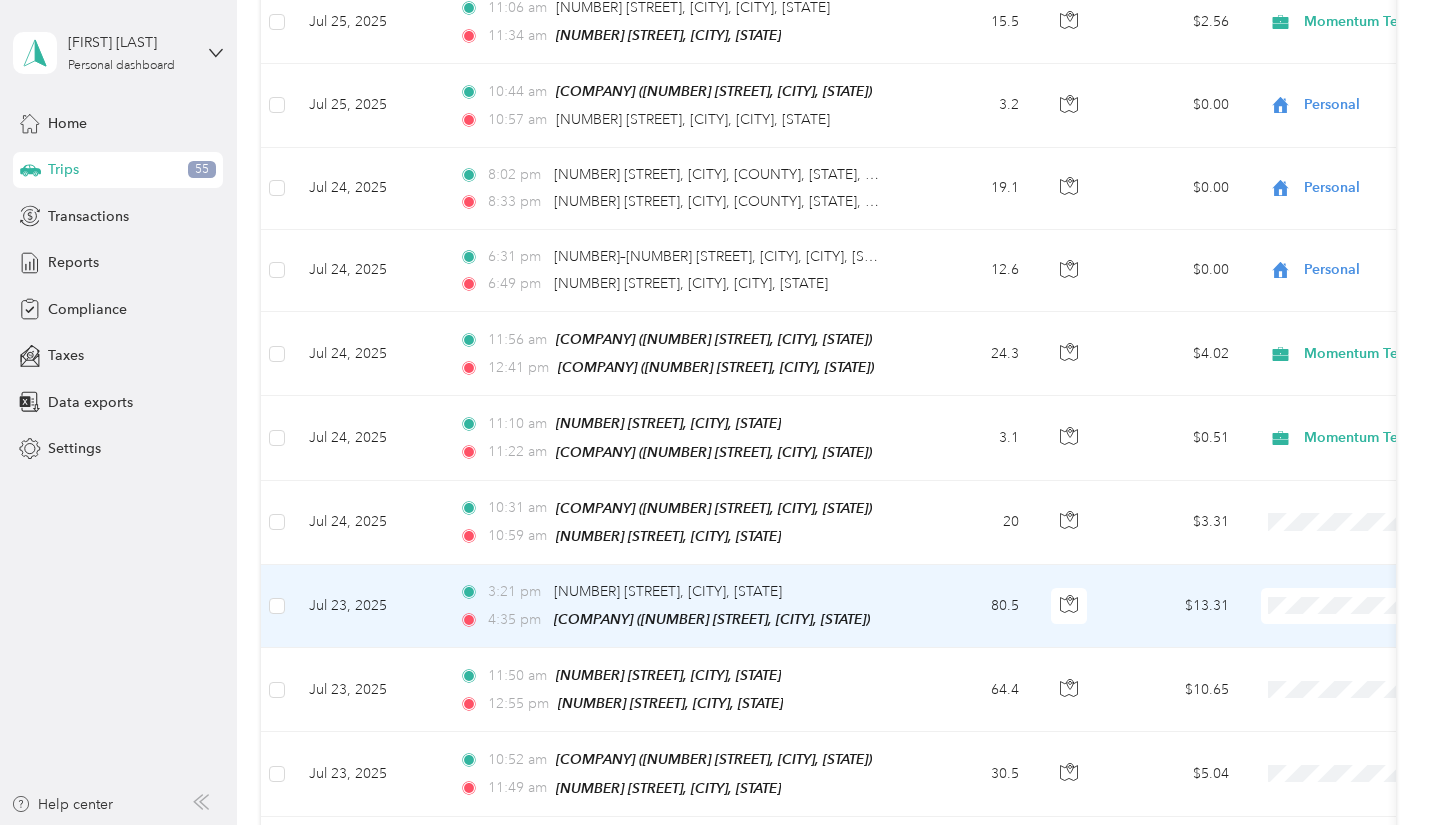 click on "Momentum Textiles" at bounding box center (1324, 622) 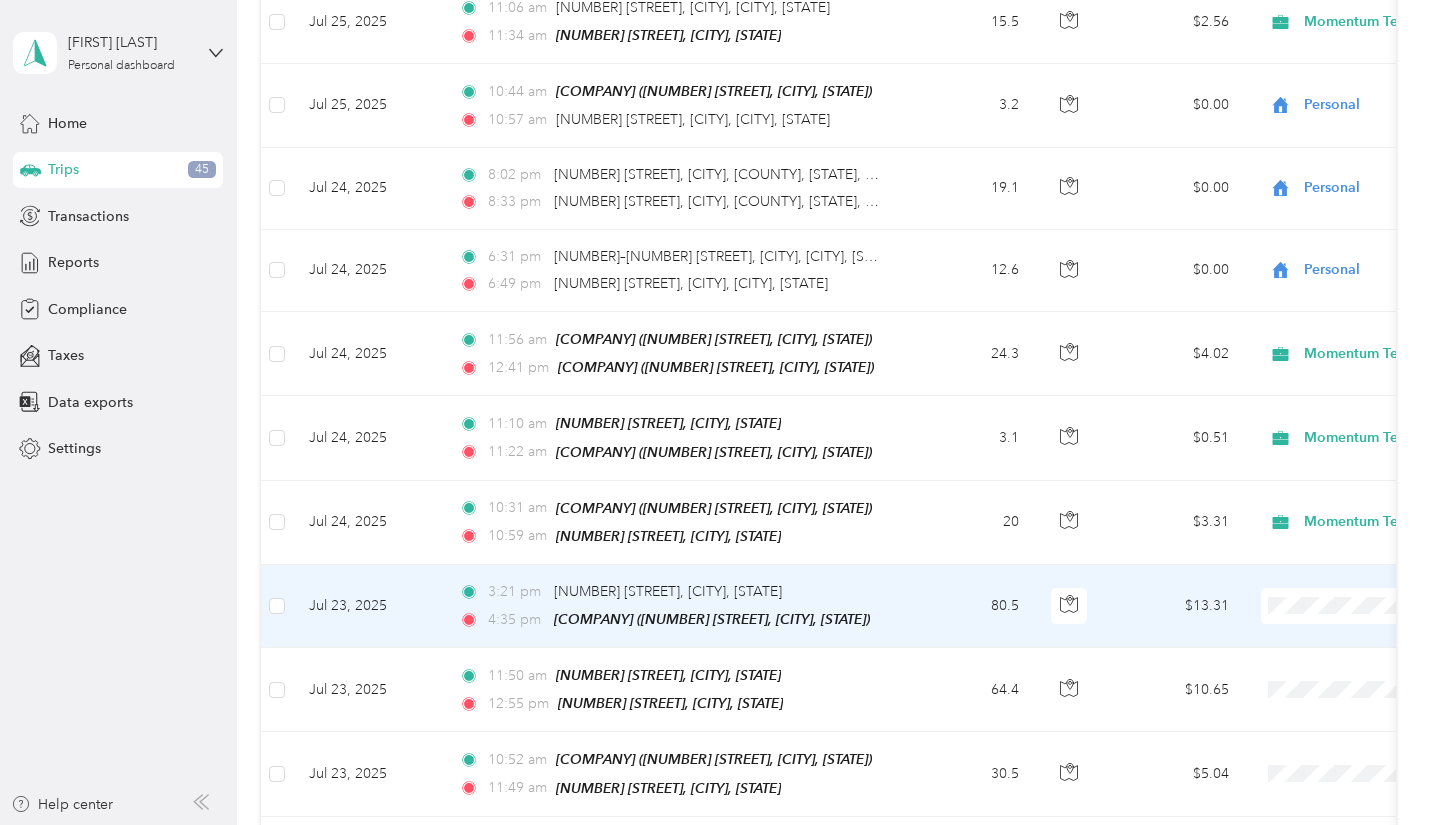 click on "Momentum Textiles" at bounding box center [1324, 614] 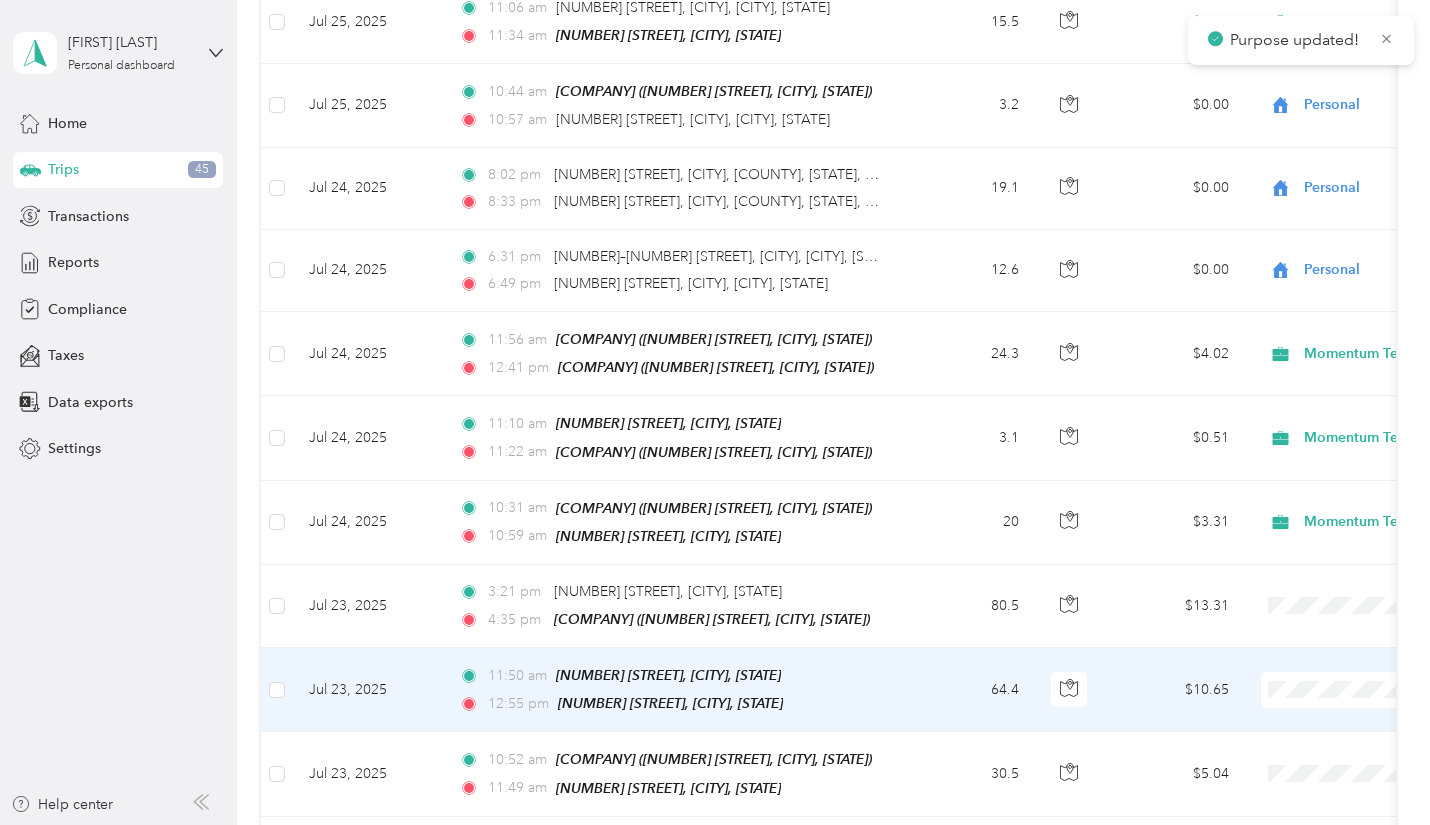 click on "Momentum Textiles" at bounding box center [1324, 704] 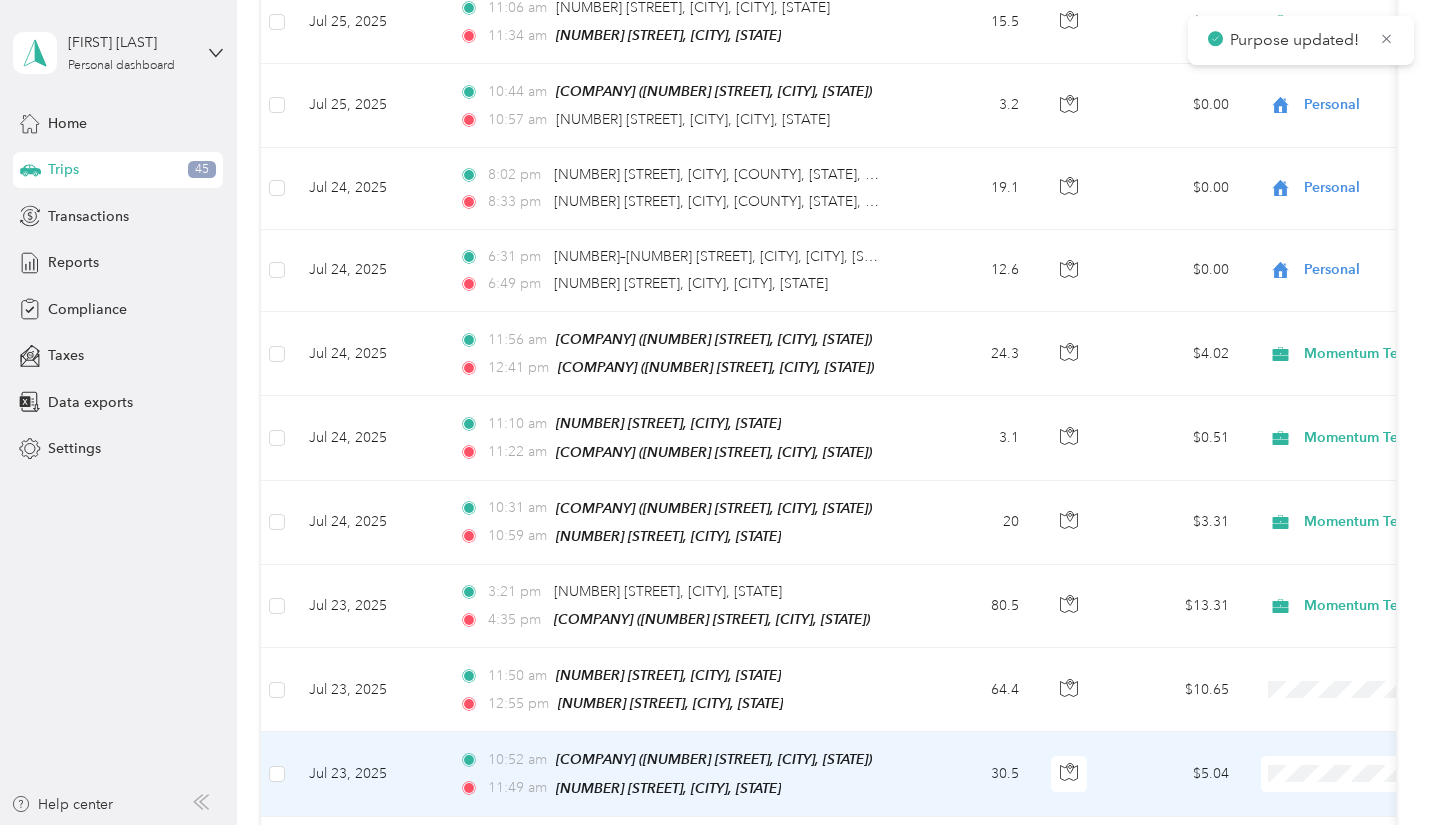 click on "Momentum Textiles" at bounding box center (1306, 678) 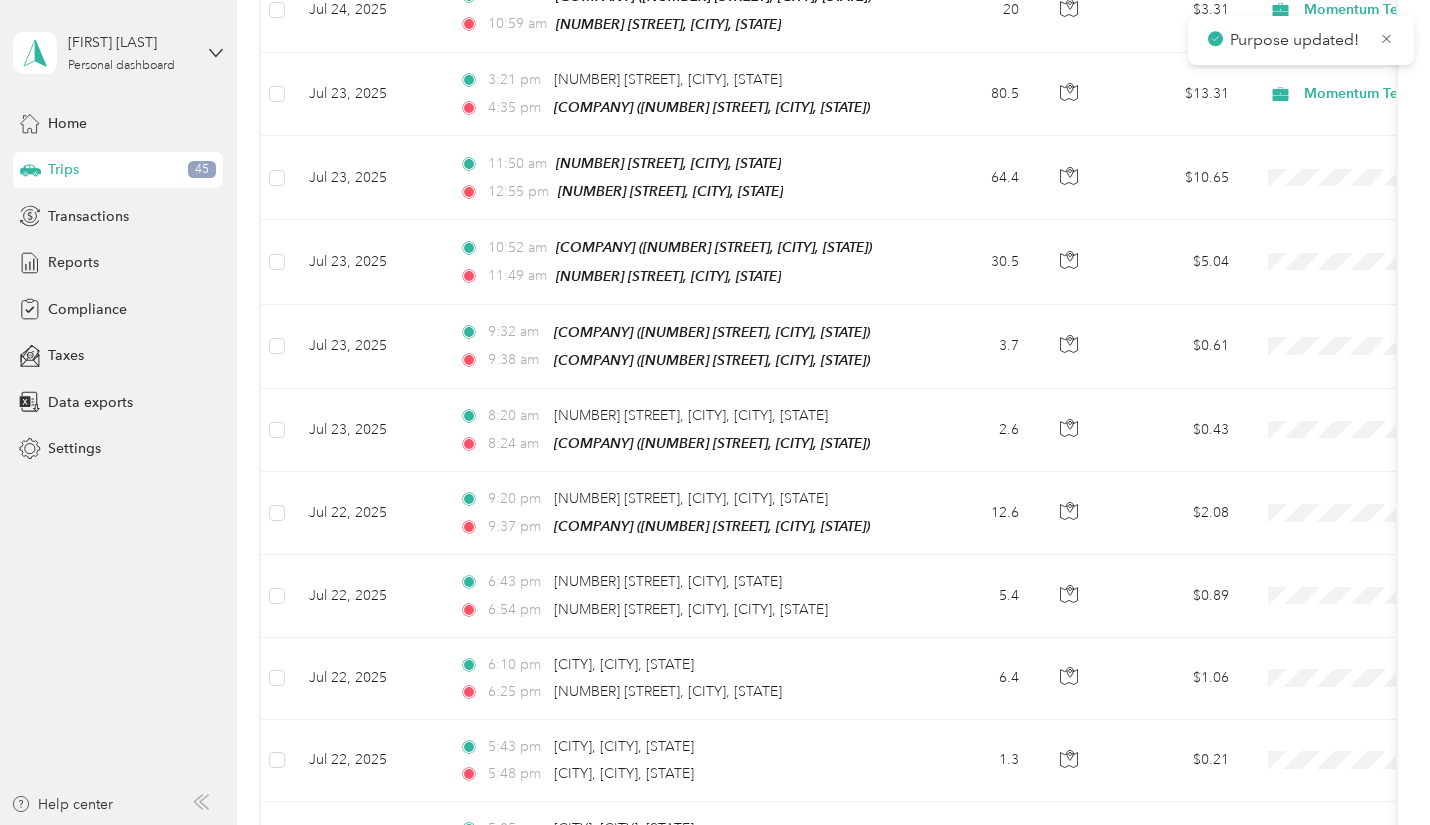 scroll, scrollTop: 3201, scrollLeft: 0, axis: vertical 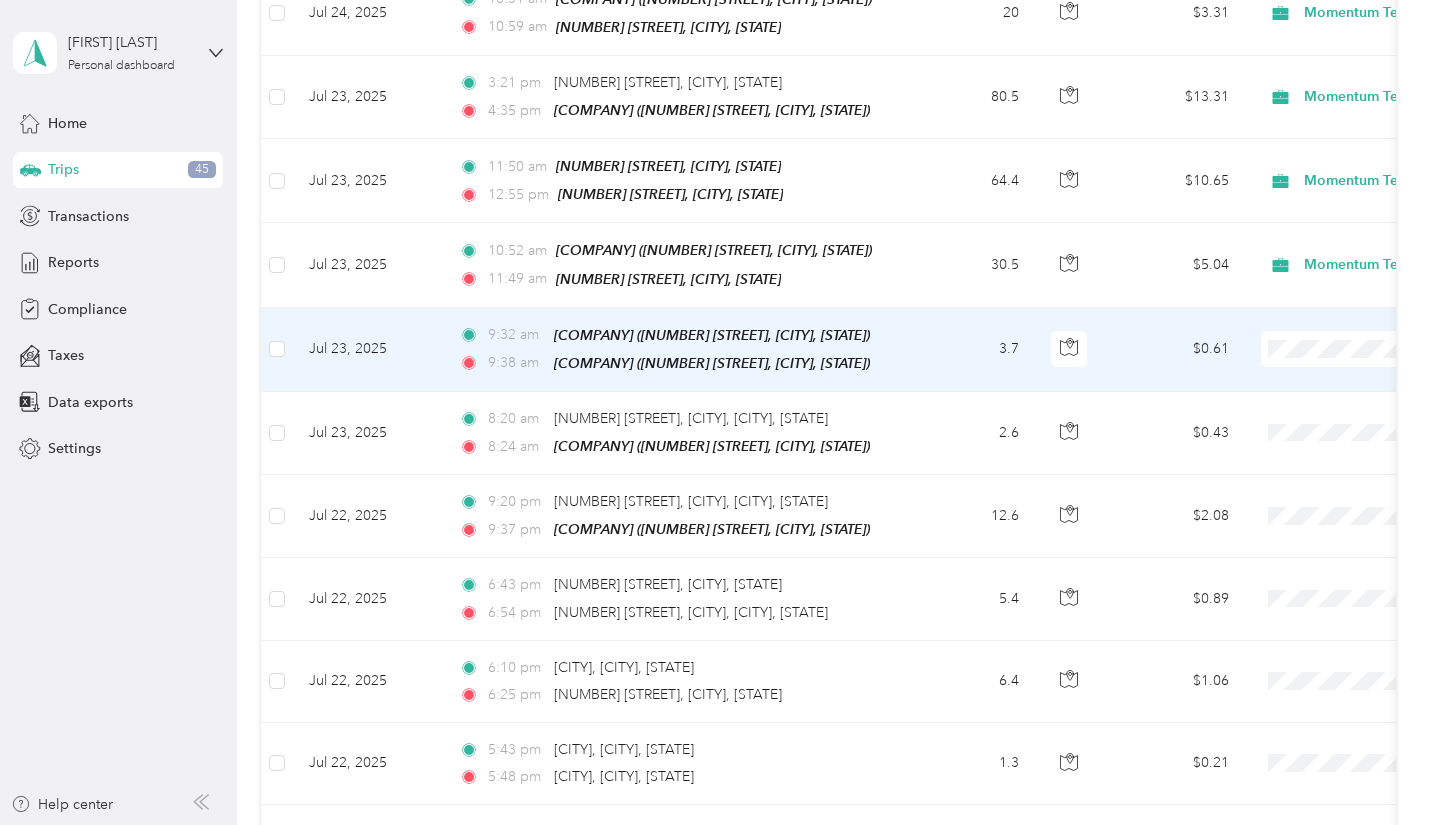 click at bounding box center (1385, 349) 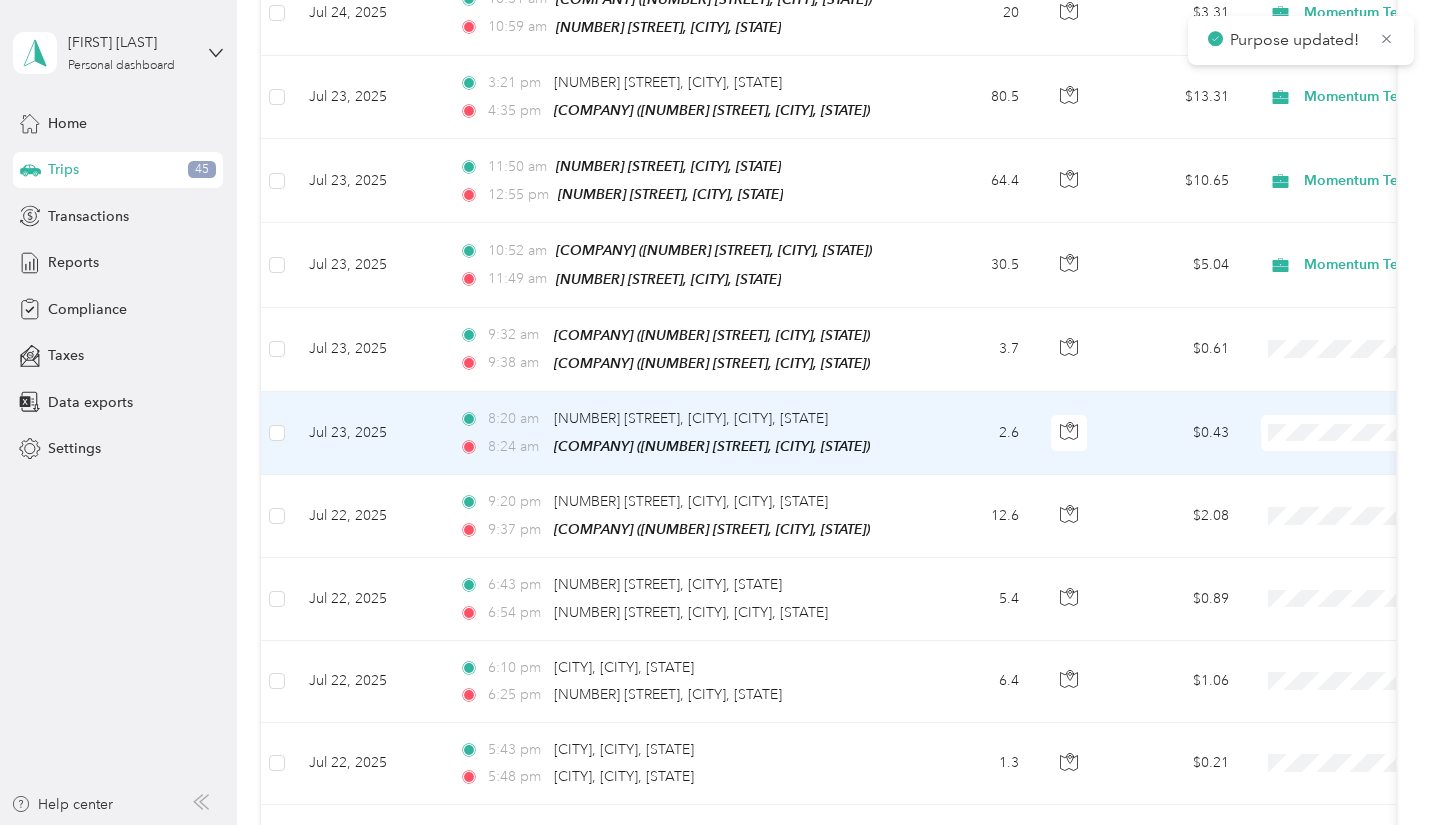 click on "Personal" at bounding box center (1324, 480) 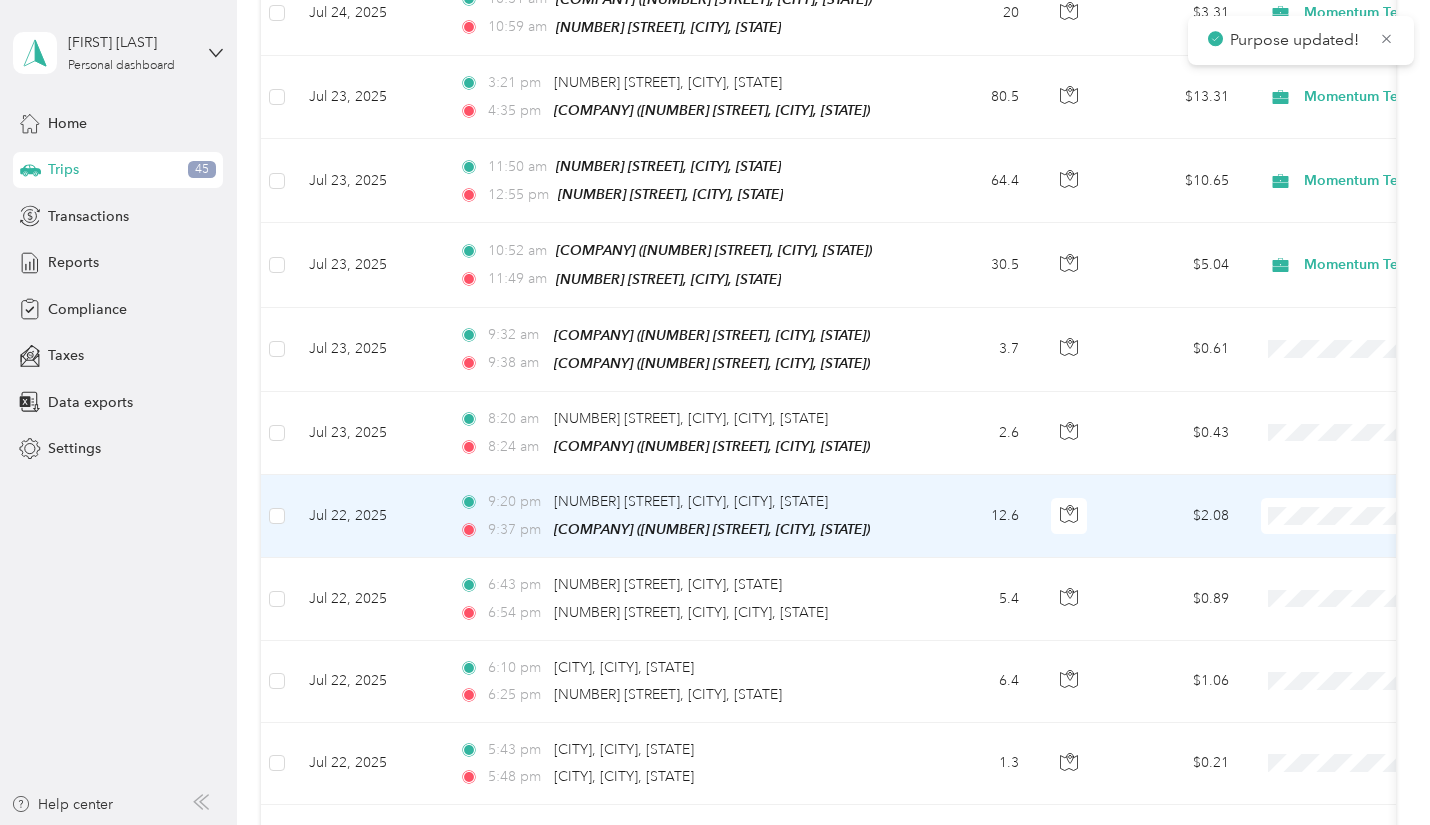 click on "Personal" at bounding box center [1324, 563] 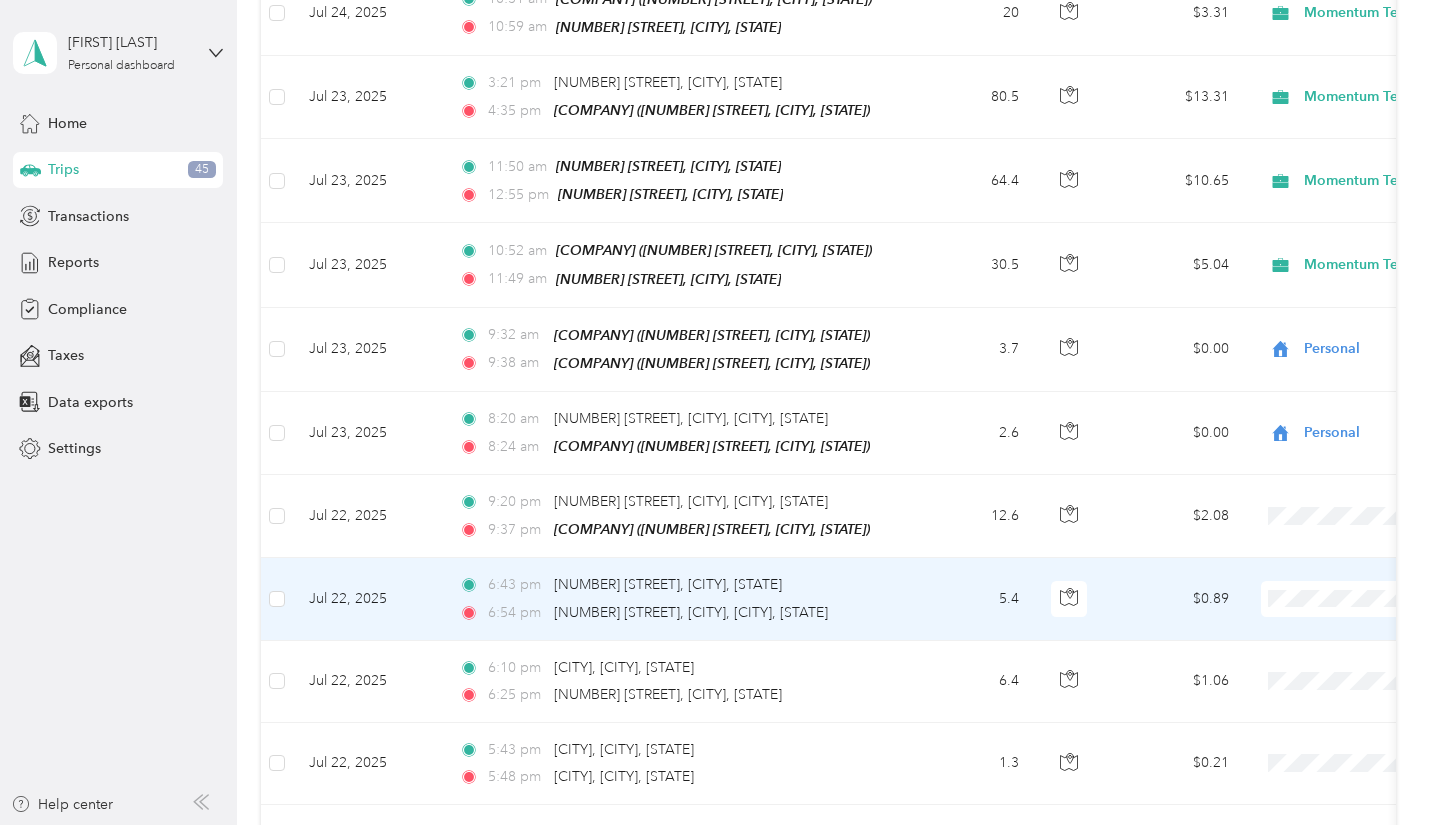 click on "Personal" at bounding box center [1324, 645] 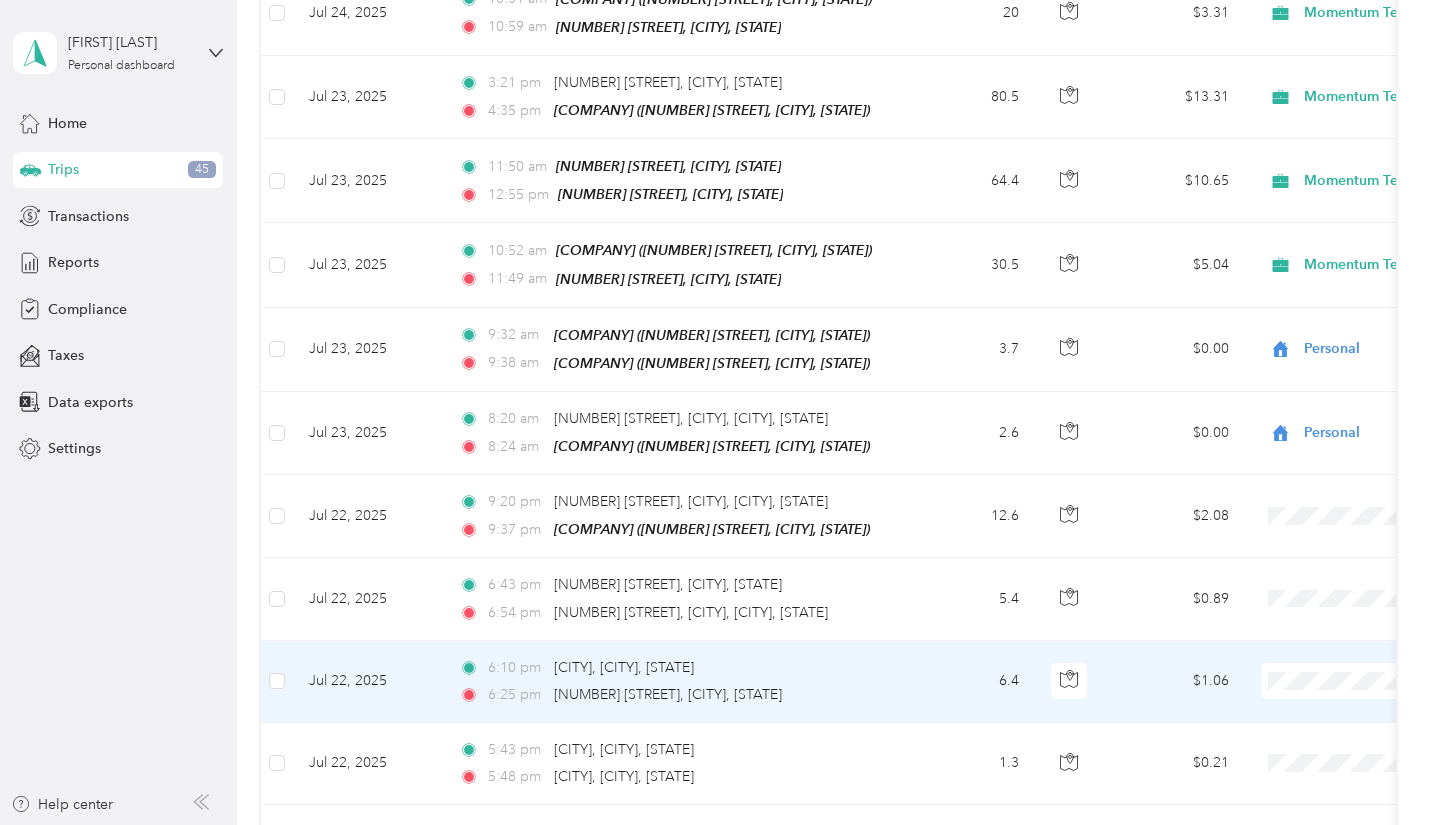 click on "Personal" at bounding box center [1324, 728] 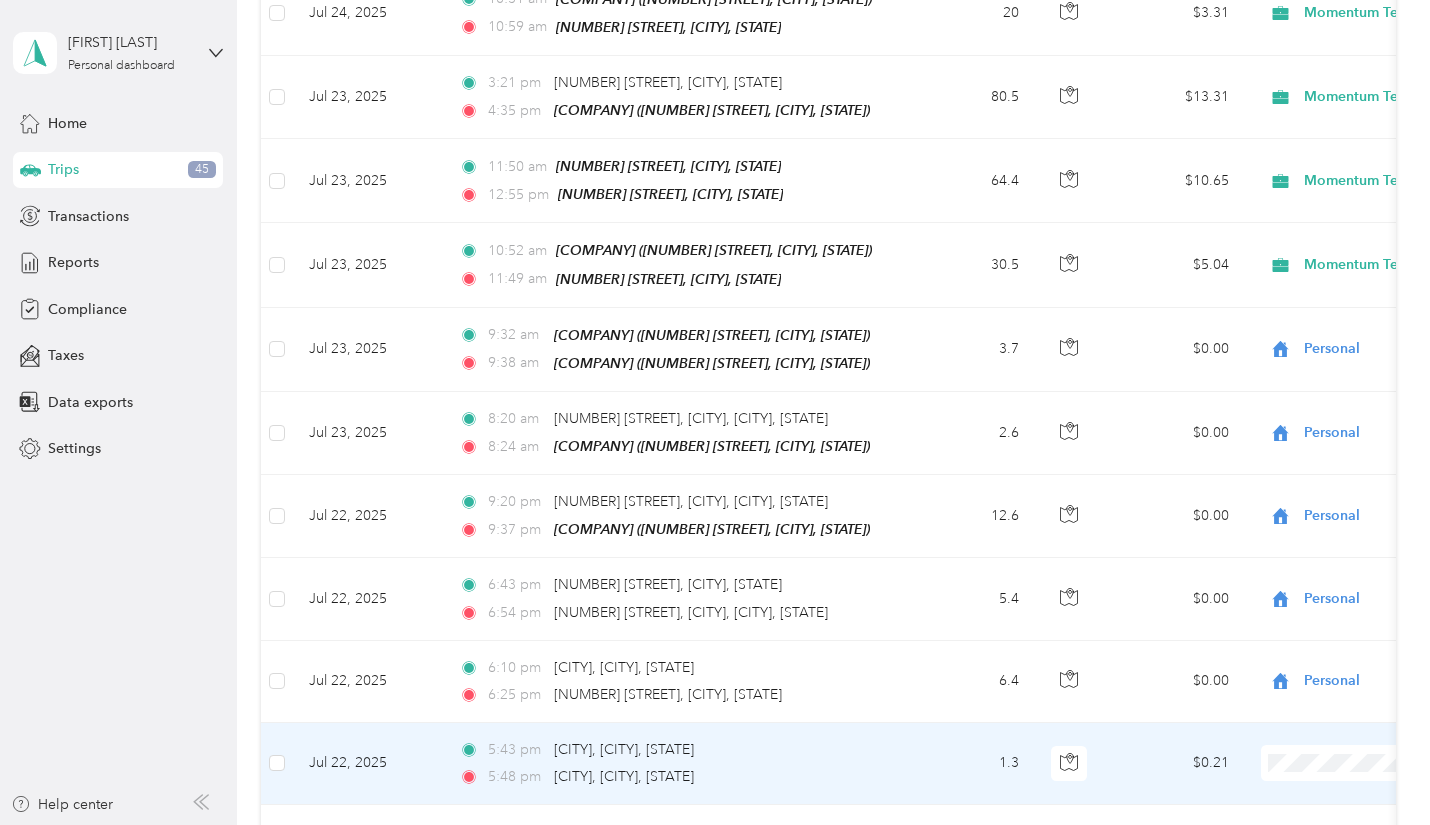 click on "Personal" at bounding box center (1306, 694) 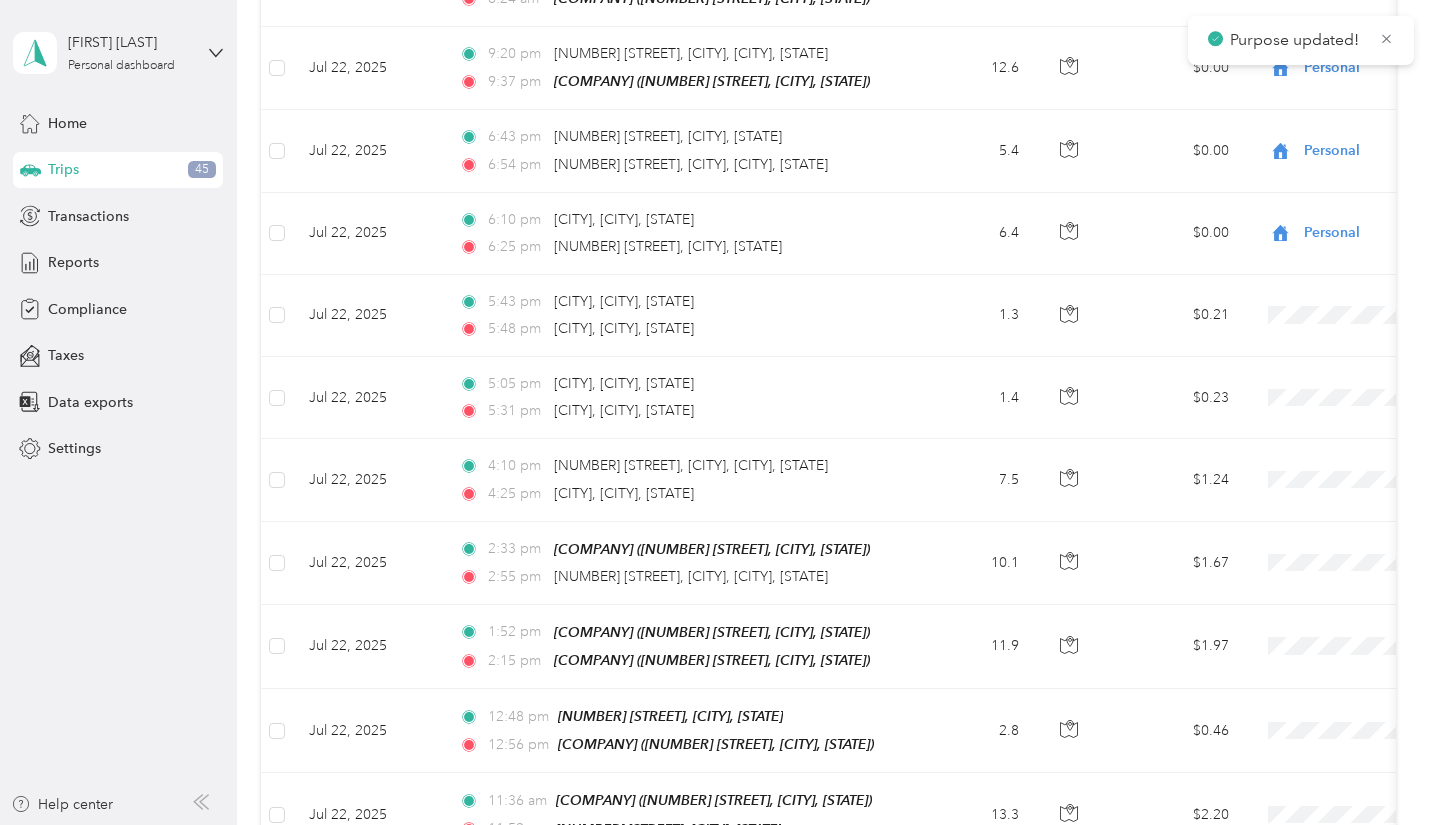scroll, scrollTop: 3677, scrollLeft: 0, axis: vertical 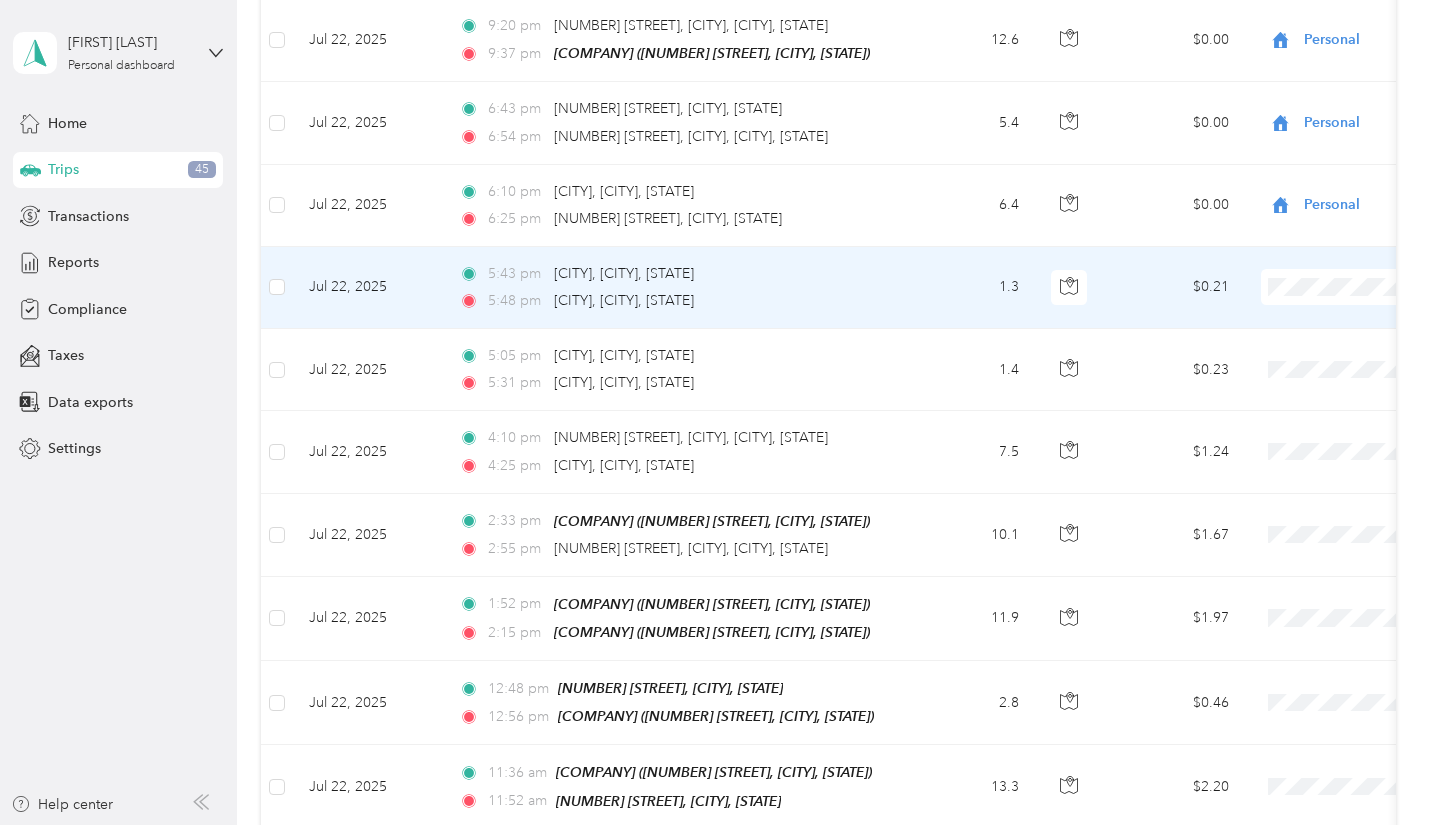 click at bounding box center (1385, 287) 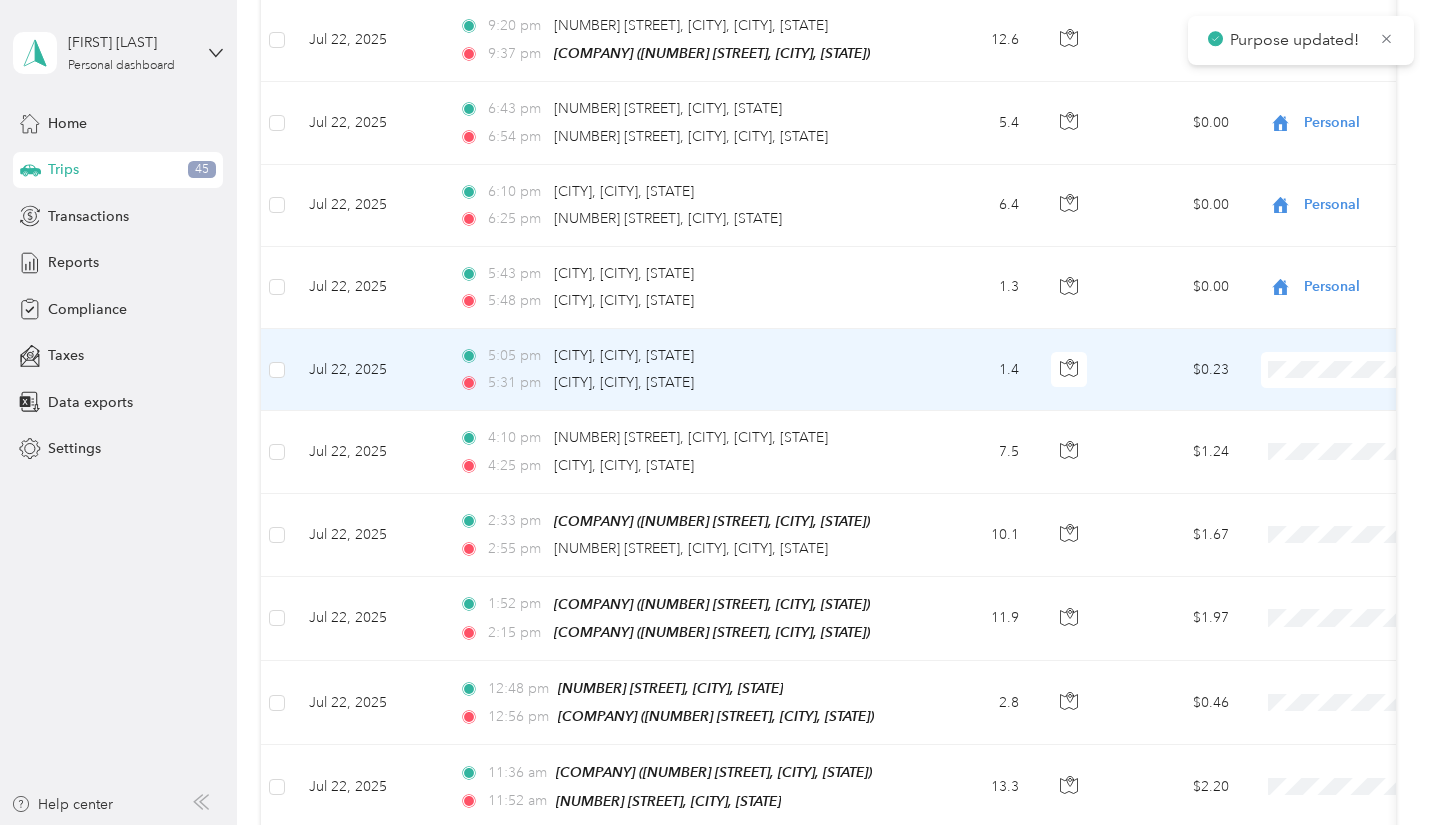 click on "Purpose updated! Lindsay S. Raia	 Personal dashboard Home Trips 45 Transactions Reports Compliance Taxes Data exports Settings   Help center Trips New trip 376.2   mi Work 205.8   mi Personal 80.4   mi Unclassified $62.19 Value All purposes Filters Date Locations Mileage (mi) Map Mileage value Purpose Track Method Report                     Jul 31, 2025 6:21 pm English Villa Dr, East Louisville, Middletown, KY 6:40 pm RAIA - ALLIANCE PARTNERSHIPS (7809 SPRINGFARM GLEN RD, PROSPECT, KY) 12.2 $0.00 Personal GPS -- Jul 31, 2025 5:45 pm SHERWIN WILLIAMS (13122 SHELBYVILLE RD, MIDDLETOWN, KY) 5:51 pm 700 S English Station Rd, East Louisville, Louisville, KY 2.1 $0.00 Personal GPS -- Jul 31, 2025 4:40 pm 700 S English Station Rd, East Louisville, Louisville, KY 4:48 pm SHERWIN WILLIAMS (13122 SHELBYVILLE RD, MIDDLETOWN, KY) 2.2 $0.00 Personal GPS -- Jul 31, 2025 3:37 pm RAIA - ALLIANCE PARTNERSHIPS (7809 SPRINGFARM GLEN RD, PROSPECT, KY) 4:03 pm 700 S English Station Rd, East Louisville, Louisville, KY --" at bounding box center (710, 412) 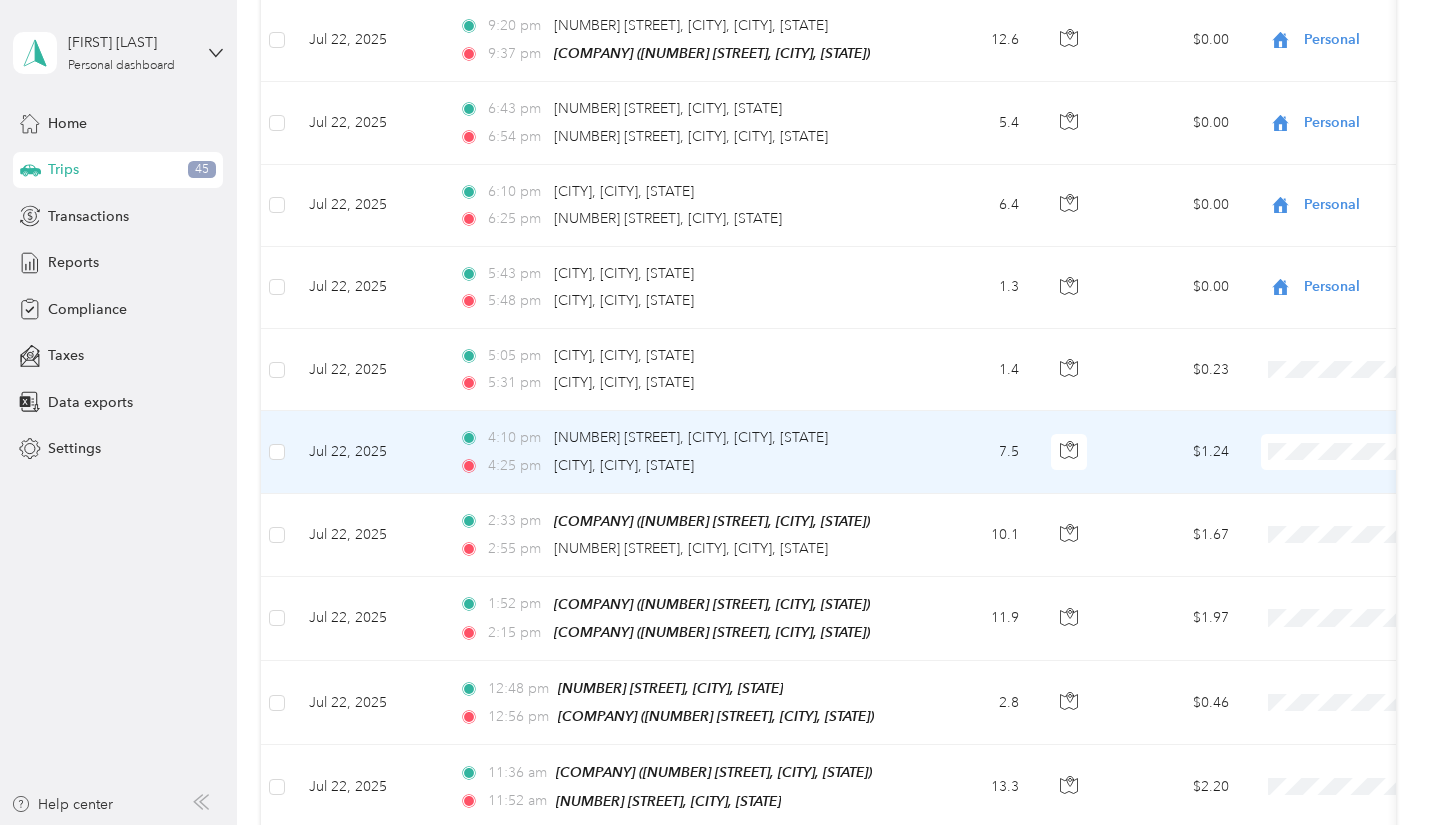 click on "Personal" at bounding box center (1324, 499) 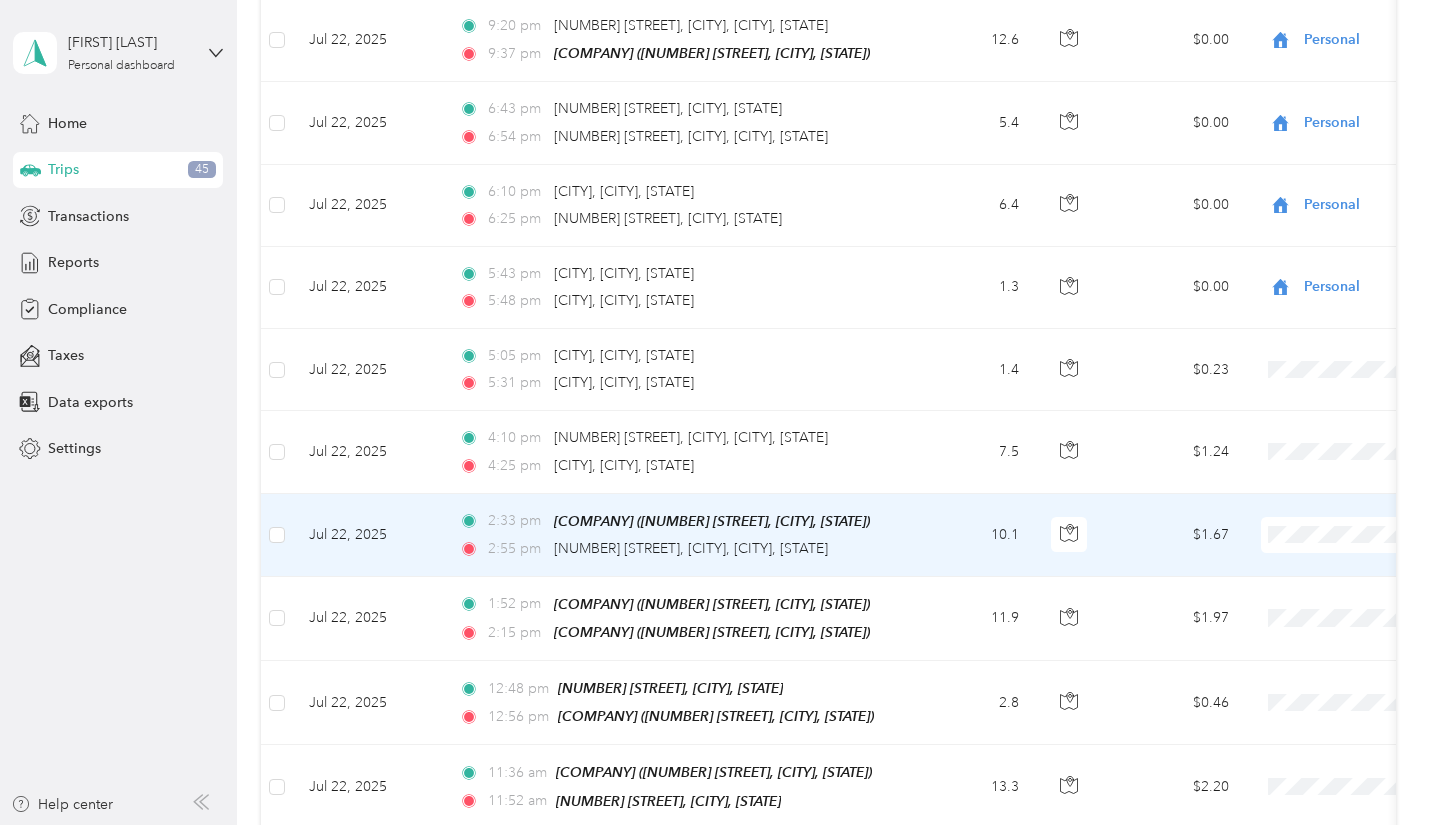 click on "Personal" at bounding box center (1324, 581) 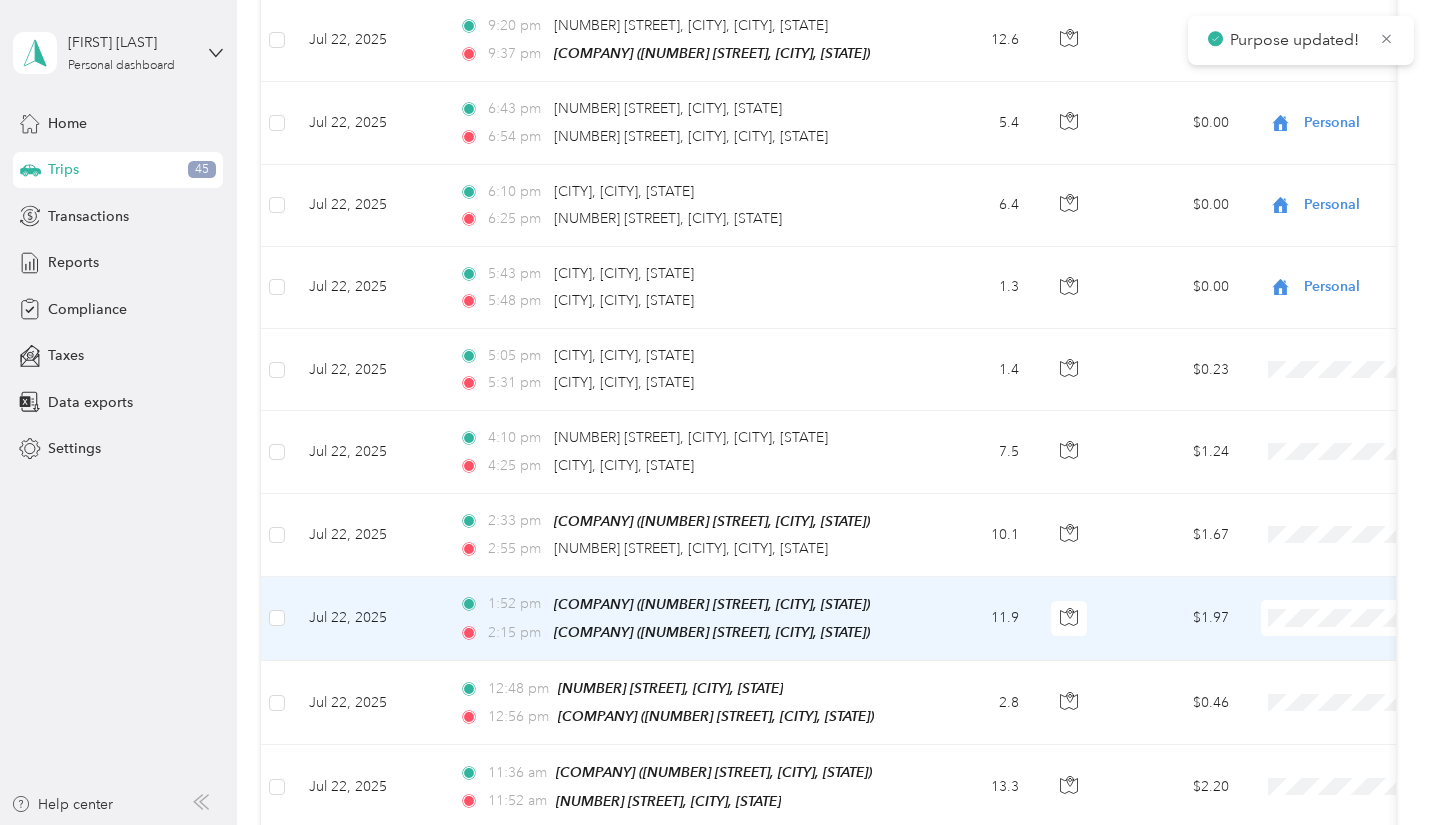 click on "Momentum Textiles" at bounding box center (1324, 629) 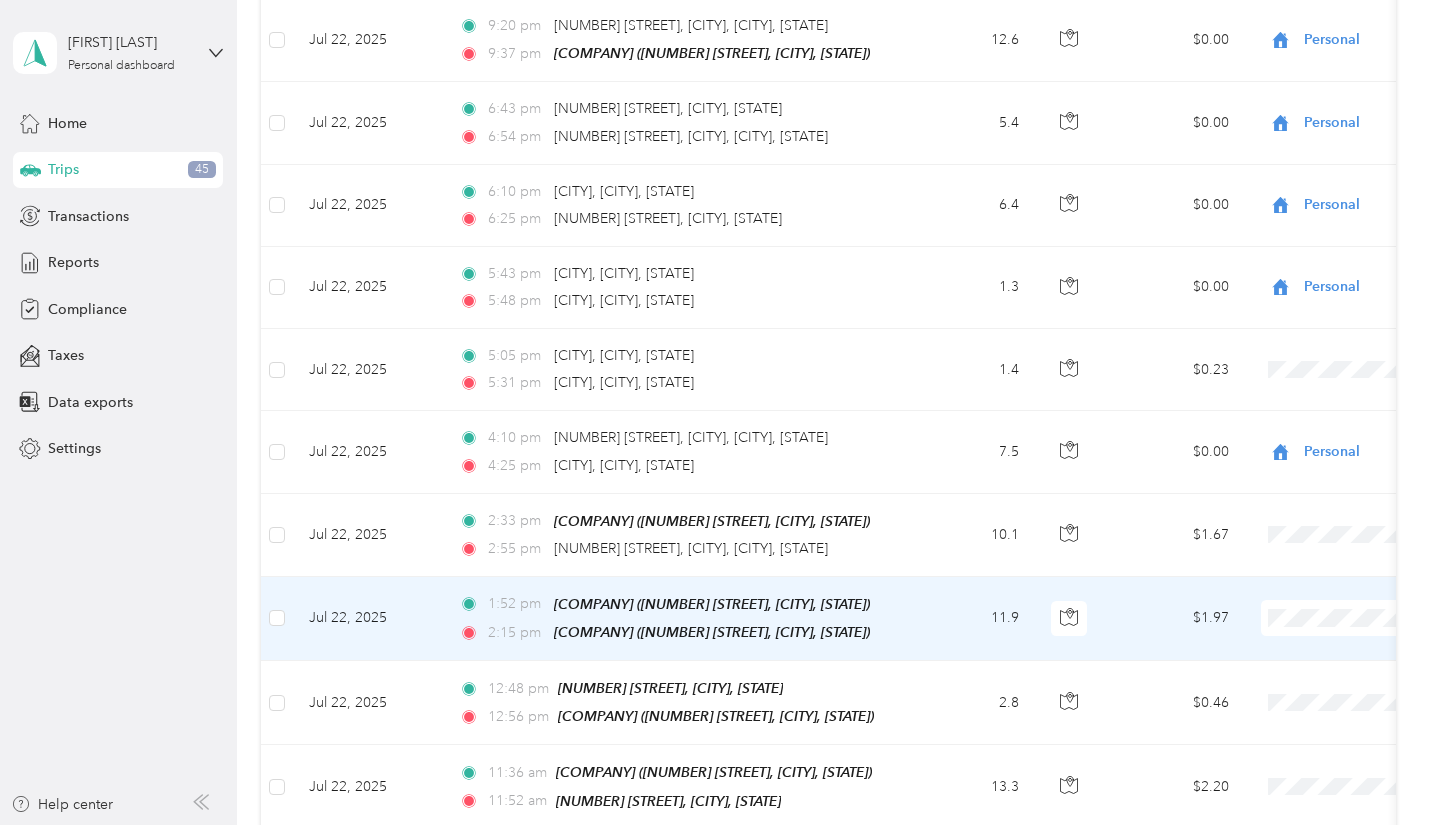 click on "Momentum Textiles" at bounding box center (1324, 629) 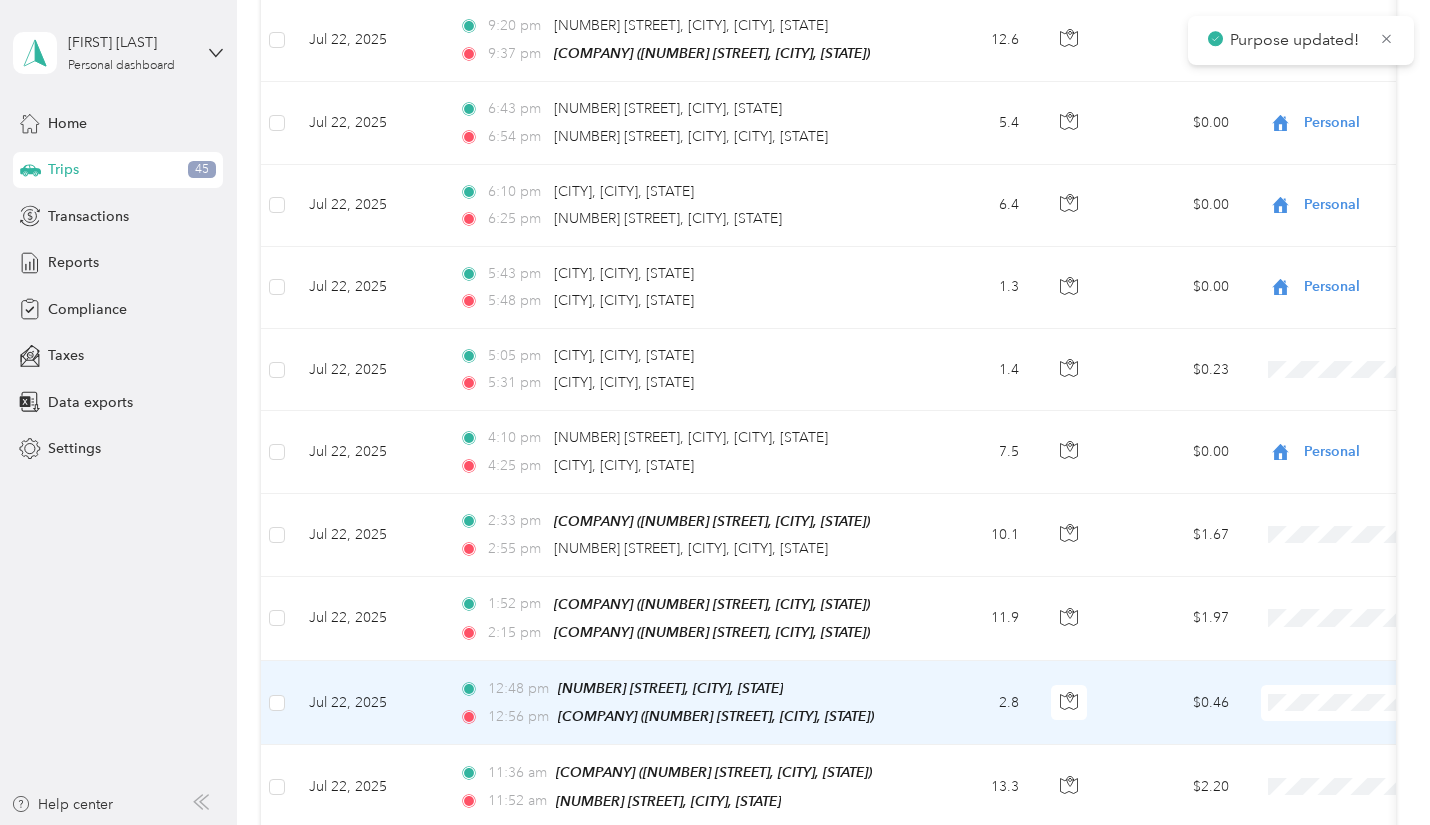 click on "Momentum Textiles" at bounding box center [1324, 709] 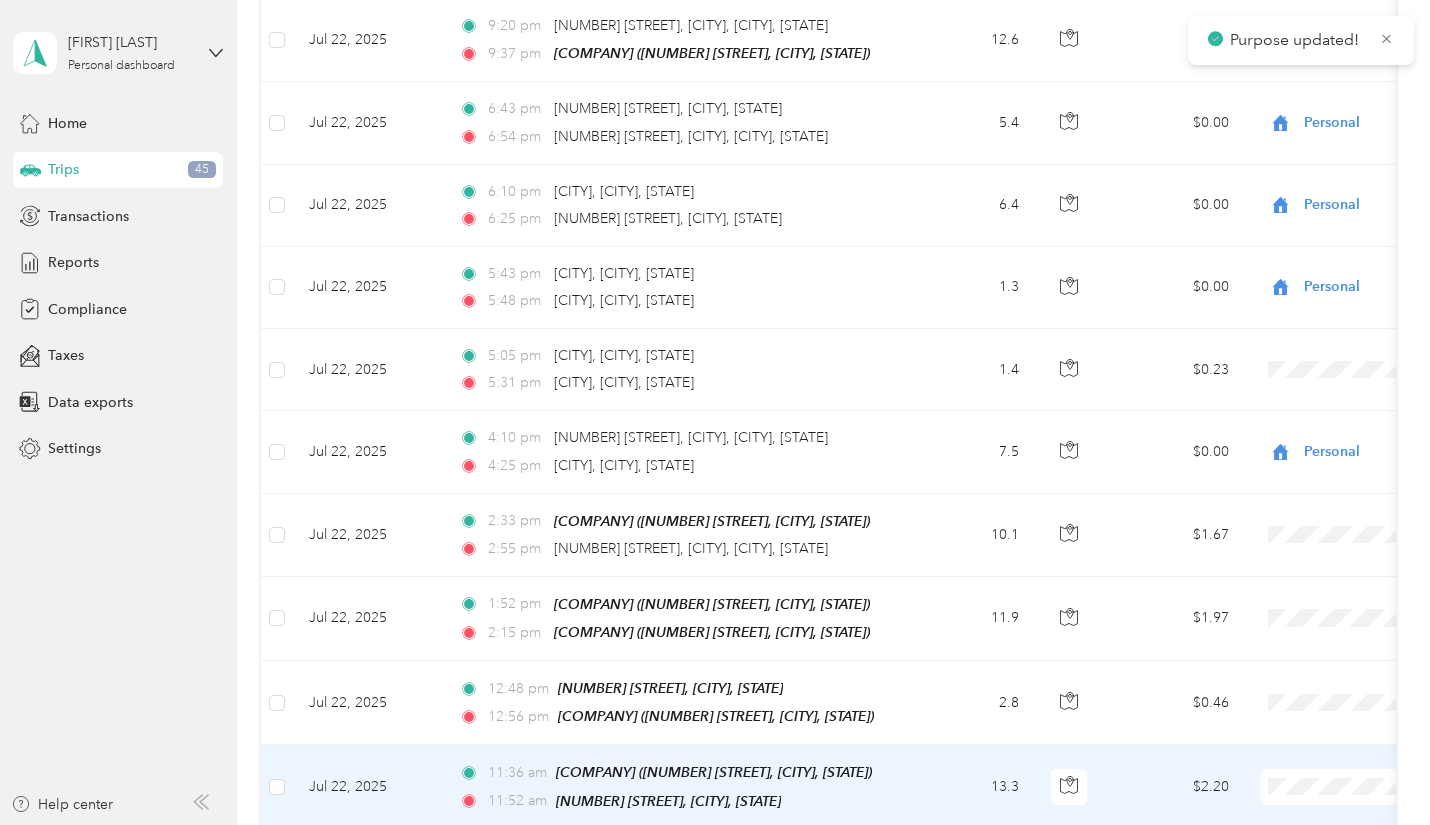 click on "Momentum Textiles" at bounding box center [1306, 686] 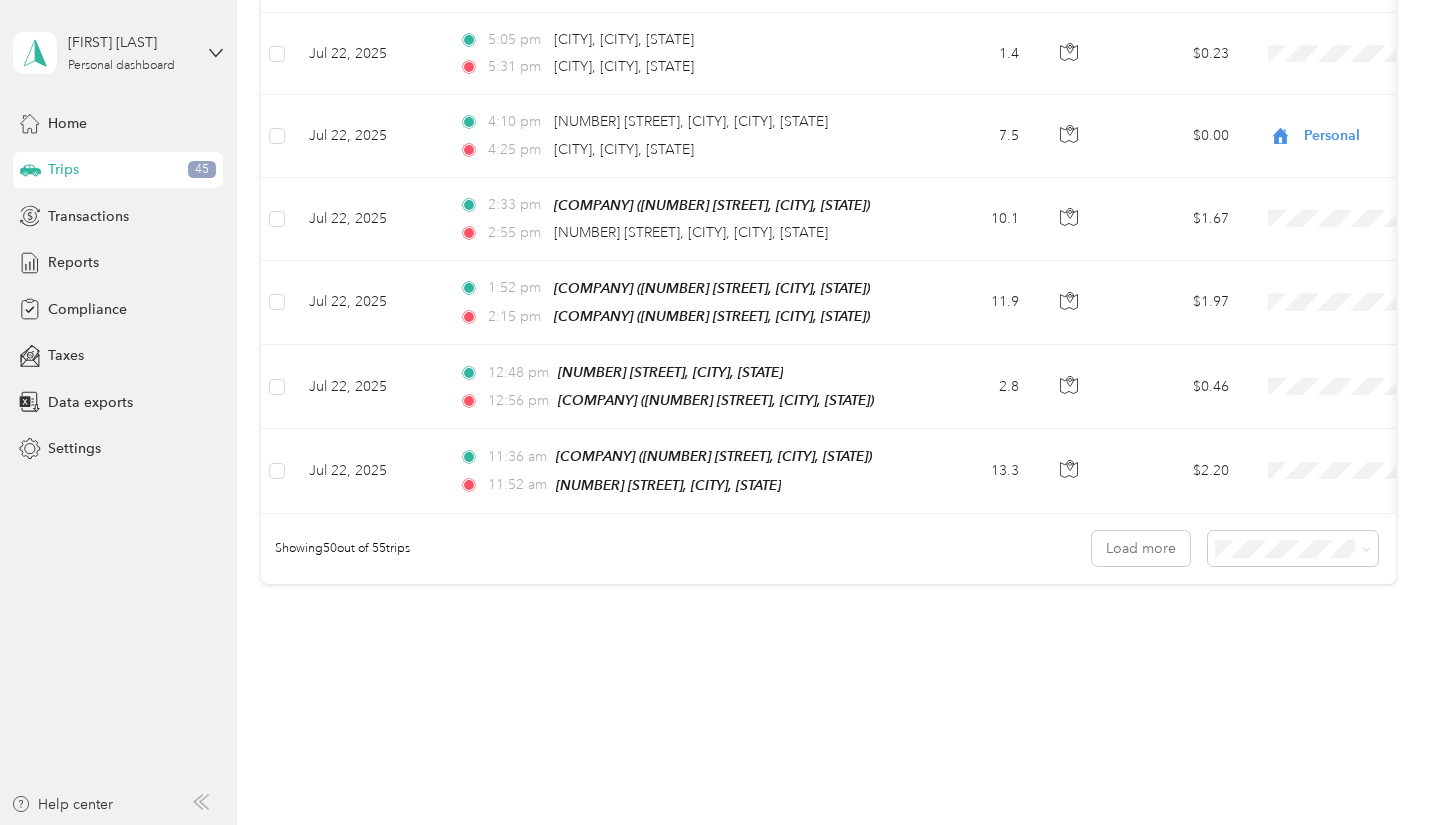 scroll, scrollTop: 4008, scrollLeft: 0, axis: vertical 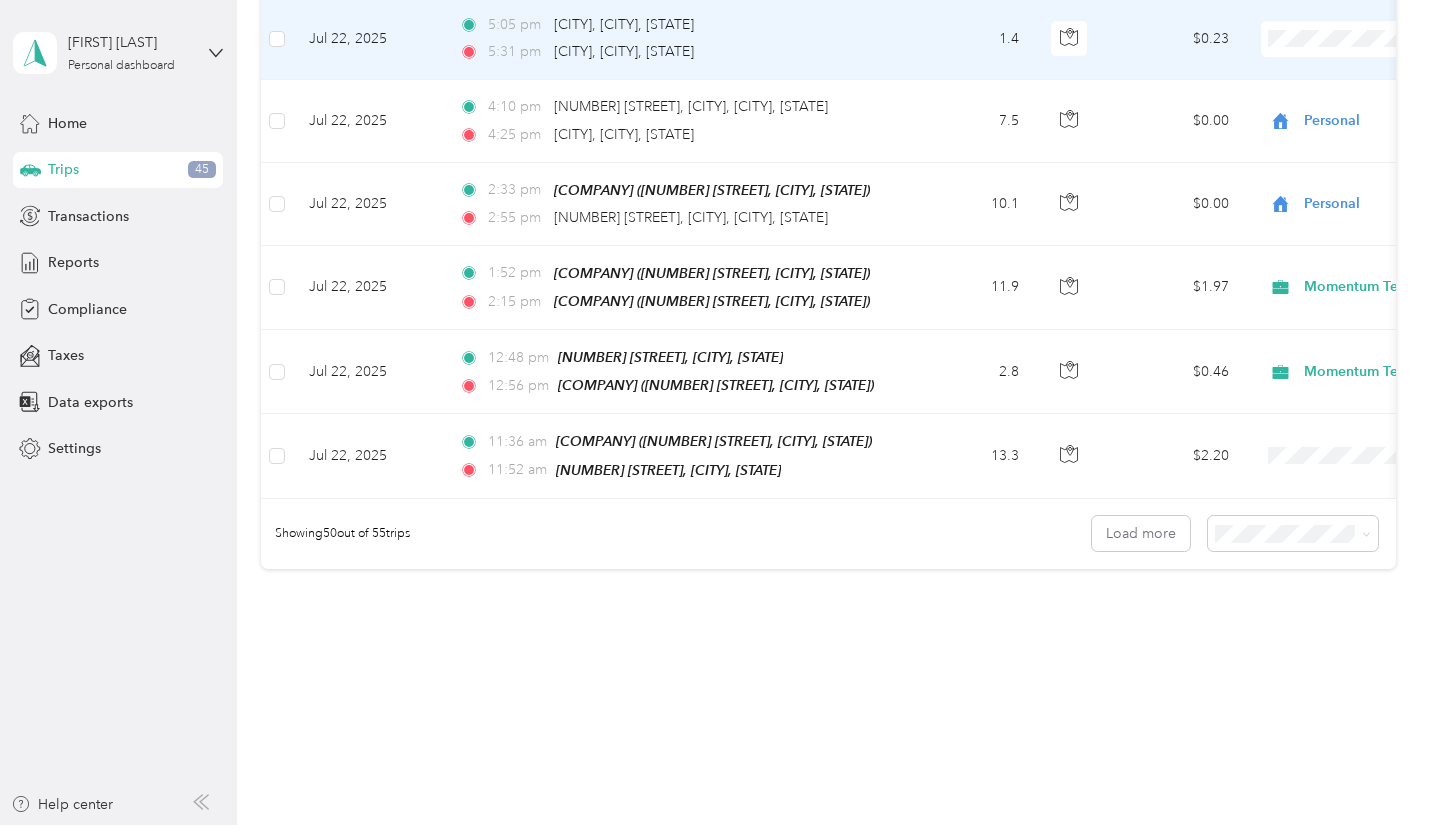 click on "Personal" at bounding box center (1324, 86) 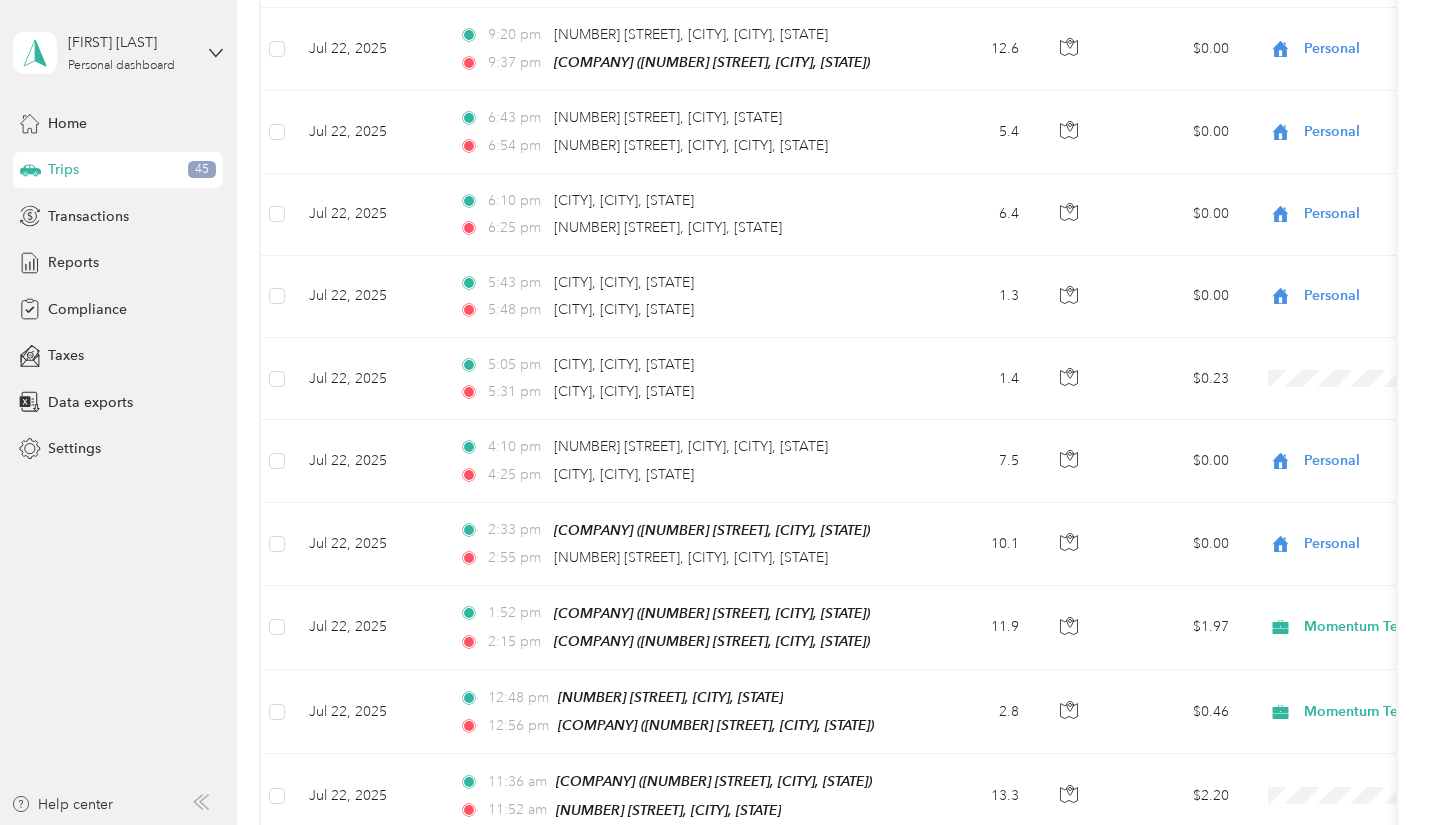 scroll, scrollTop: 3652, scrollLeft: 0, axis: vertical 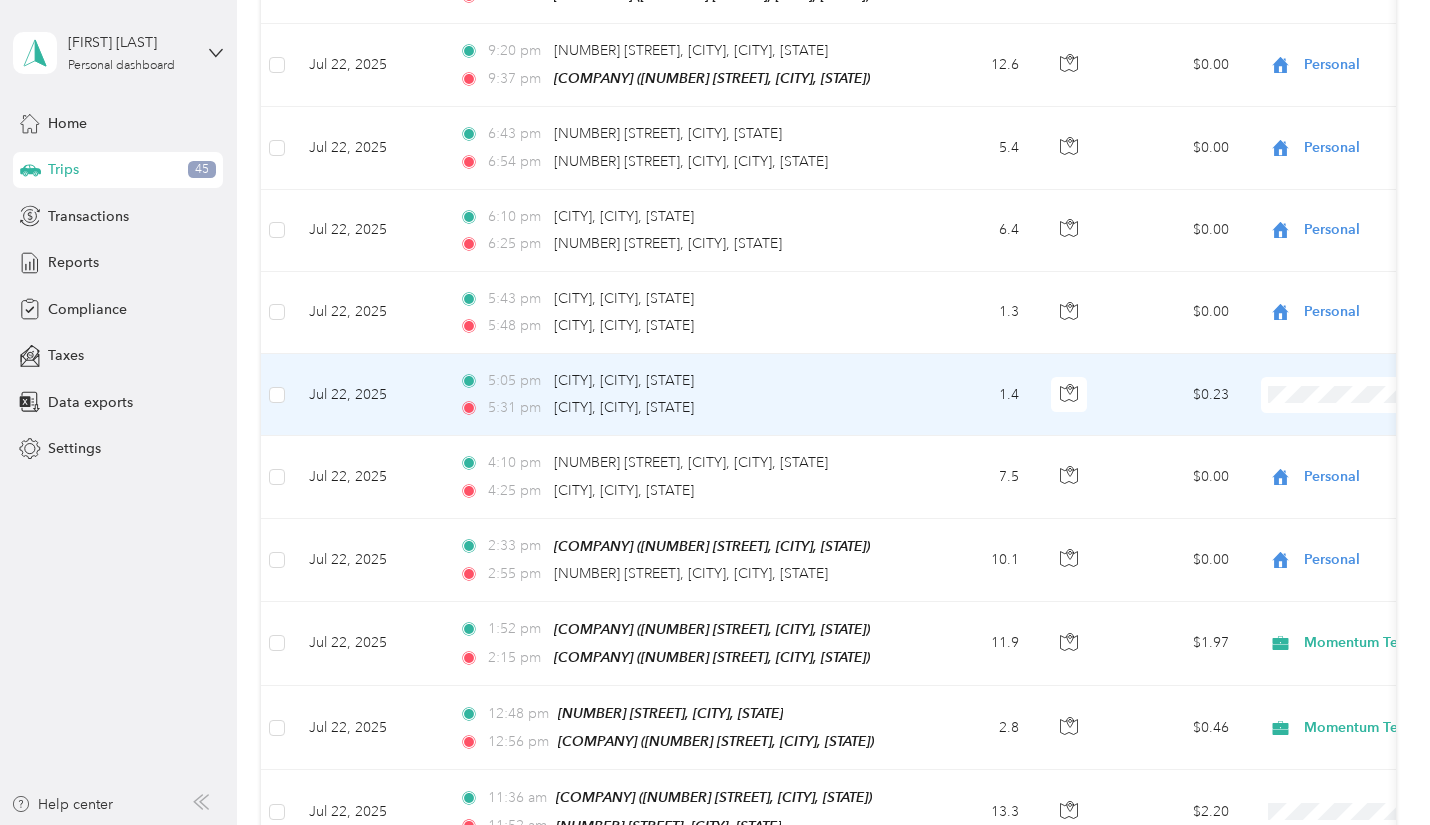 click on "Personal" at bounding box center (1324, 437) 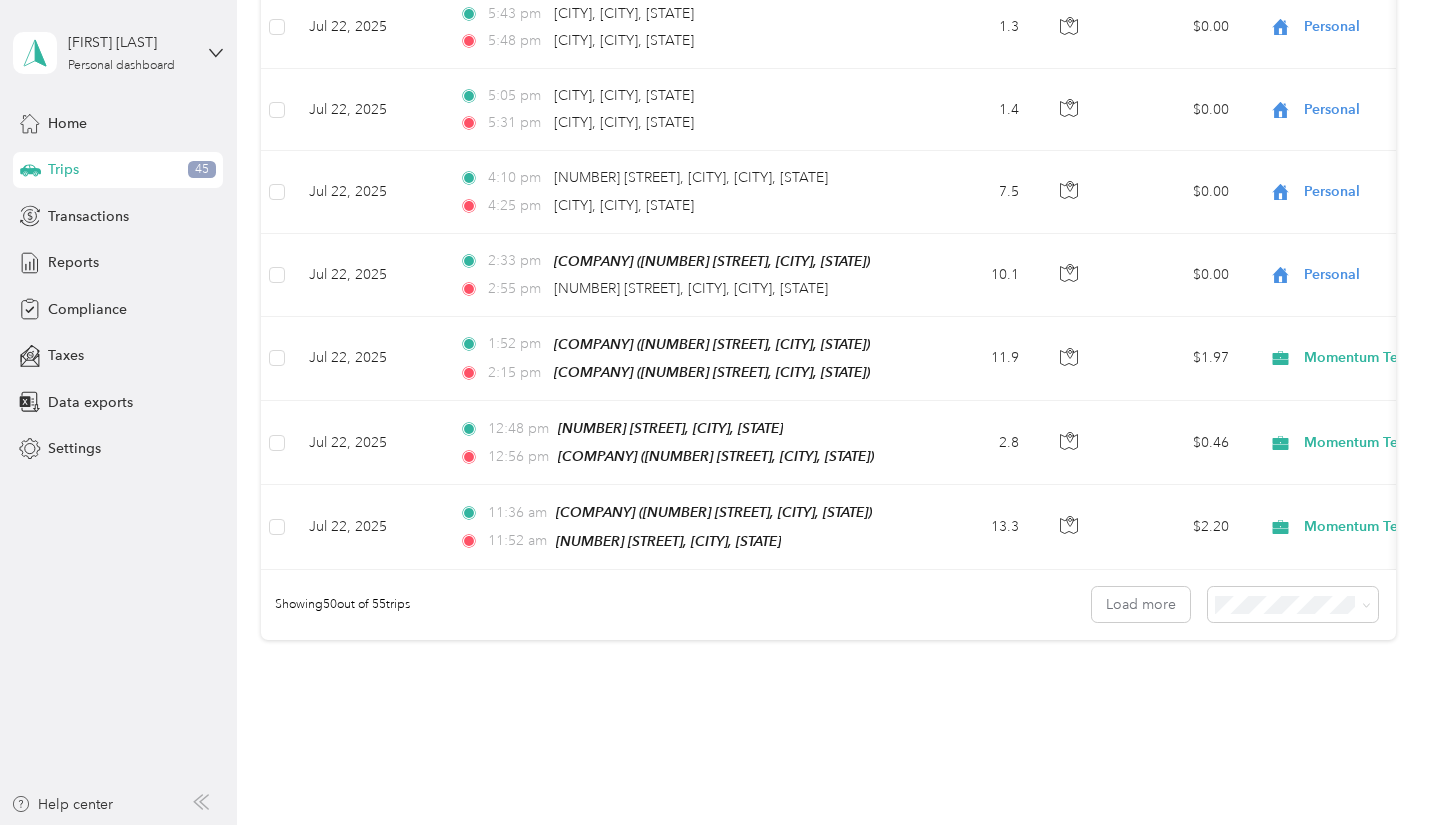 scroll, scrollTop: 3947, scrollLeft: 0, axis: vertical 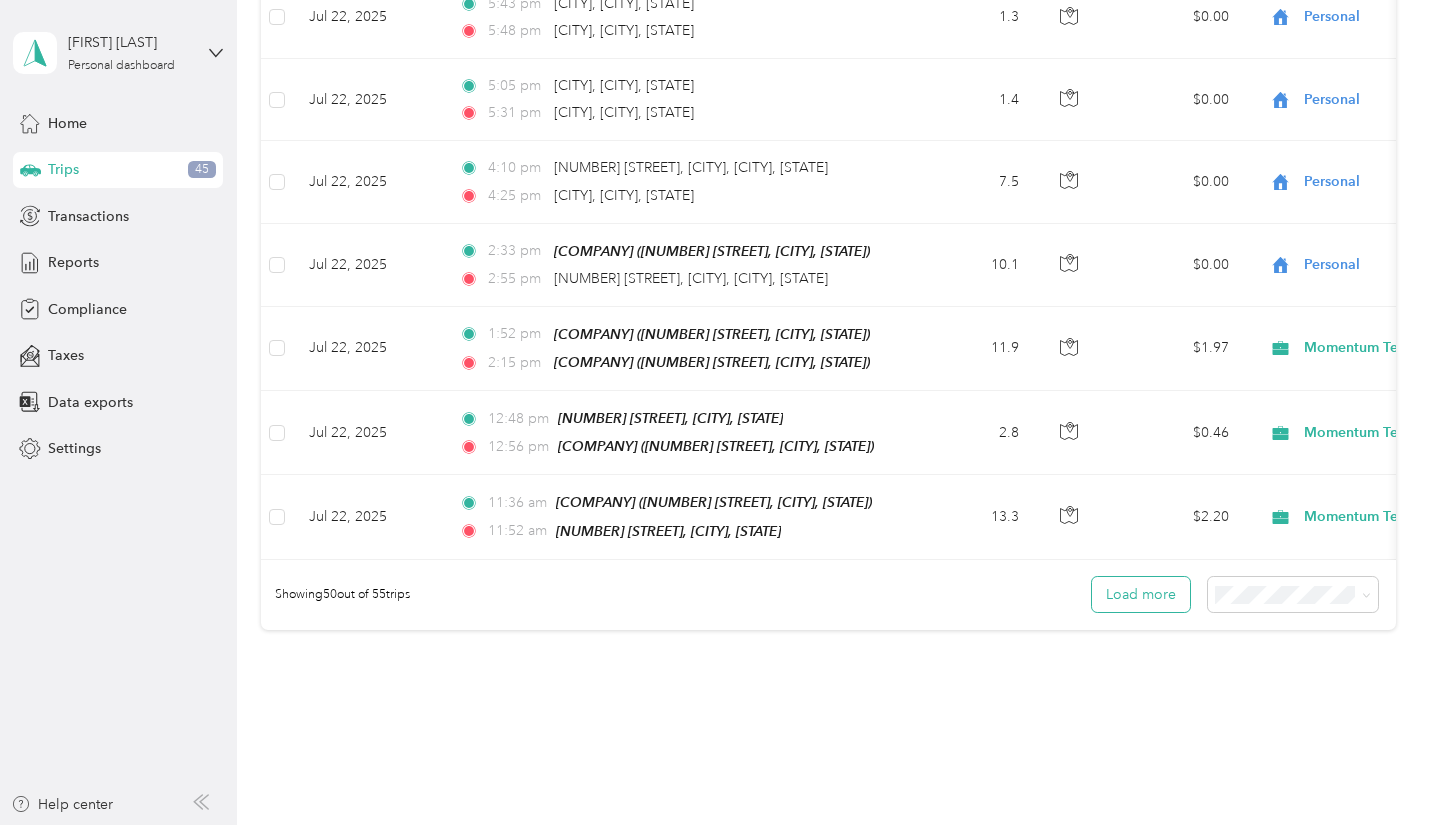 click on "Load more" at bounding box center (1141, 594) 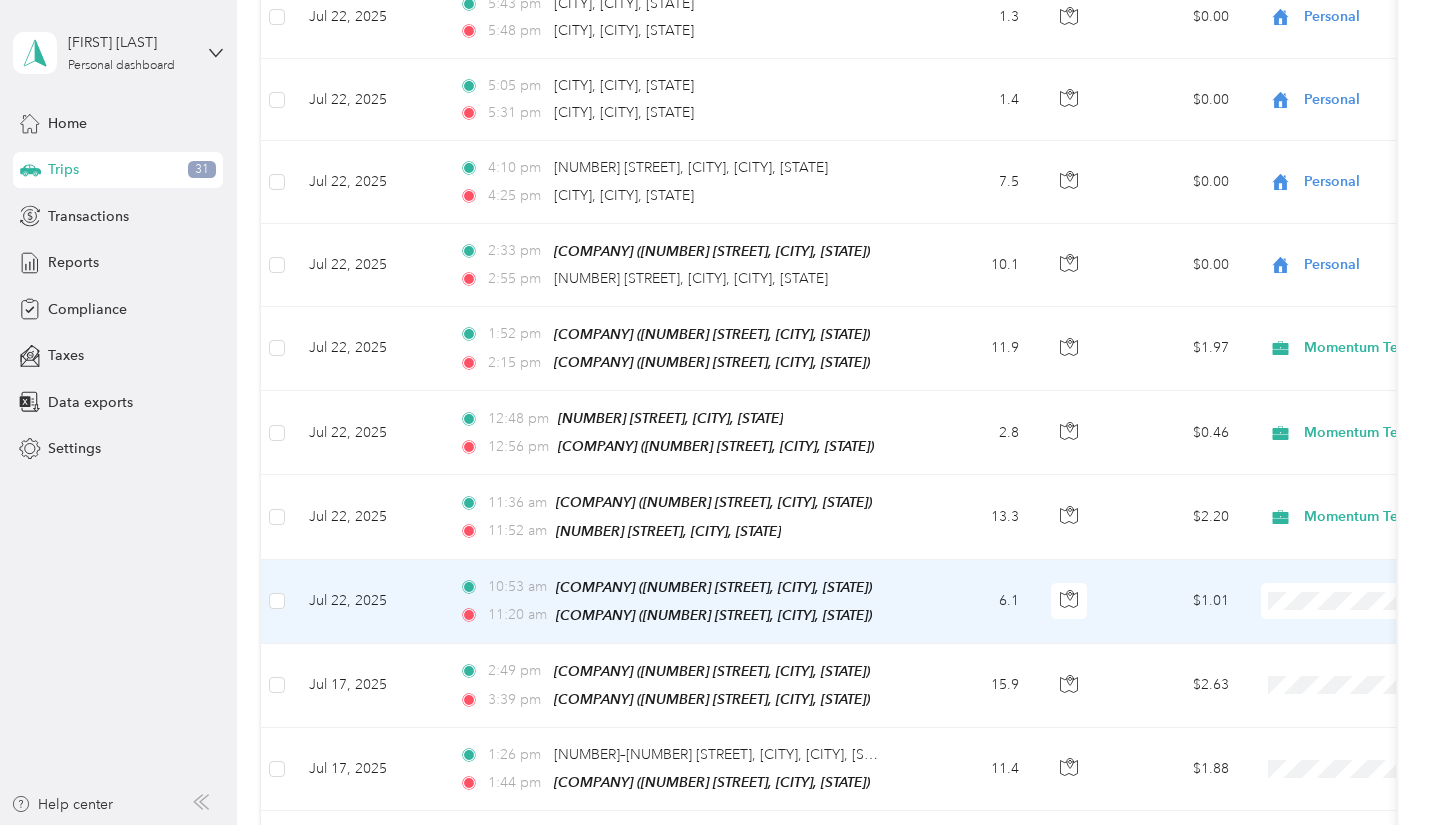 click on "Momentum Textiles" at bounding box center (1324, 609) 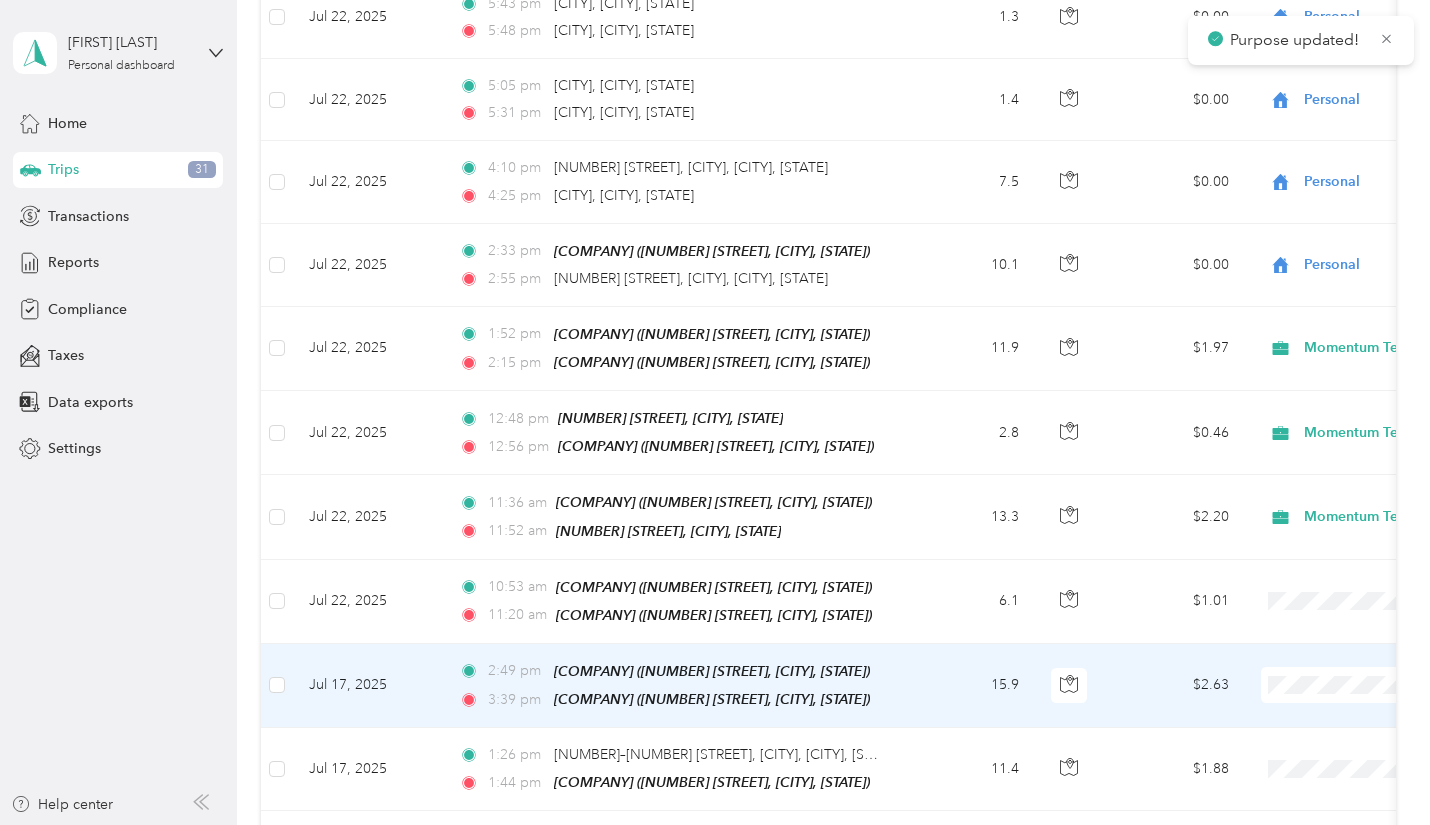 click on "Momentum Textiles" at bounding box center (1324, 688) 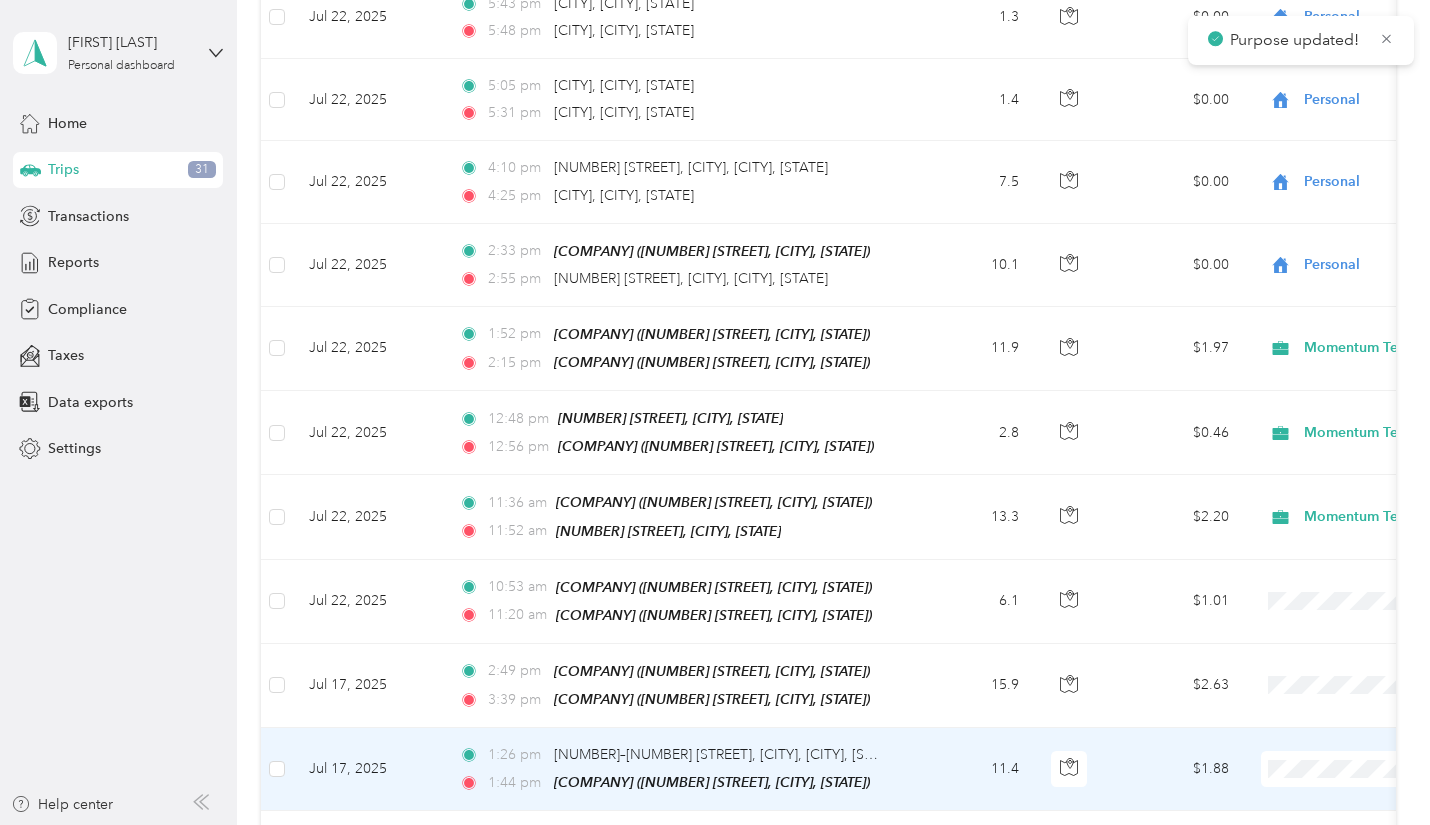 click on "Momentum Textiles" at bounding box center (1306, 665) 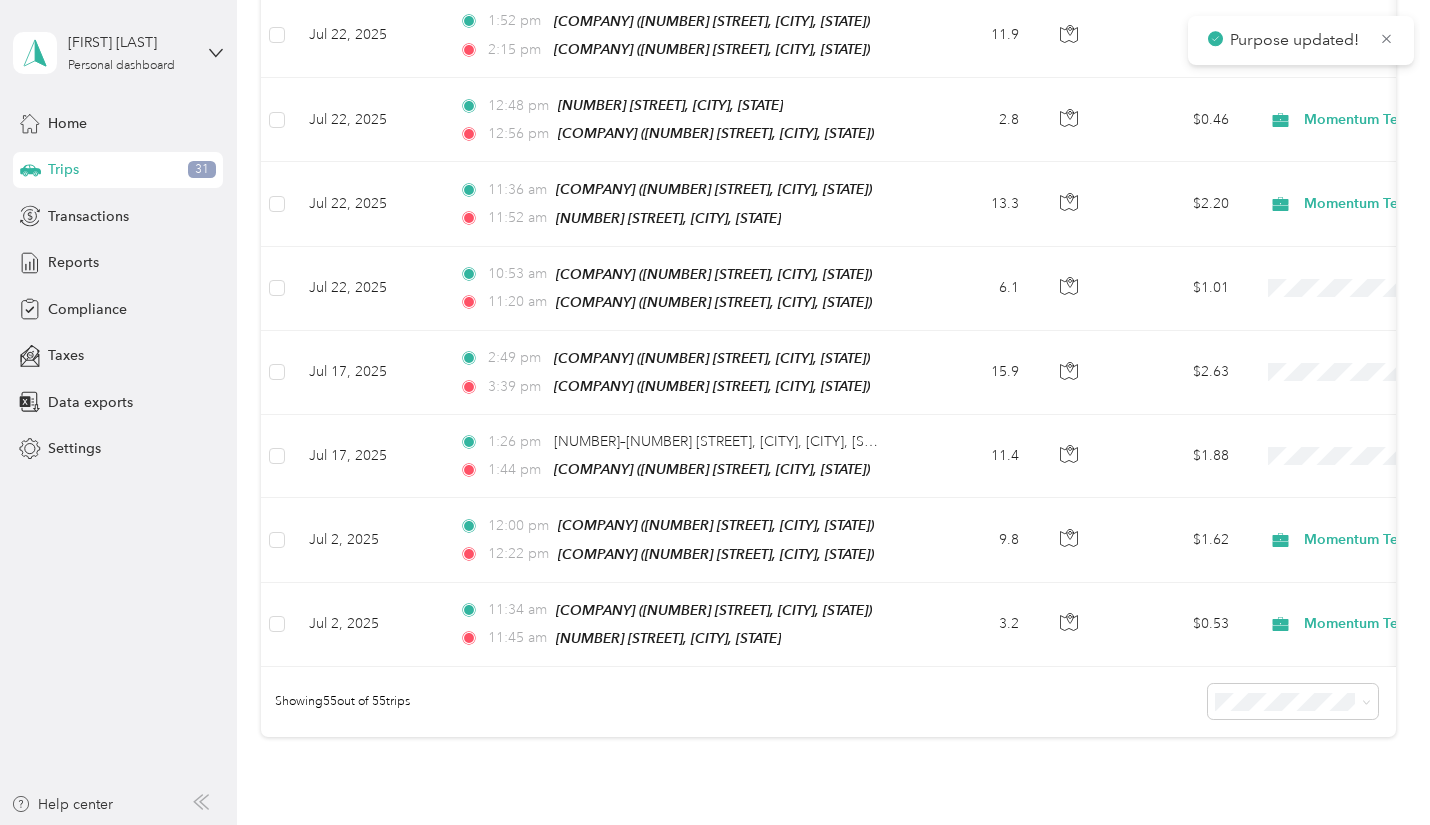 scroll, scrollTop: 4296, scrollLeft: 0, axis: vertical 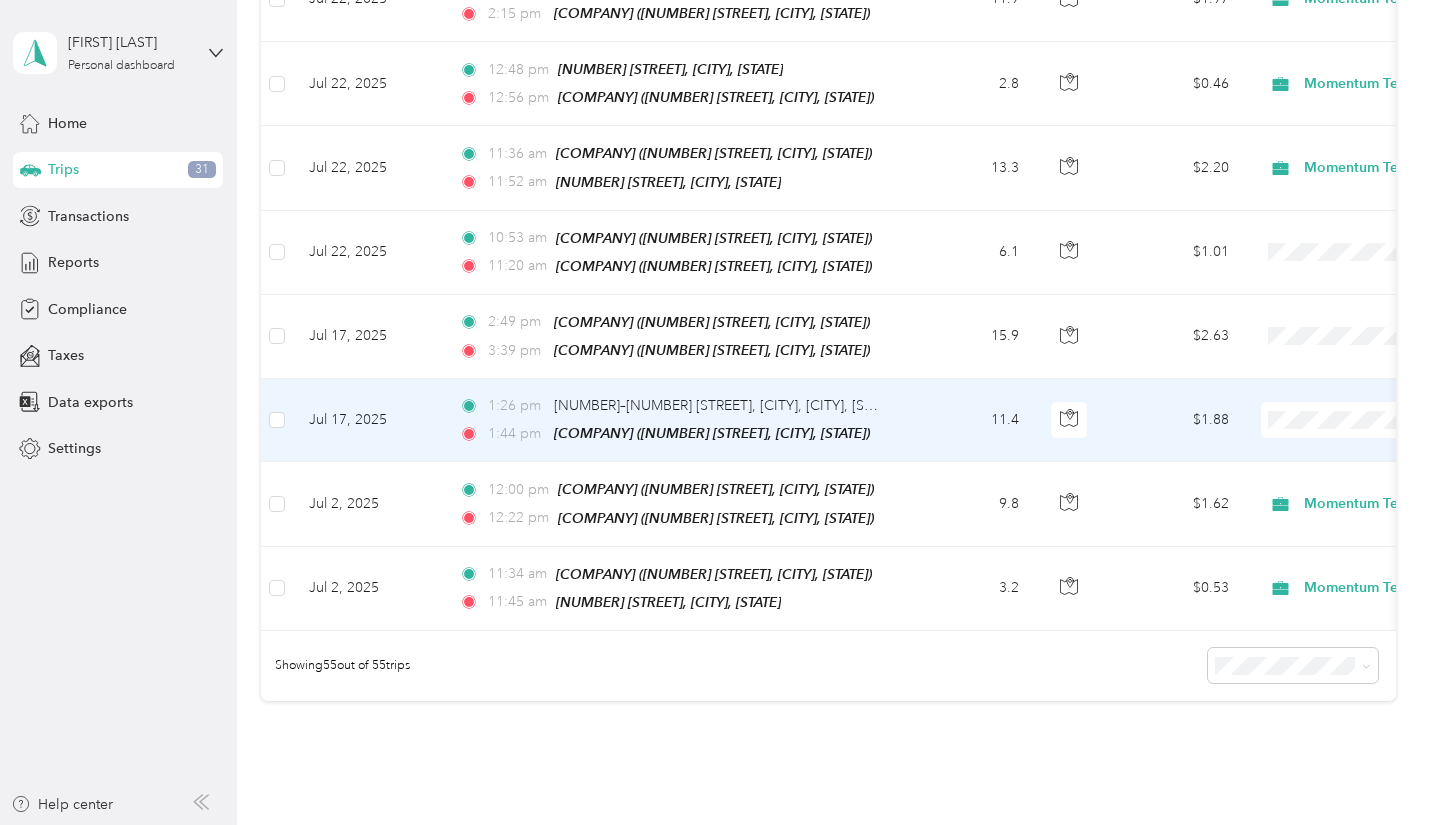 click on "Momentum Textiles" at bounding box center (1324, 426) 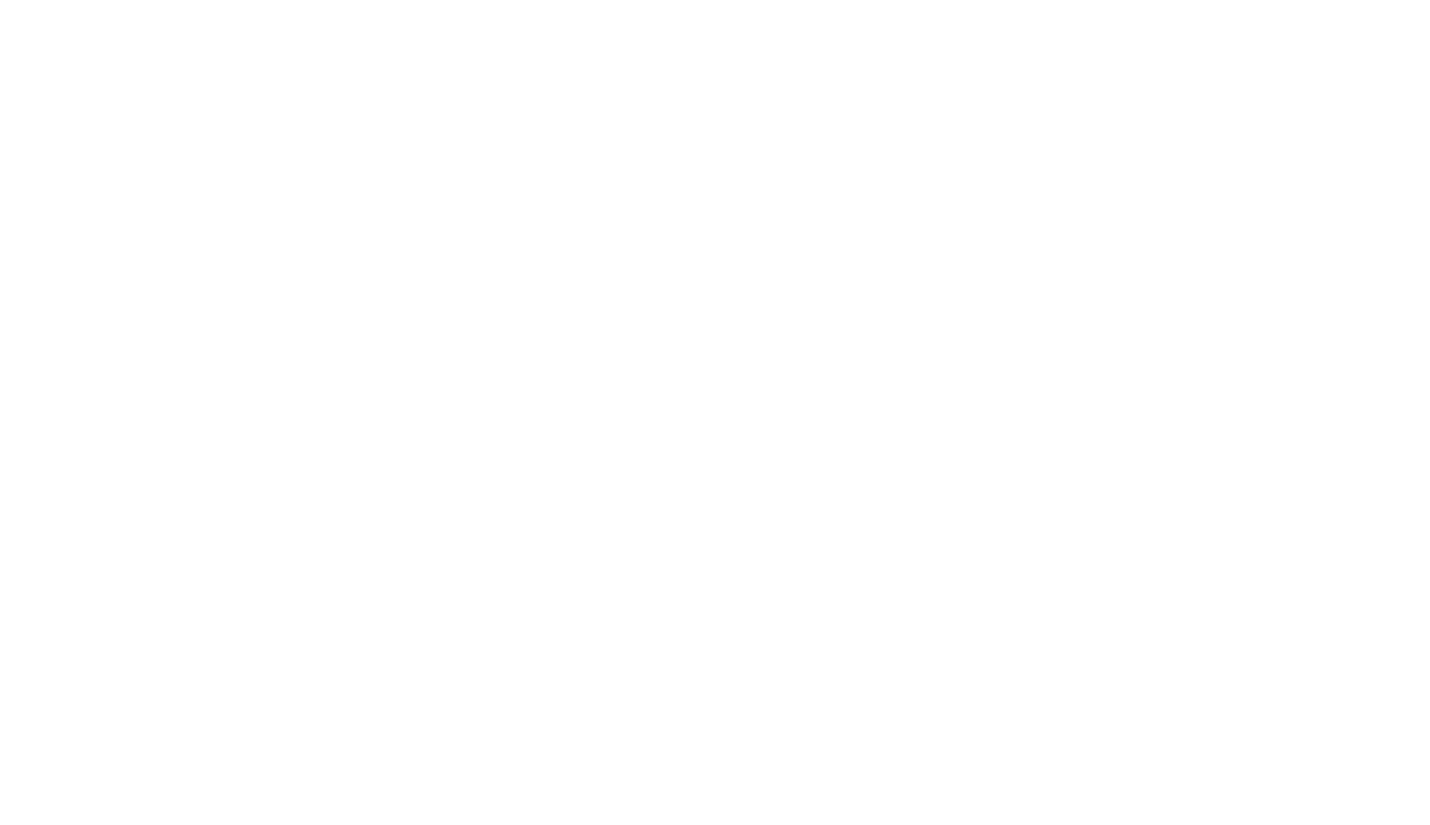 scroll, scrollTop: 0, scrollLeft: 0, axis: both 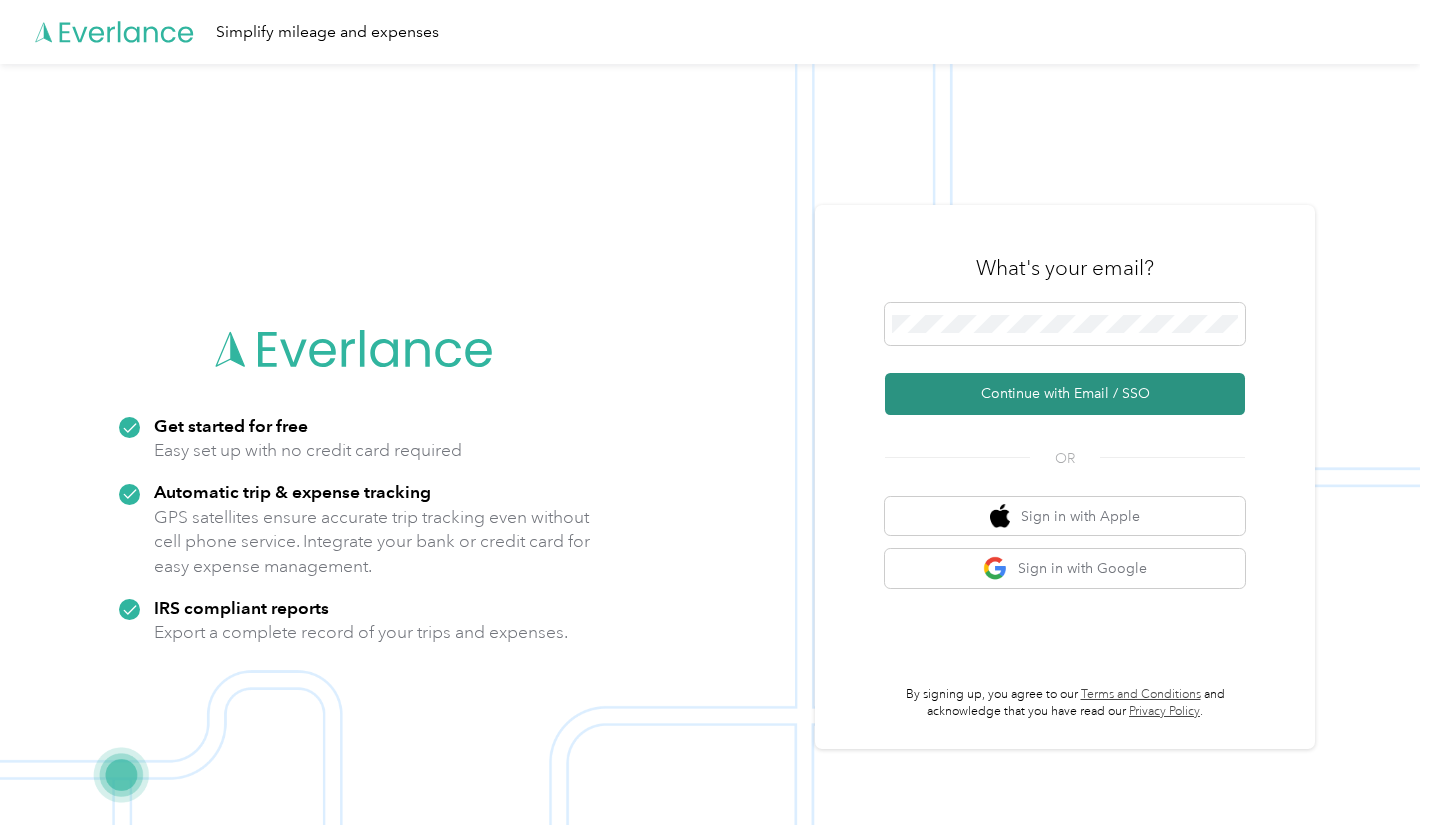 click on "Continue with Email / SSO" at bounding box center (1065, 394) 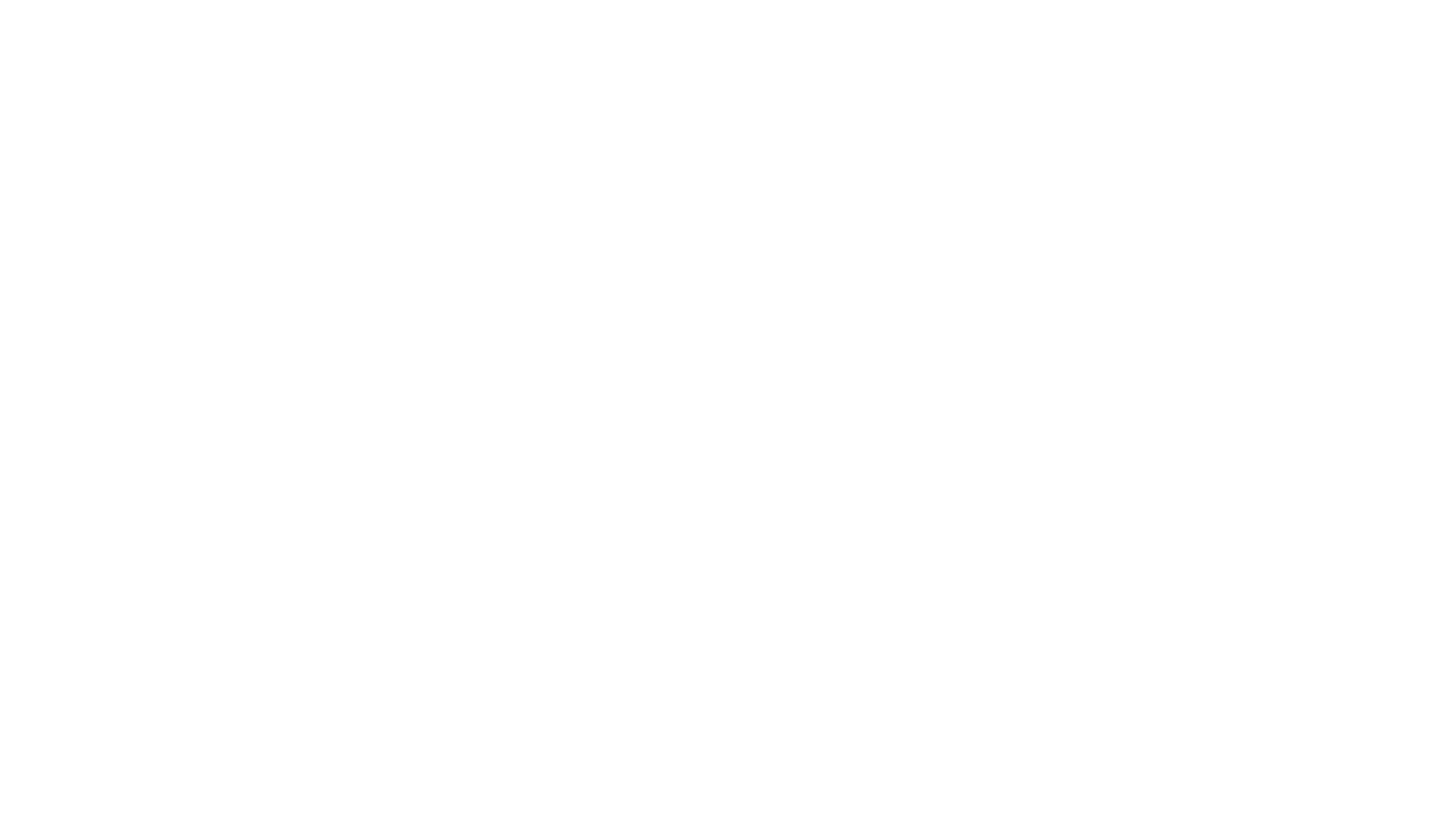 scroll, scrollTop: 0, scrollLeft: 0, axis: both 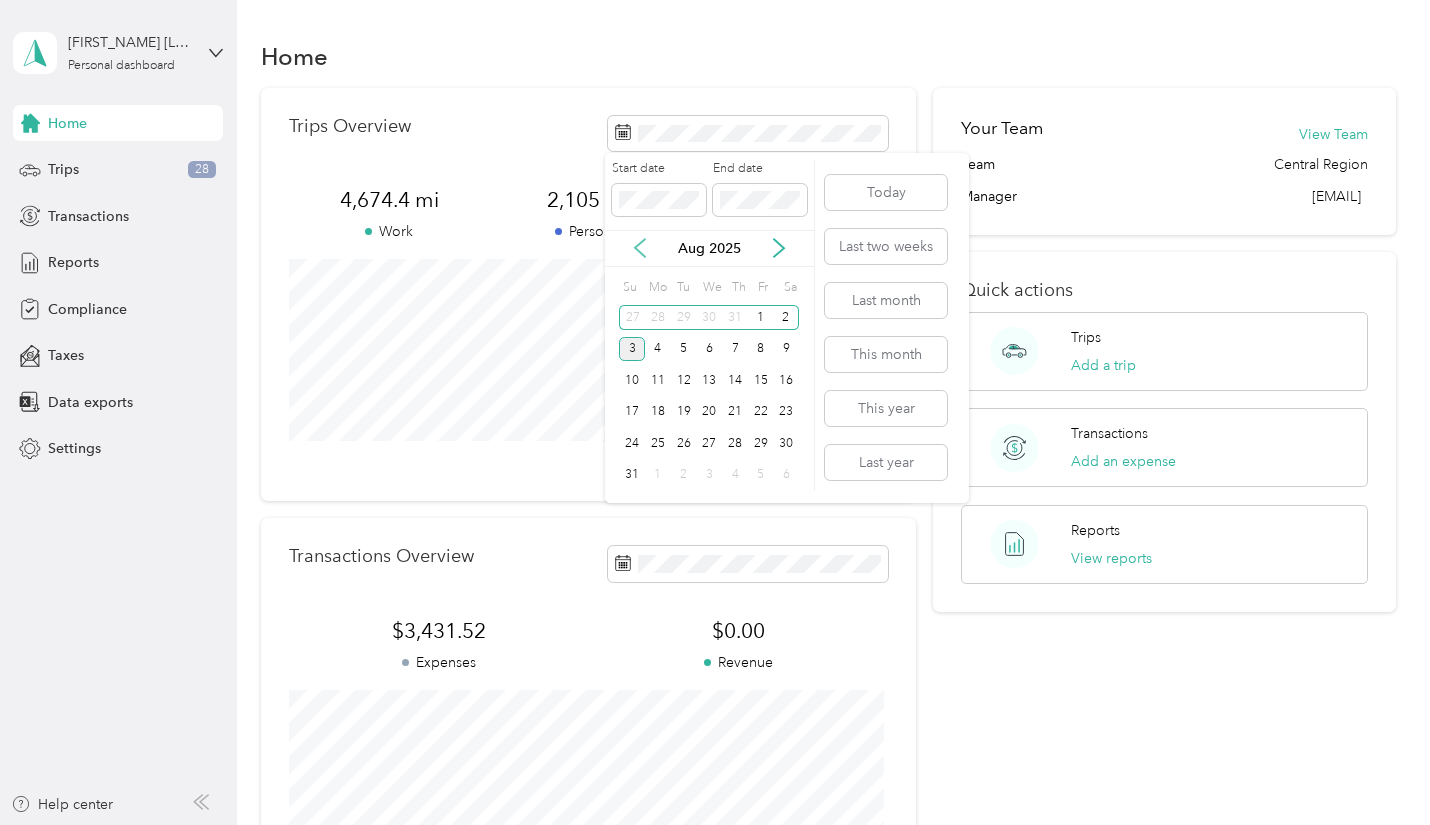 click 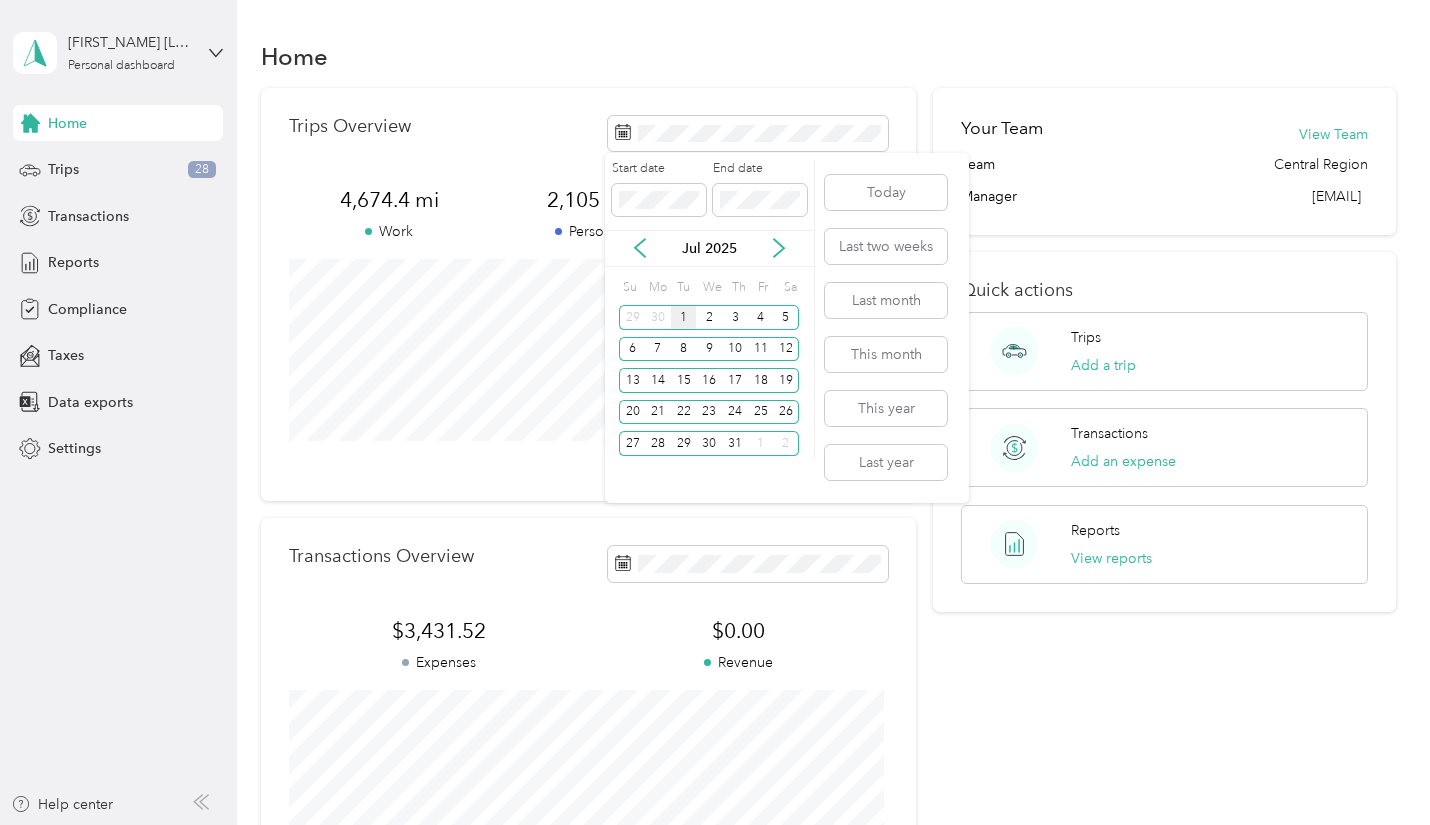 click on "1" at bounding box center (684, 317) 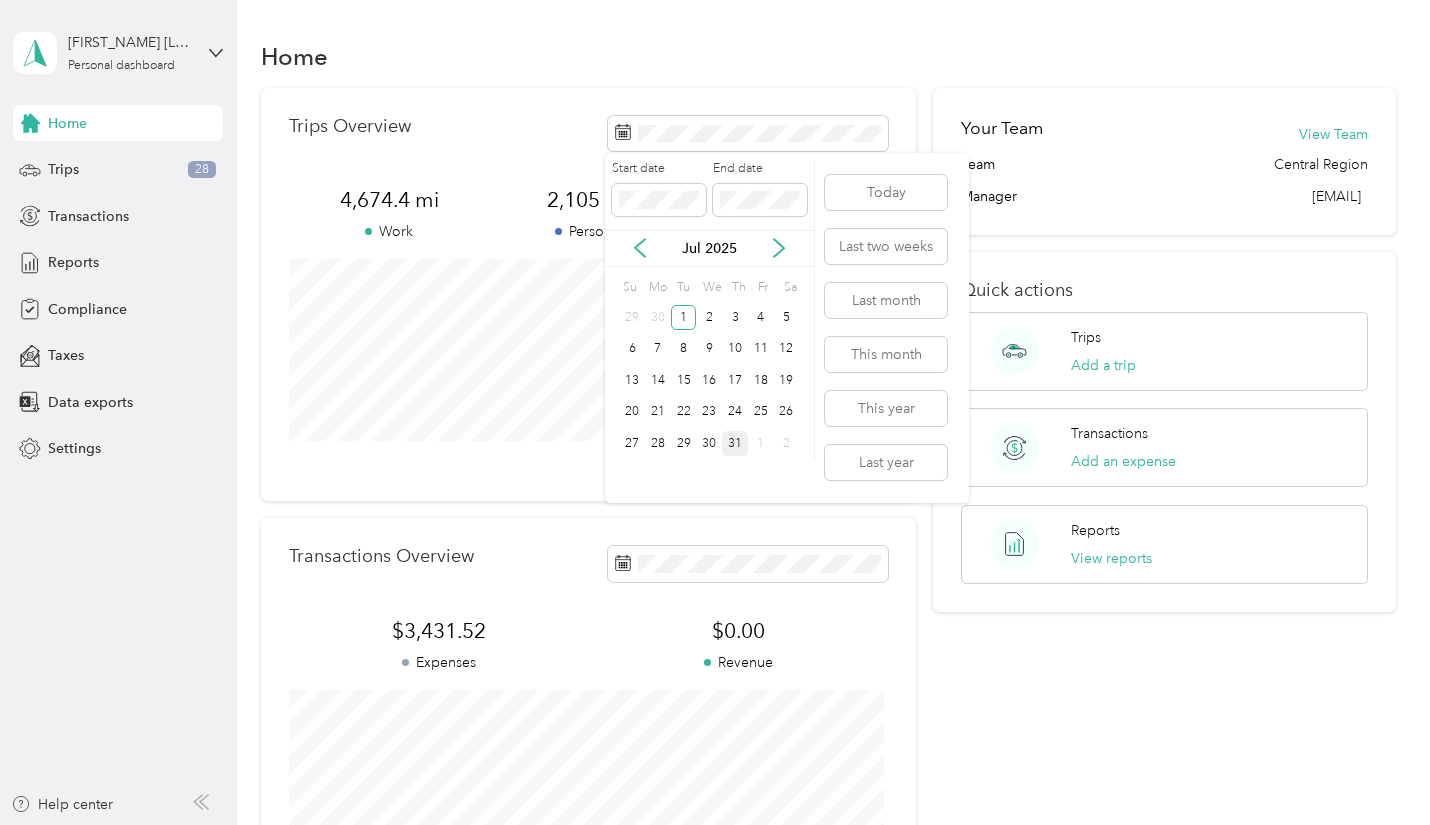click on "31" at bounding box center [735, 443] 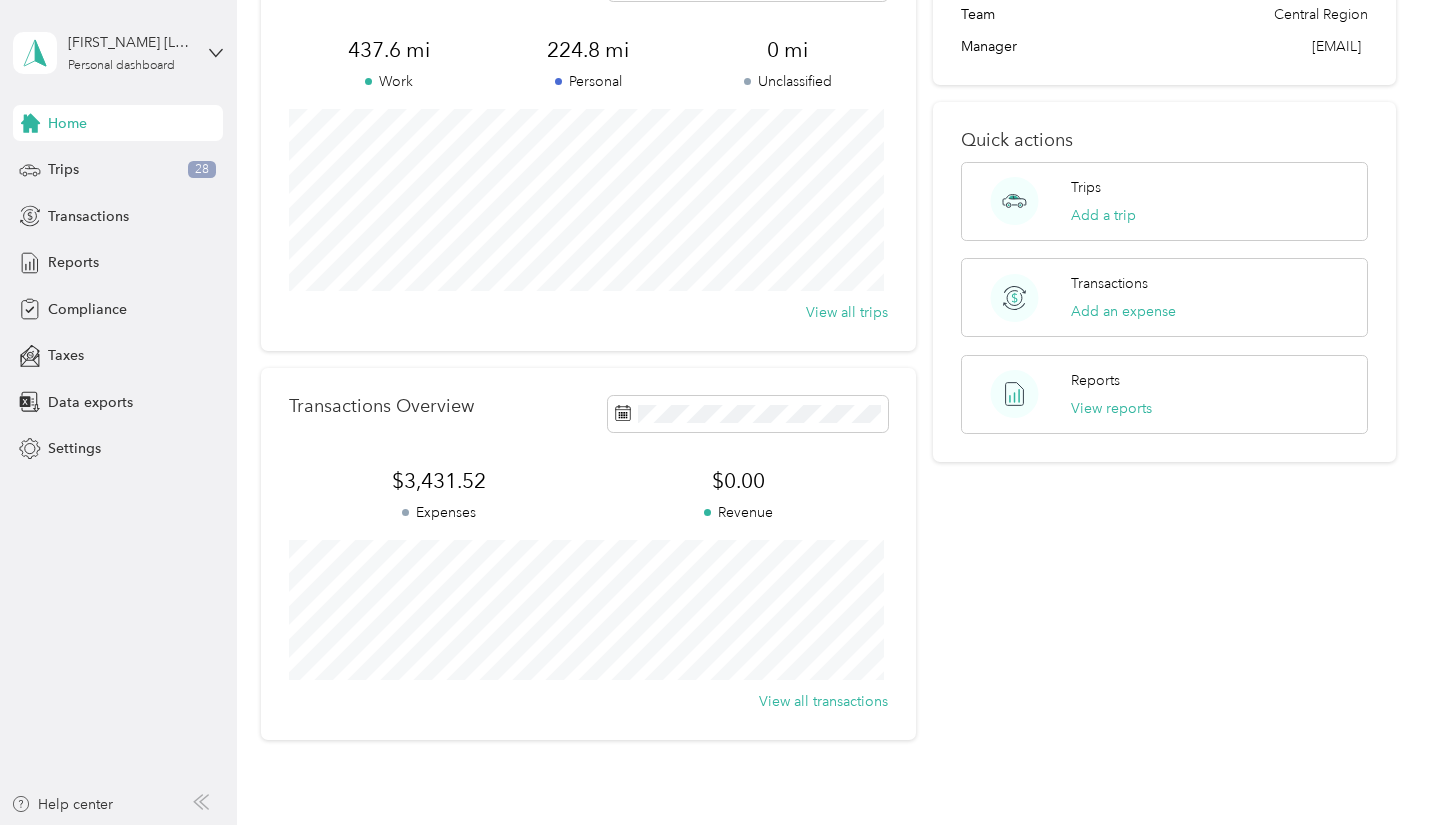 scroll, scrollTop: 271, scrollLeft: 0, axis: vertical 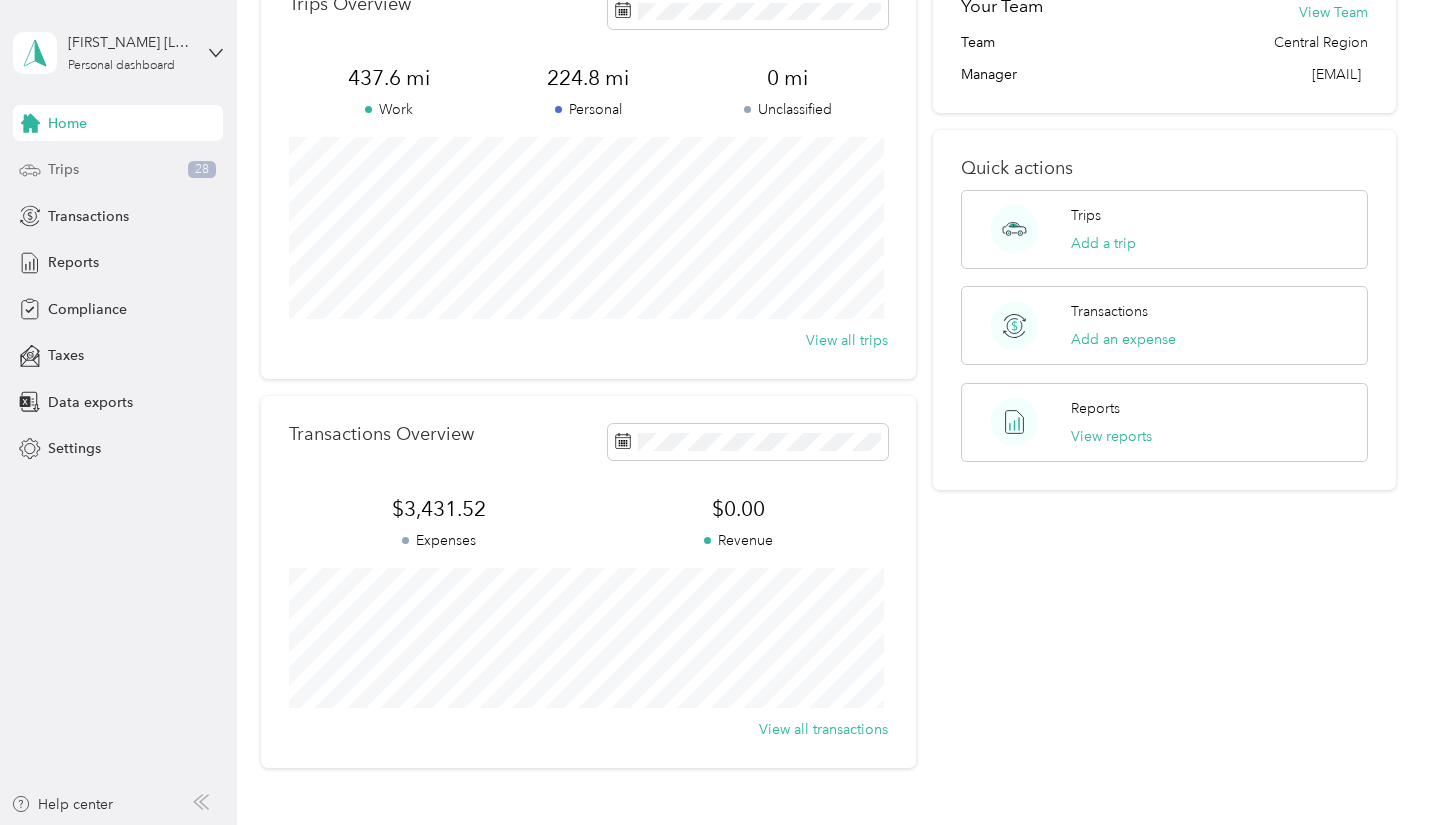 click on "Trips" at bounding box center (63, 169) 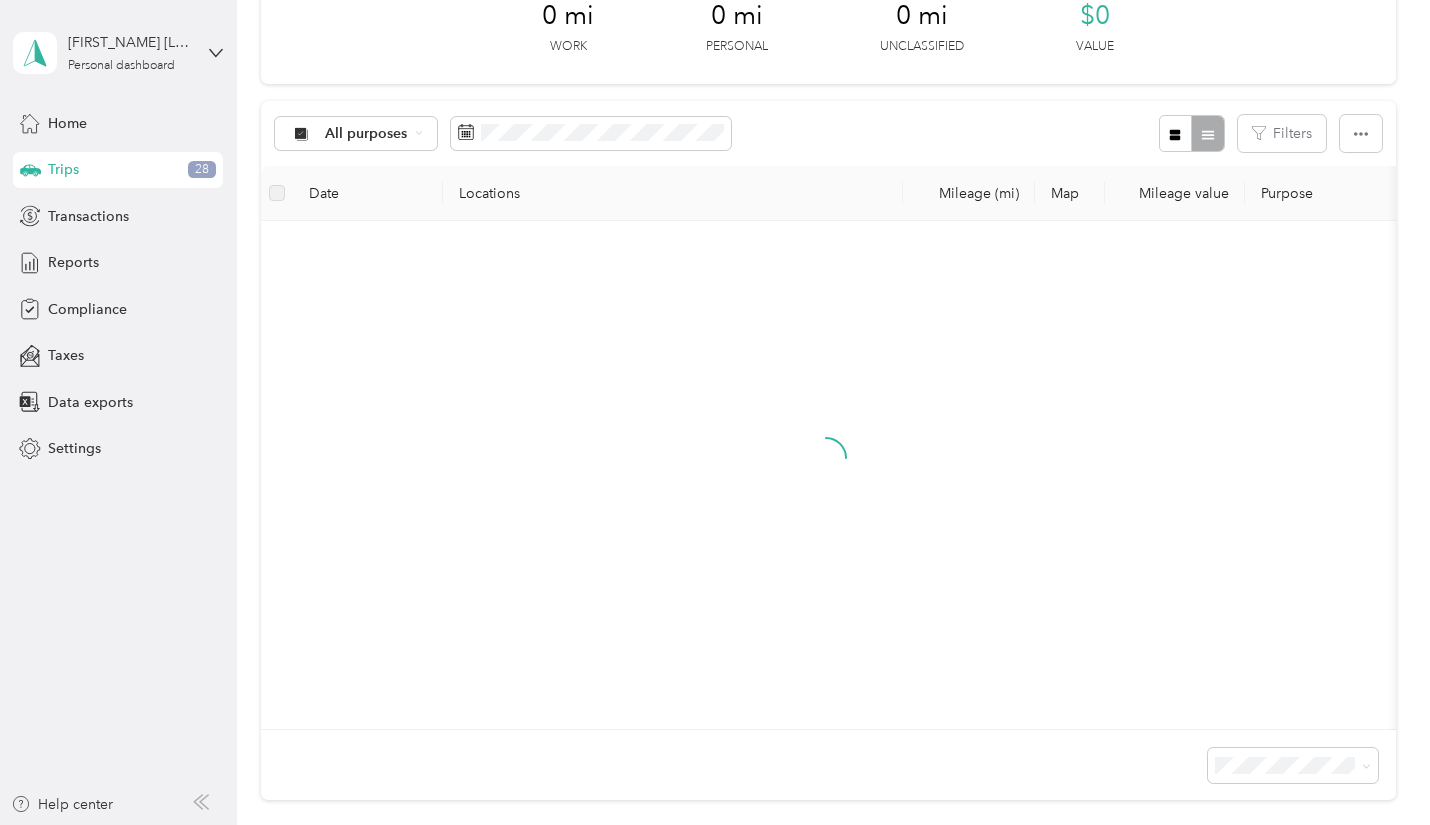 scroll, scrollTop: 122, scrollLeft: 0, axis: vertical 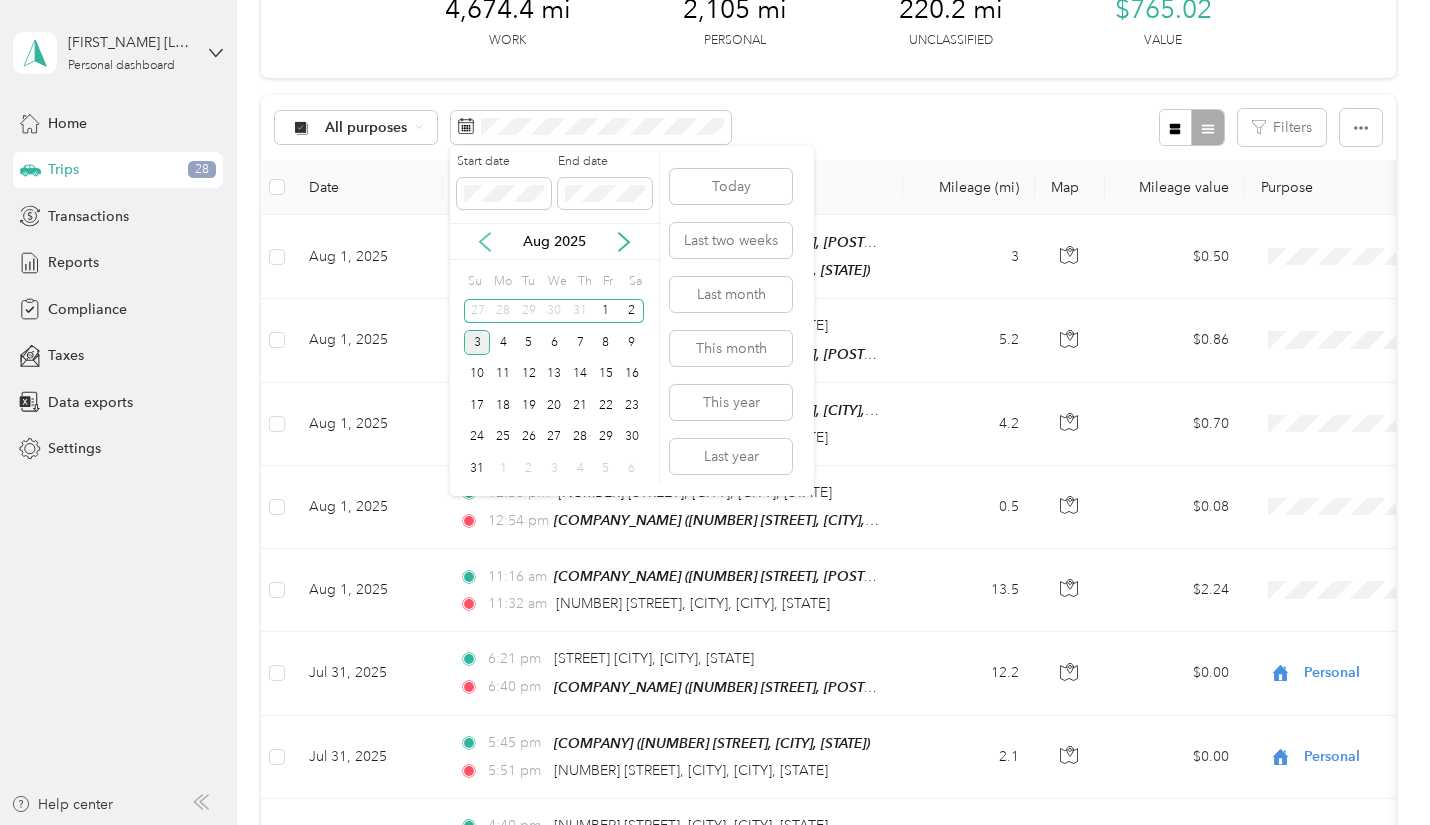 click 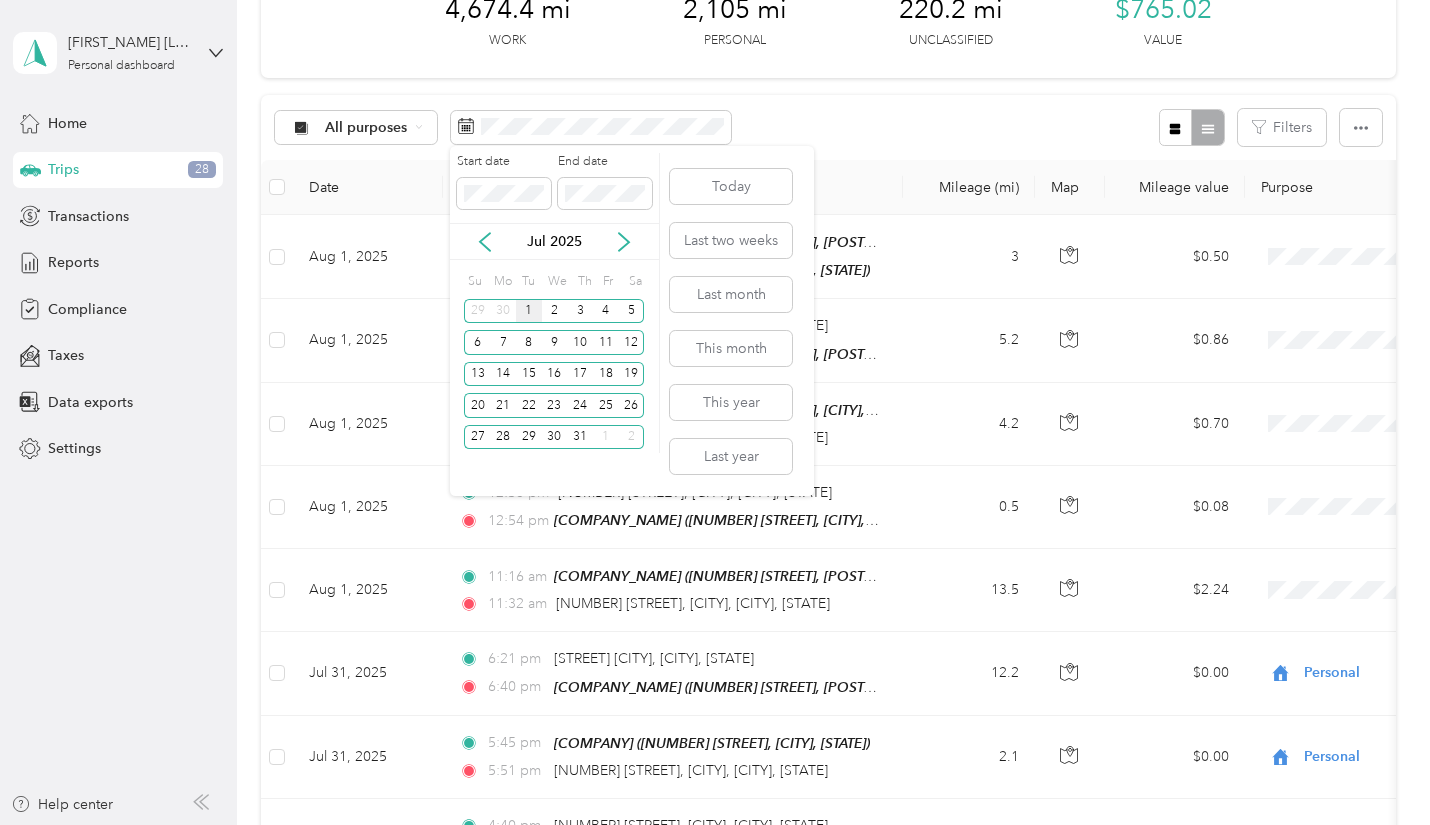 click on "1" at bounding box center [529, 311] 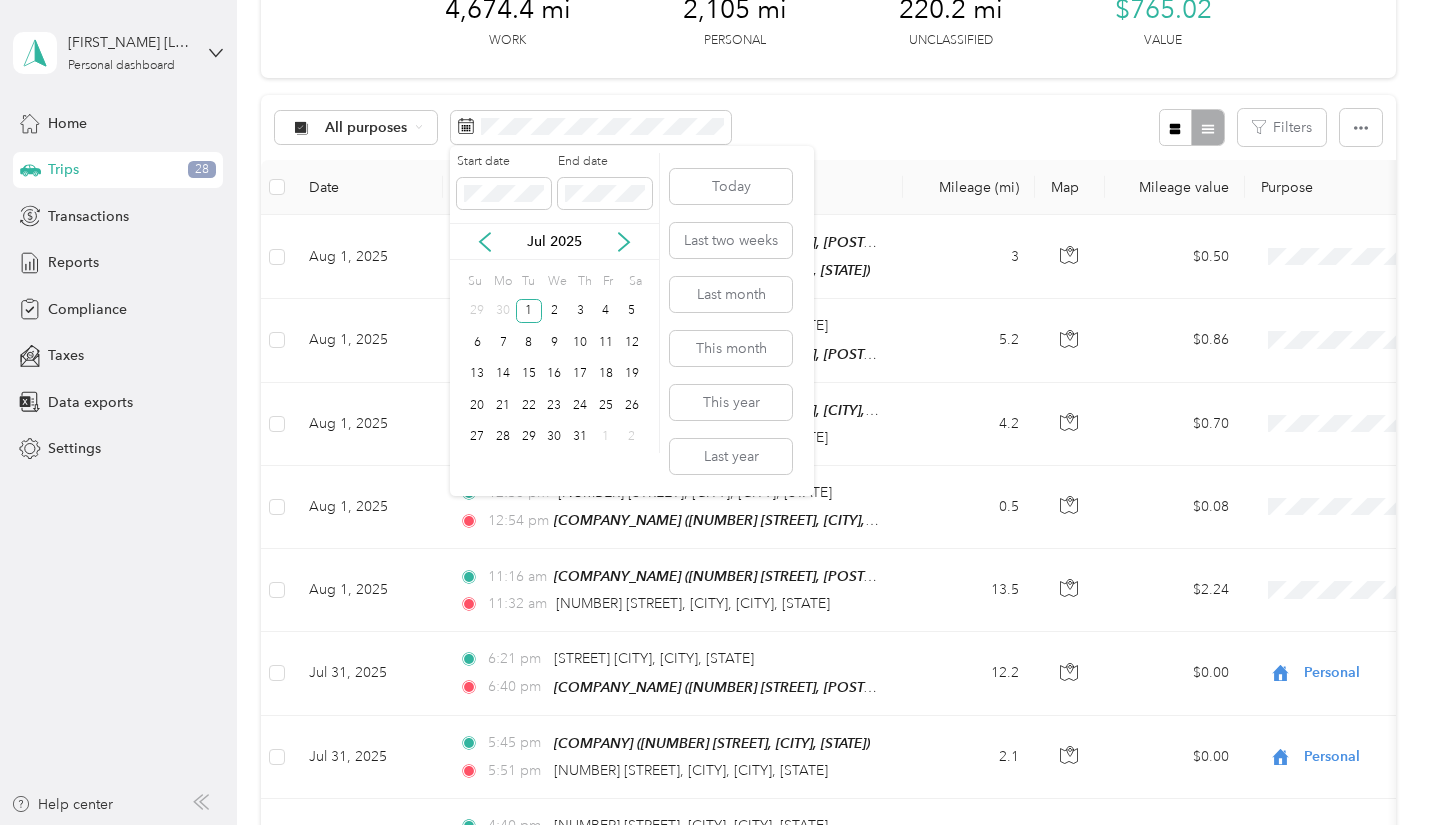 click on "31" at bounding box center (580, 437) 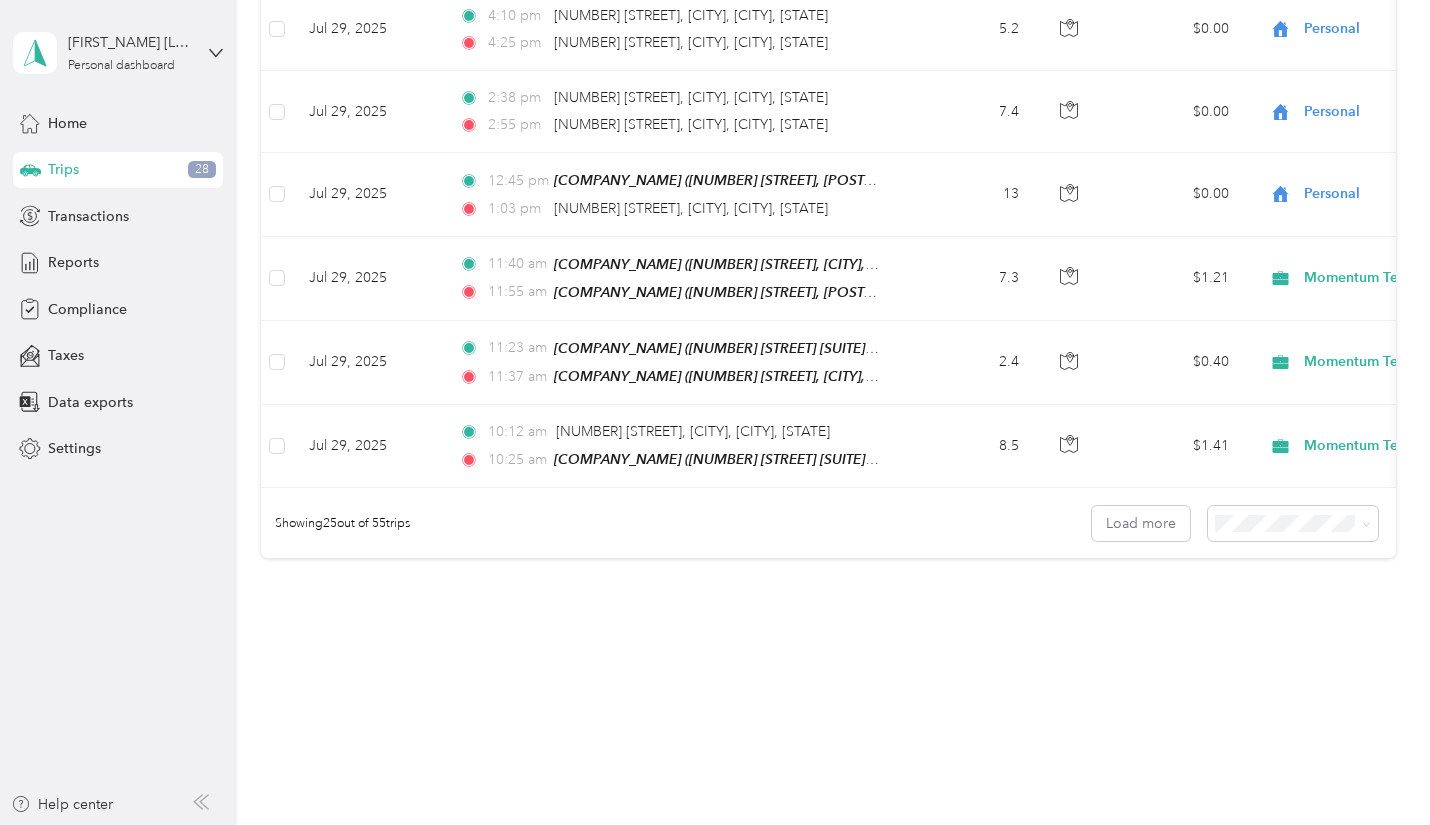 scroll, scrollTop: 1943, scrollLeft: 0, axis: vertical 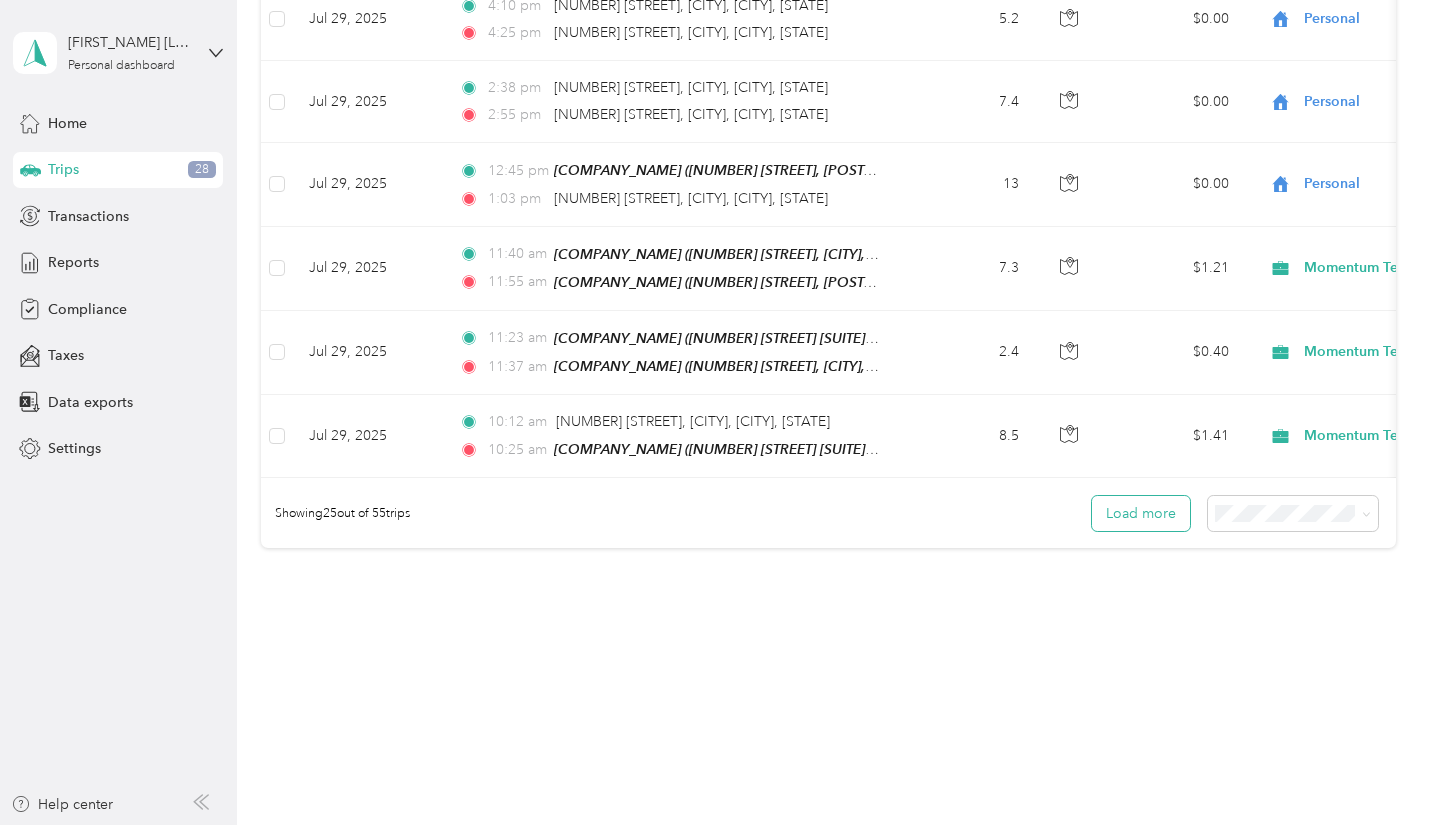 click on "Load more" at bounding box center [1141, 513] 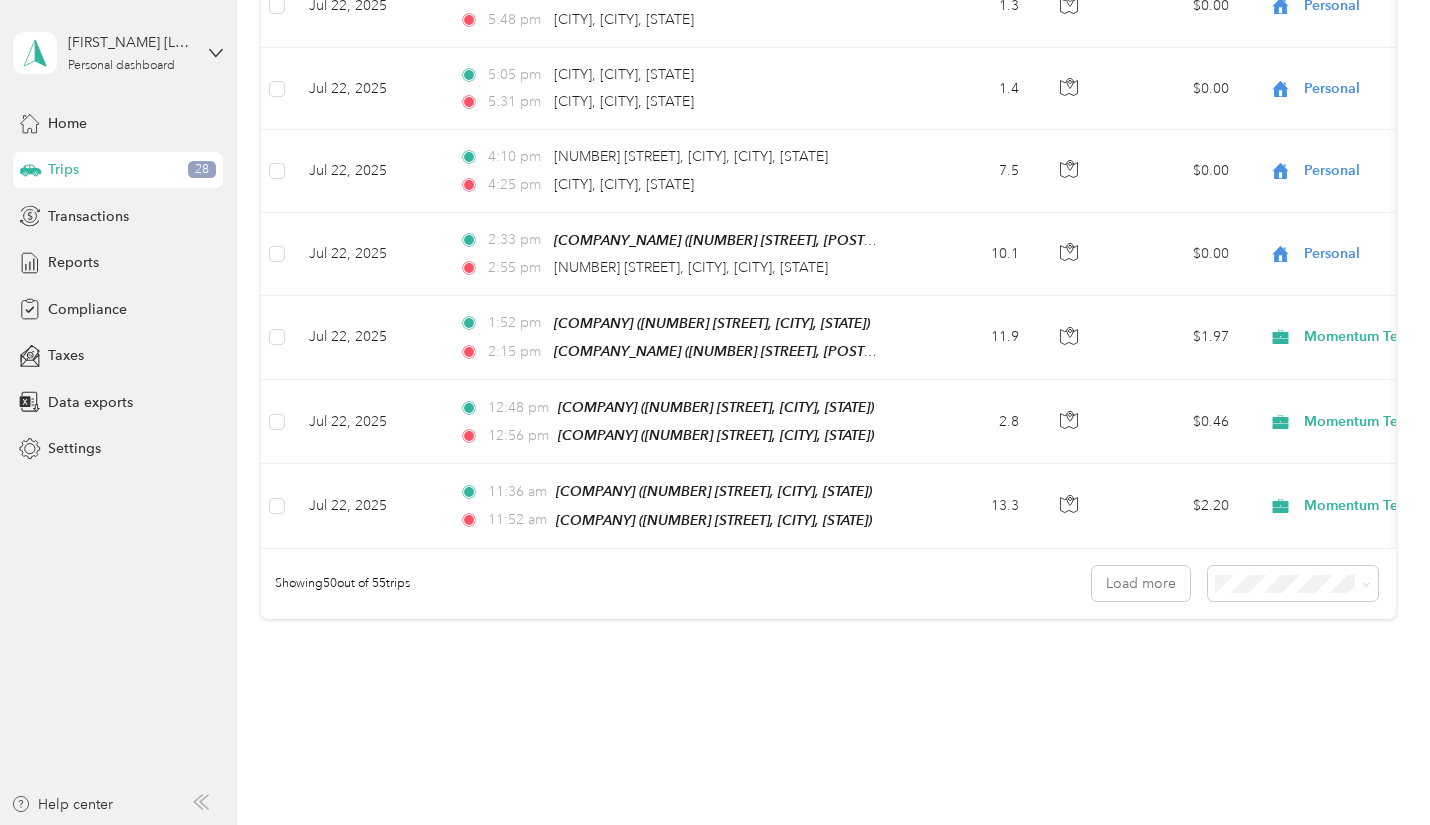scroll, scrollTop: 4014, scrollLeft: 0, axis: vertical 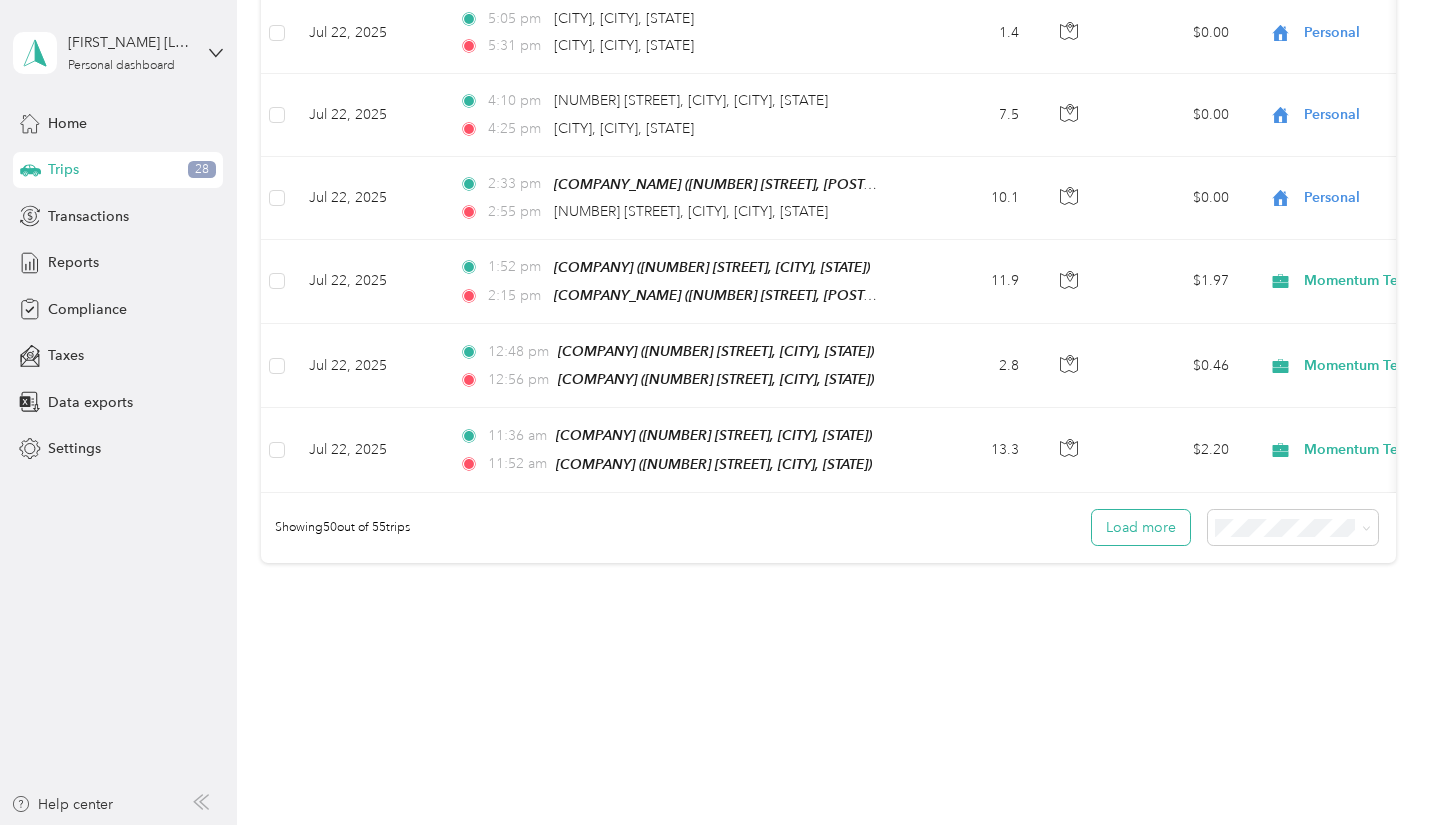 click on "Load more" at bounding box center (1141, 527) 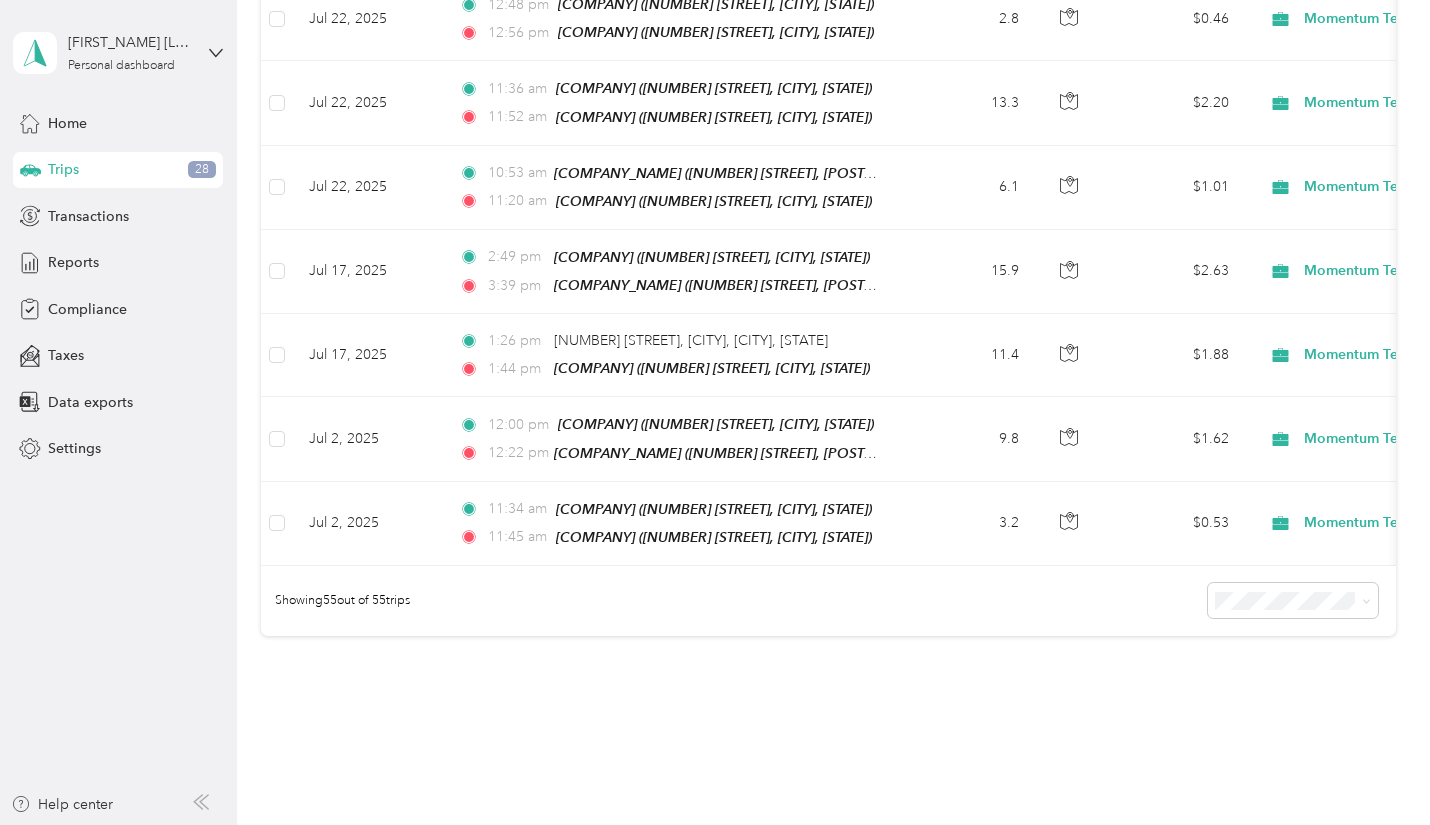 scroll, scrollTop: 4430, scrollLeft: 0, axis: vertical 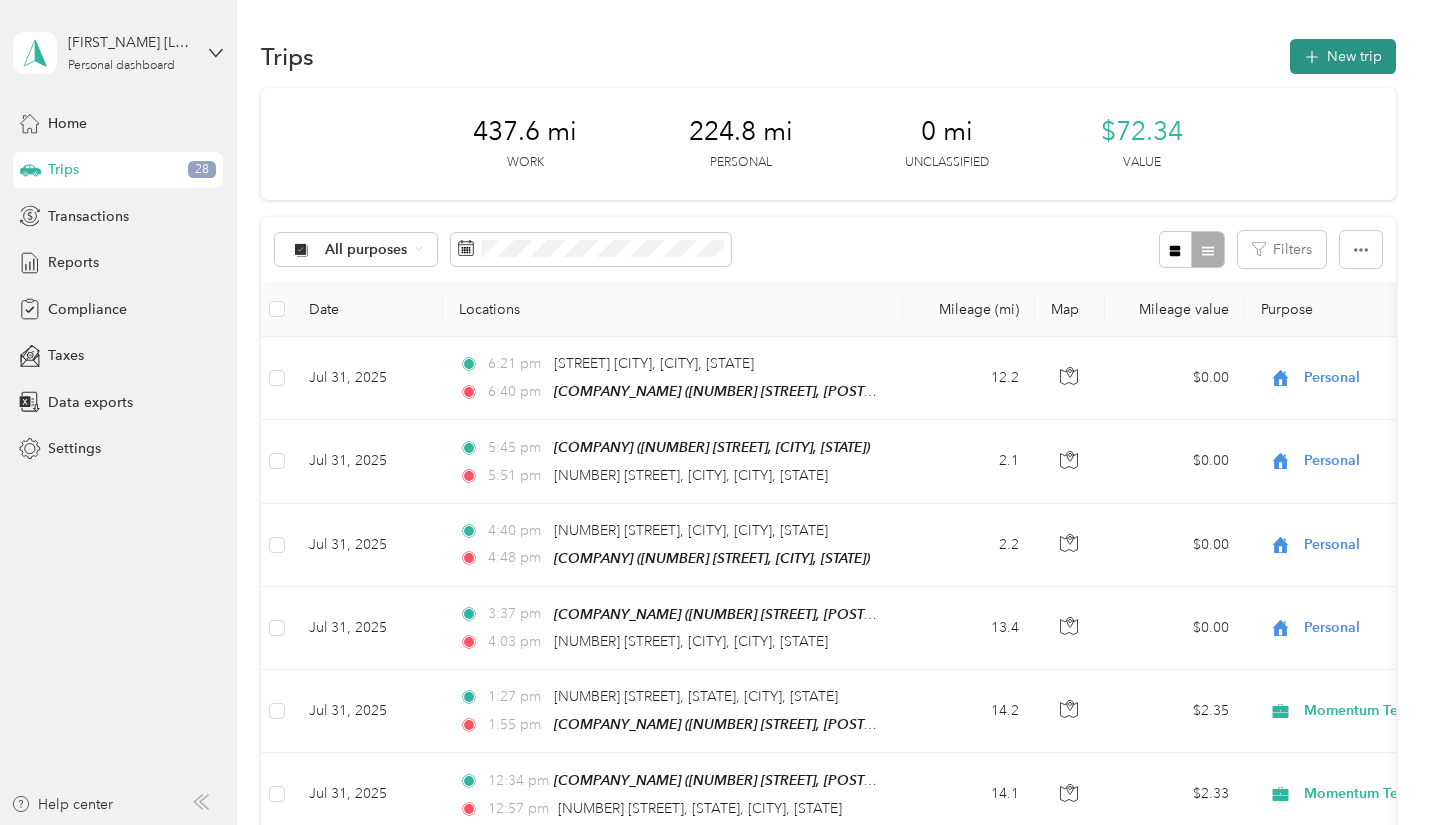 click on "New trip" at bounding box center (1343, 56) 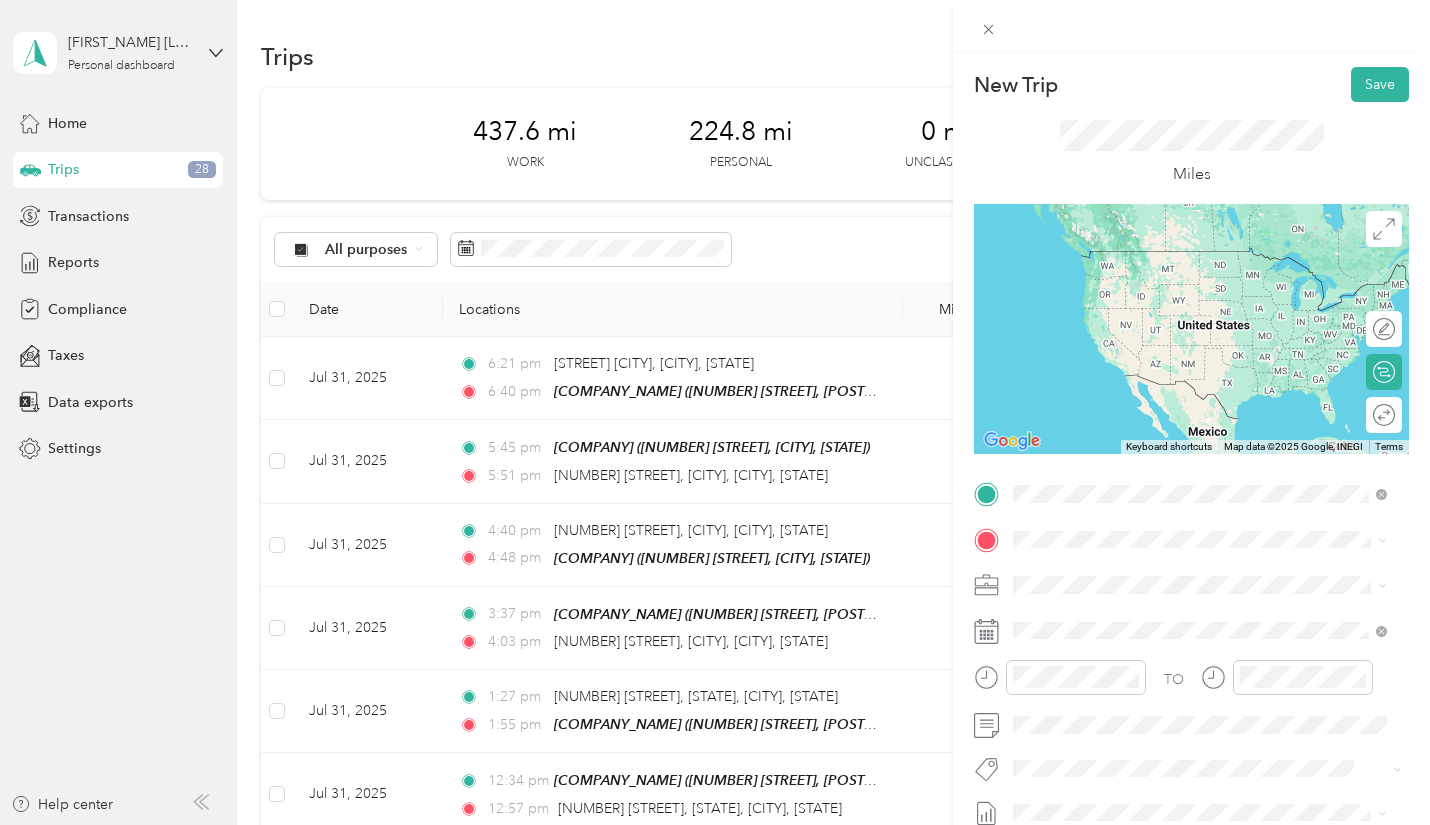 click on "TEAM RAIA - ALLIANCE PARTNERSHIPS" at bounding box center (1215, 576) 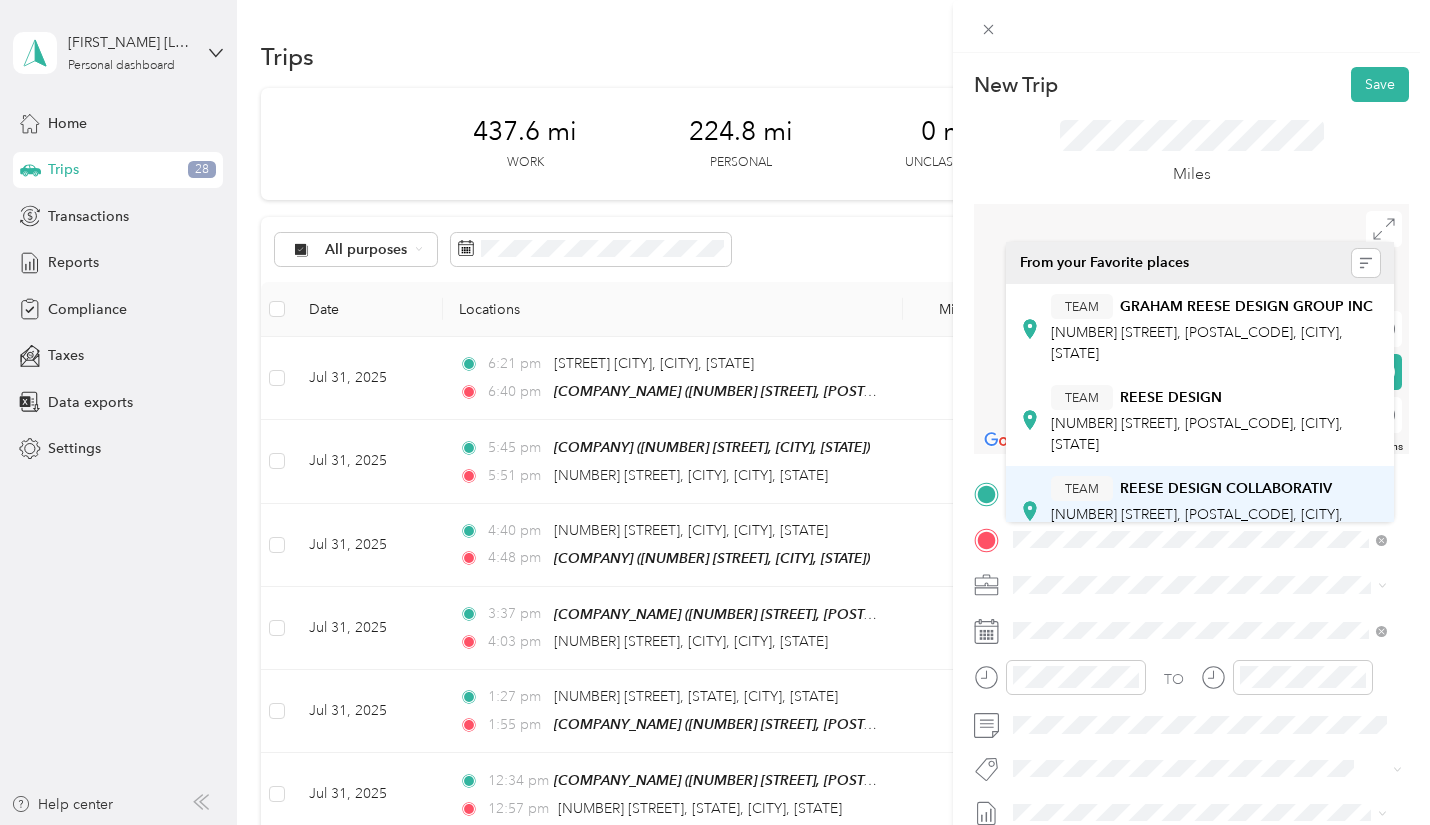 click on "[NUMBER] [STREET], [POSTAL_CODE], [CITY], [STATE]" at bounding box center [1197, 525] 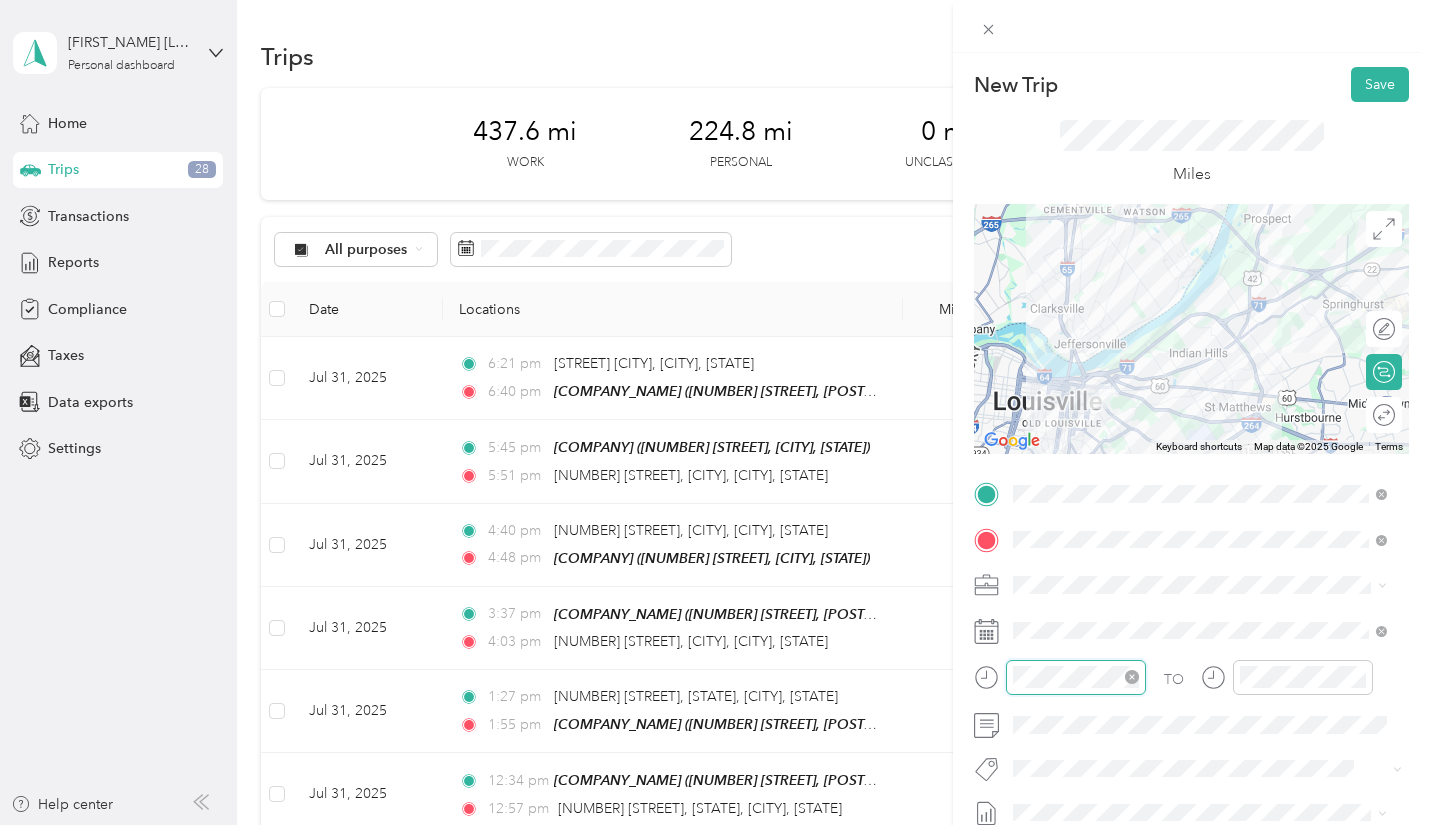 scroll, scrollTop: 120, scrollLeft: 0, axis: vertical 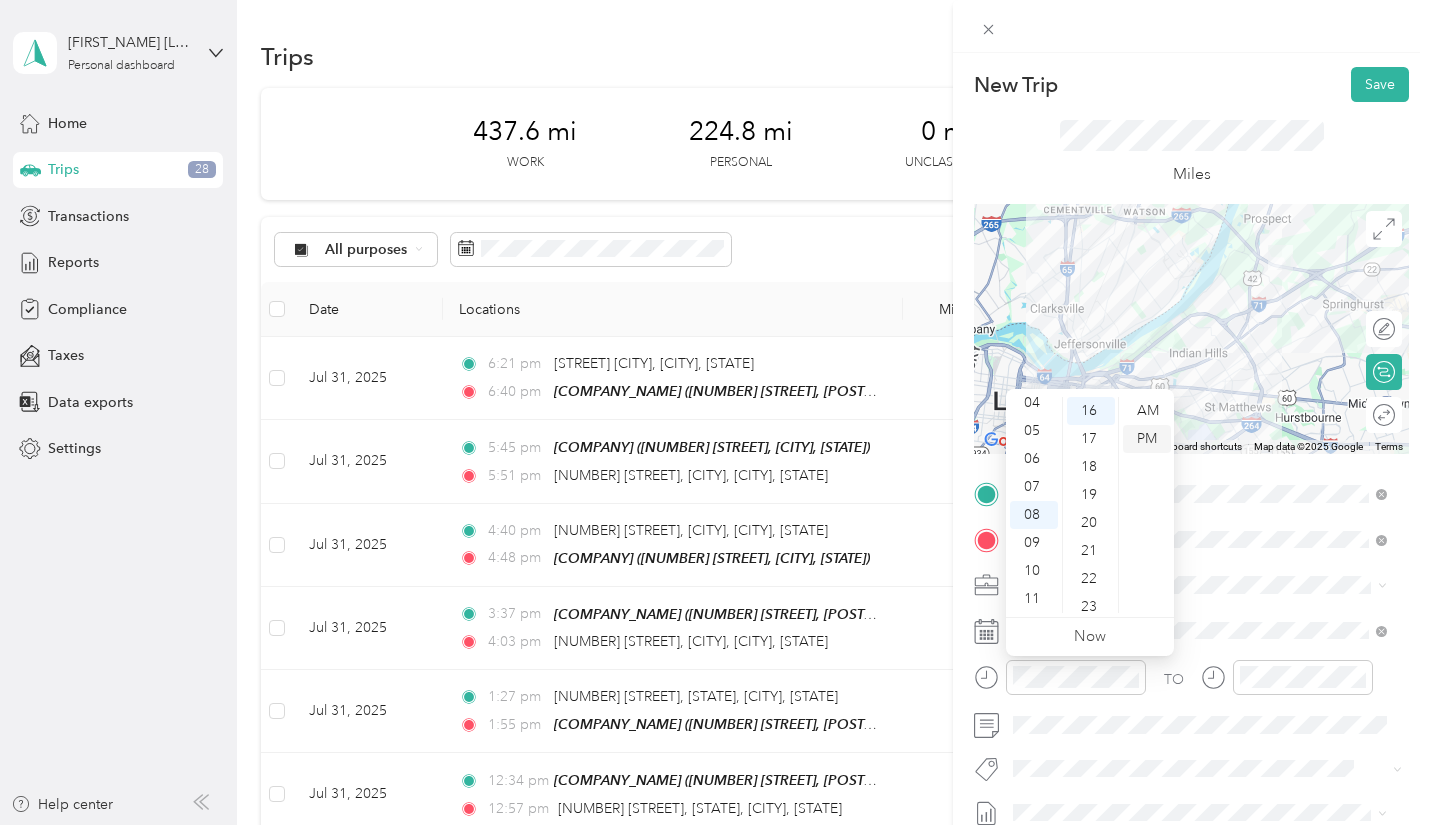 click on "PM" at bounding box center [1147, 439] 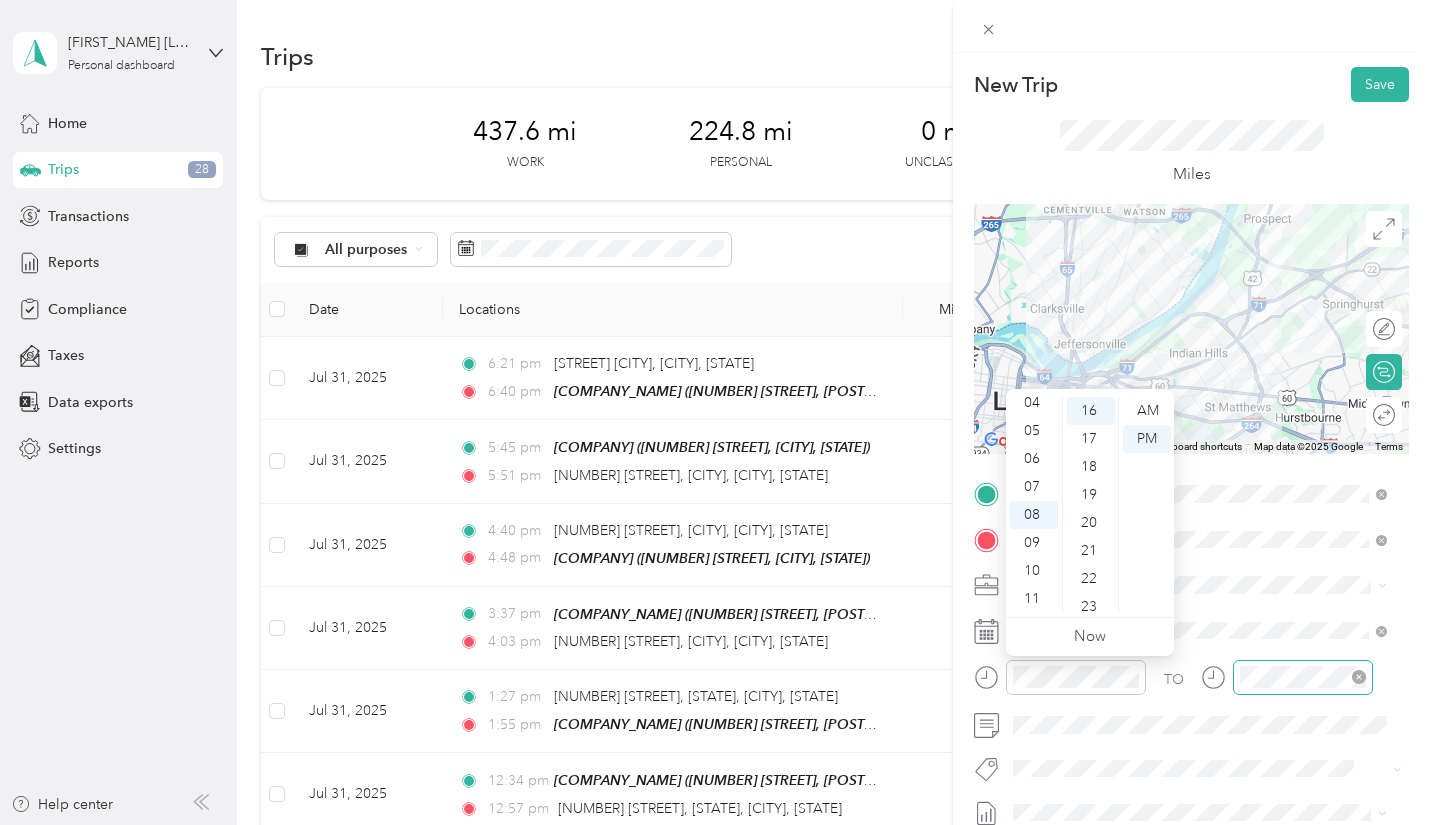 click at bounding box center [1303, 677] 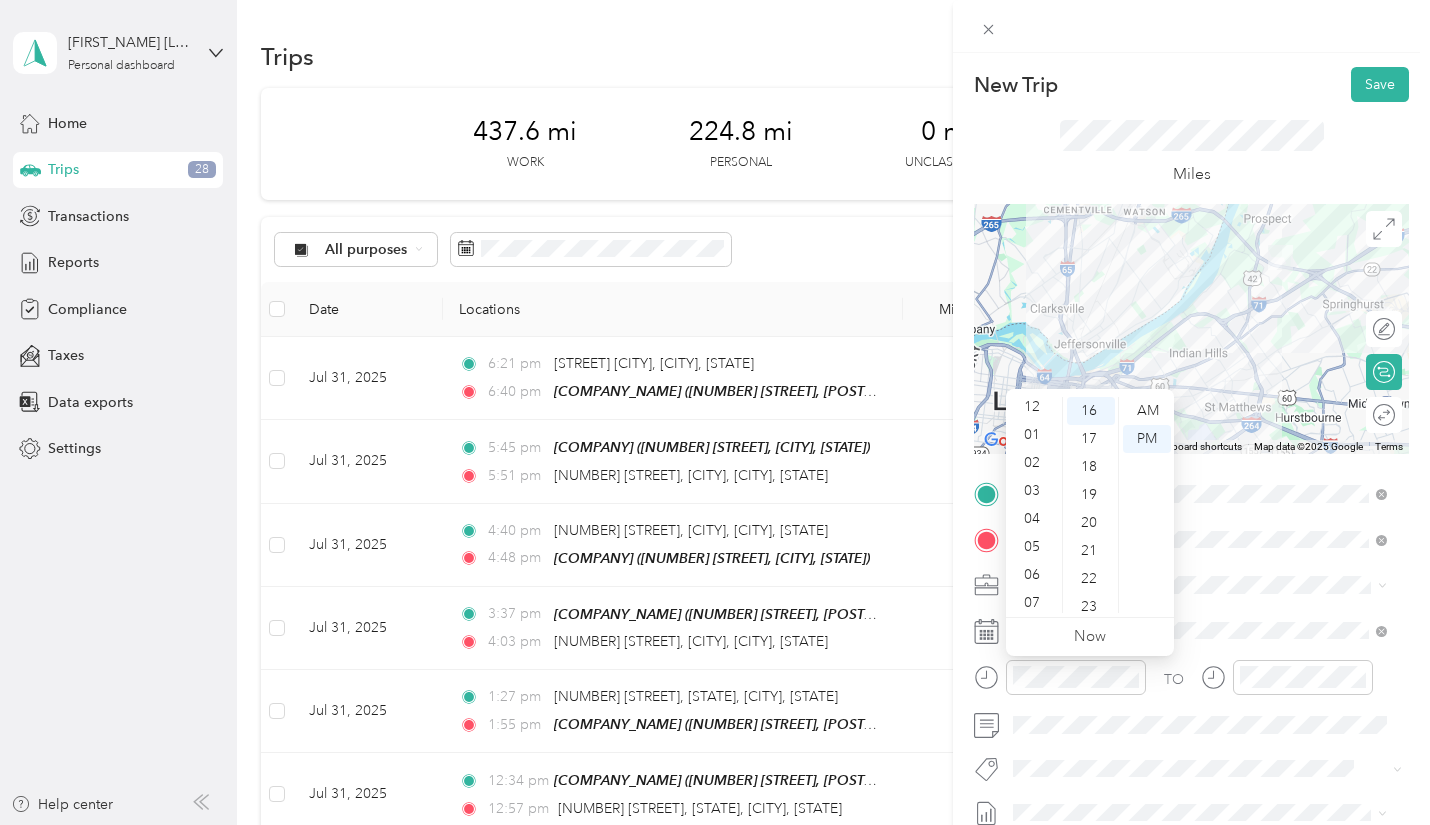 scroll, scrollTop: 0, scrollLeft: 0, axis: both 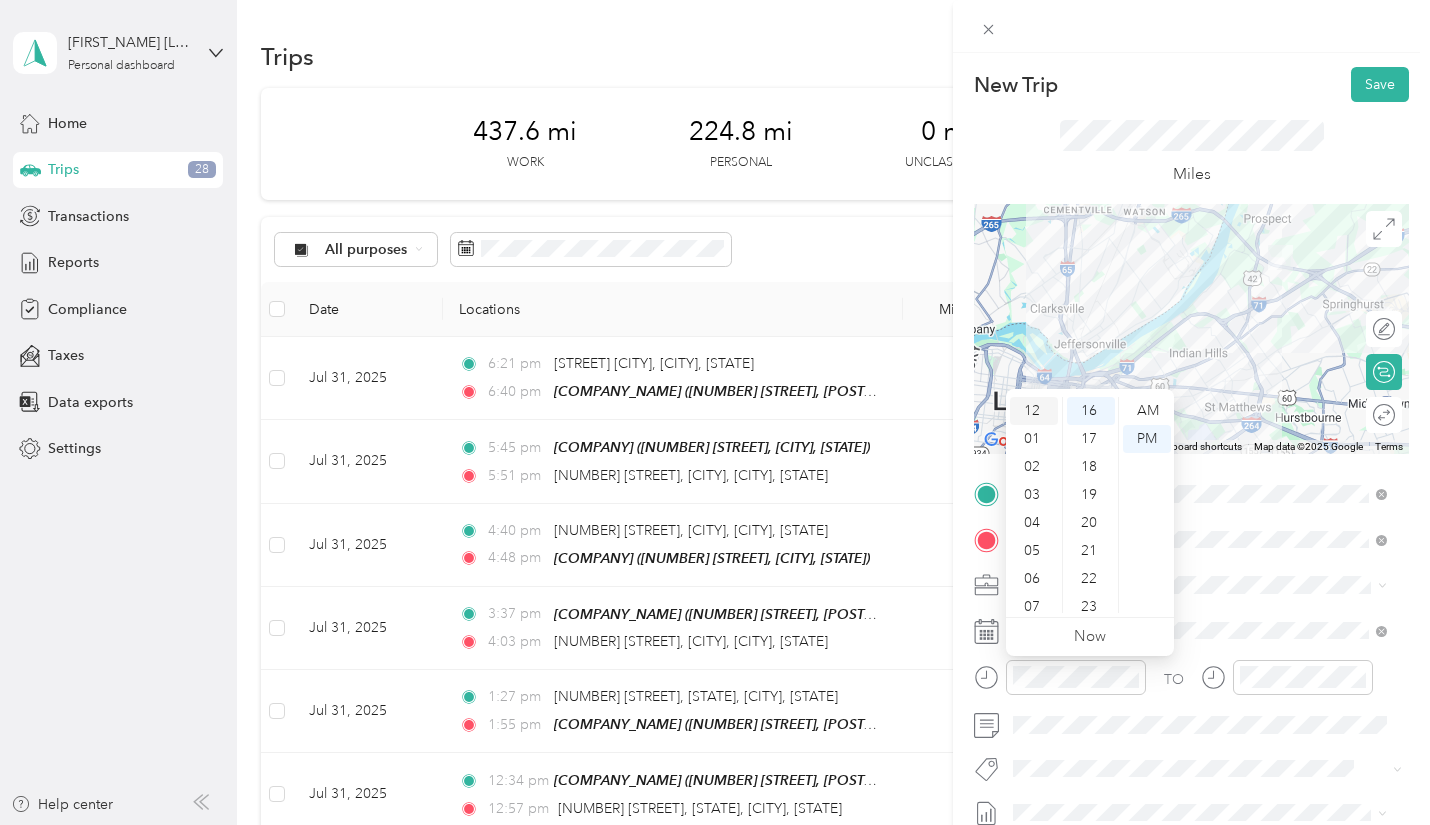 click on "12" at bounding box center (1034, 411) 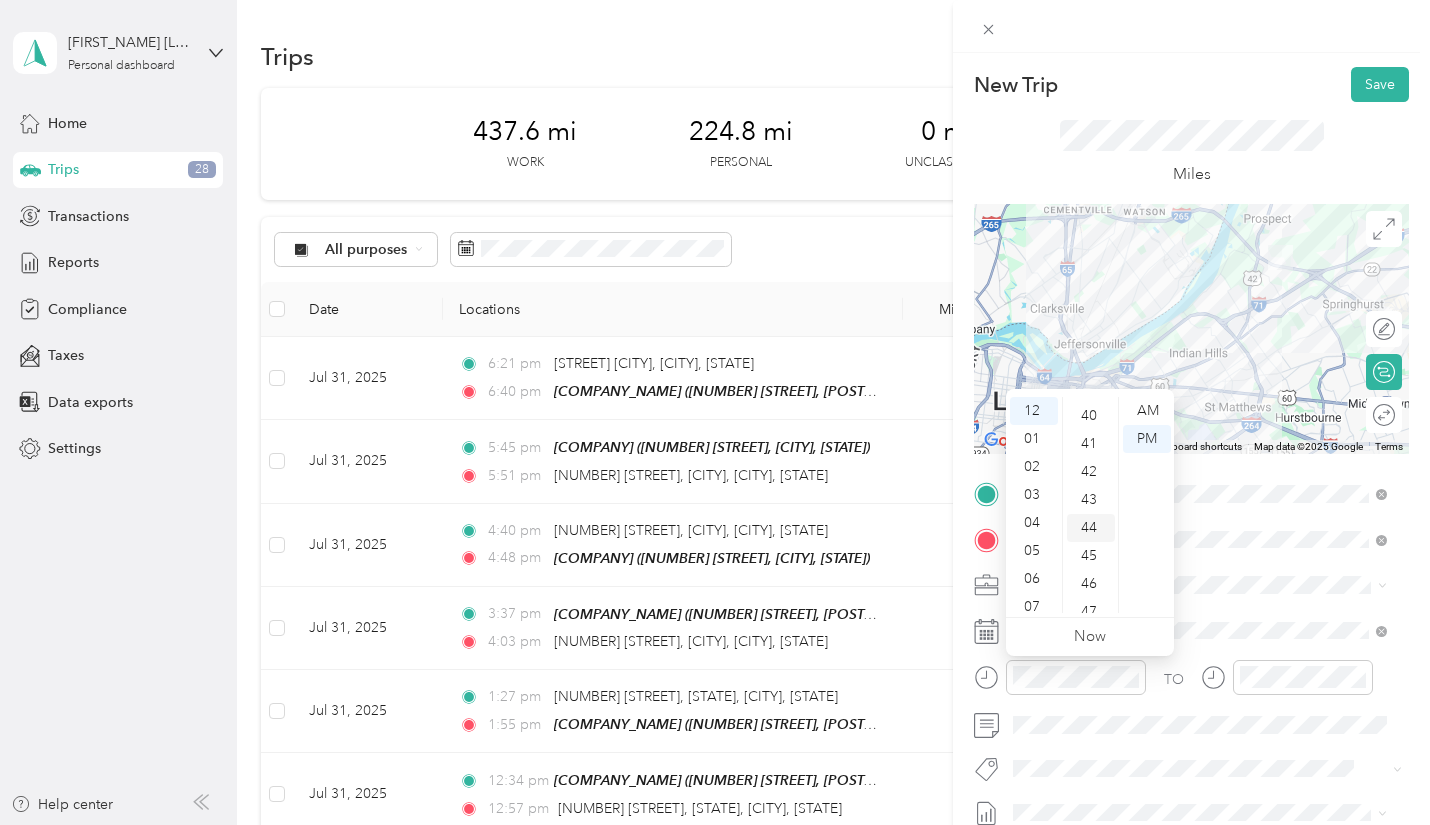 click on "44" at bounding box center (1091, 528) 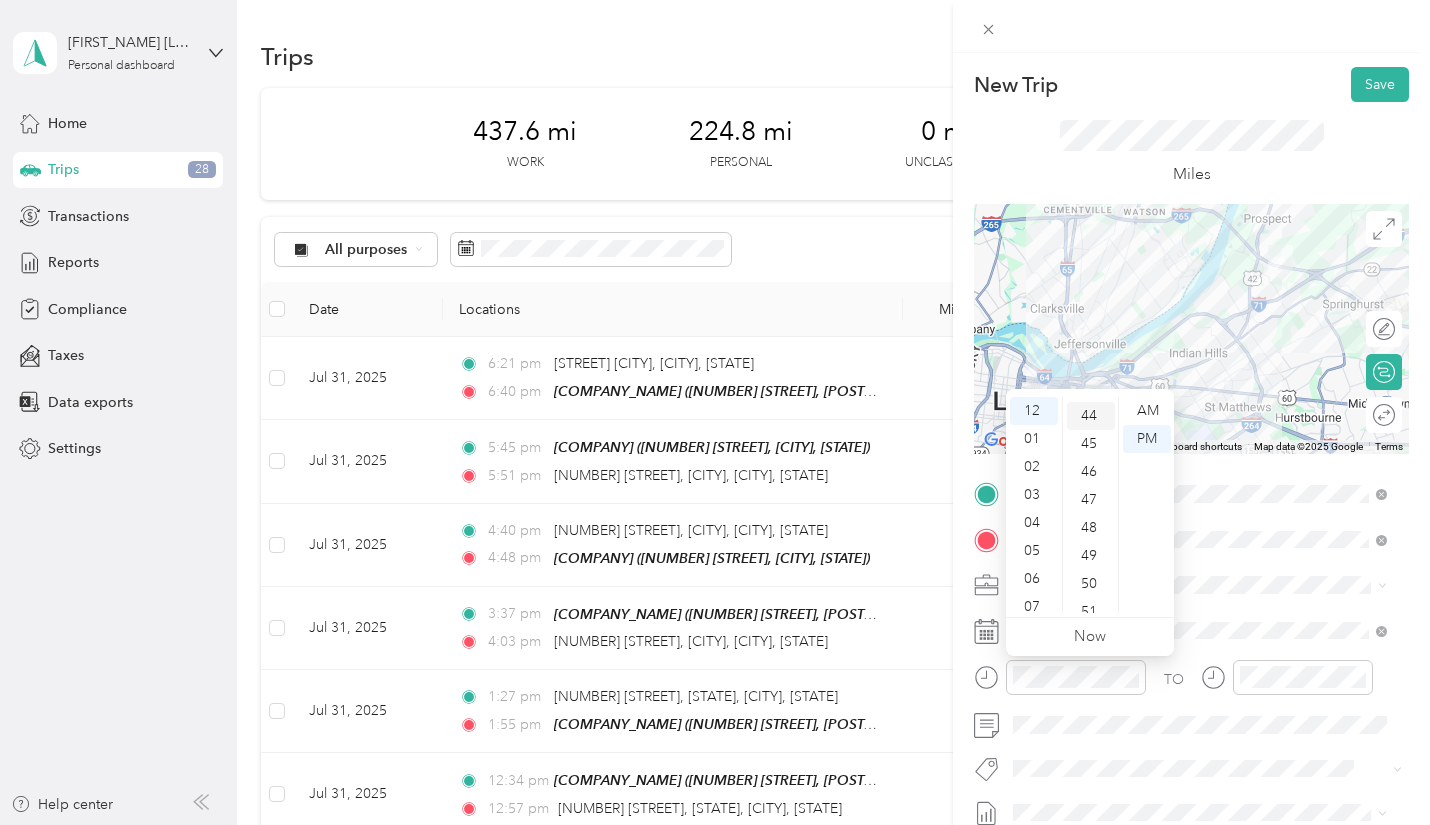 scroll, scrollTop: 1232, scrollLeft: 0, axis: vertical 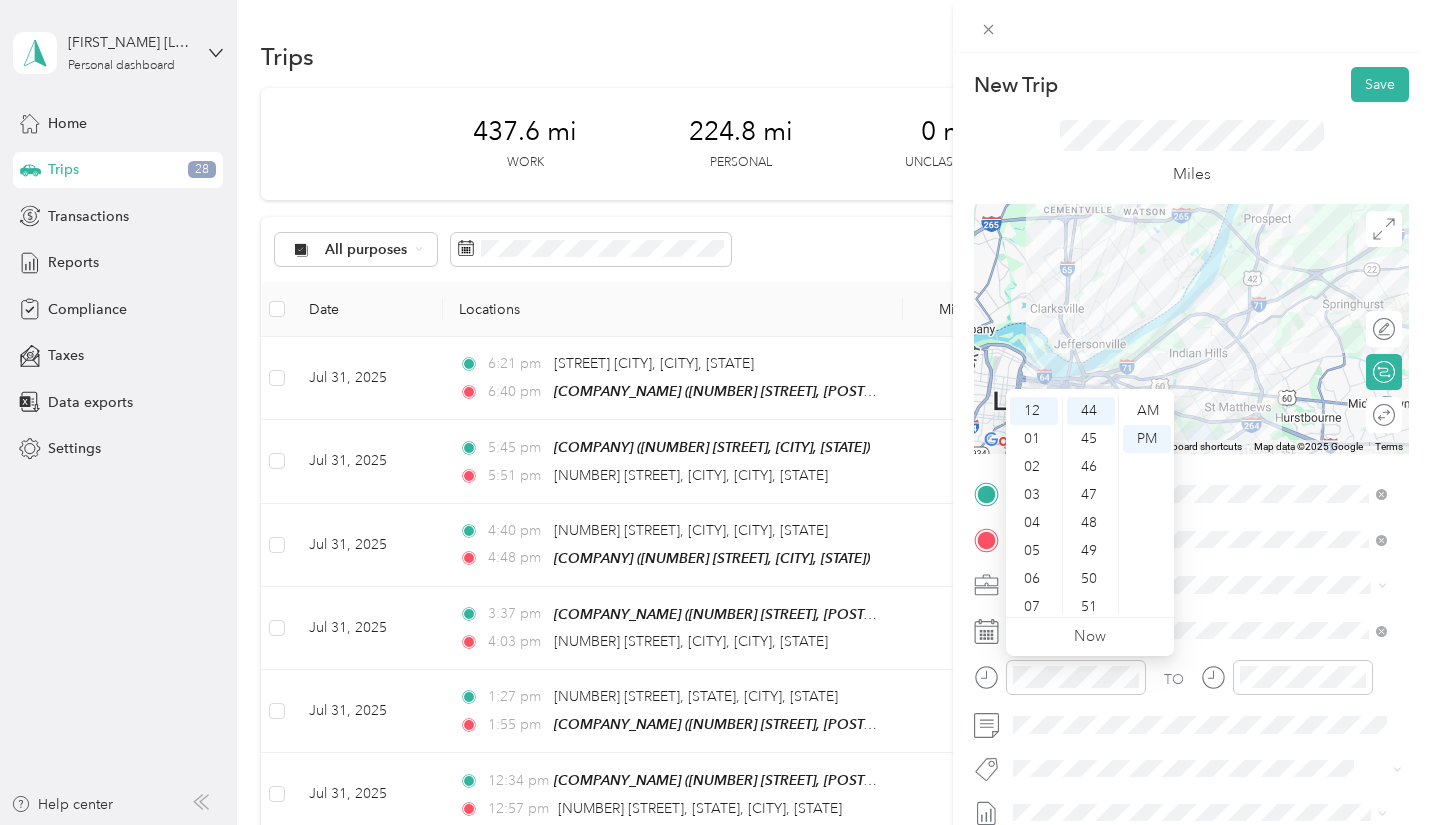 click on "TO Add photo" at bounding box center (1191, 719) 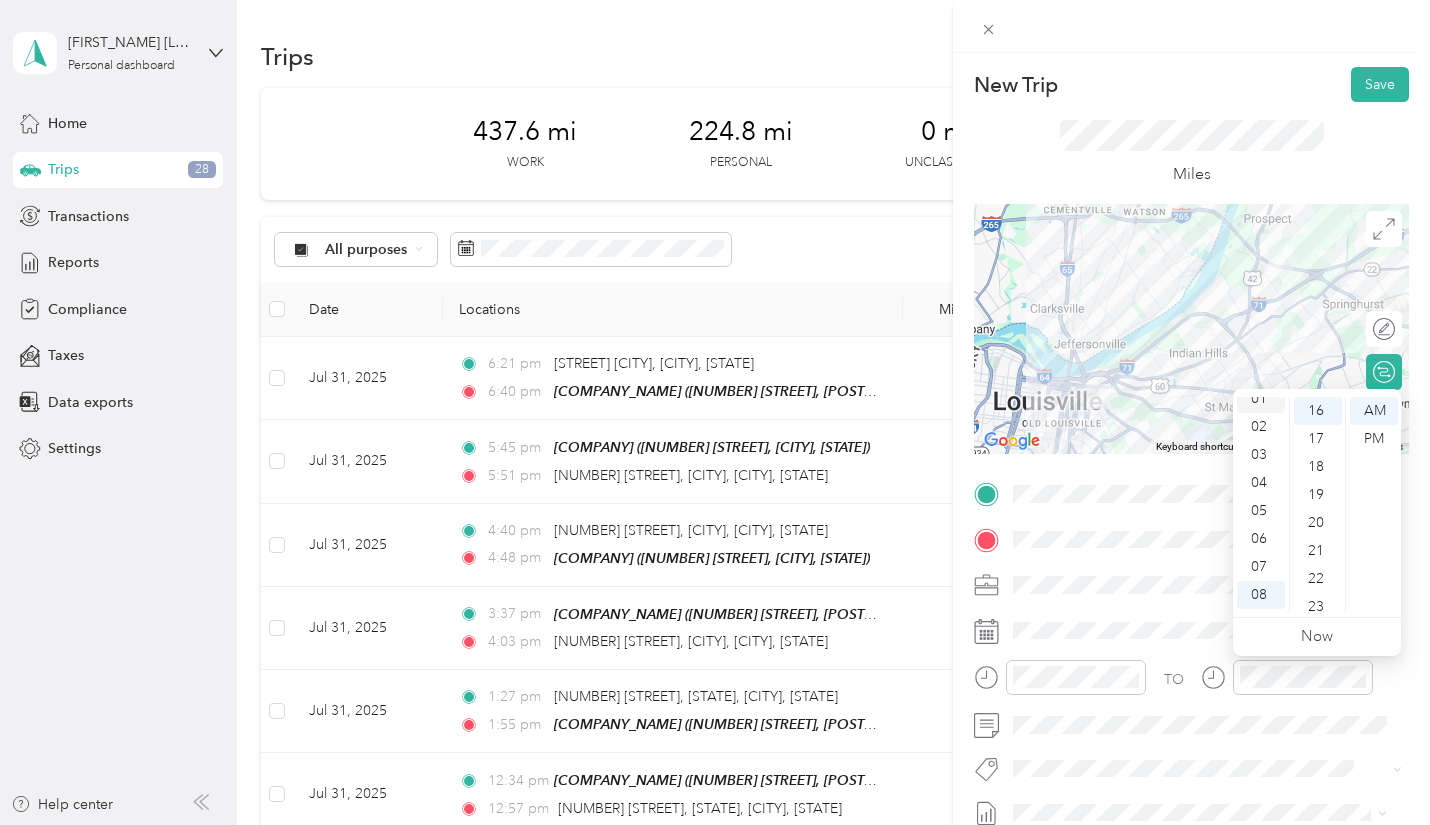 click on "01" at bounding box center (1261, 399) 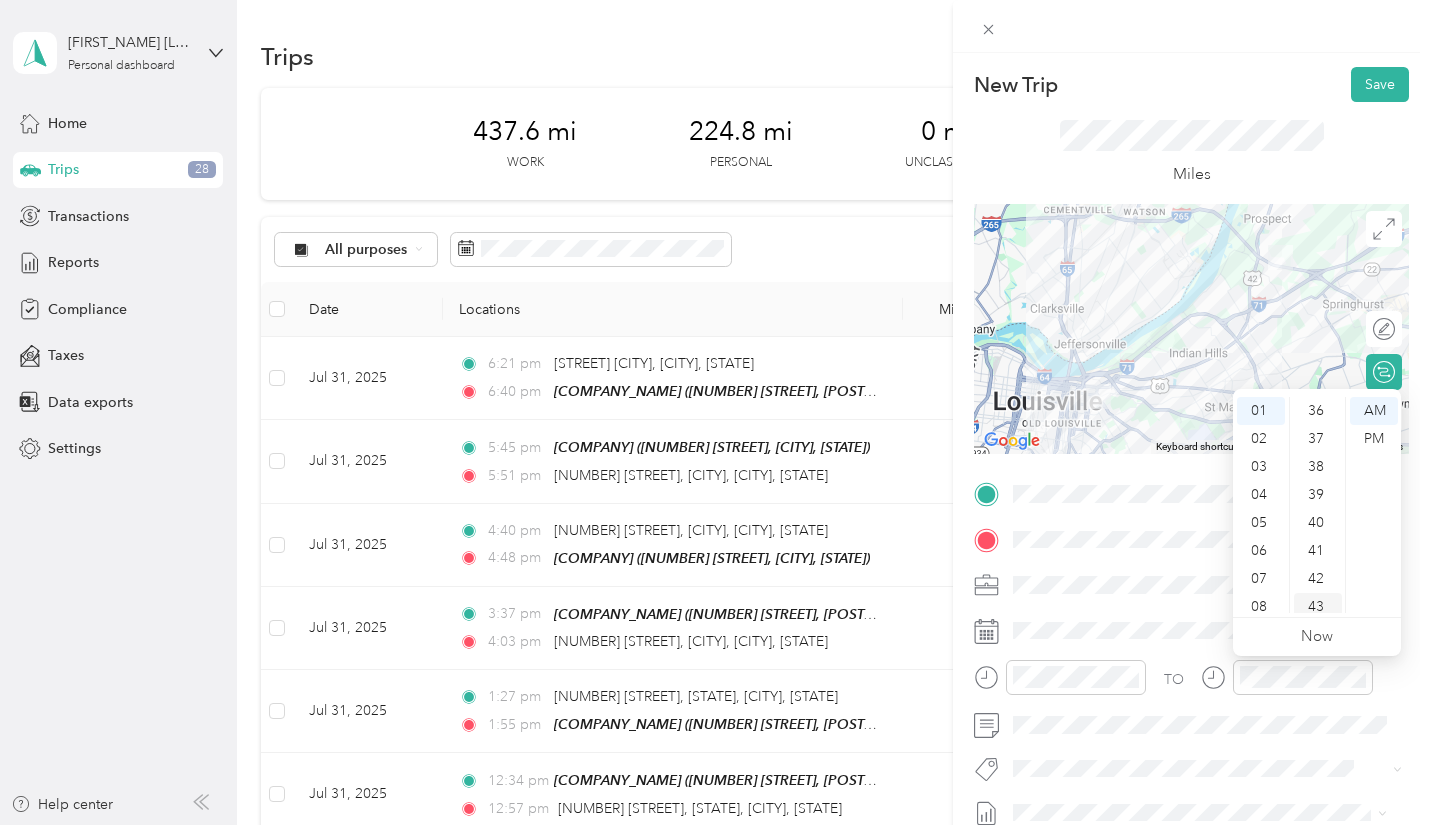 click on "43" at bounding box center [1318, 607] 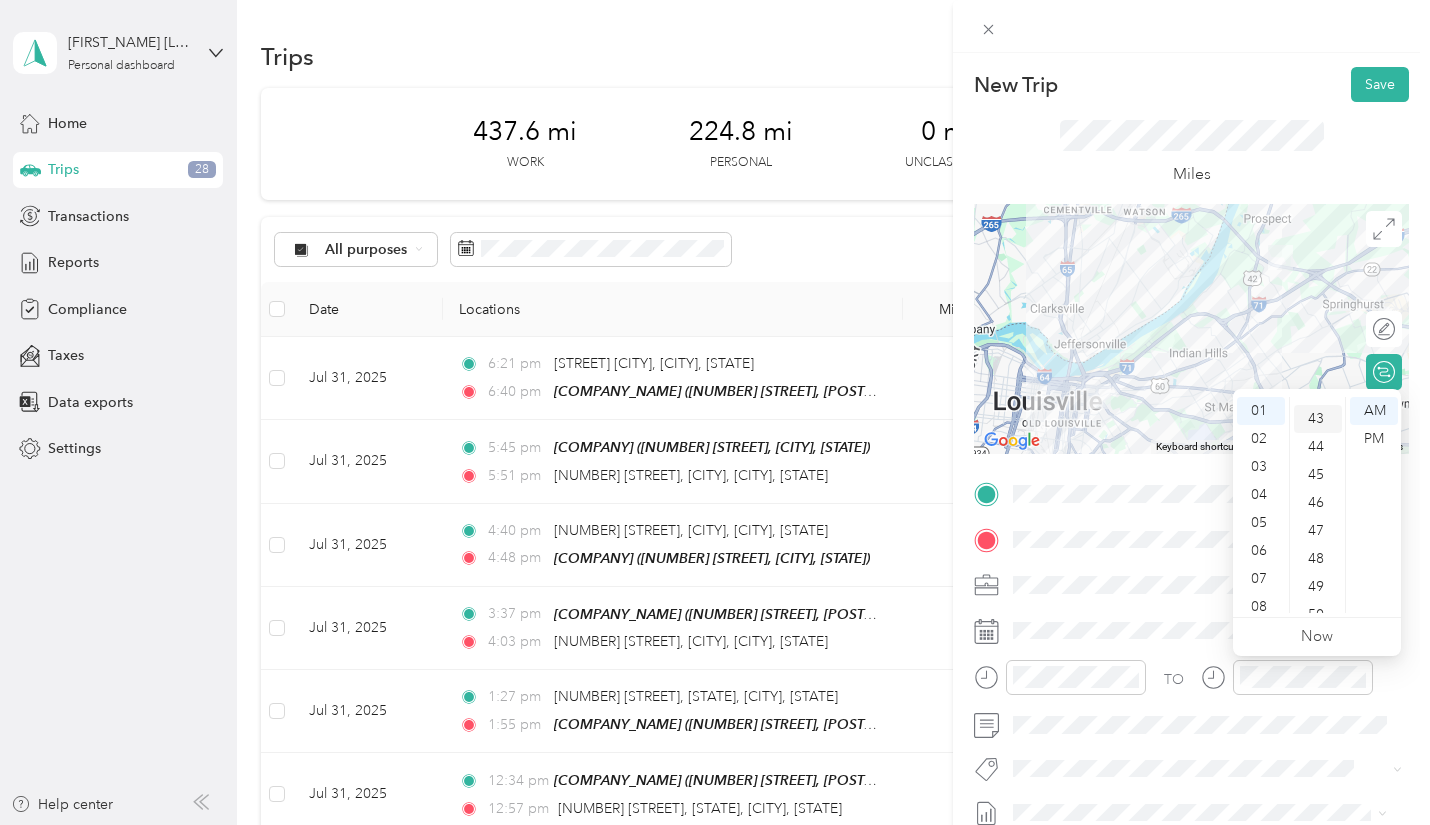 scroll, scrollTop: 1204, scrollLeft: 0, axis: vertical 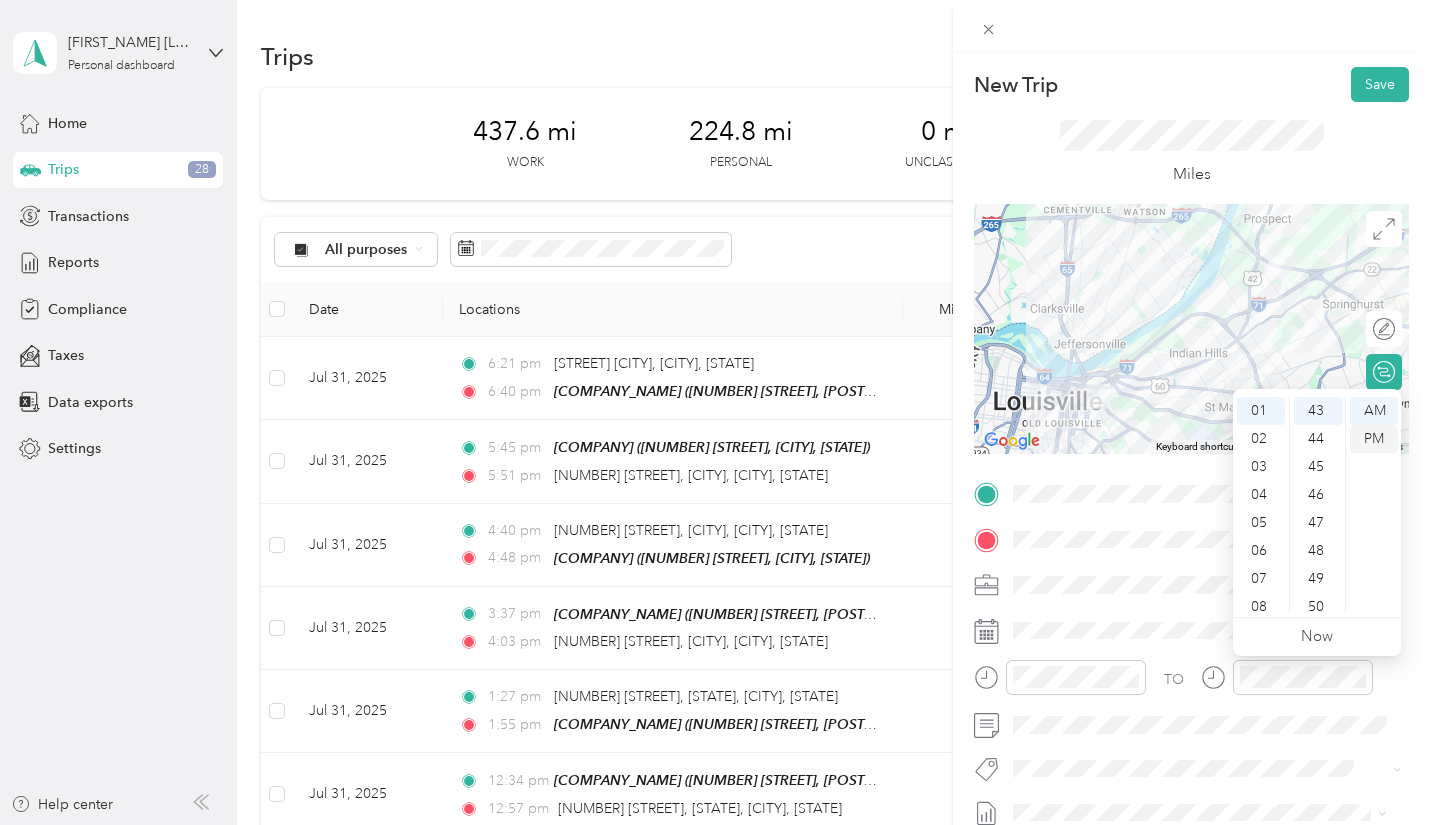 click on "PM" at bounding box center (1374, 439) 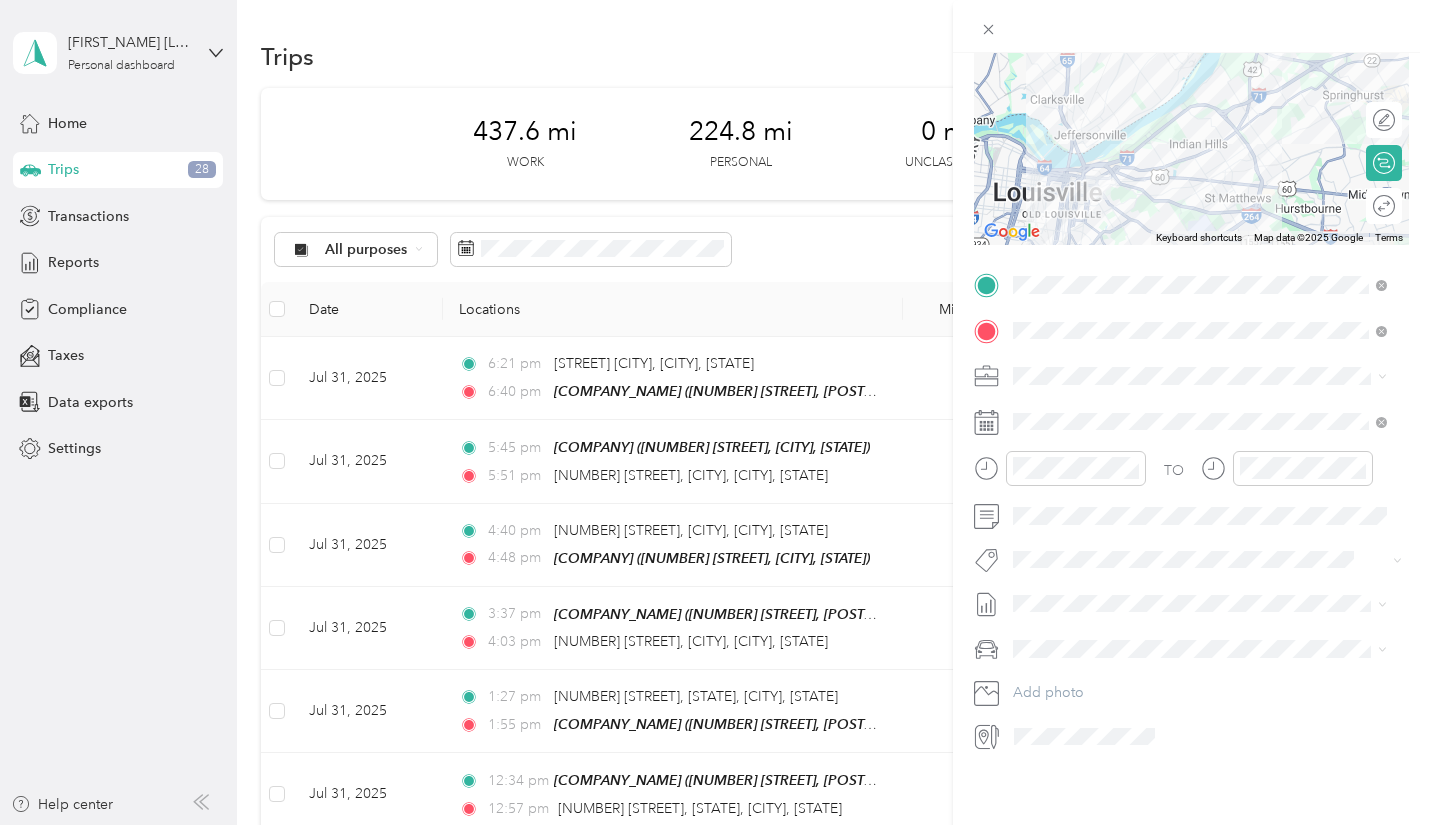 scroll, scrollTop: 0, scrollLeft: 0, axis: both 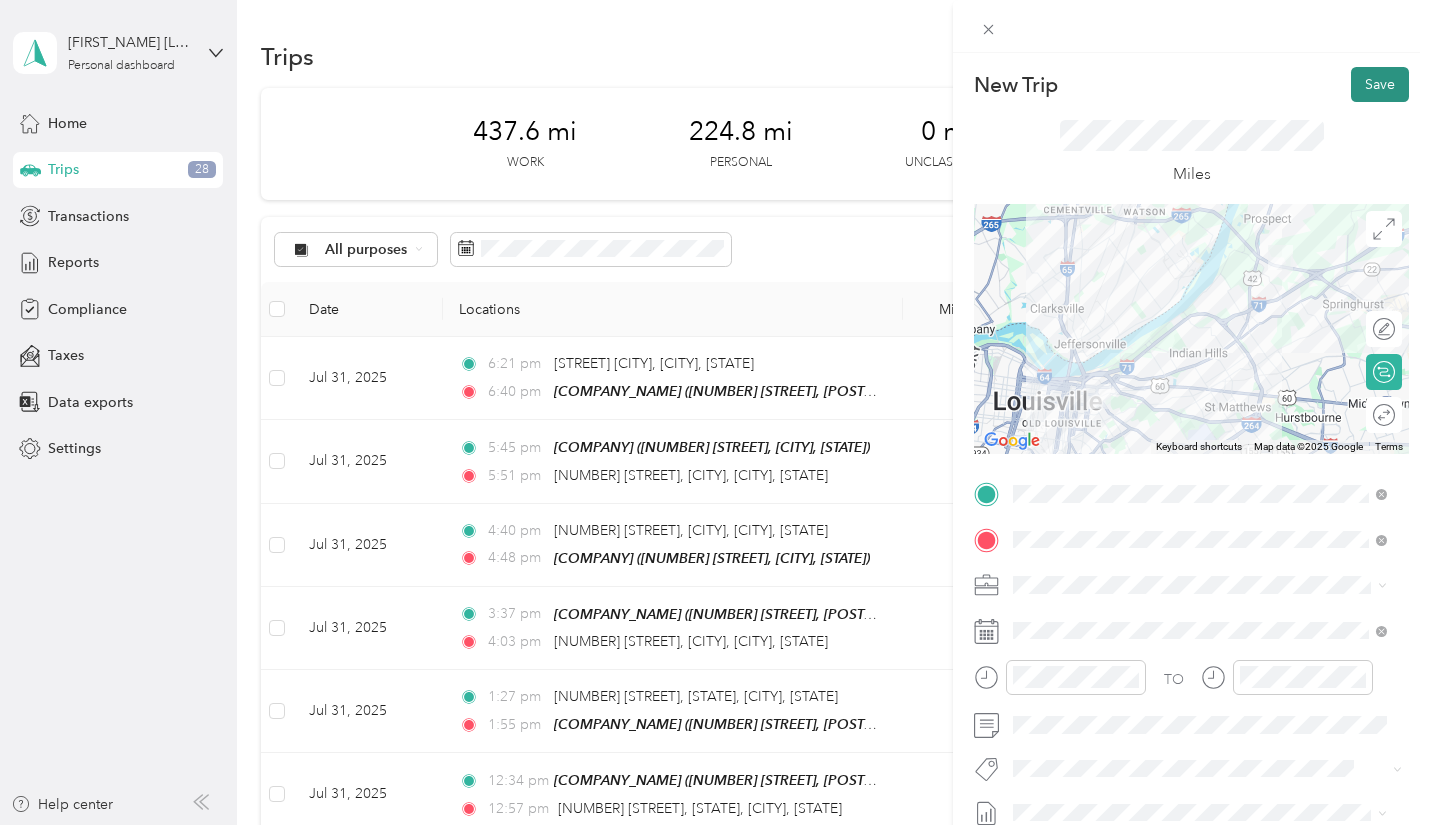 click on "Save" at bounding box center [1380, 84] 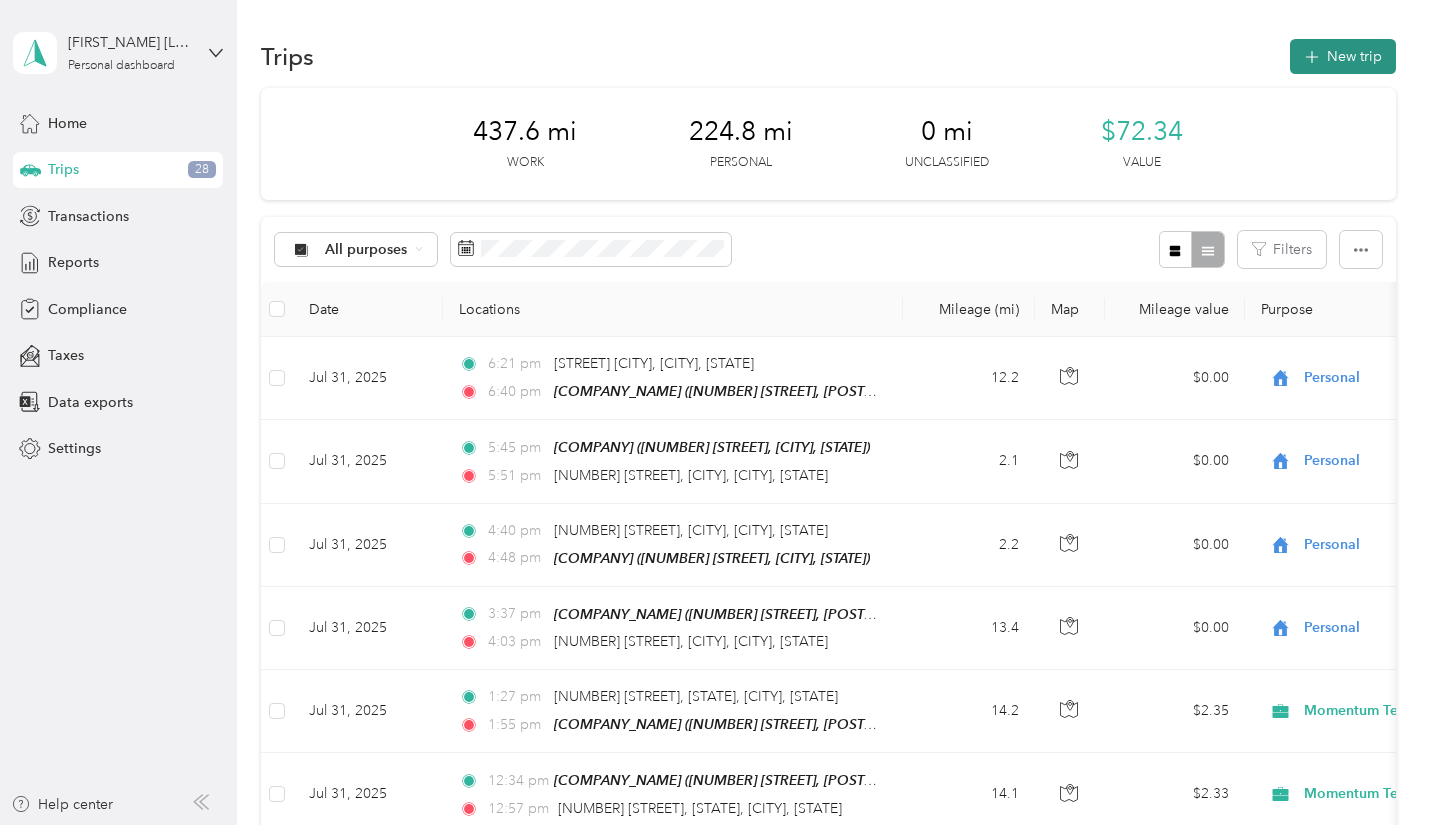 click on "New trip" at bounding box center (1343, 56) 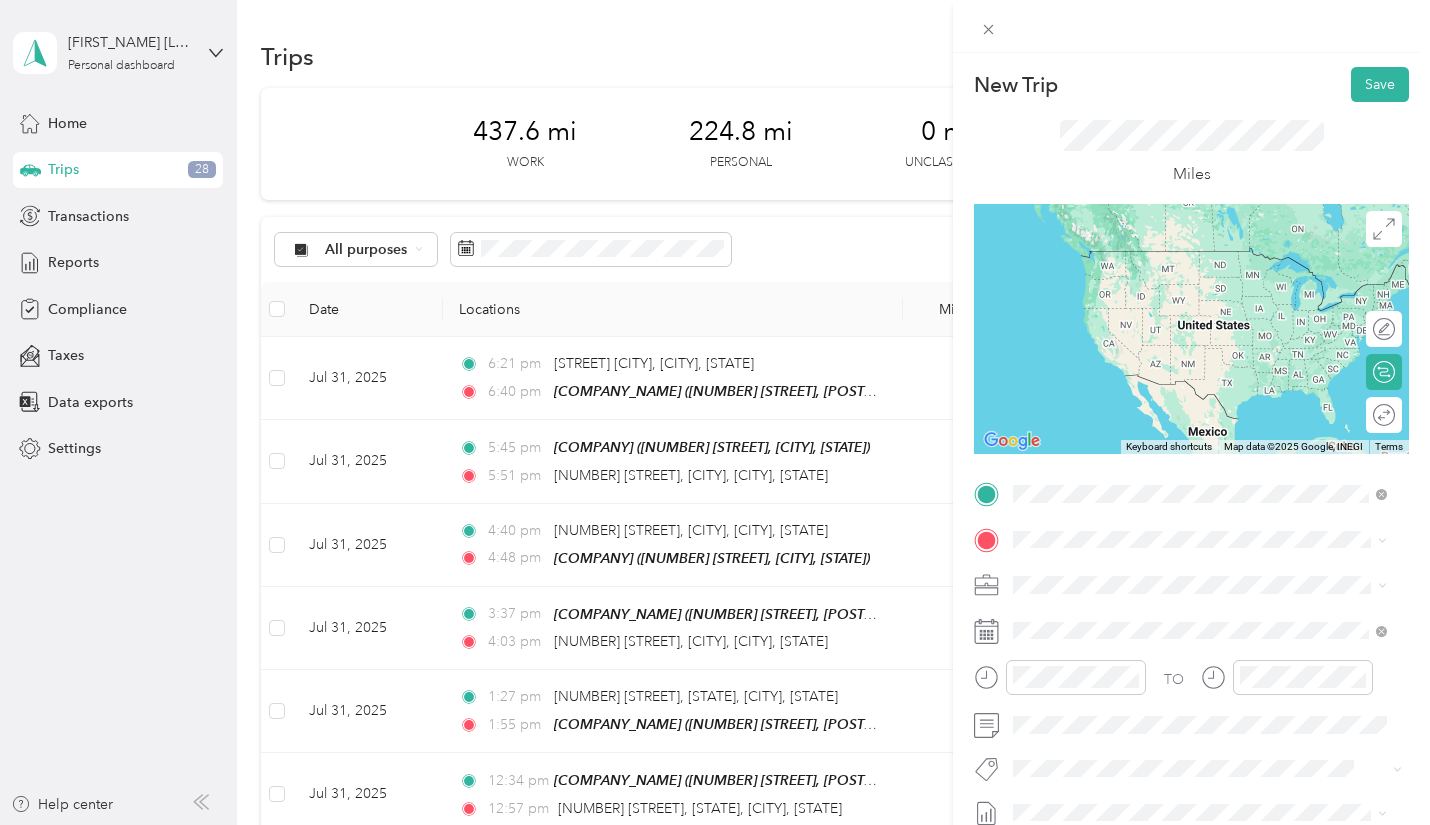 click on "[COMPANY_NAME] [NUMBER] [STREET], [POSTAL_CODE], [CITY], [STATE]" at bounding box center (1215, 781) 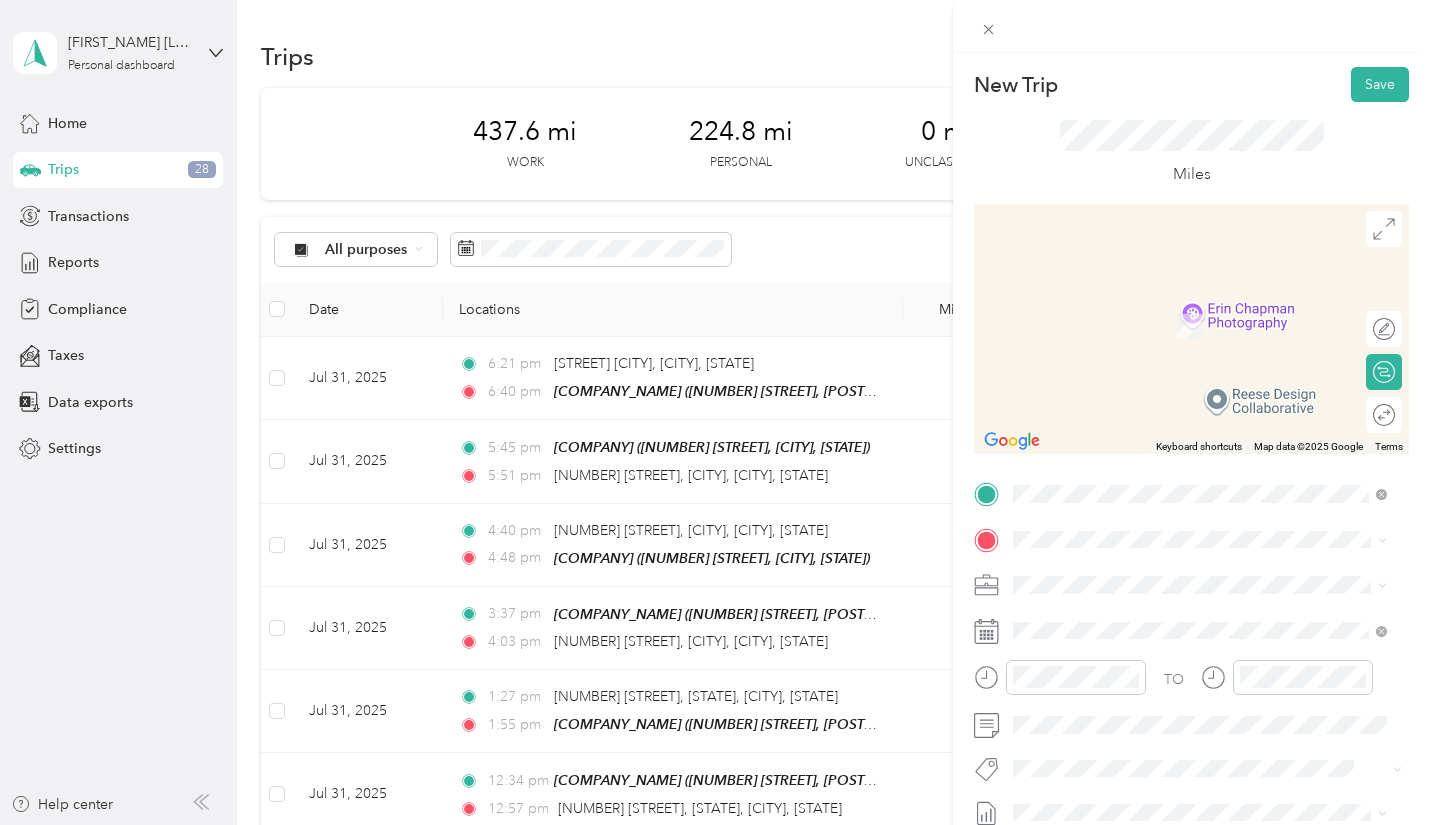 click on "[COMPANY] [NUMBER] [STREET], [POSTAL_CODE], [CITY], [STATE]" at bounding box center (1200, 417) 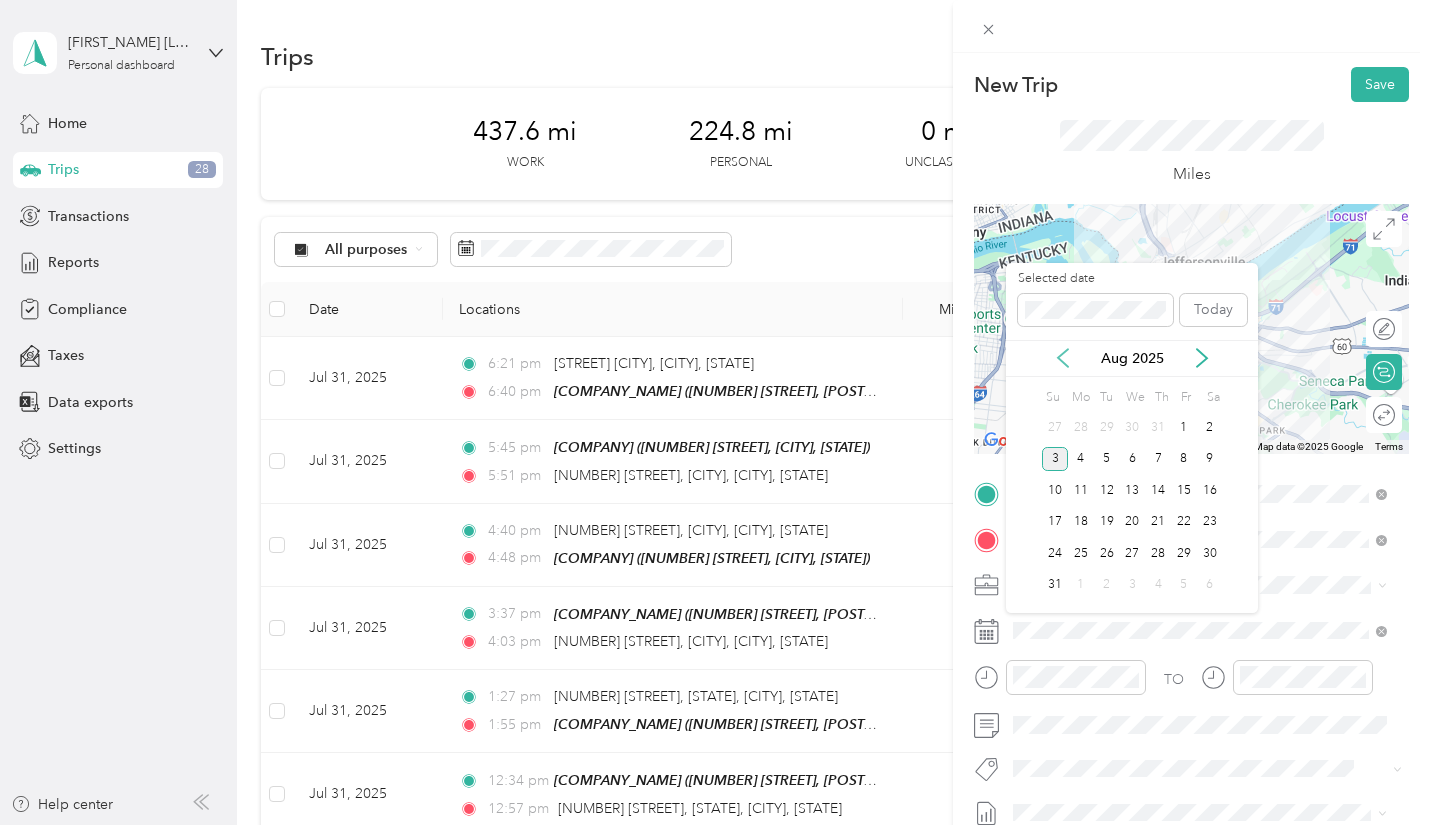 click 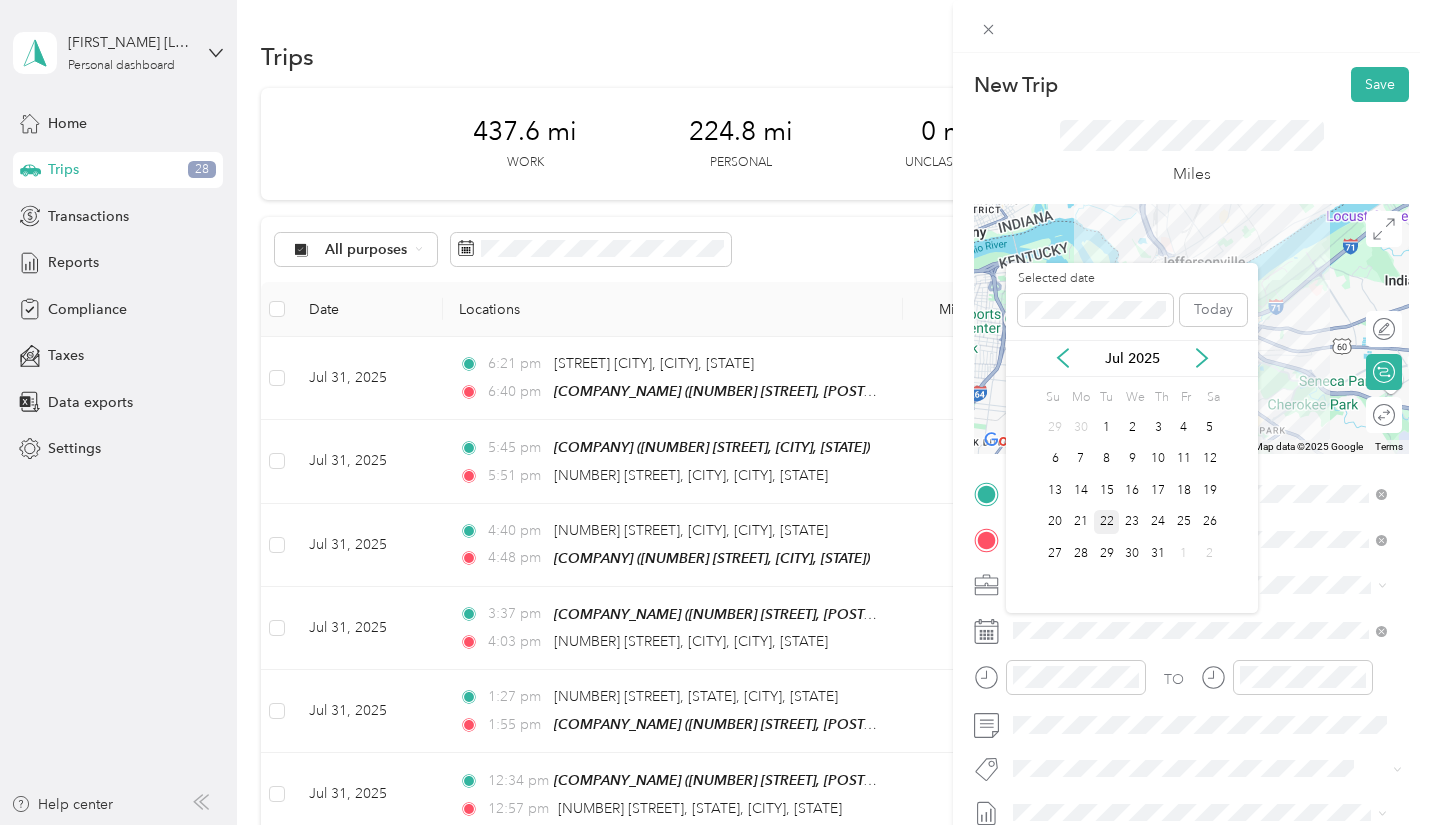 click on "22" at bounding box center (1107, 522) 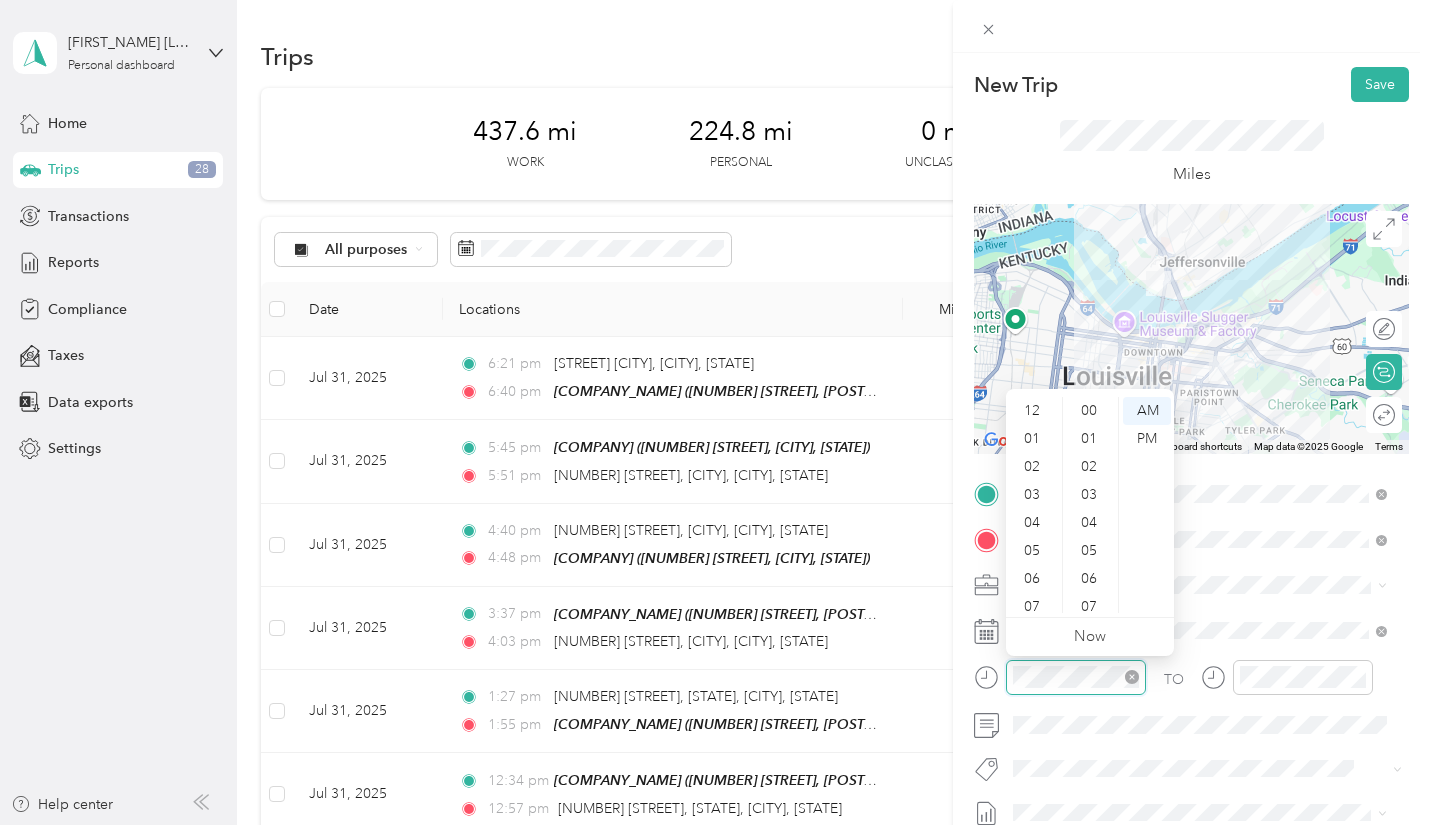 scroll, scrollTop: 504, scrollLeft: 0, axis: vertical 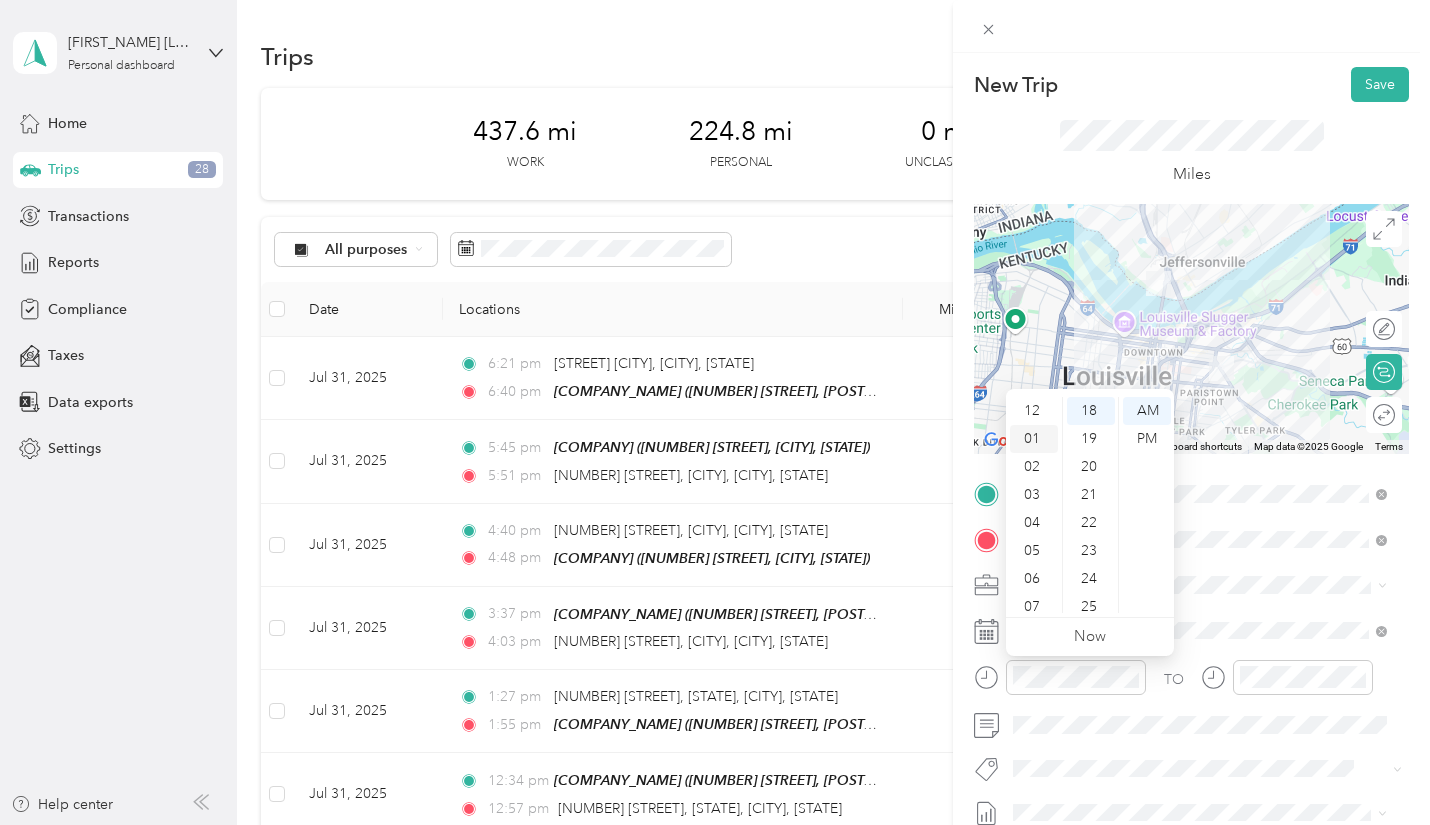 click on "01" at bounding box center [1034, 439] 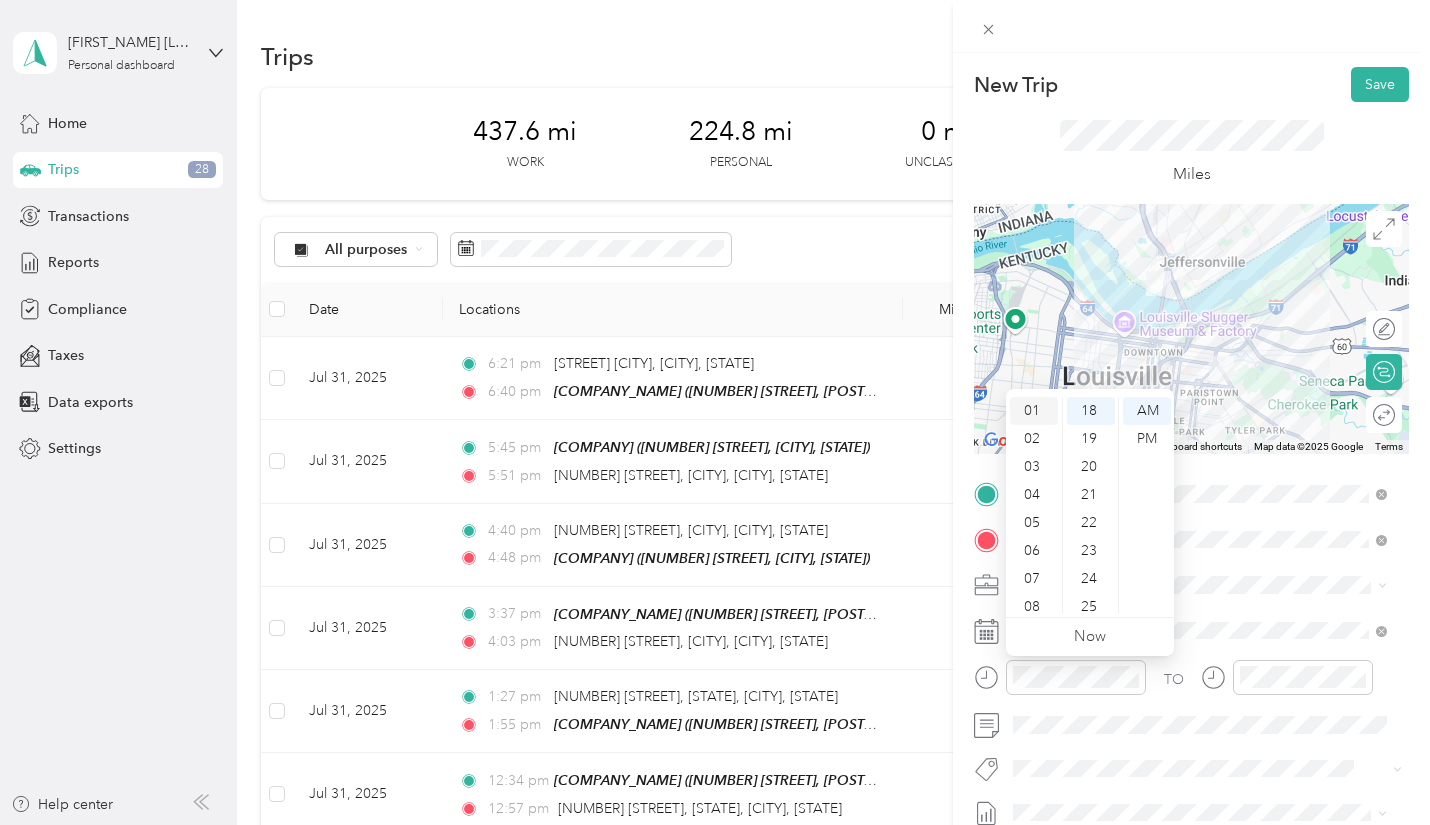 scroll, scrollTop: 28, scrollLeft: 0, axis: vertical 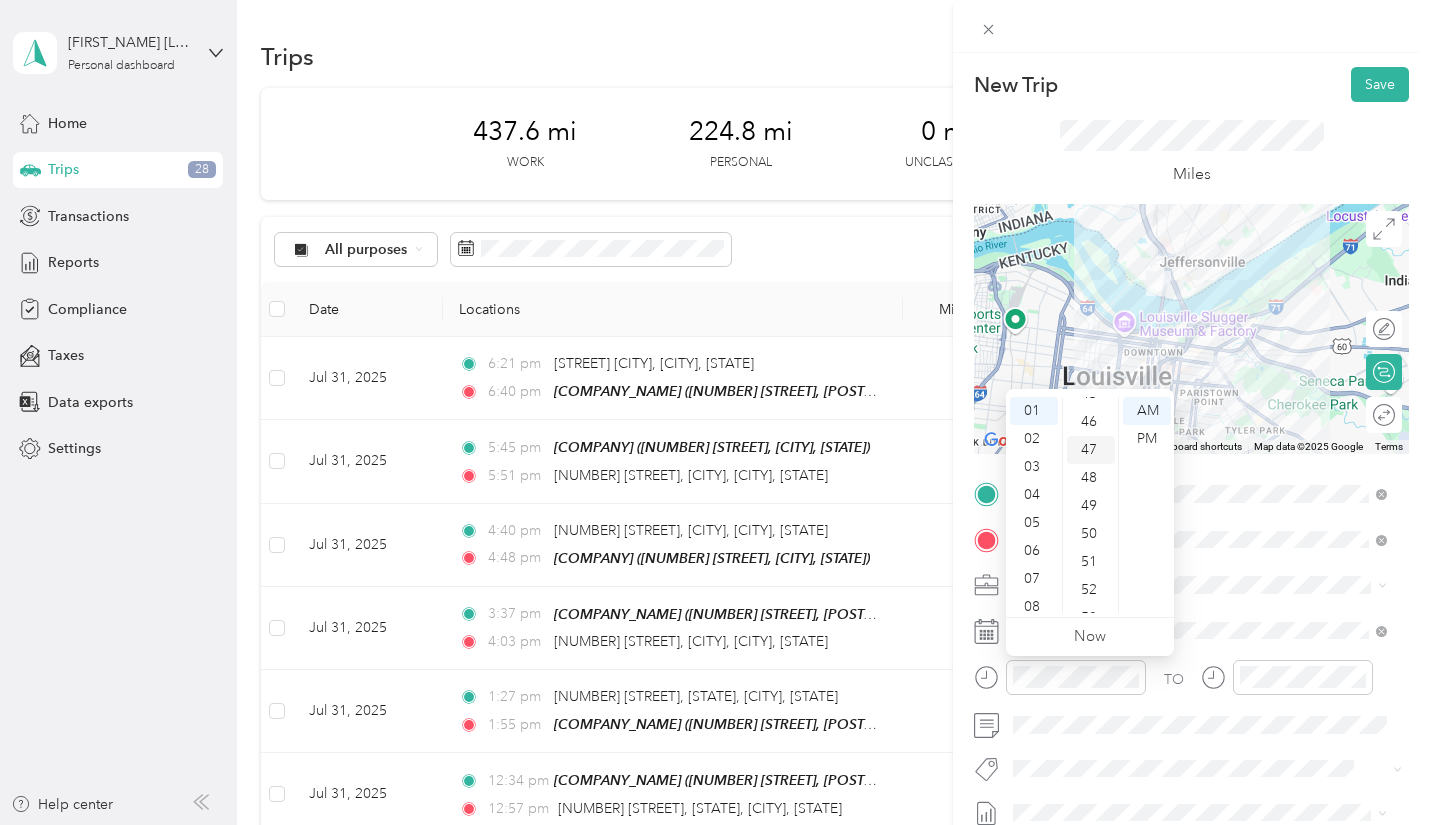 click on "47" at bounding box center (1091, 450) 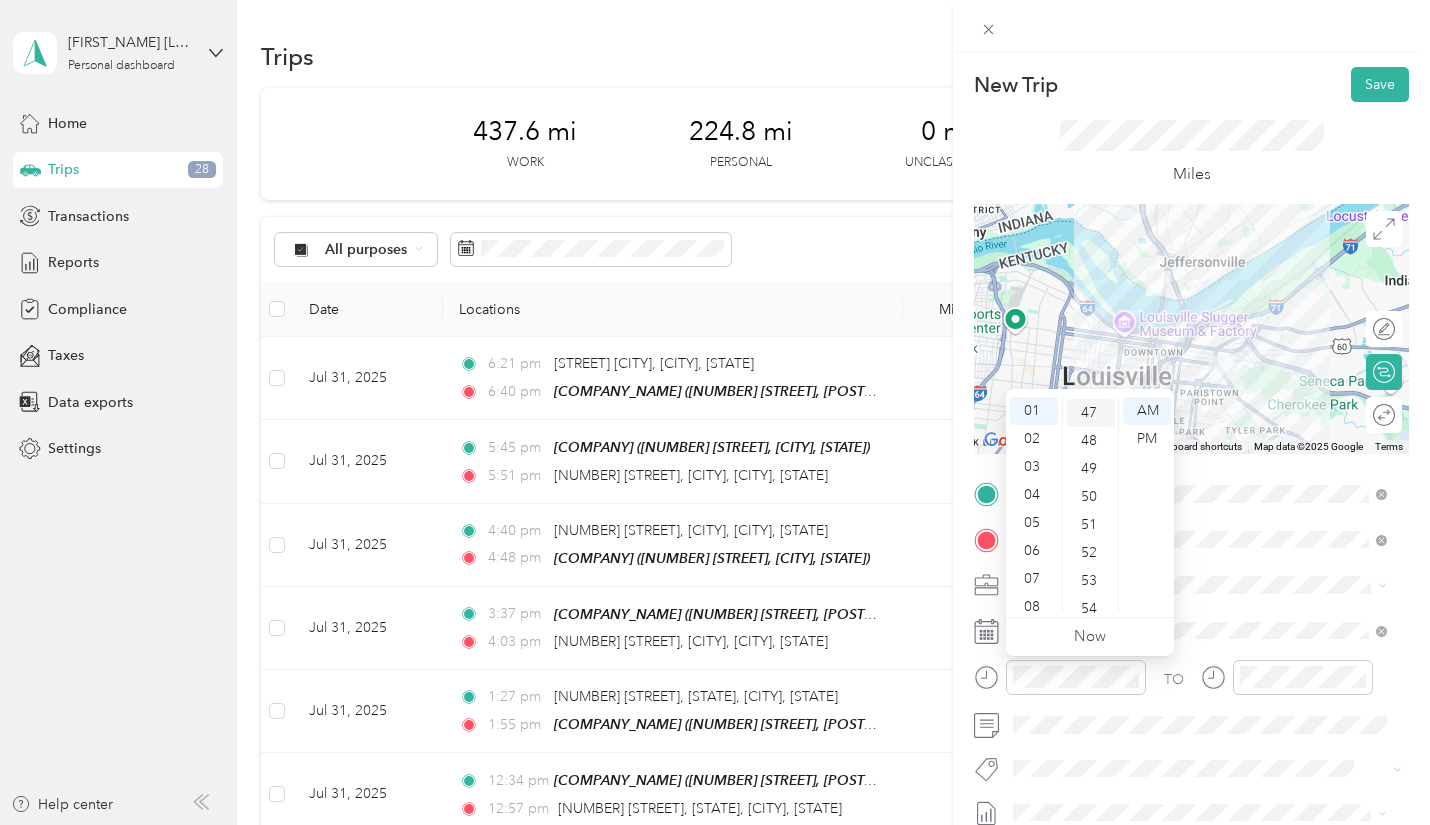 scroll, scrollTop: 1316, scrollLeft: 0, axis: vertical 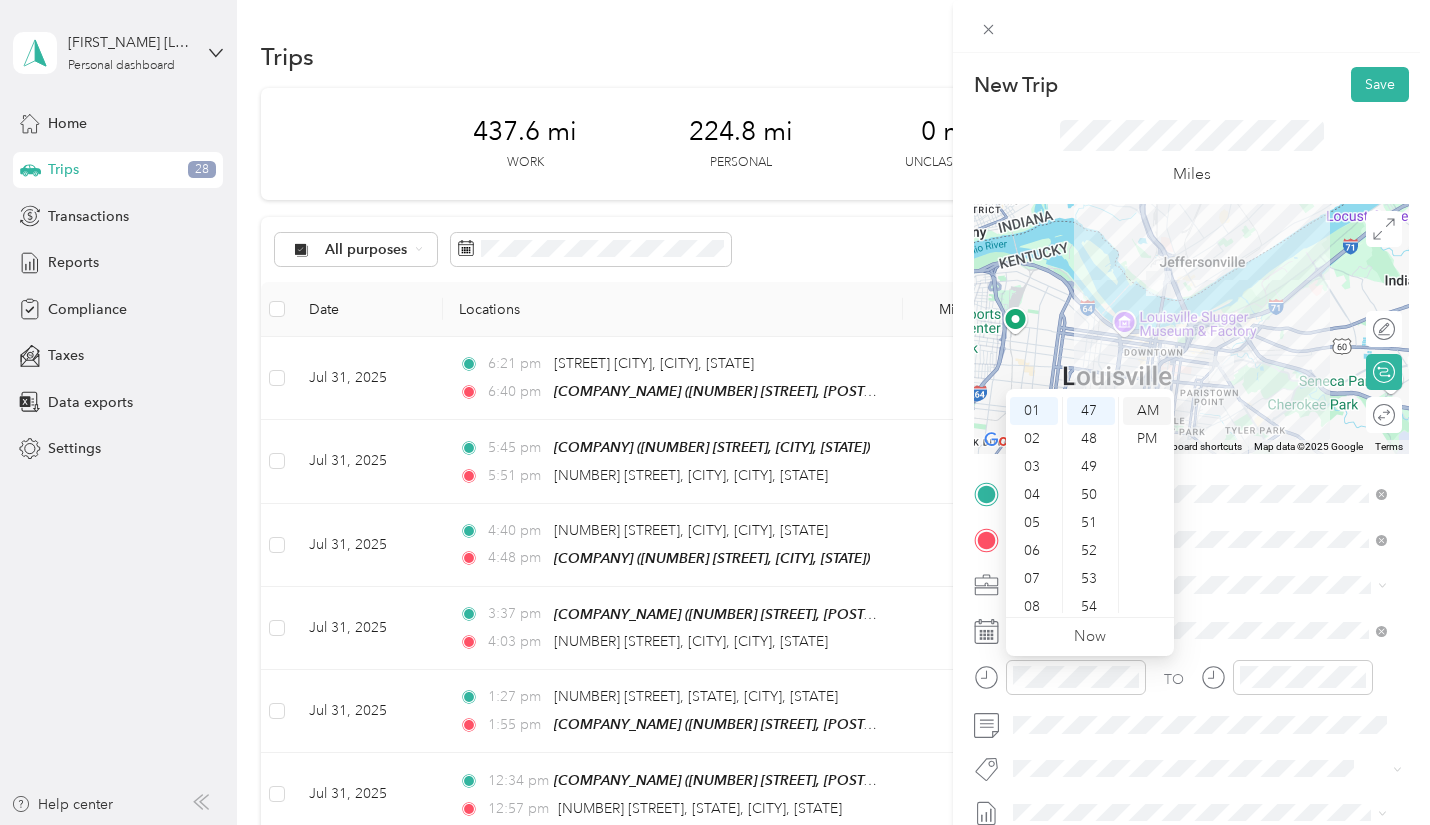 click on "AM" at bounding box center [1147, 411] 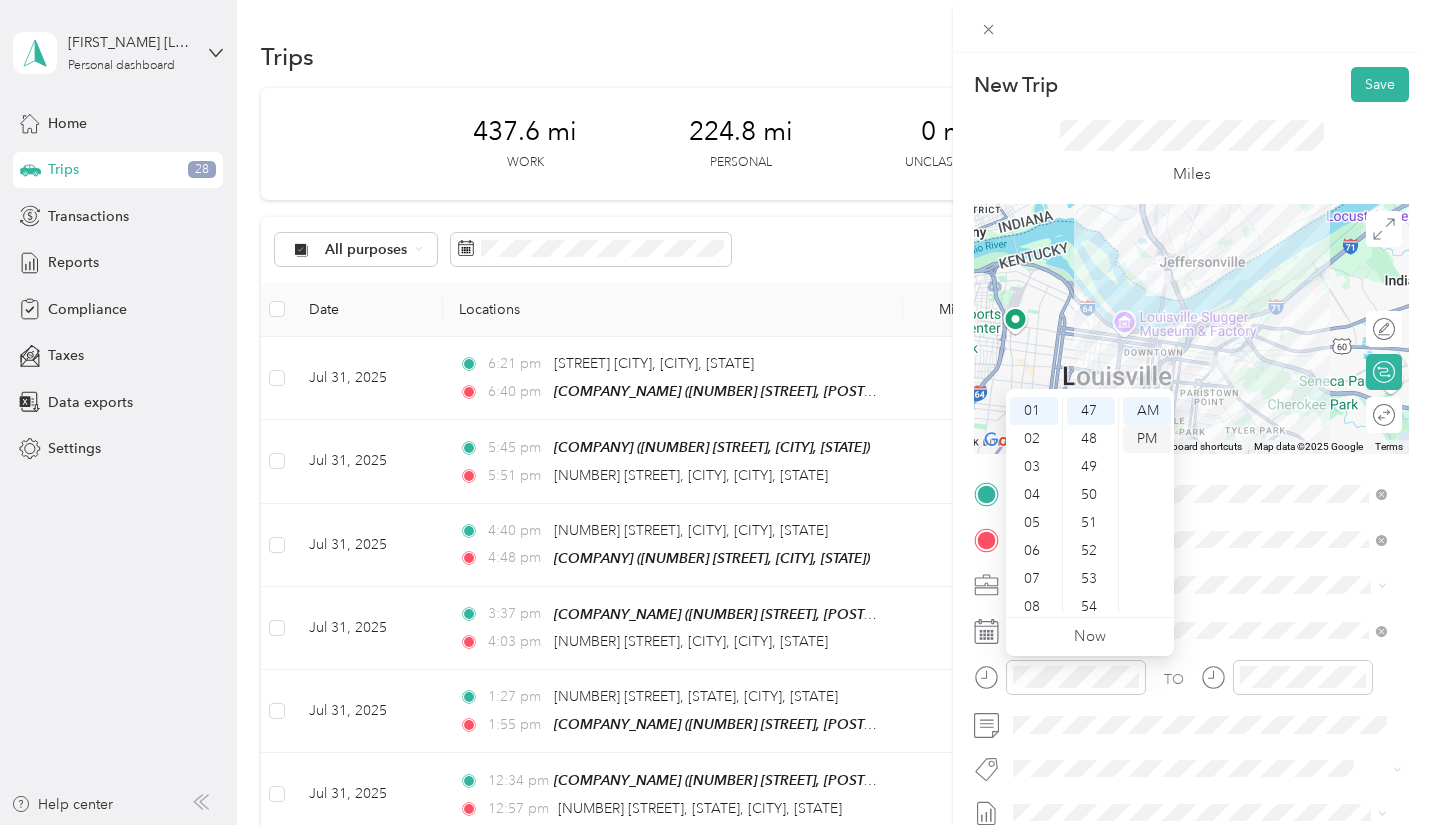click on "PM" at bounding box center [1147, 439] 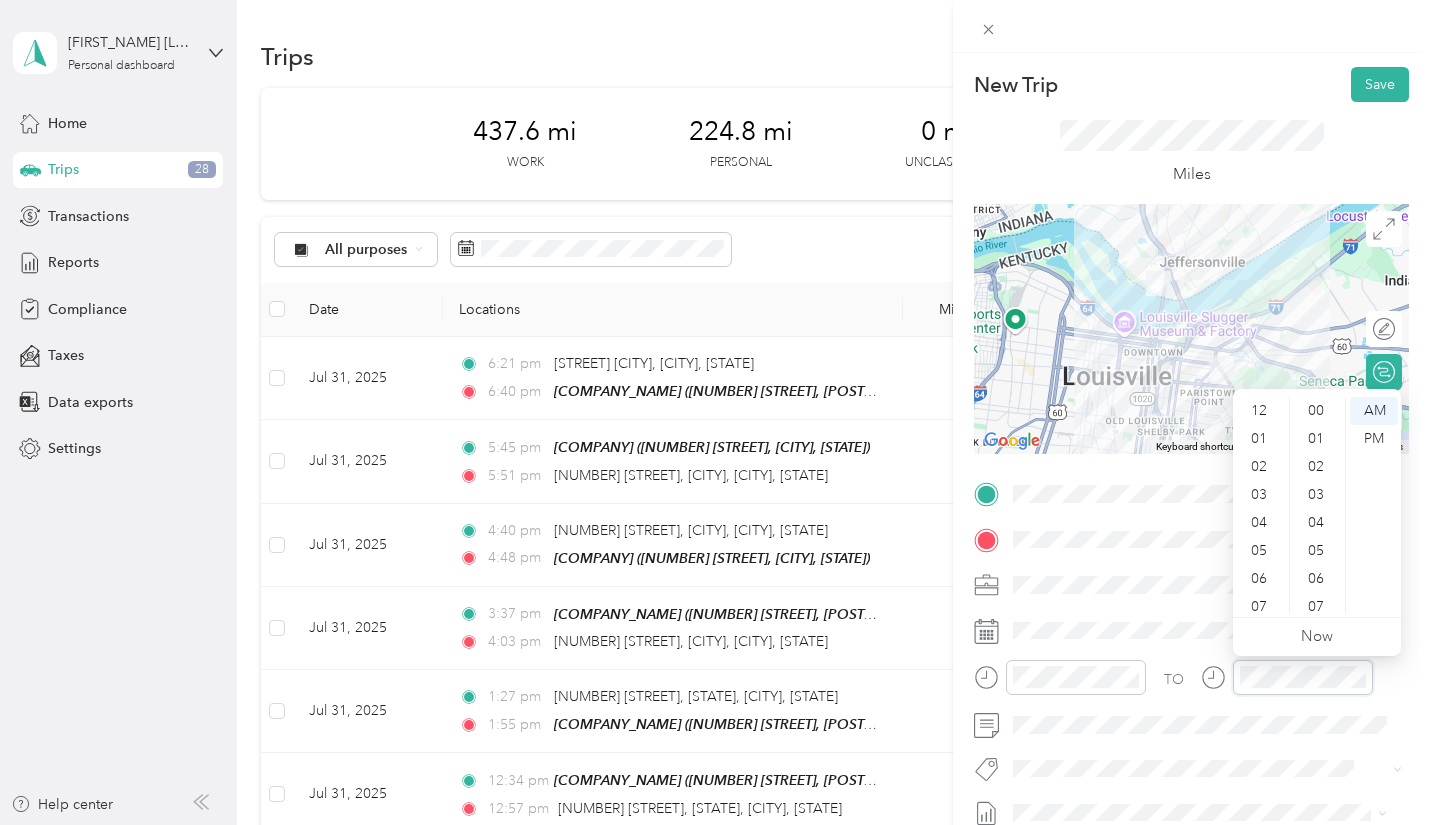scroll, scrollTop: 504, scrollLeft: 0, axis: vertical 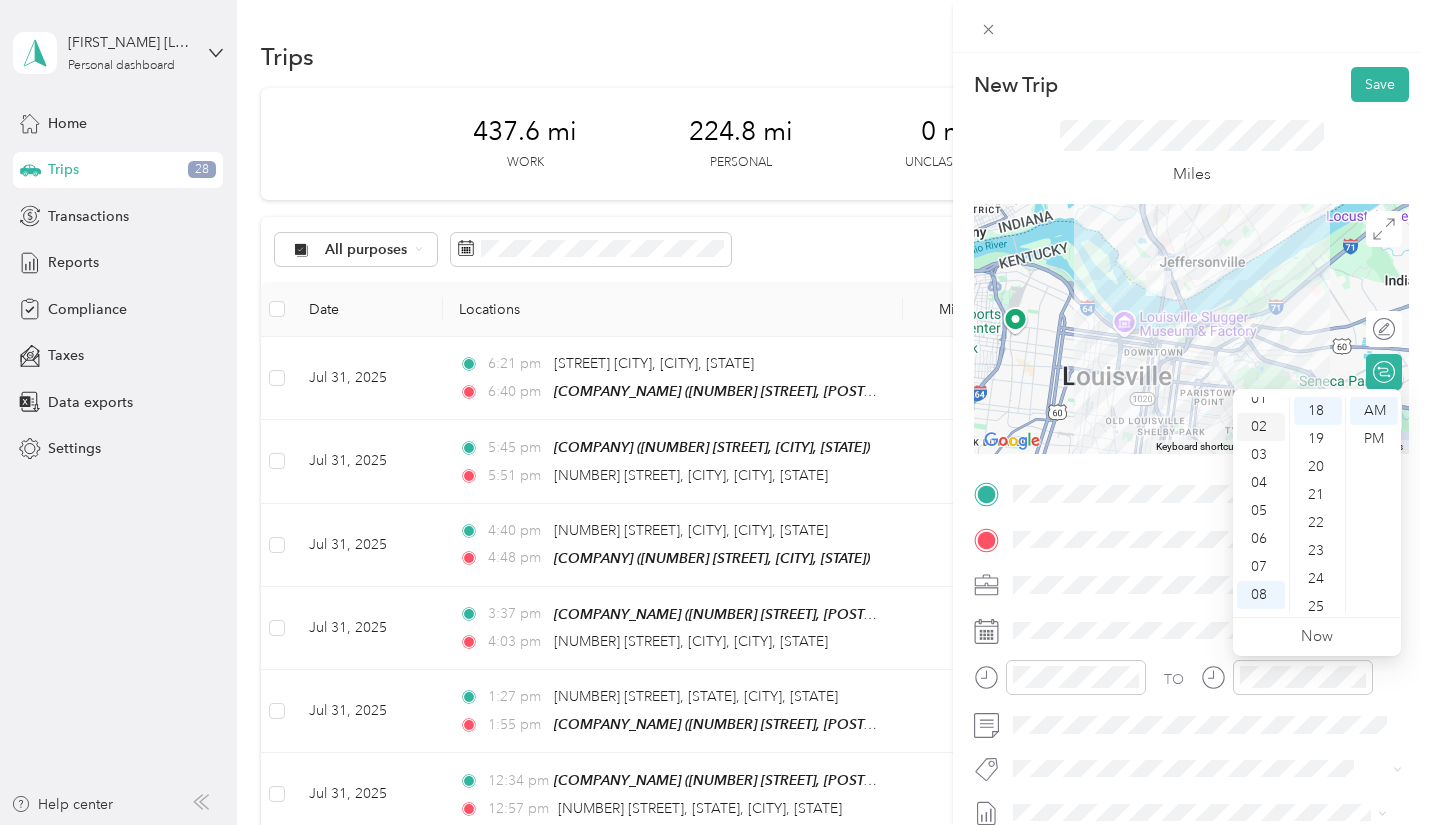 click on "02" at bounding box center [1261, 427] 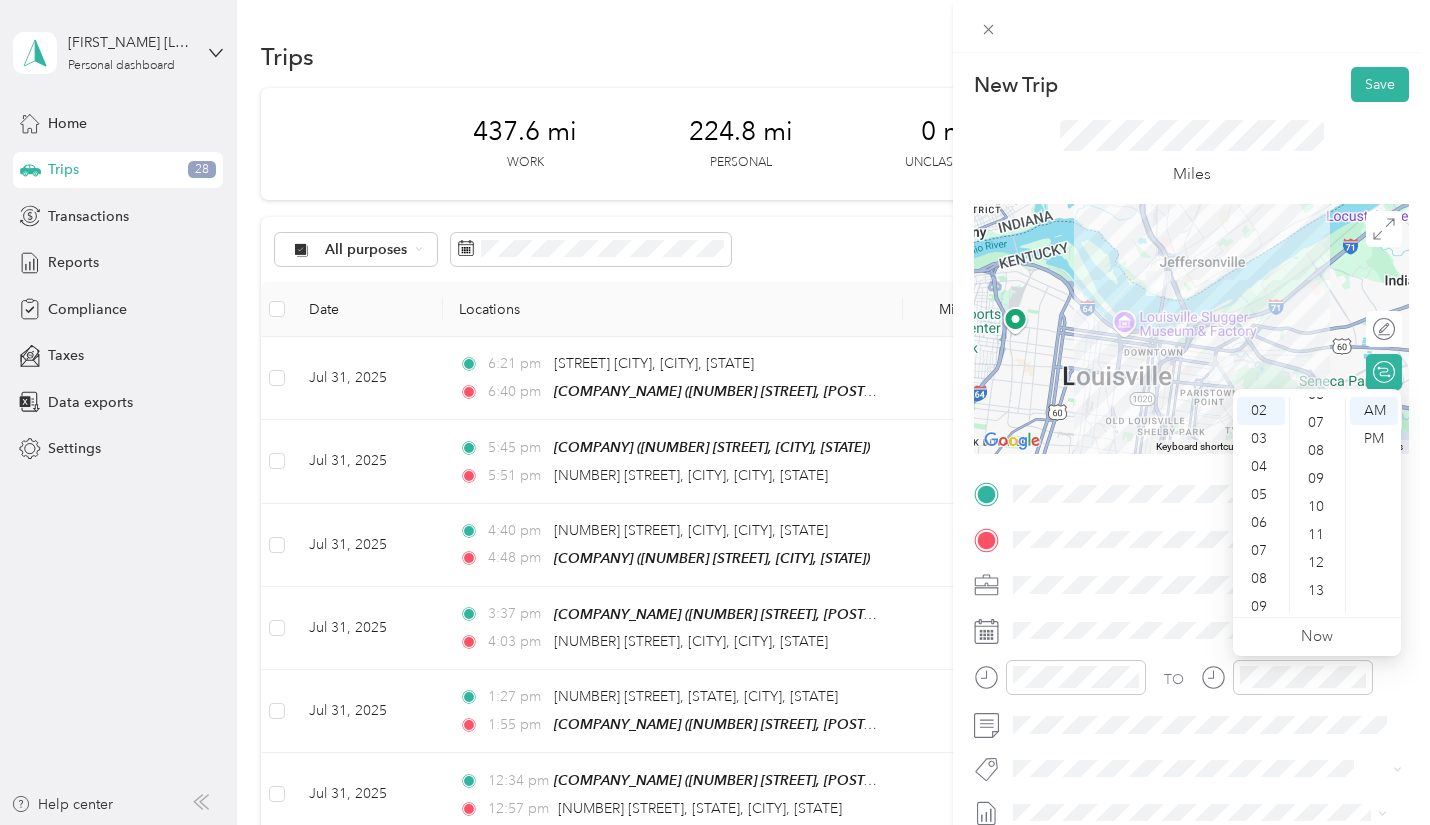 scroll, scrollTop: 90, scrollLeft: 0, axis: vertical 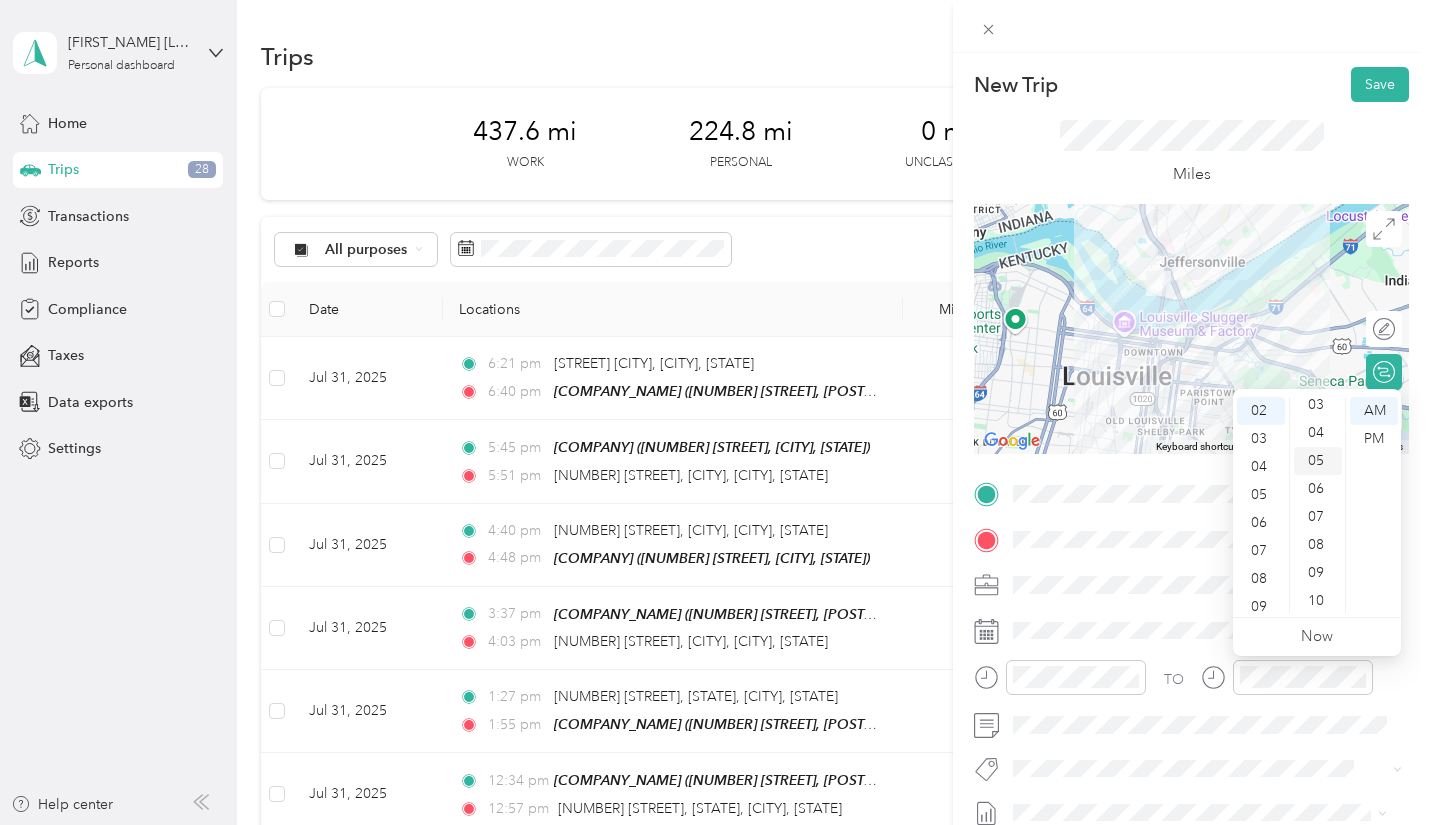 click on "05" at bounding box center (1318, 461) 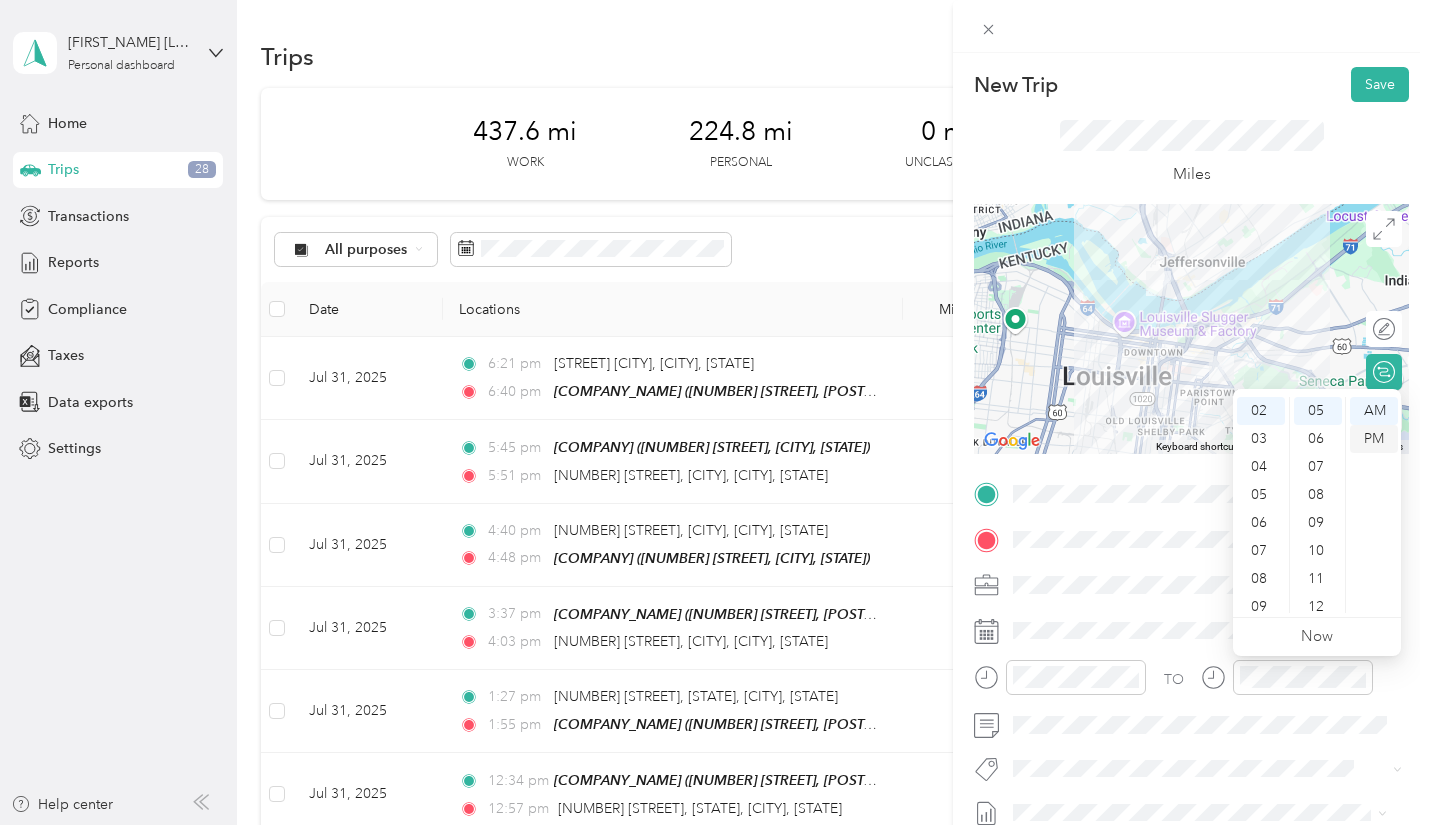 click on "PM" at bounding box center (1374, 439) 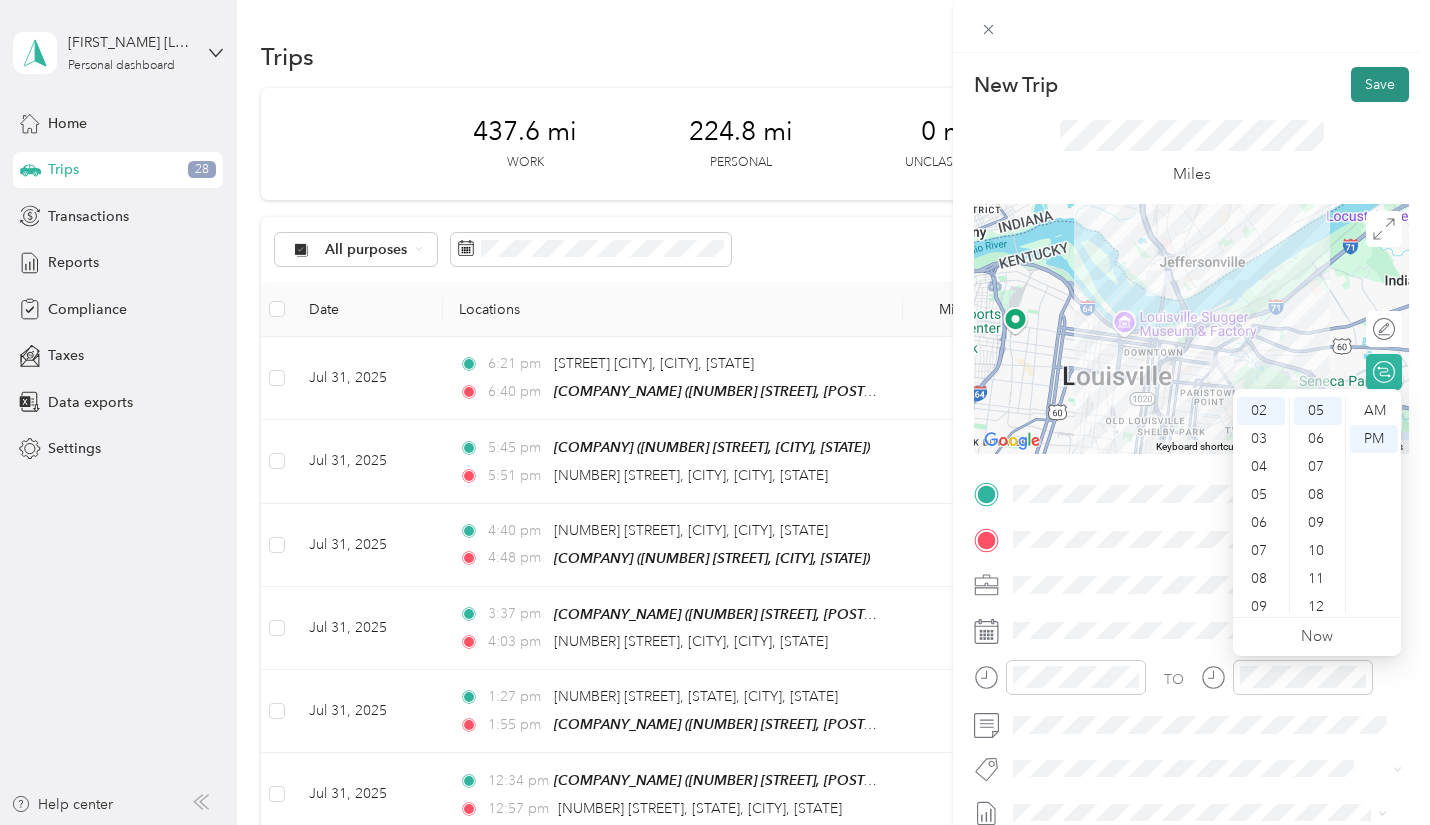 click on "Save" at bounding box center (1380, 84) 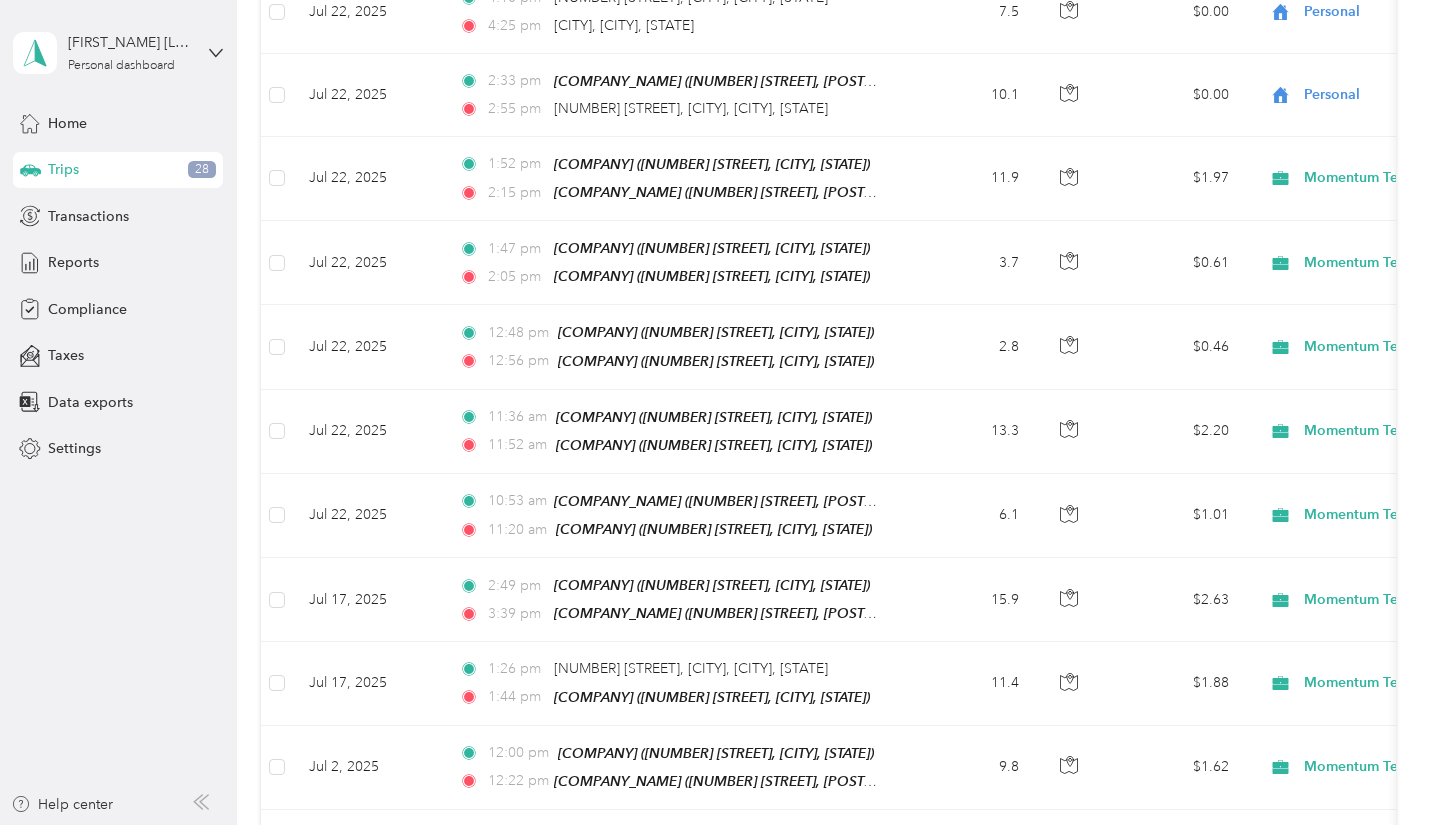 scroll, scrollTop: 4100, scrollLeft: 0, axis: vertical 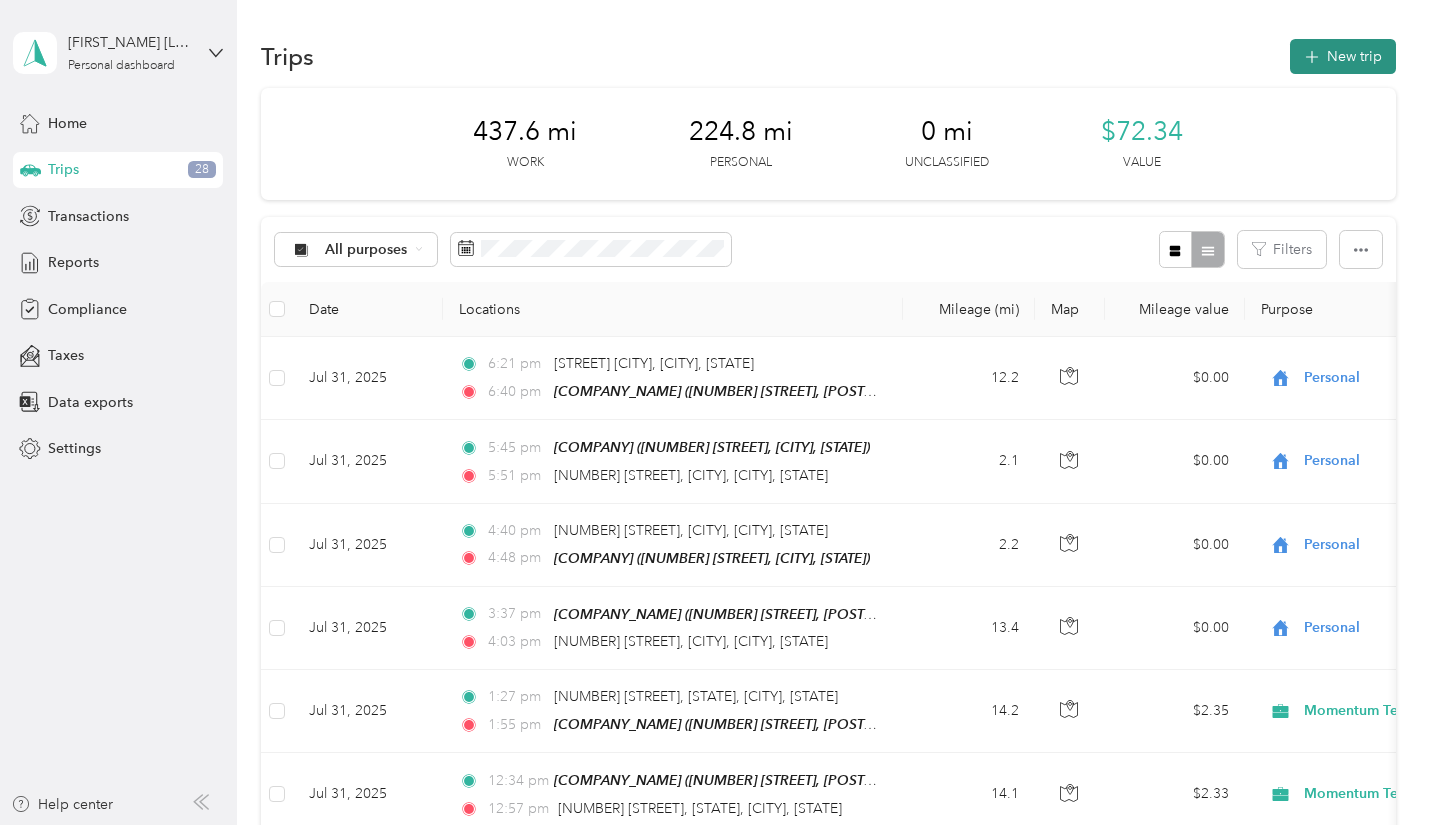 click on "New trip" at bounding box center [1343, 56] 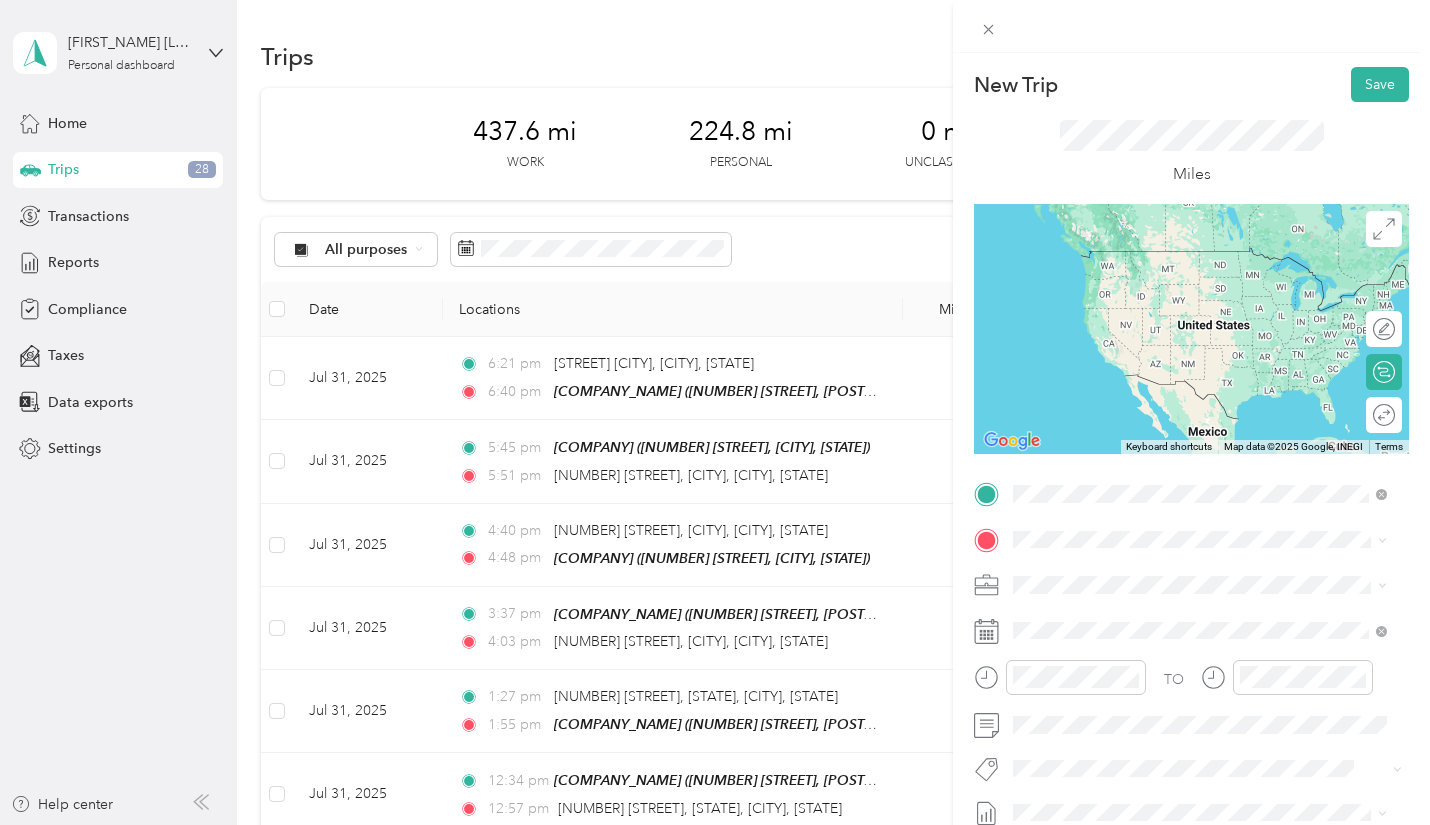 click on "[NUMBER] [STREET], [POSTAL_CODE], [CITY], [STATE]" at bounding box center (1197, 613) 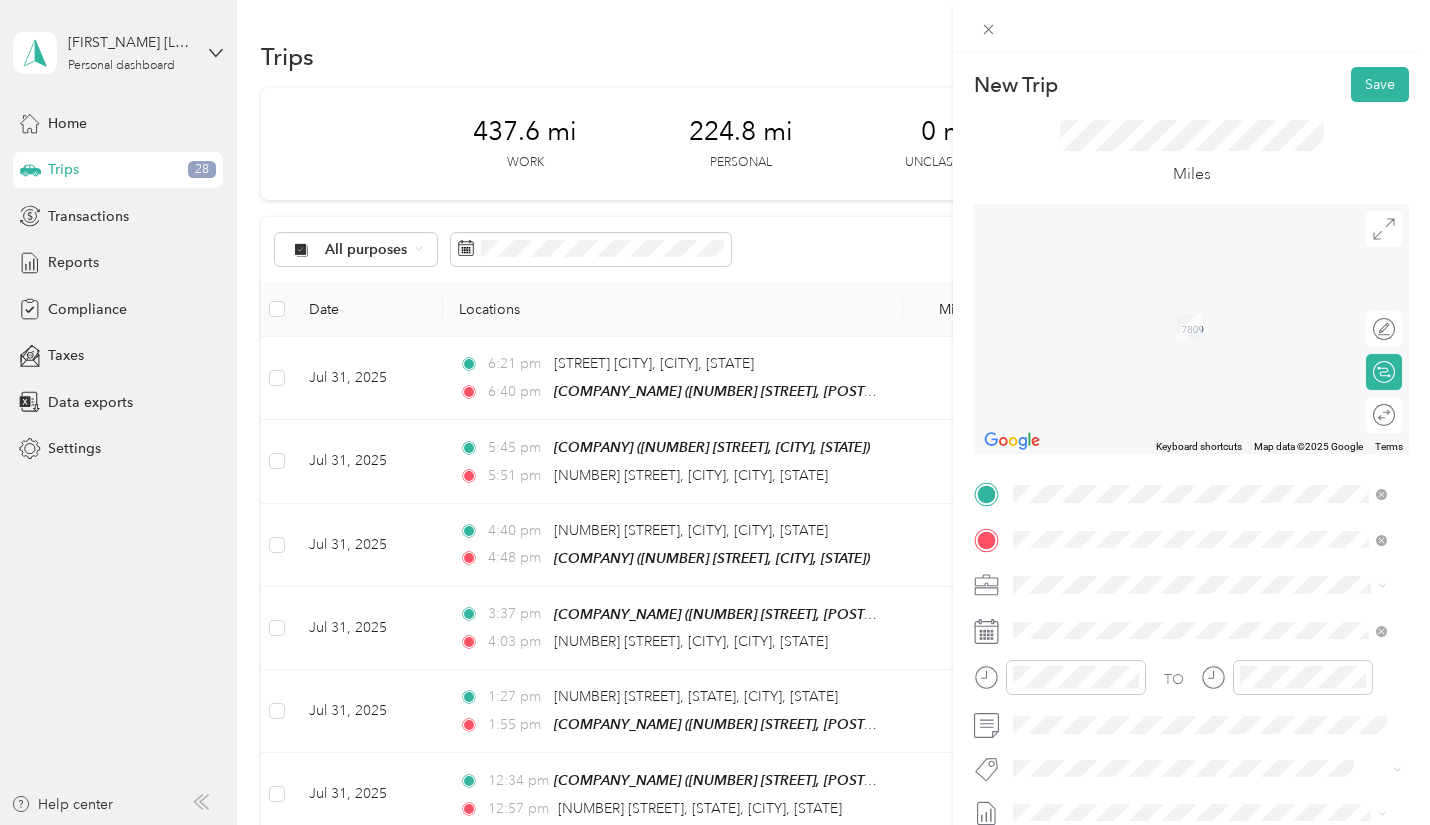 click on "ATRIA SENIOR LIVING COMMUNITIES" at bounding box center [1246, 489] 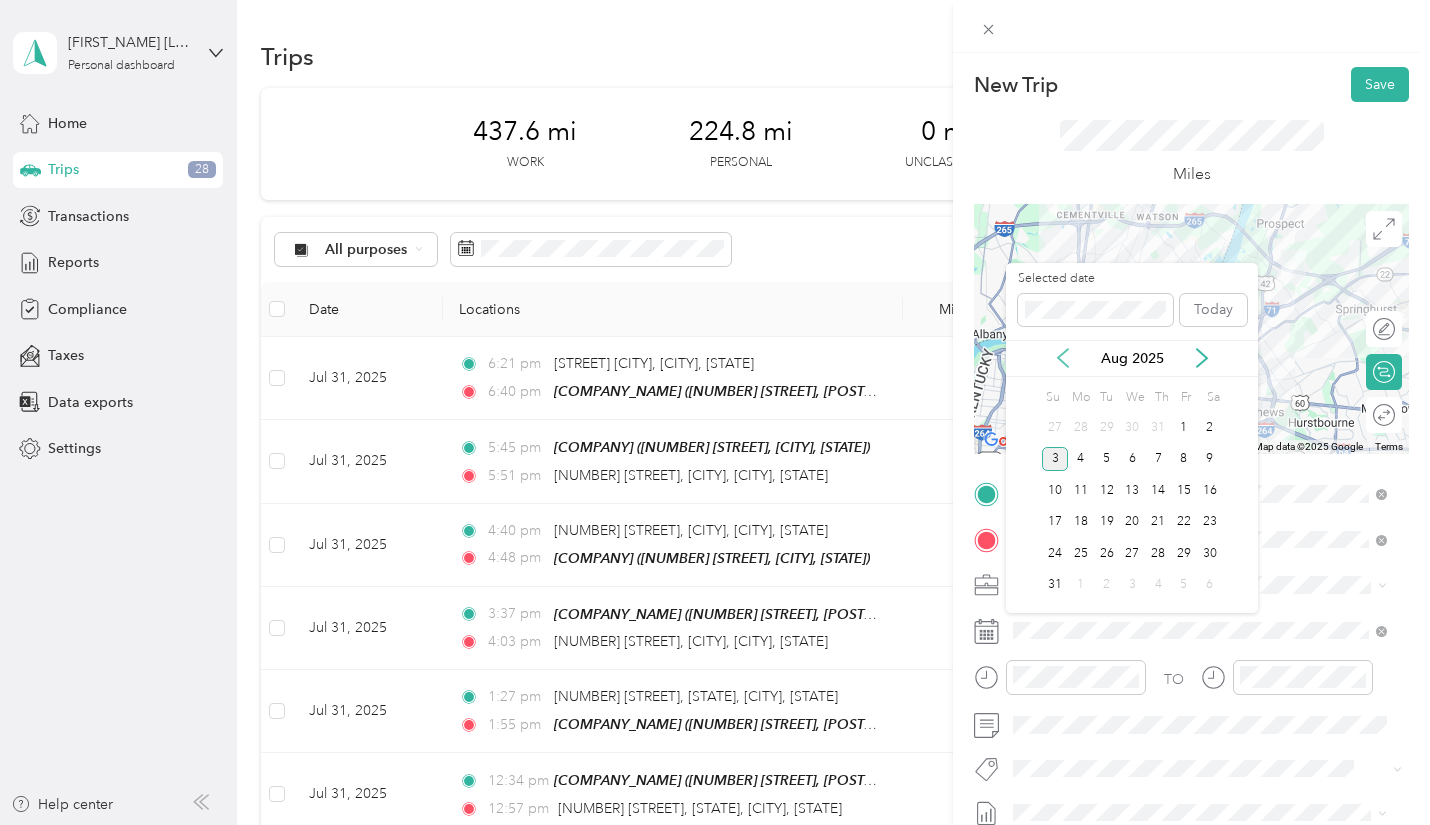click 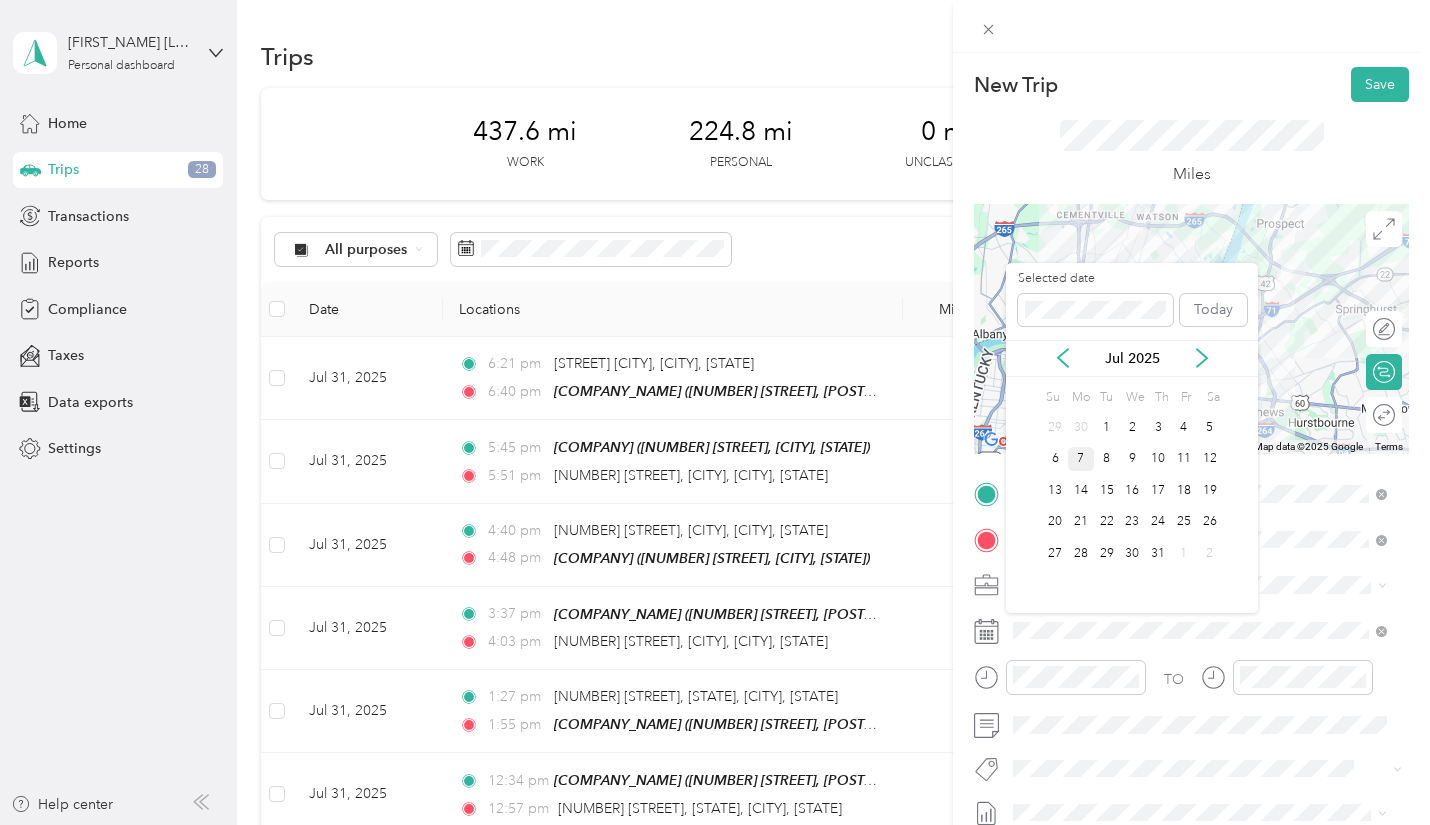click on "7" at bounding box center (1081, 459) 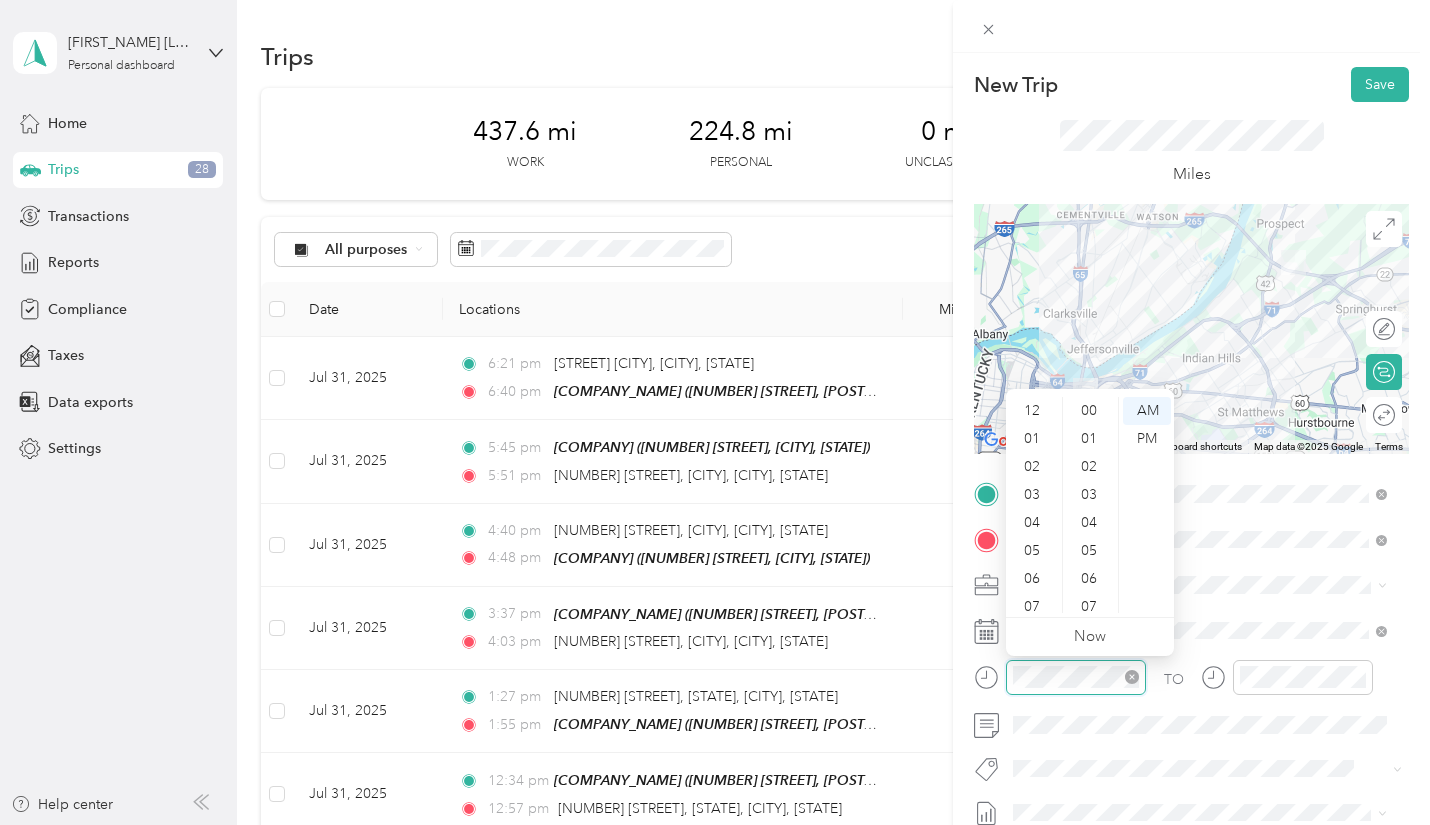 scroll, scrollTop: 616, scrollLeft: 0, axis: vertical 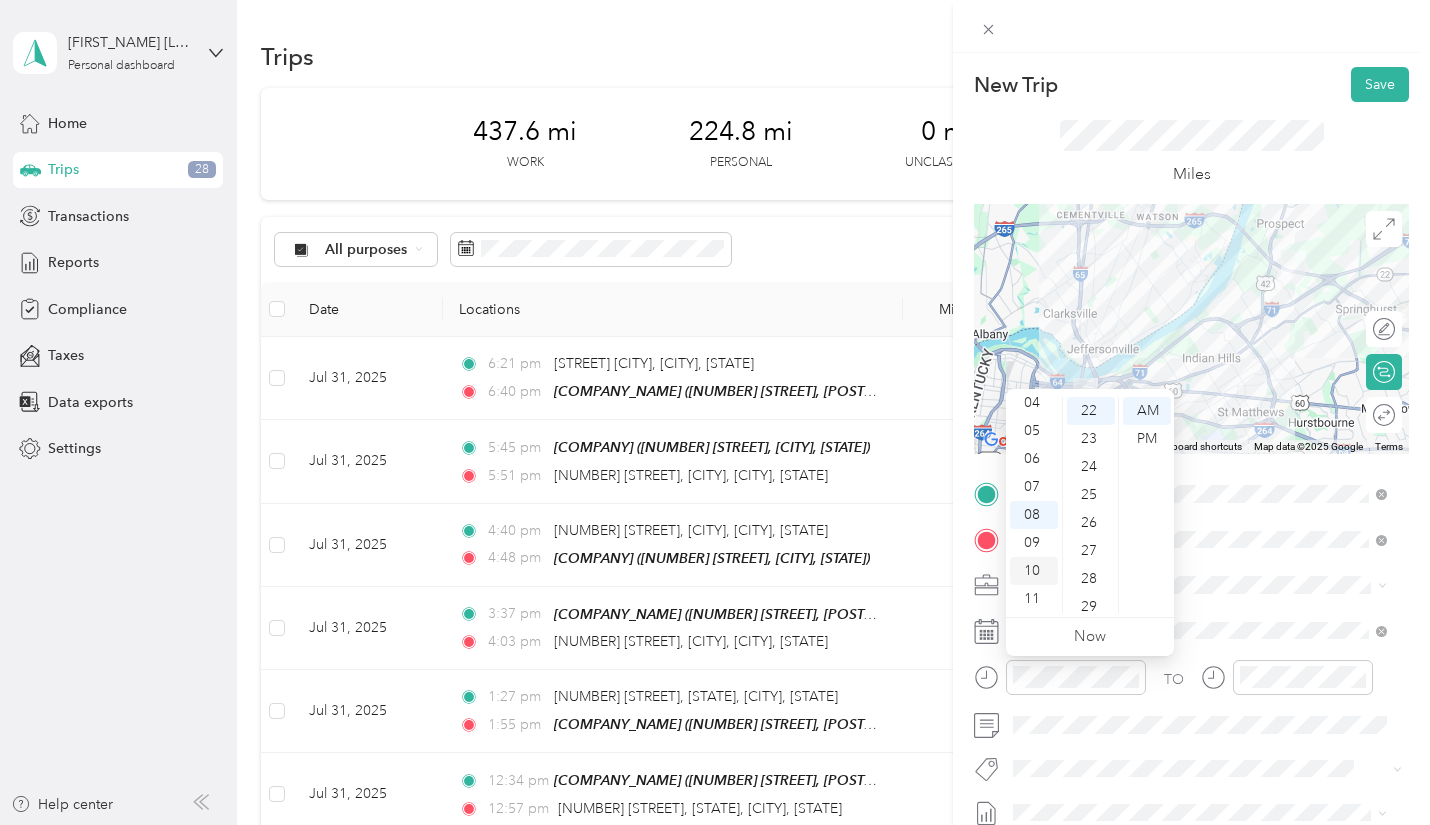 click on "10" at bounding box center [1034, 571] 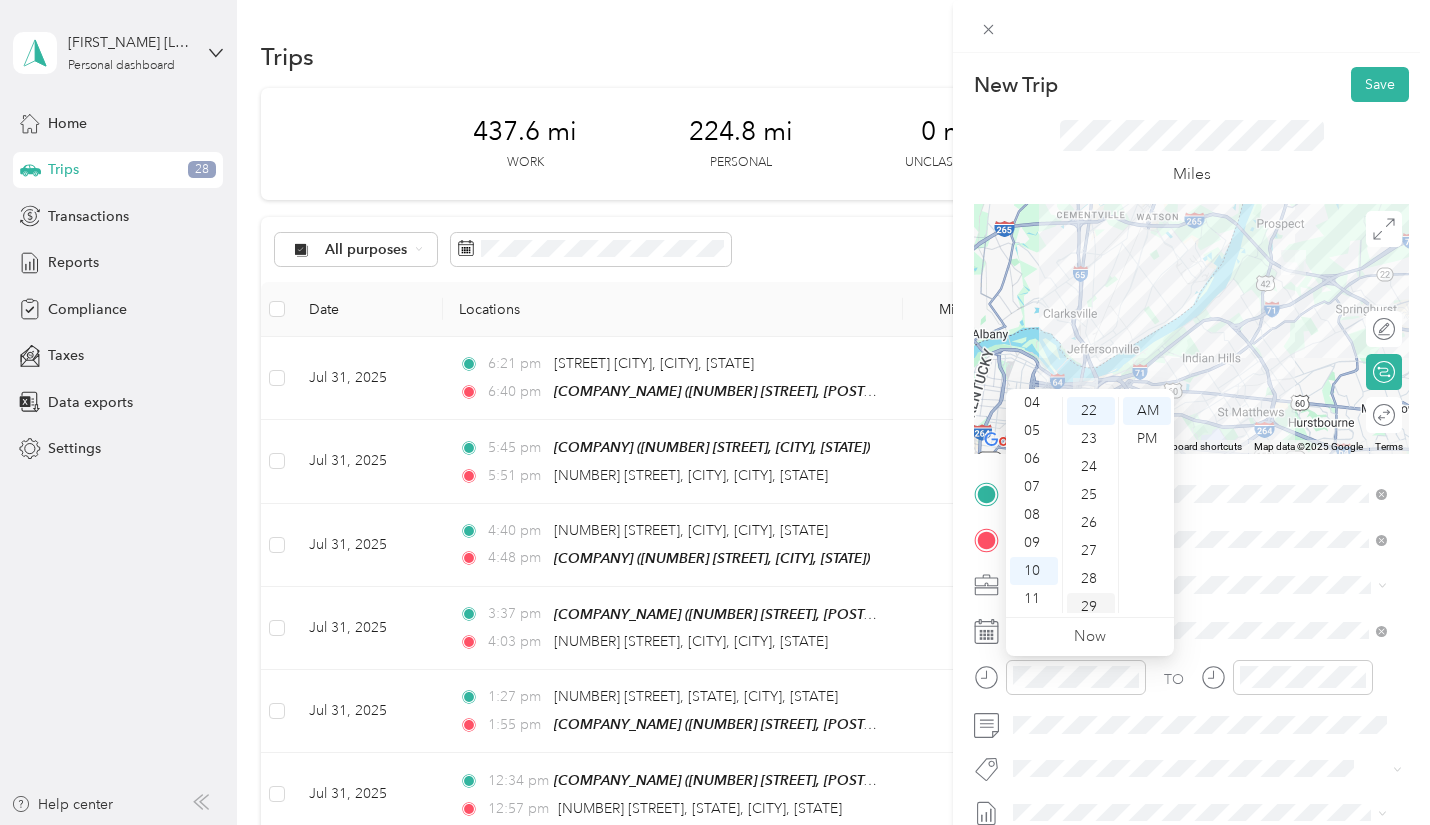 click on "29" at bounding box center [1091, 607] 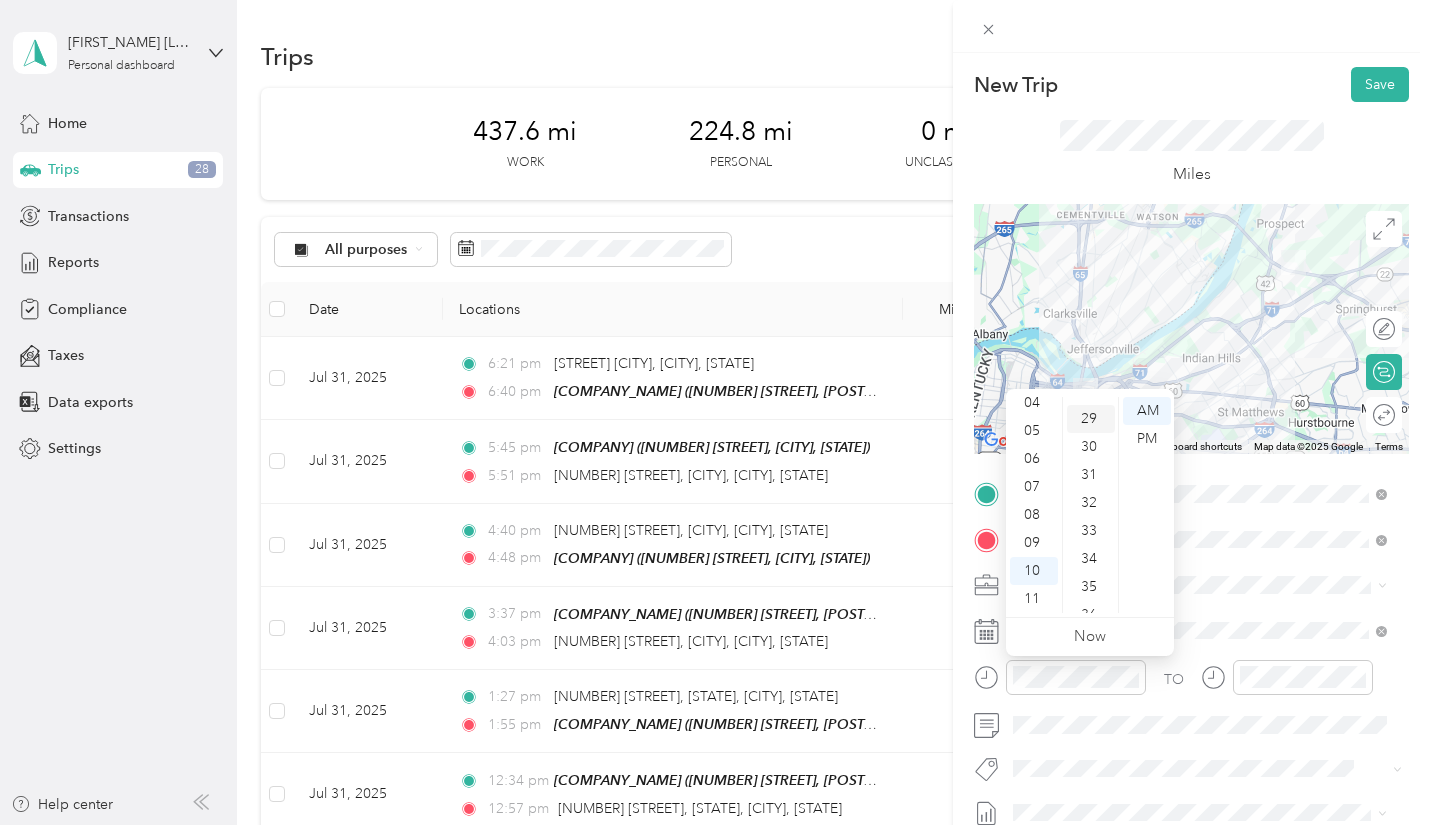 scroll, scrollTop: 812, scrollLeft: 0, axis: vertical 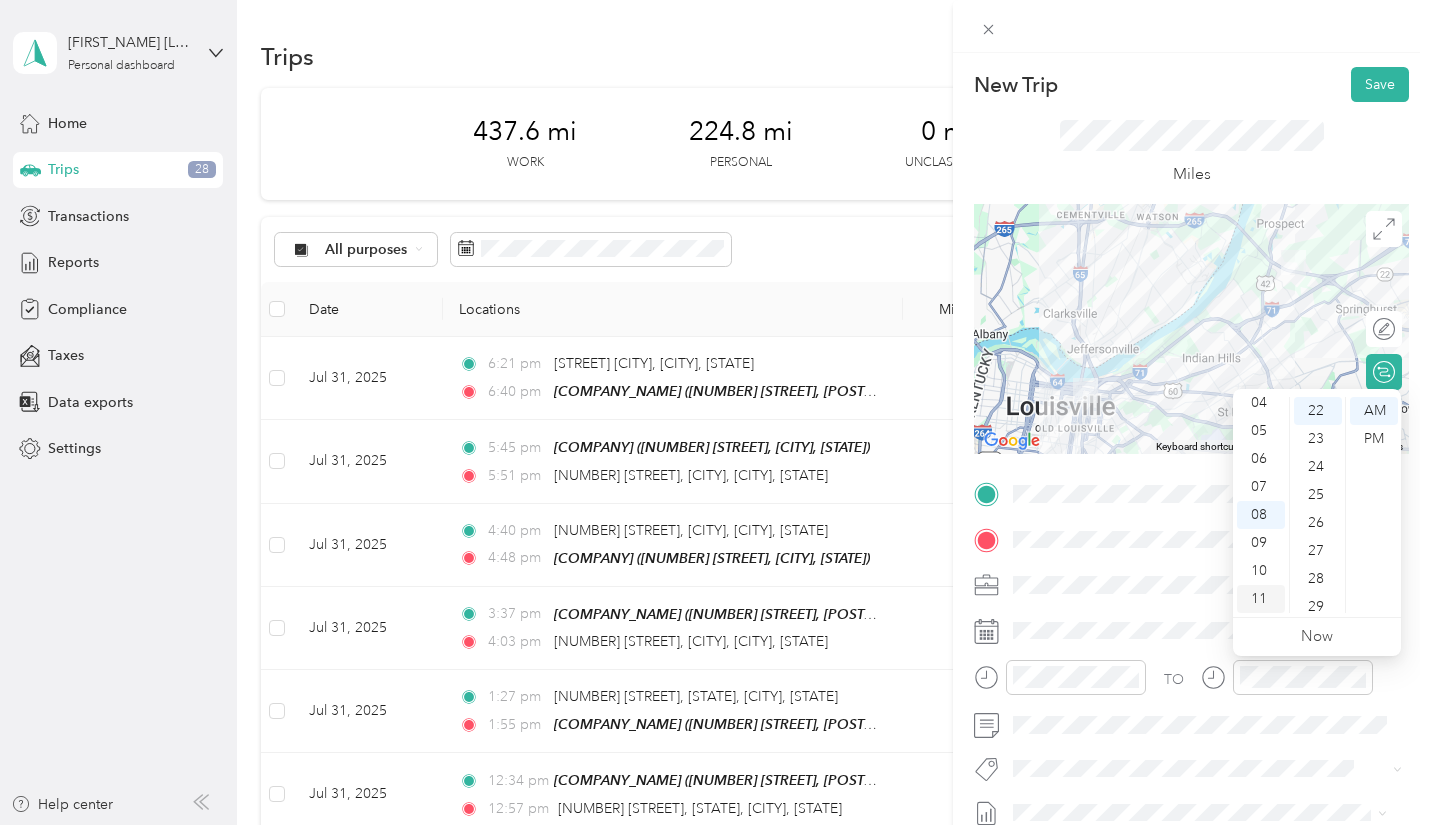 click on "11" at bounding box center (1261, 599) 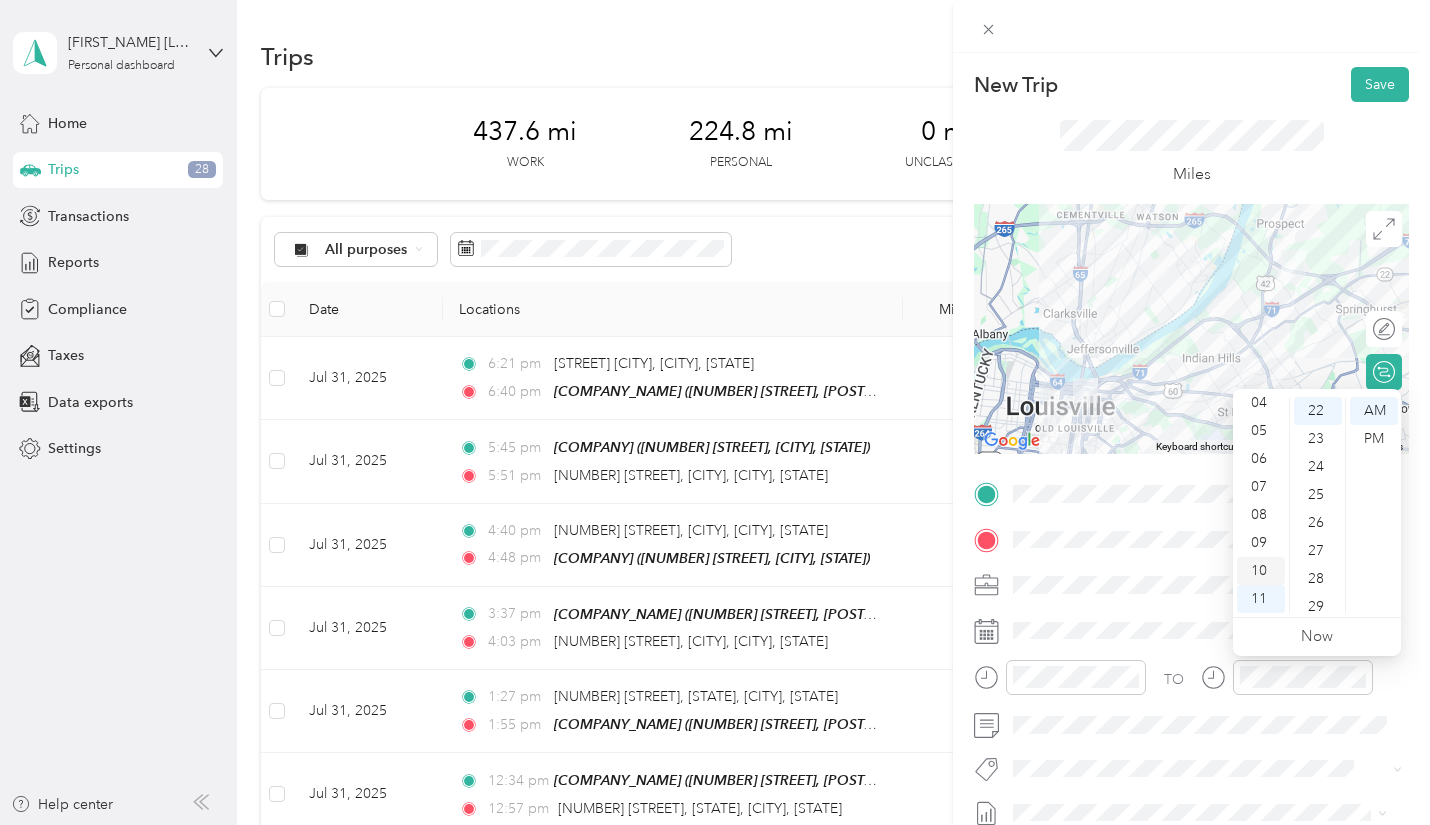 click on "10" at bounding box center (1261, 571) 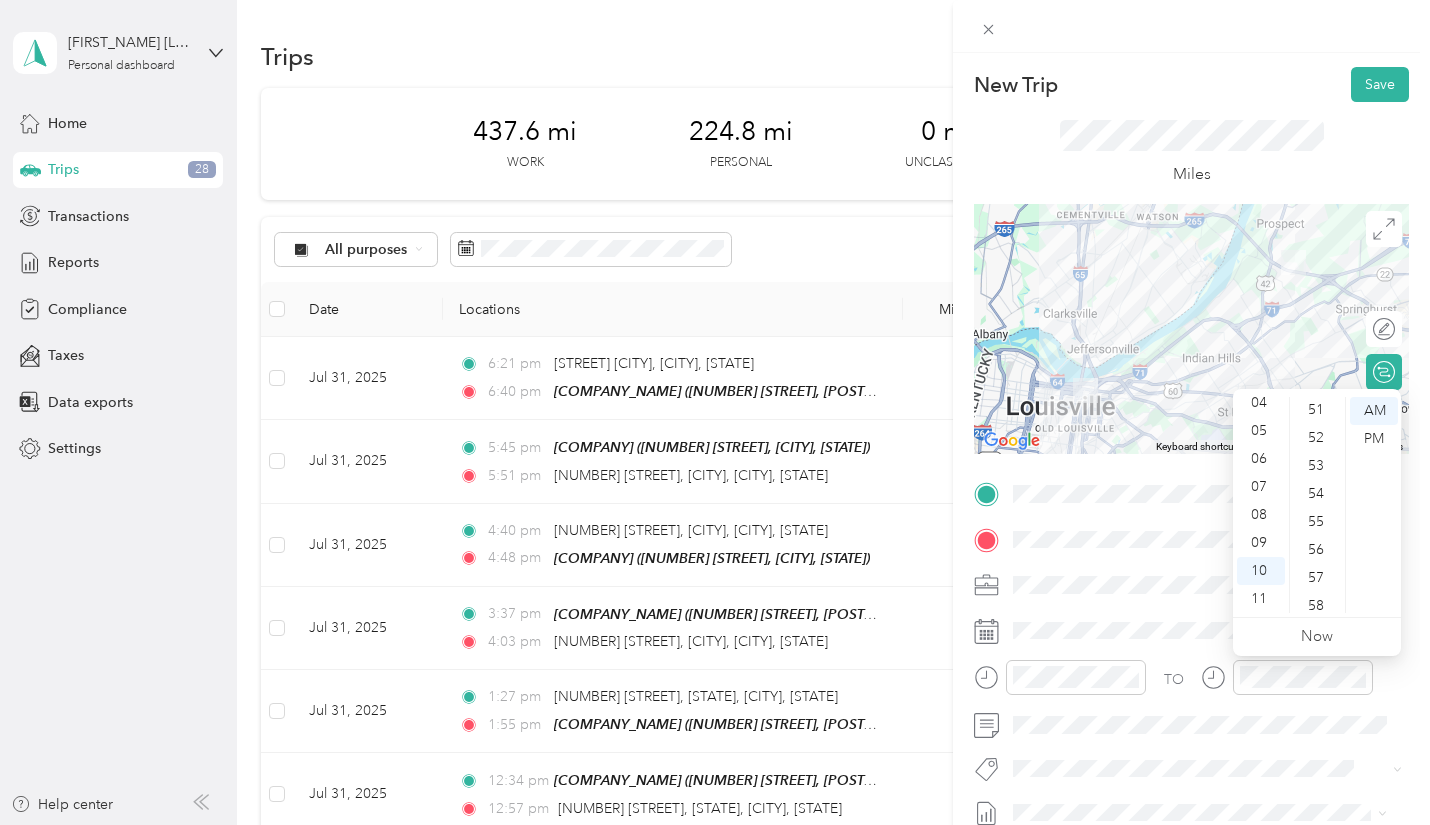 scroll, scrollTop: 1464, scrollLeft: 0, axis: vertical 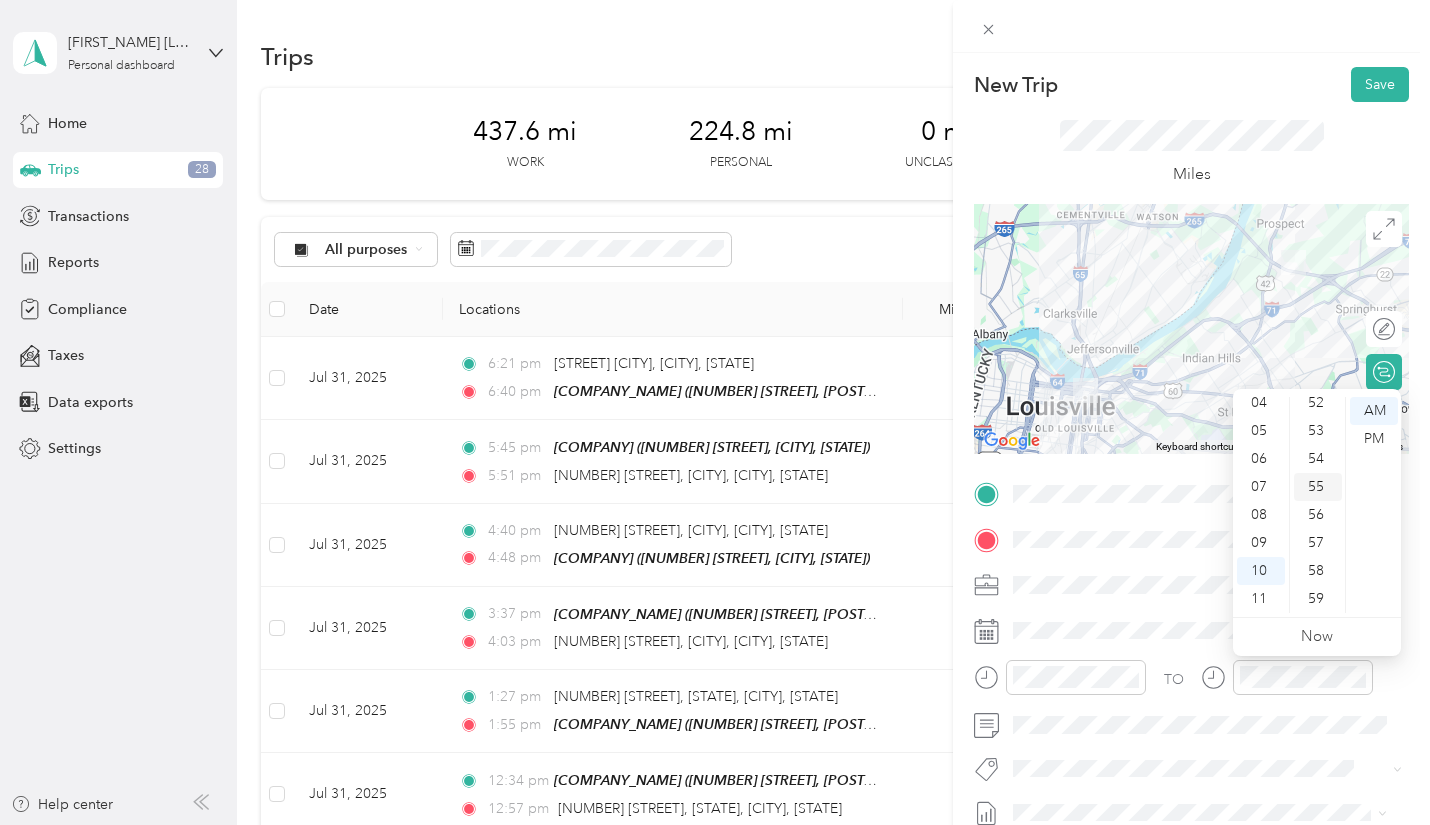 click on "55" at bounding box center (1318, 487) 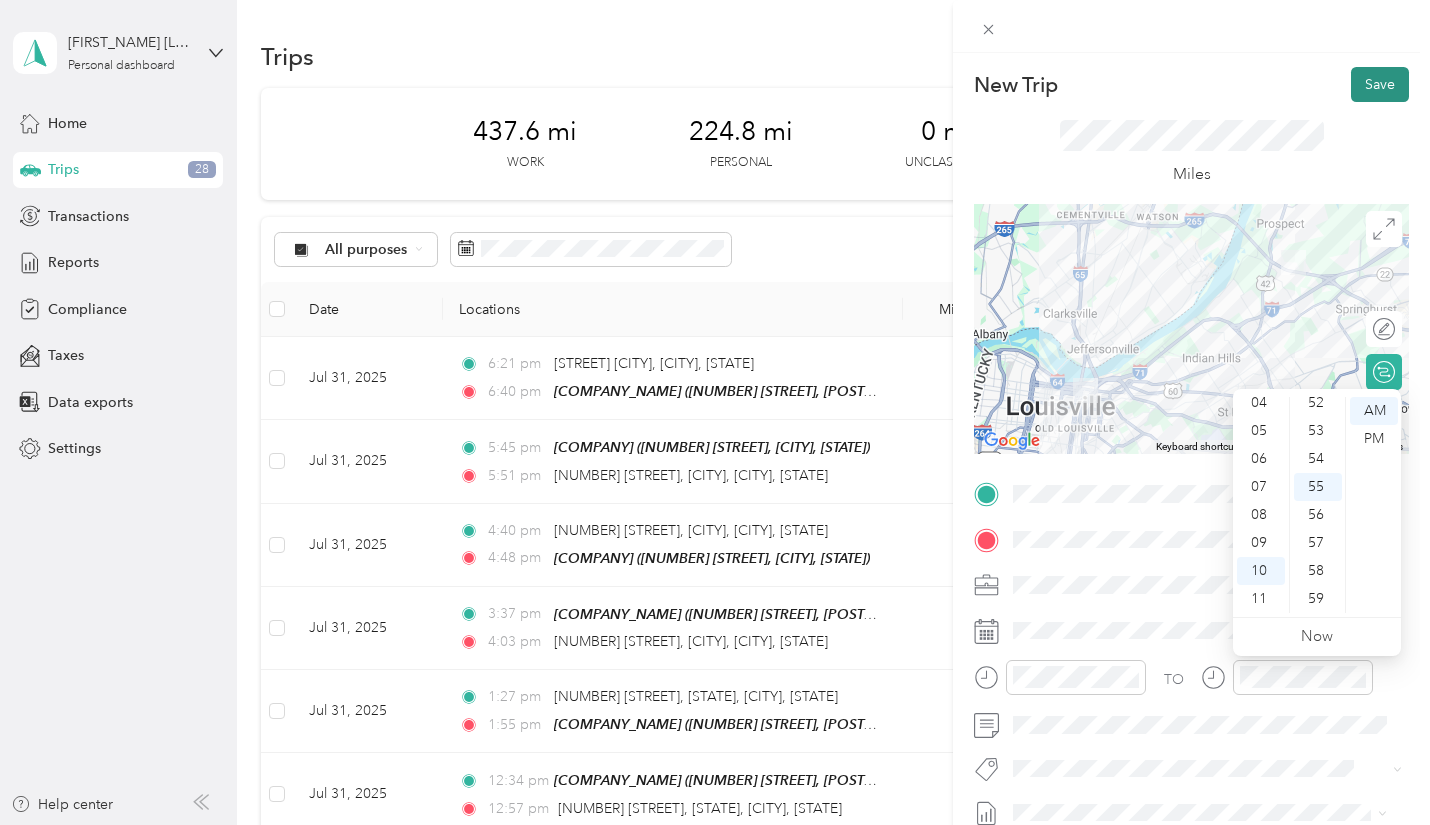 click on "Save" at bounding box center (1380, 84) 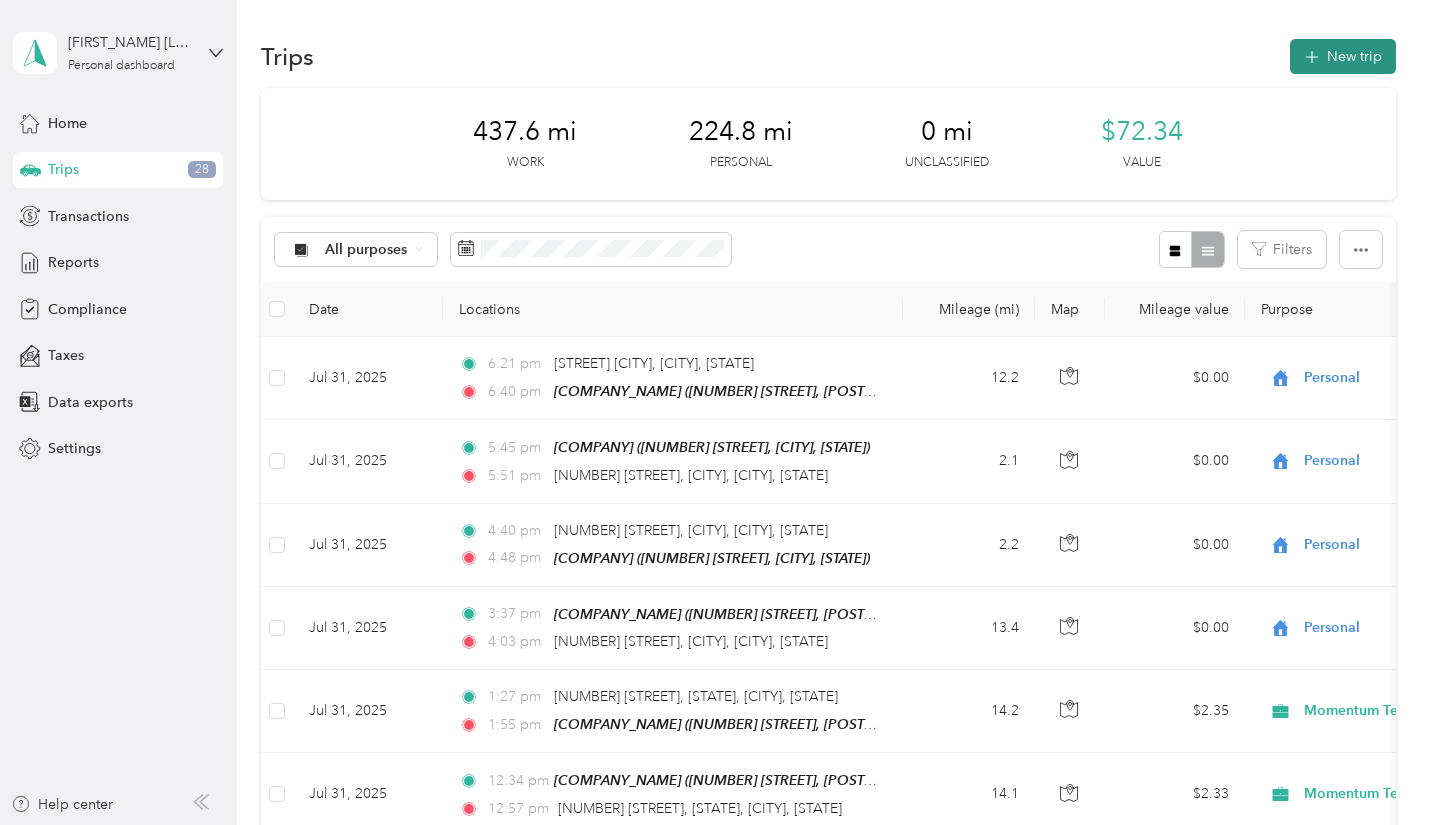 click on "New trip" at bounding box center (1343, 56) 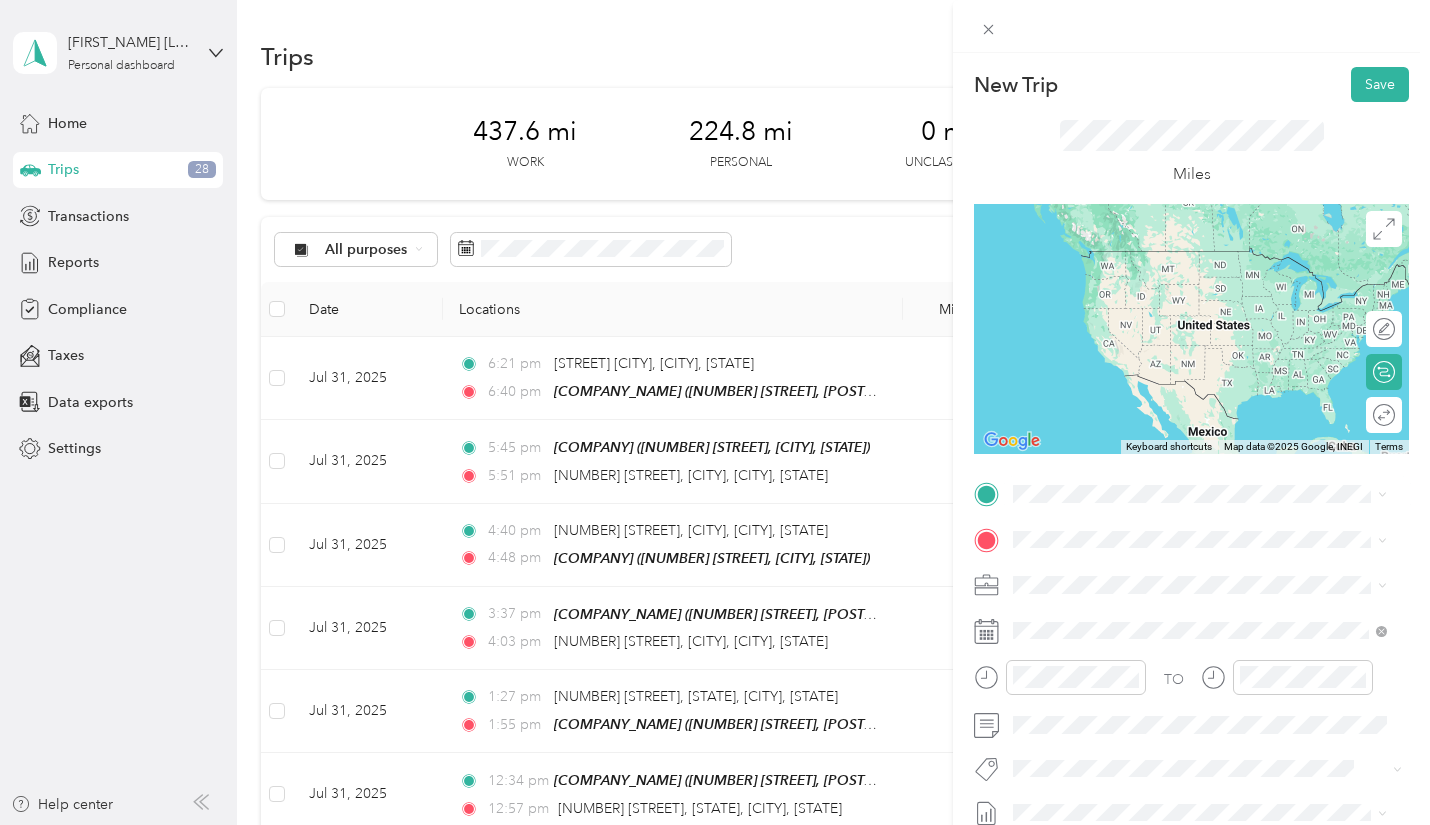 click on "TEAM" at bounding box center (1082, 757) 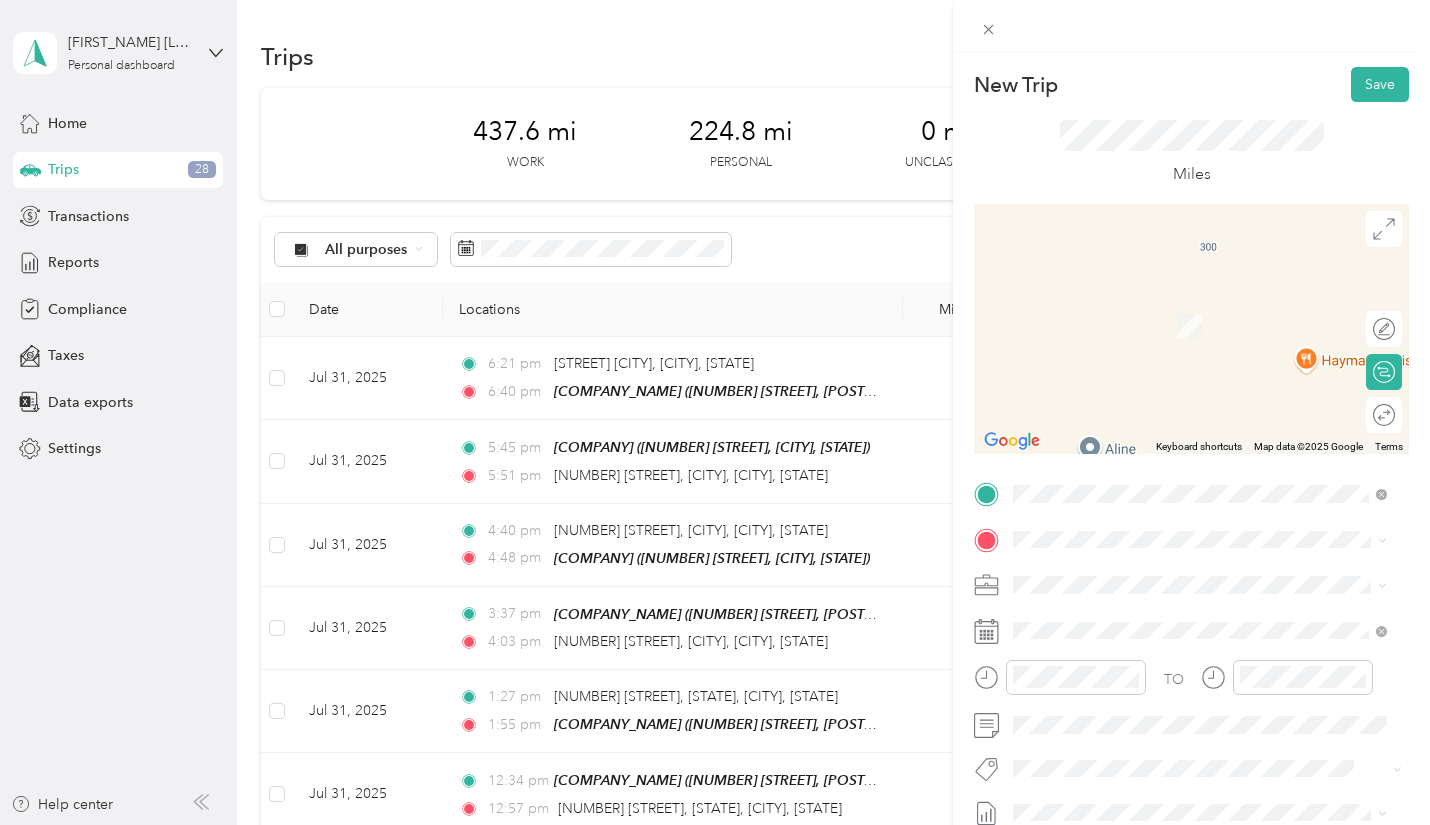 click on "TEAM RAIA - ALLIANCE PARTNERSHIPS" at bounding box center (1215, 302) 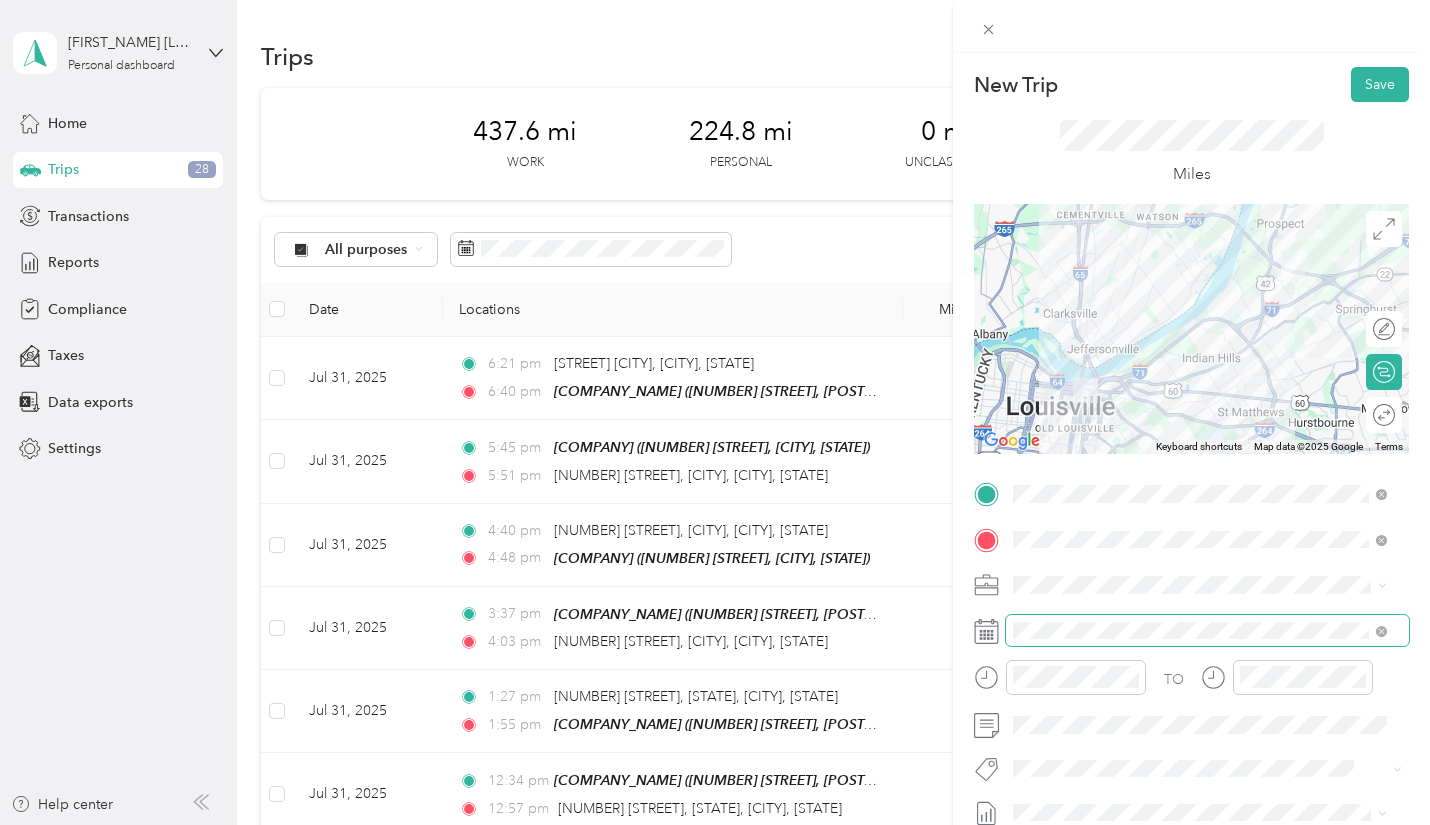 click at bounding box center (1207, 631) 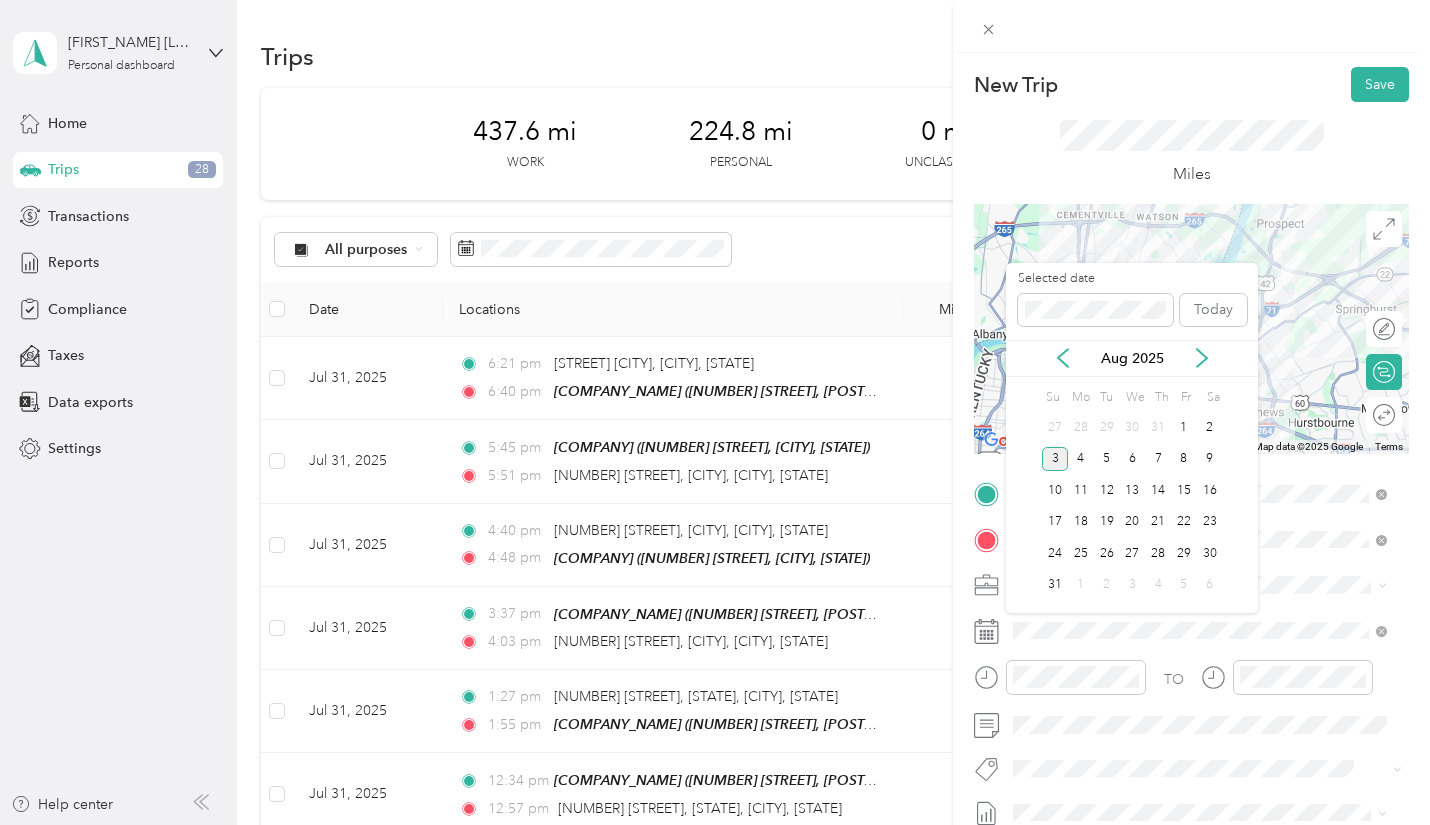 click on "Aug 2025" at bounding box center [1132, 358] 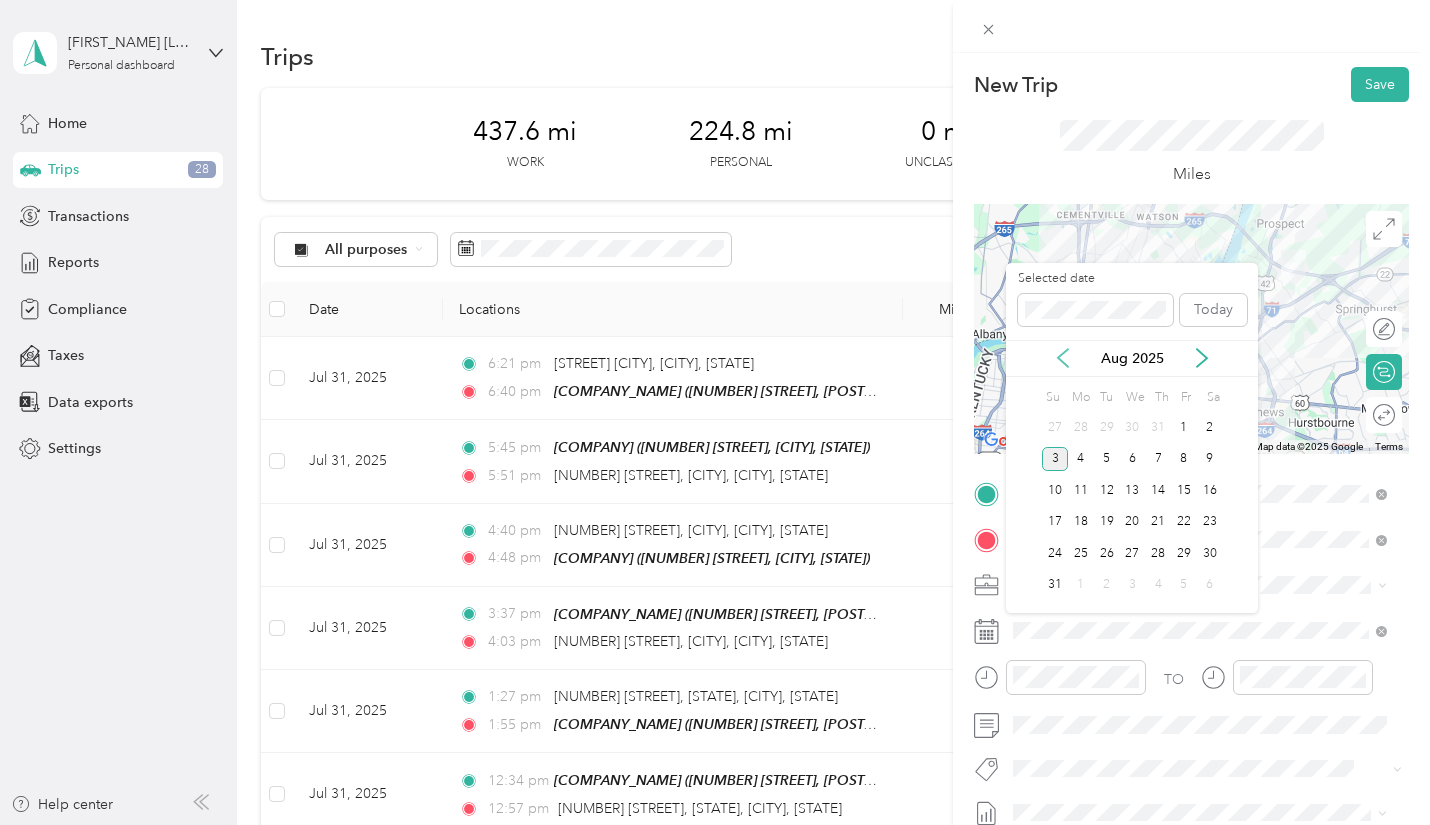 click 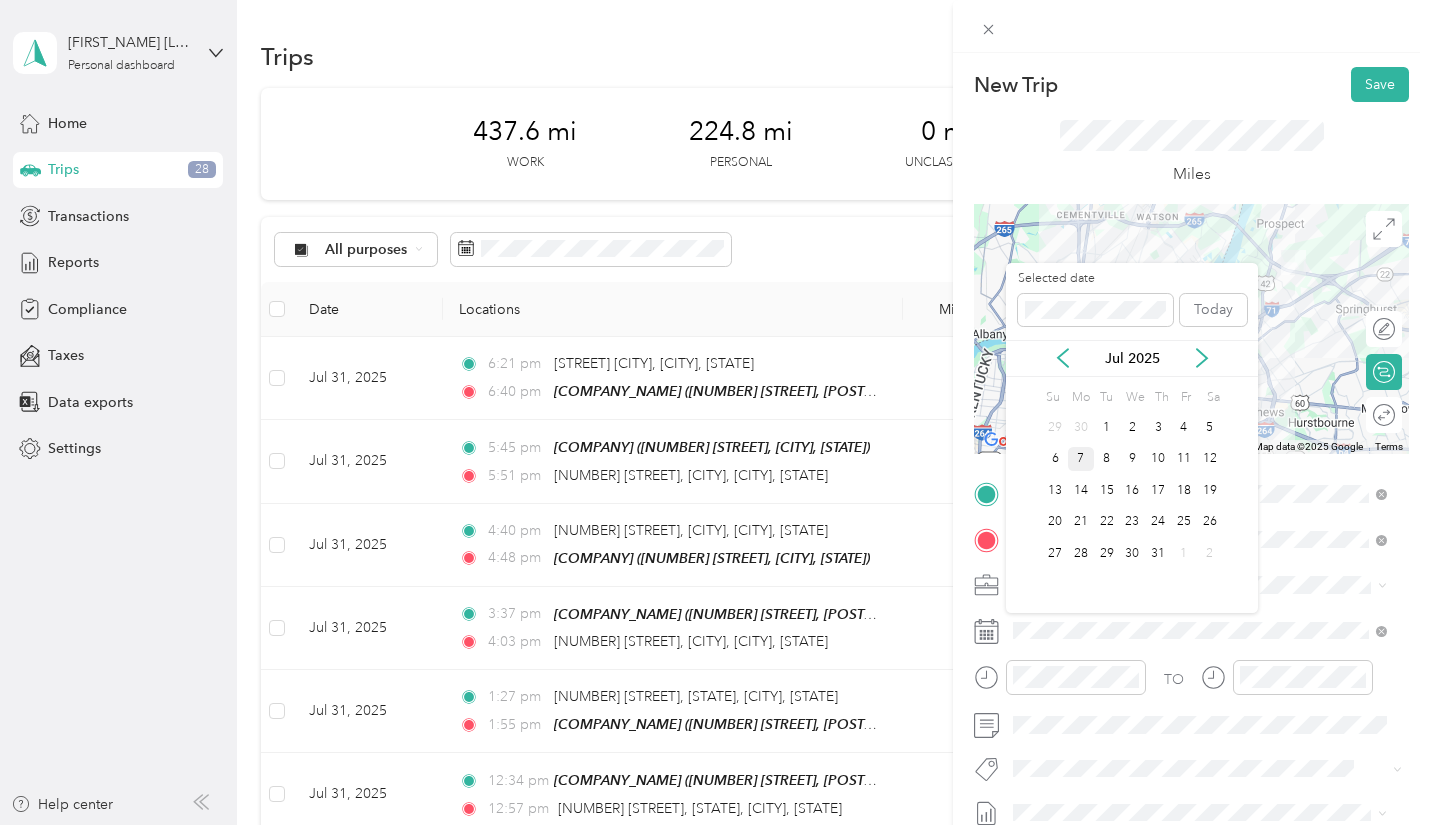 click on "7" at bounding box center (1081, 459) 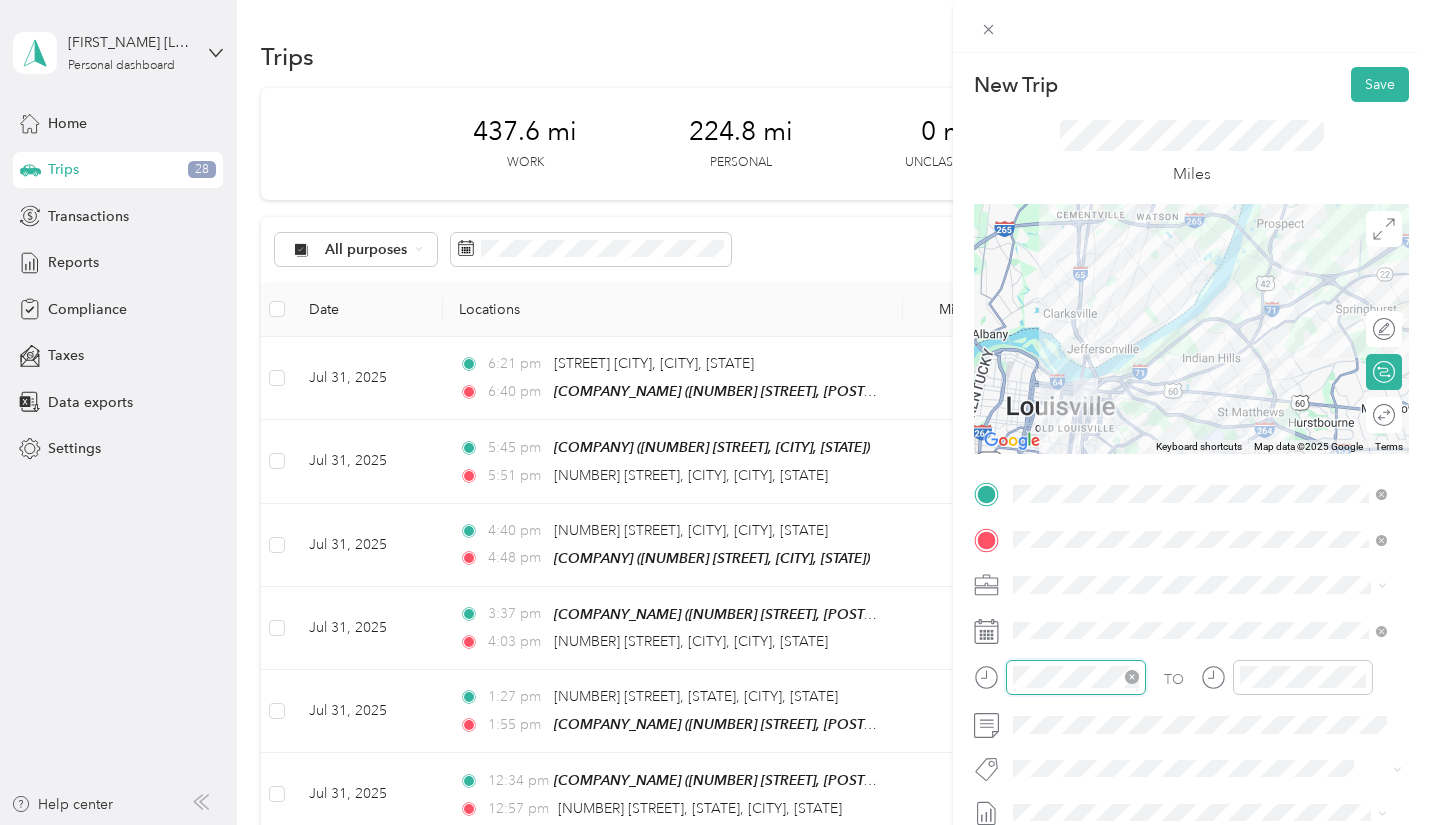 scroll, scrollTop: 120, scrollLeft: 0, axis: vertical 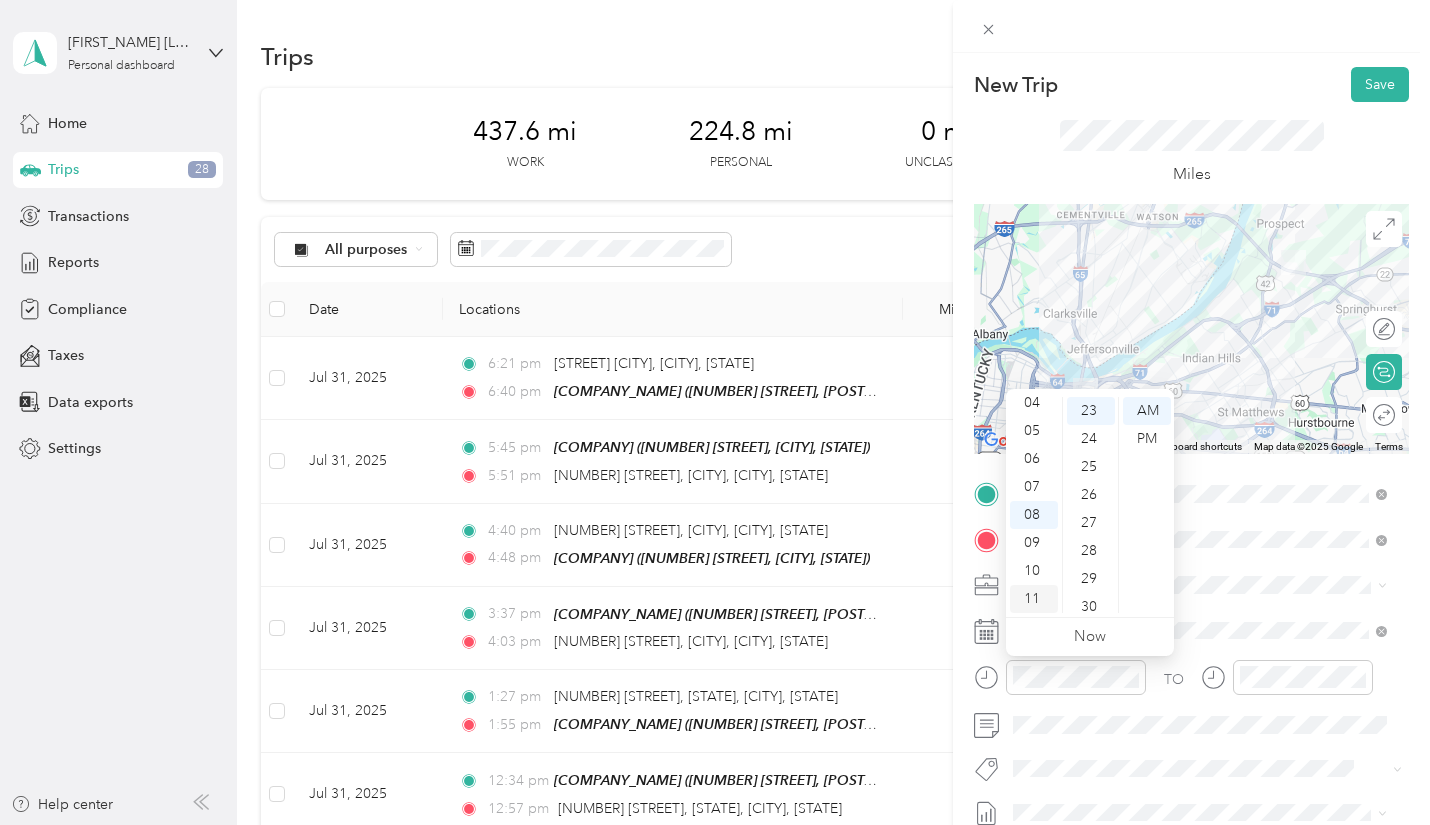 click on "11" at bounding box center (1034, 599) 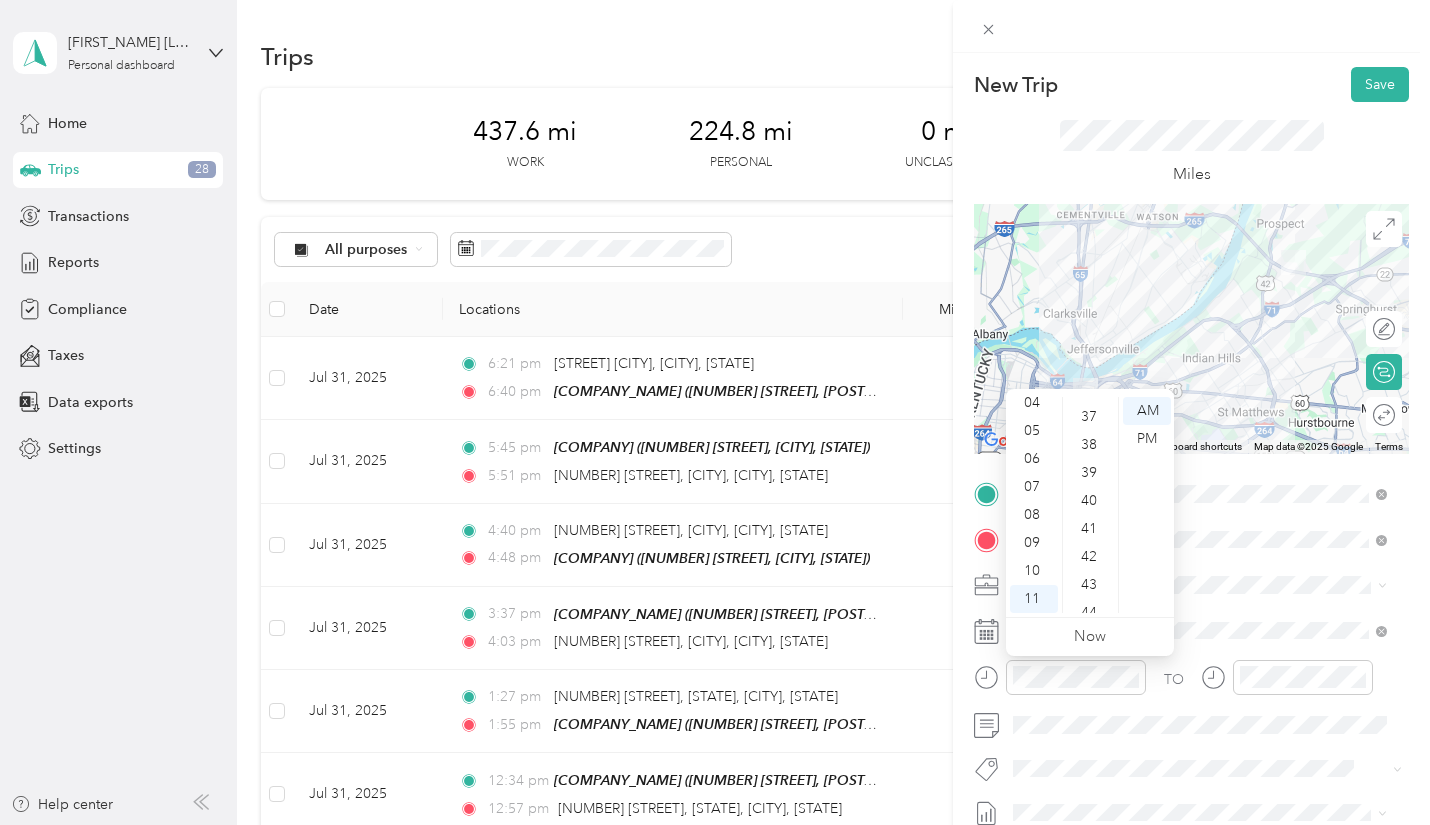 scroll, scrollTop: 1150, scrollLeft: 0, axis: vertical 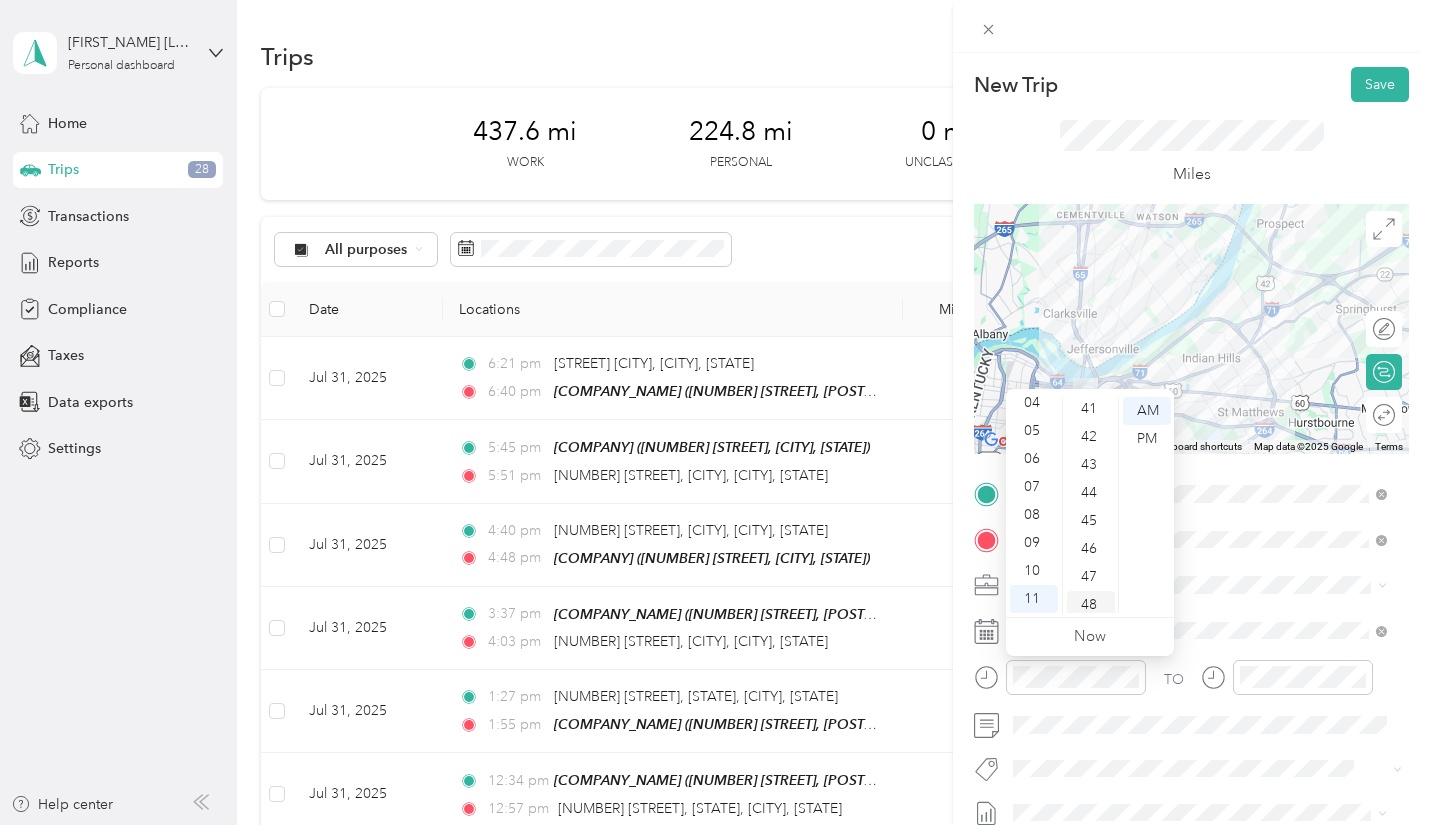 click on "48" at bounding box center (1091, 605) 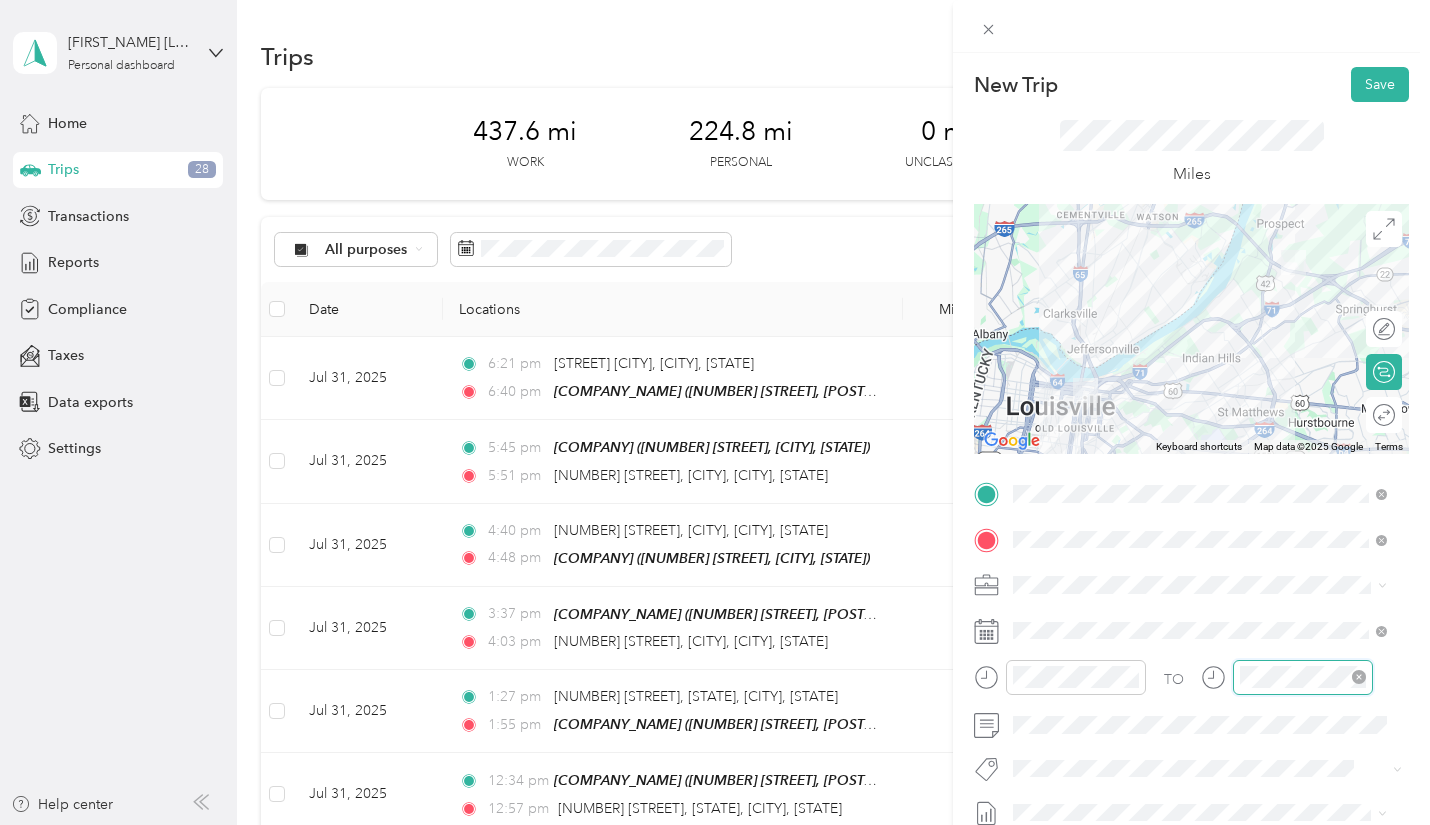 scroll, scrollTop: 120, scrollLeft: 0, axis: vertical 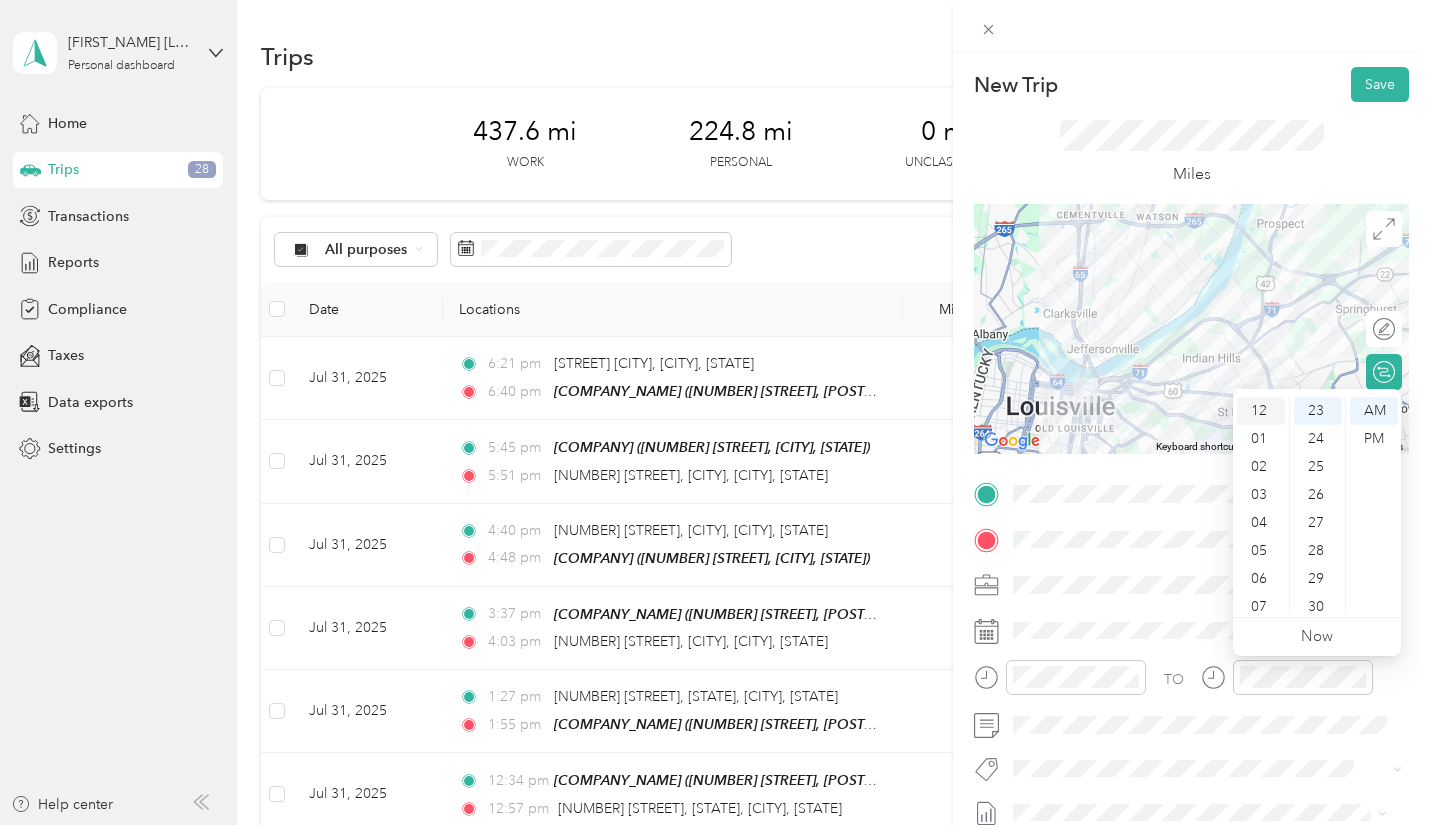 click on "12" at bounding box center [1261, 411] 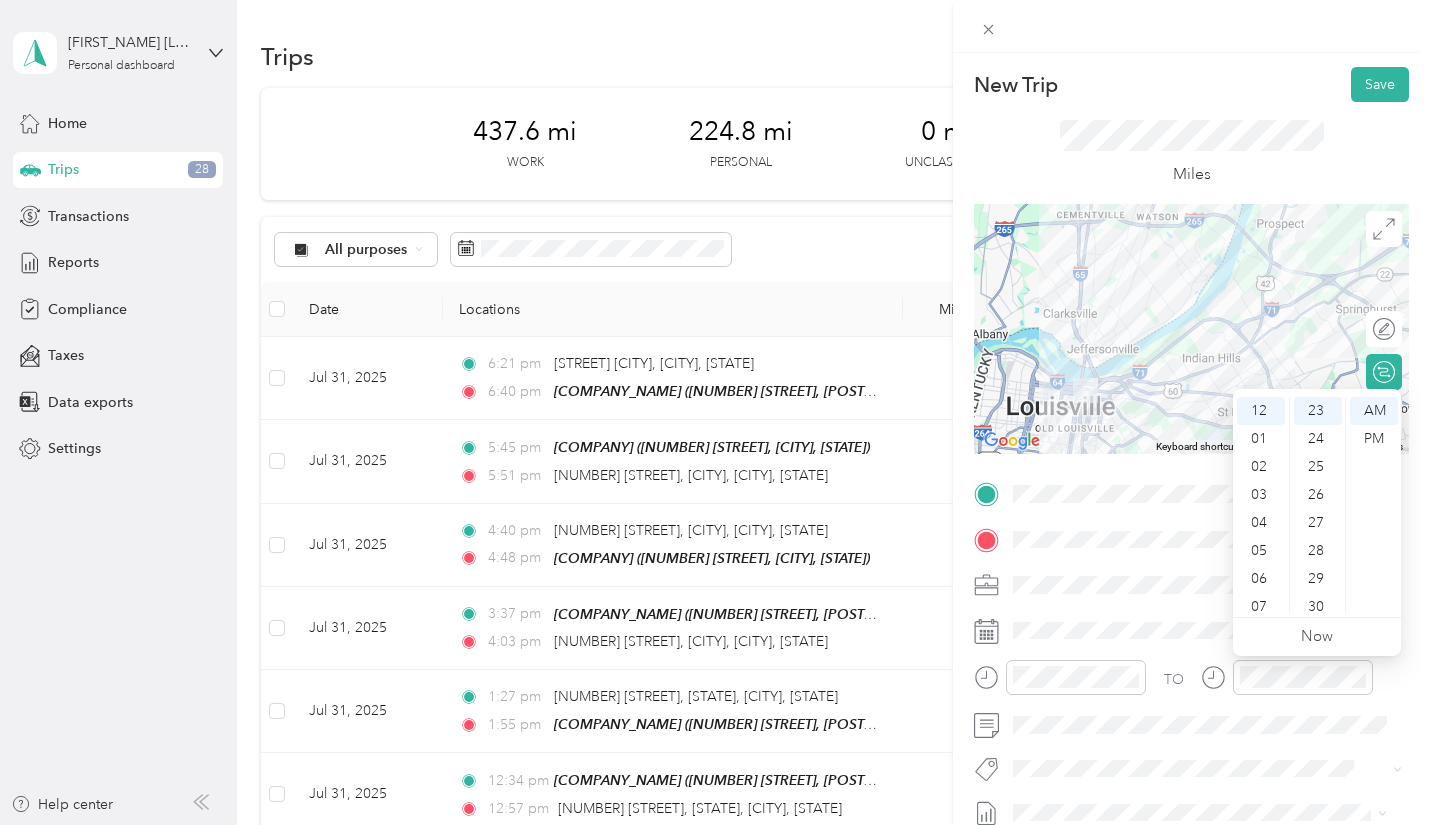 scroll, scrollTop: 455, scrollLeft: 0, axis: vertical 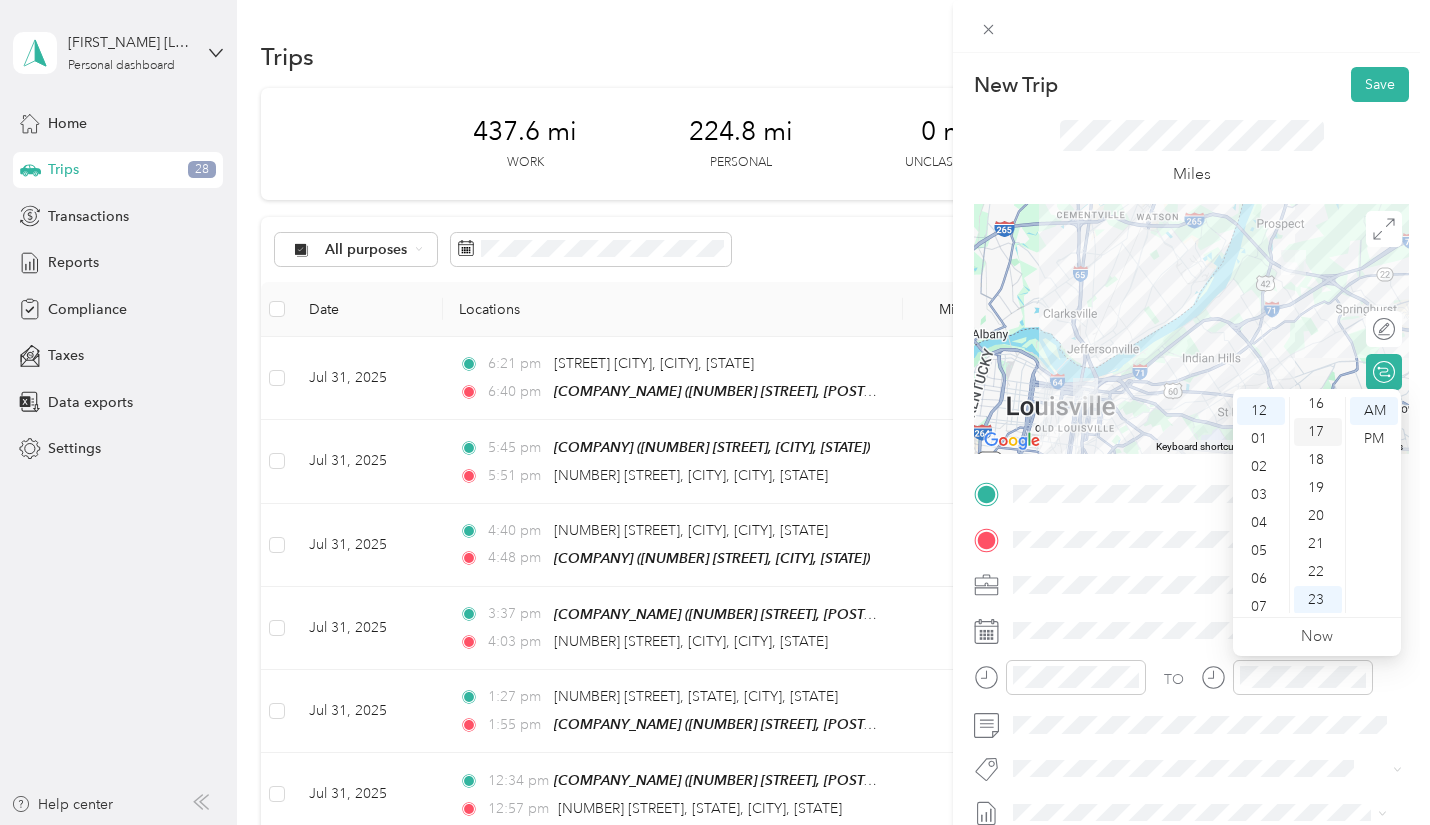 click on "17" at bounding box center (1318, 432) 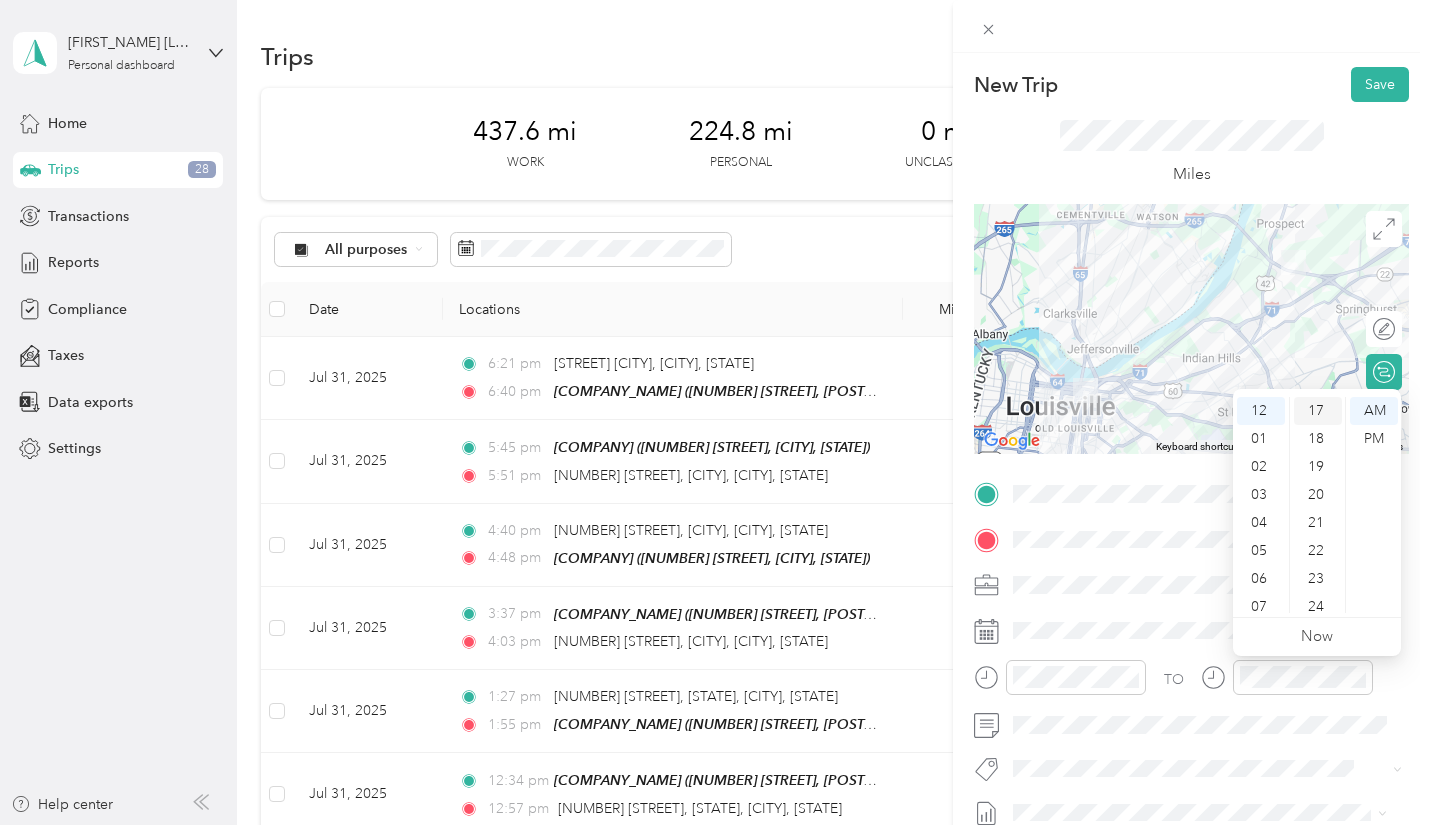 scroll, scrollTop: 476, scrollLeft: 0, axis: vertical 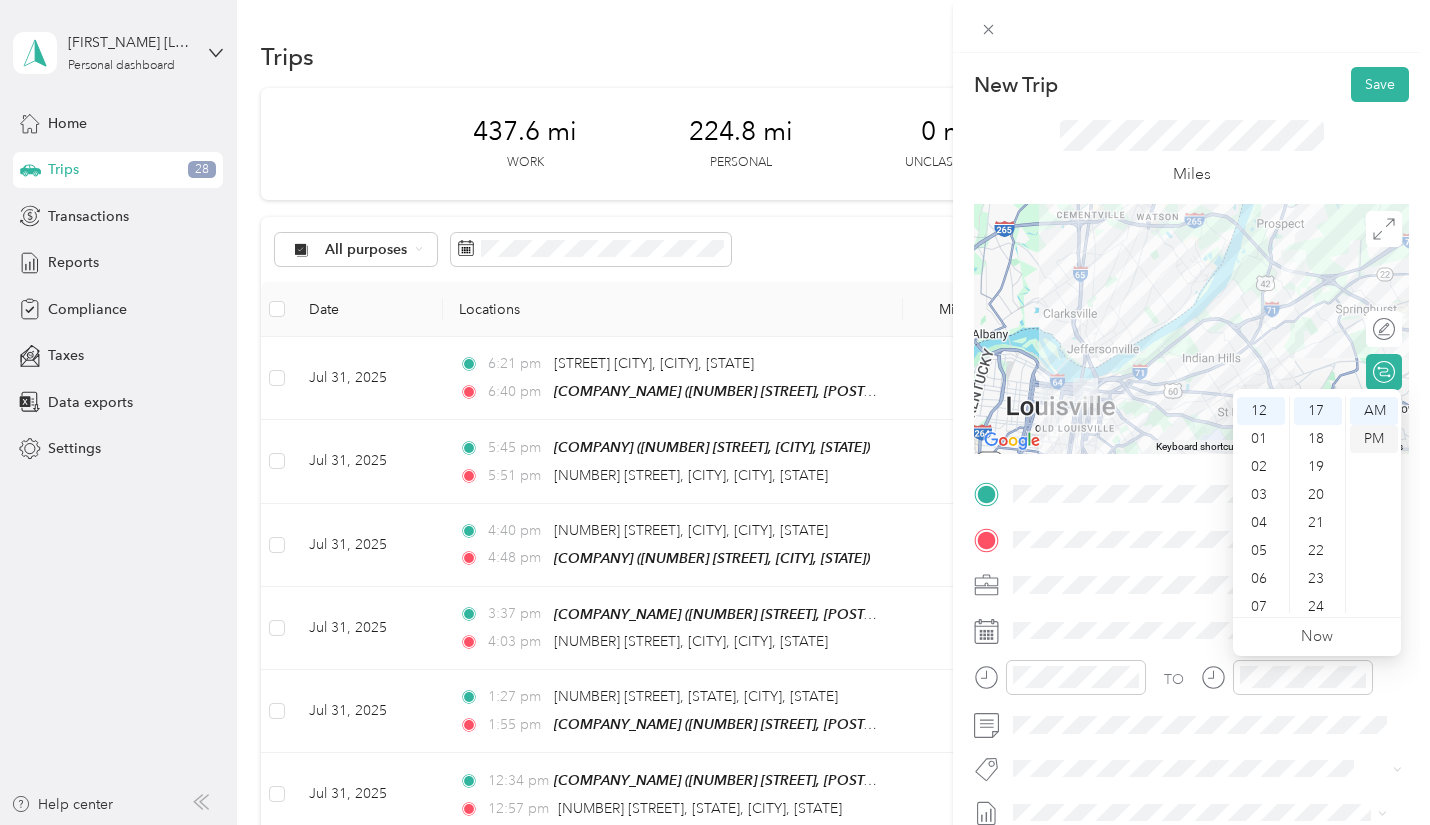 click on "PM" at bounding box center (1374, 439) 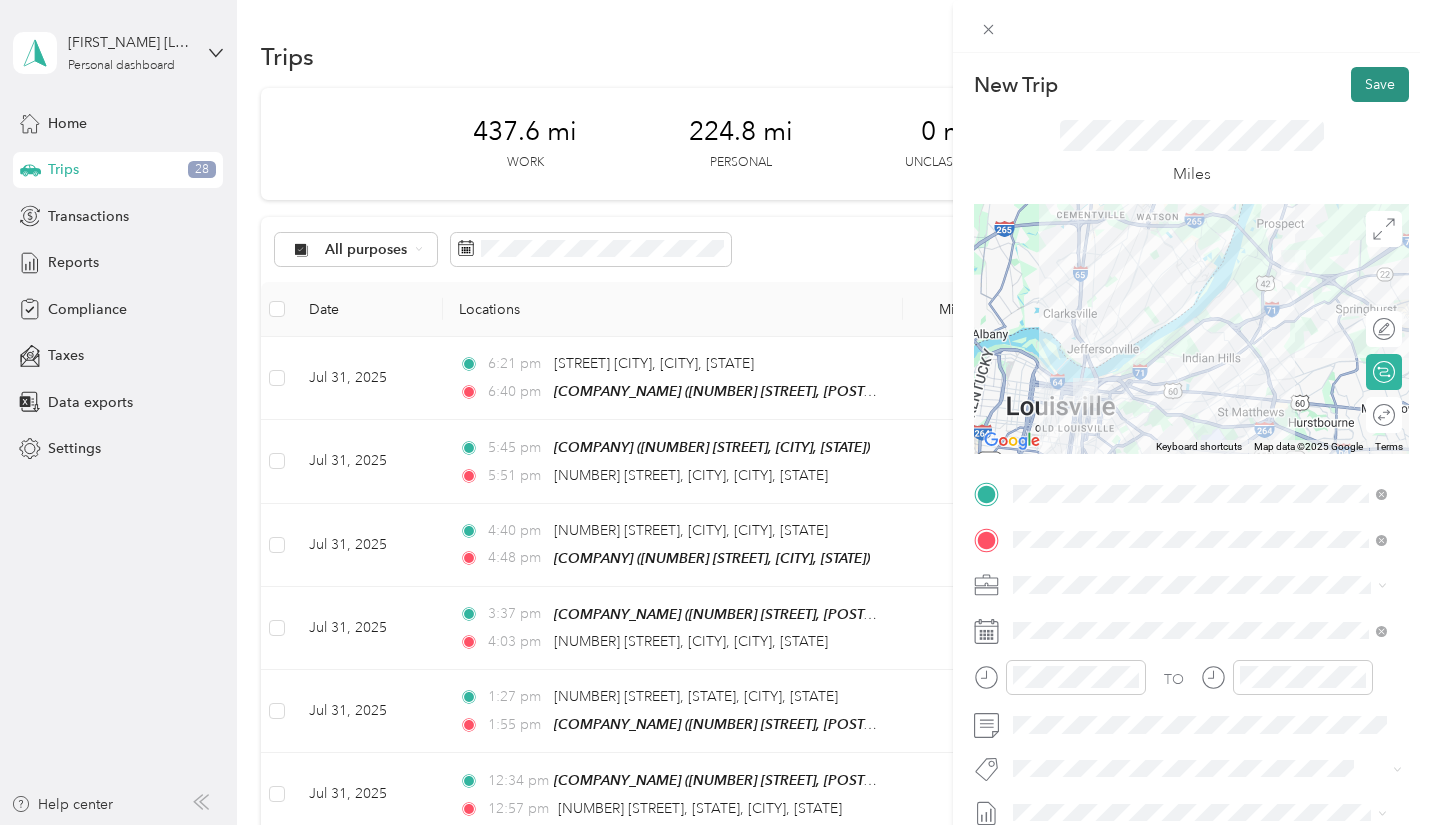 click on "Save" at bounding box center [1380, 84] 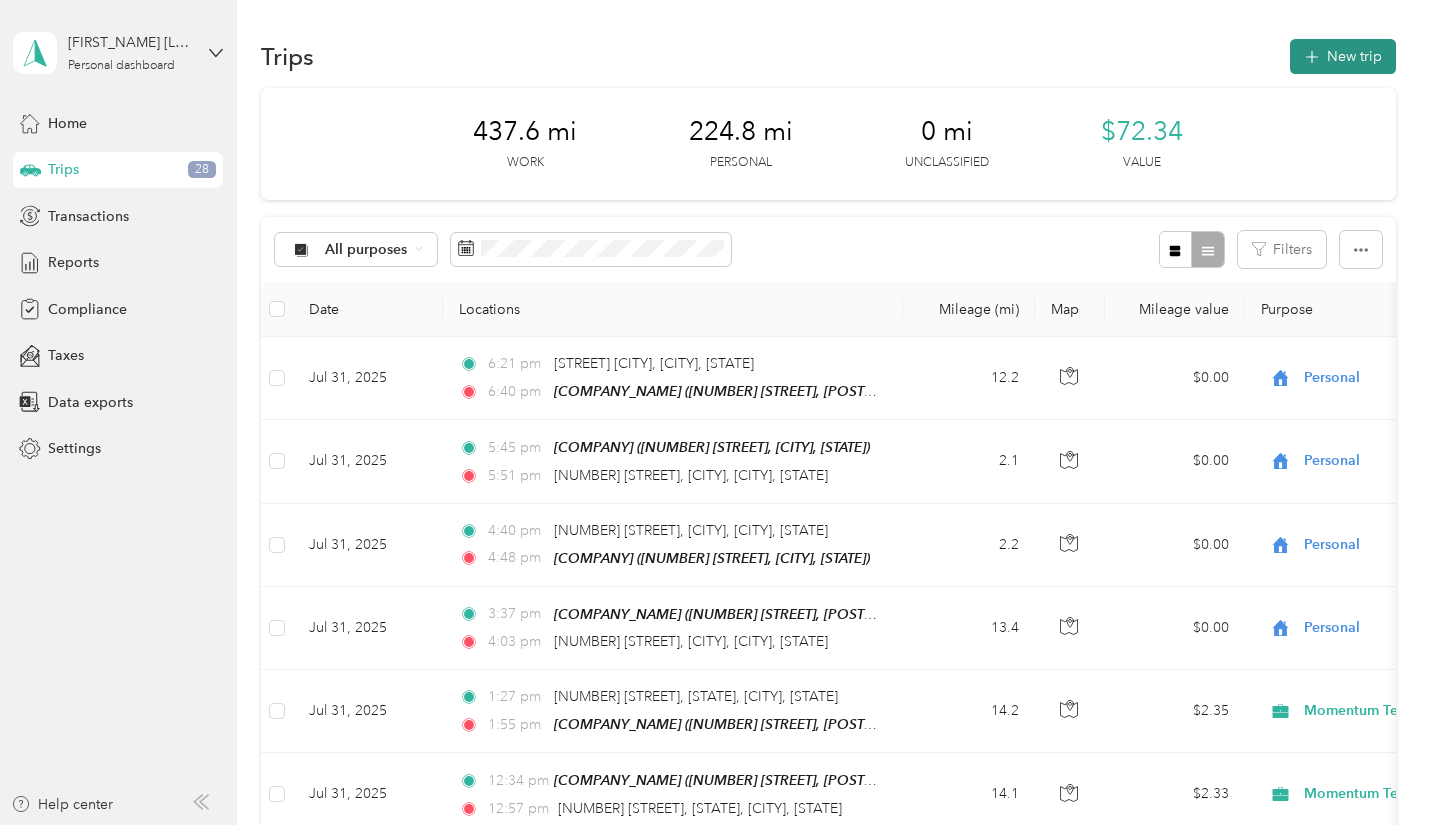click on "New trip" at bounding box center [1343, 56] 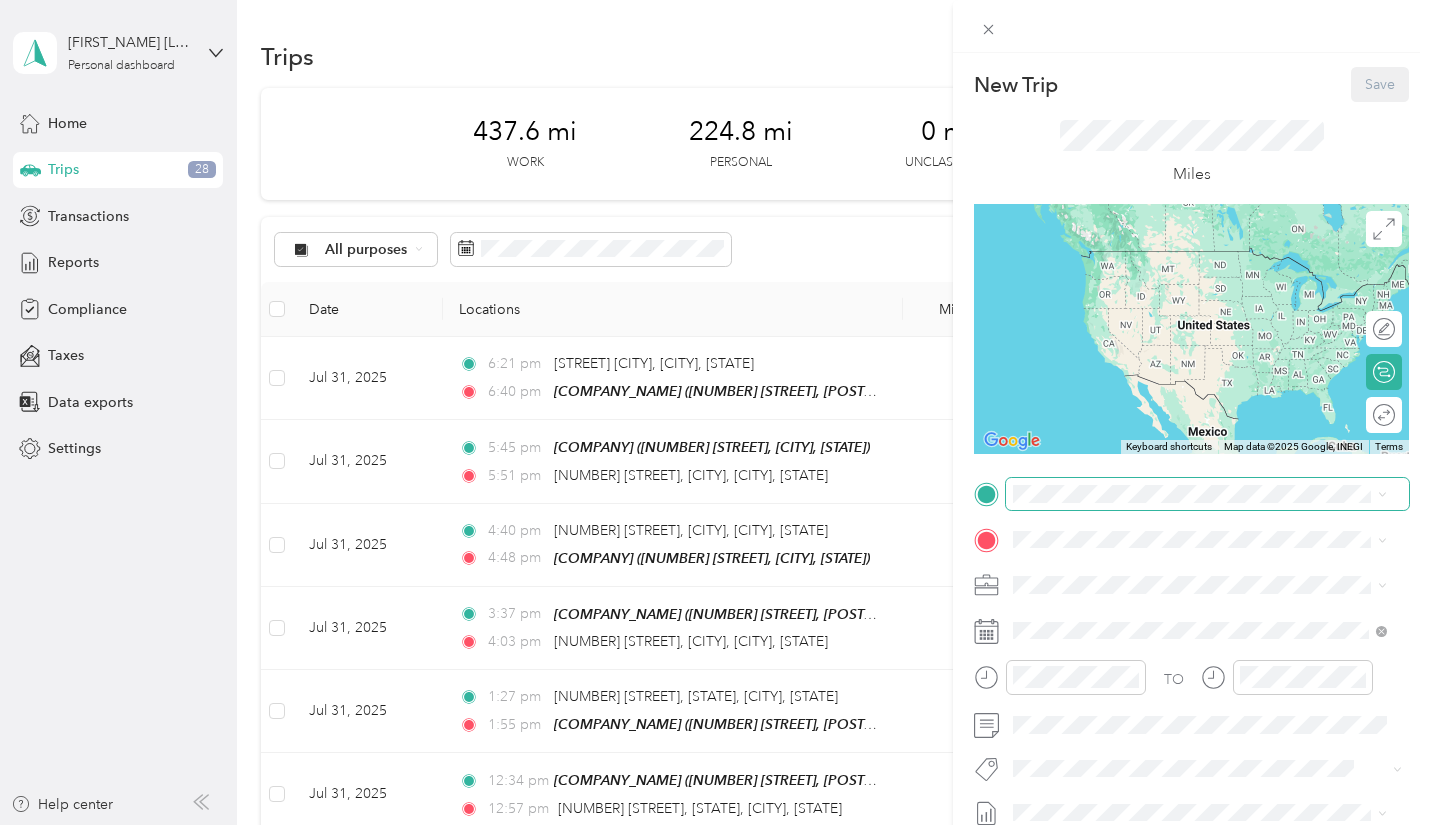 click at bounding box center [1207, 494] 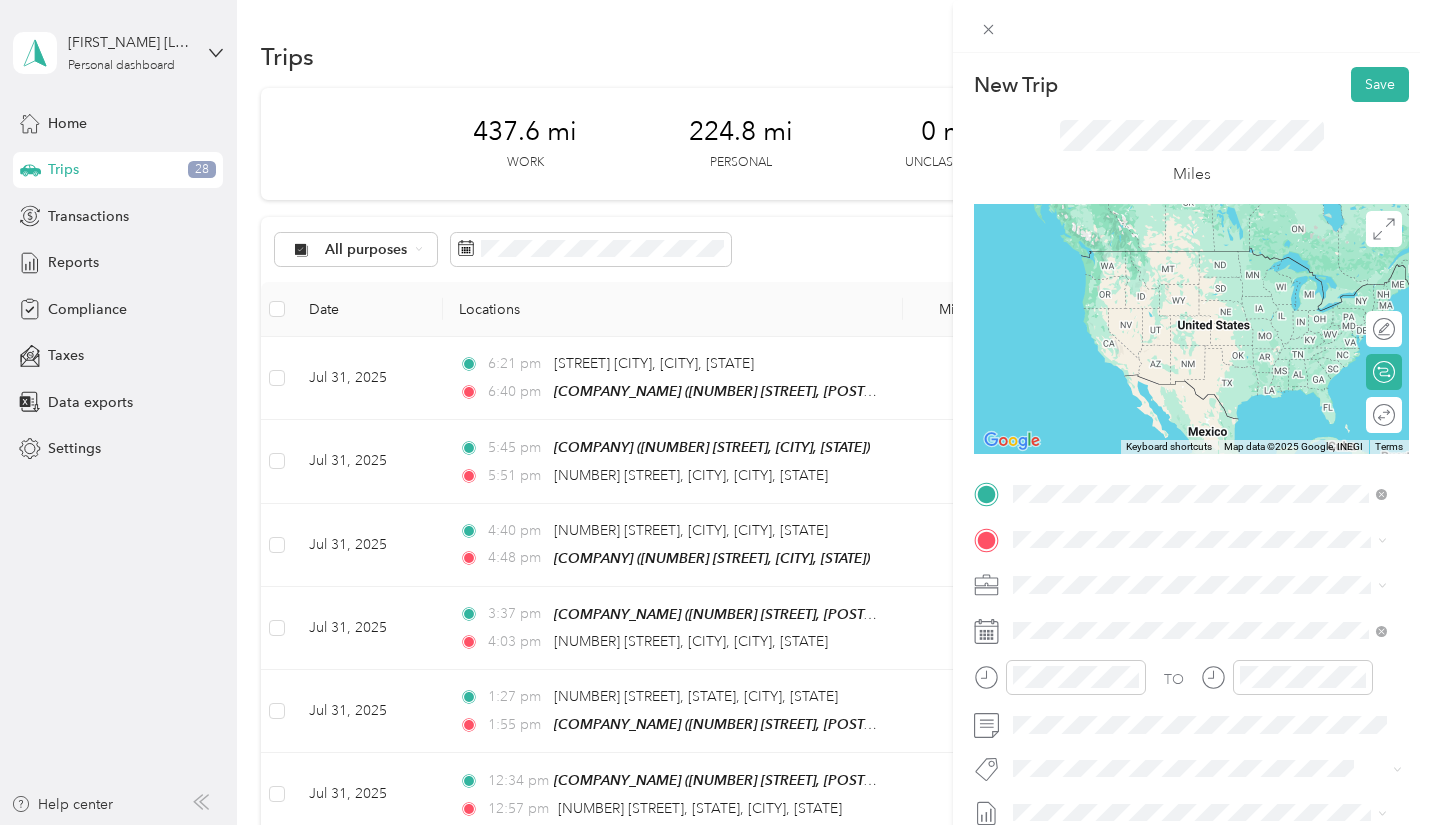 click on "TEAM" at bounding box center (1082, 576) 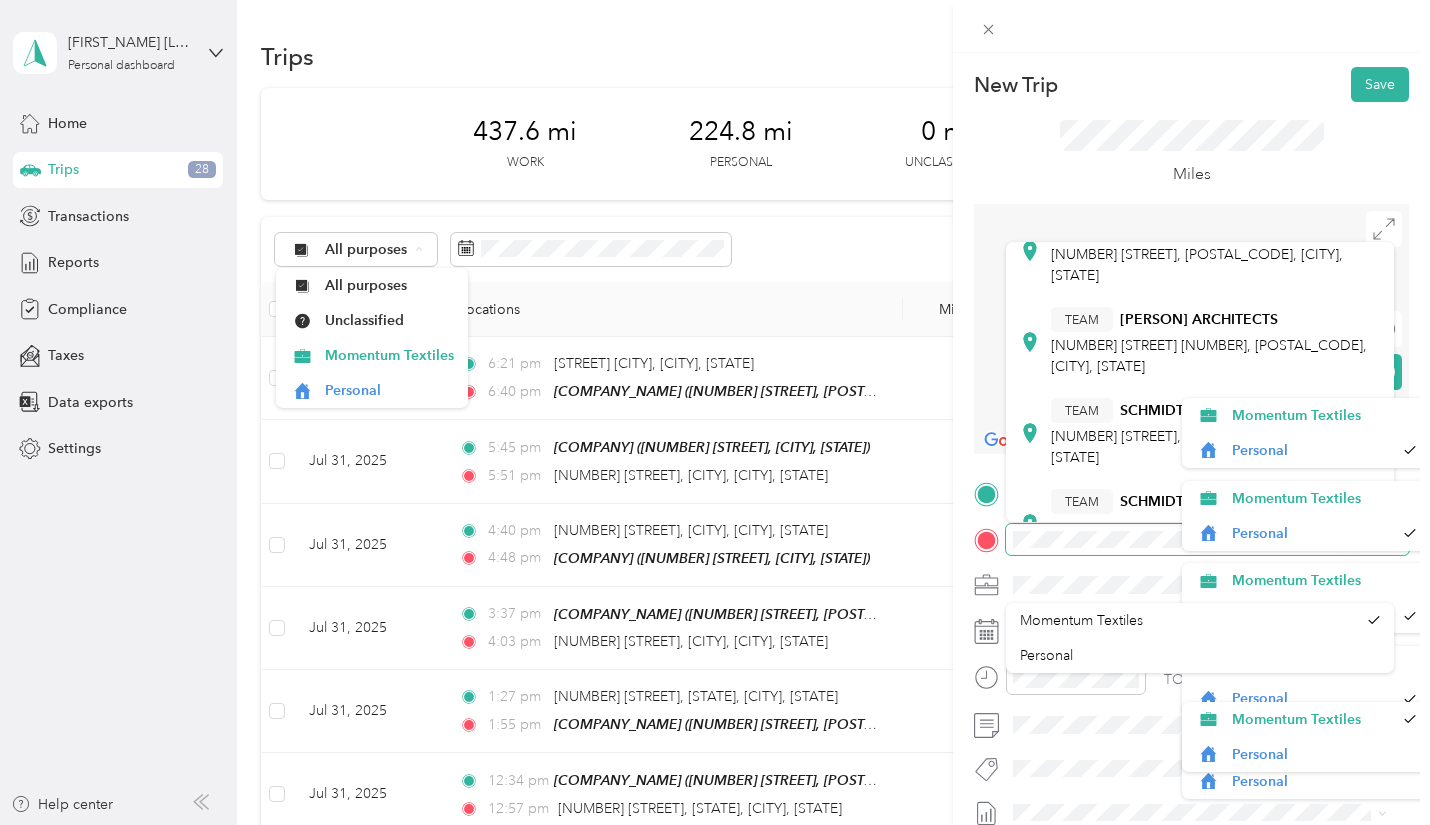 scroll, scrollTop: 621, scrollLeft: 0, axis: vertical 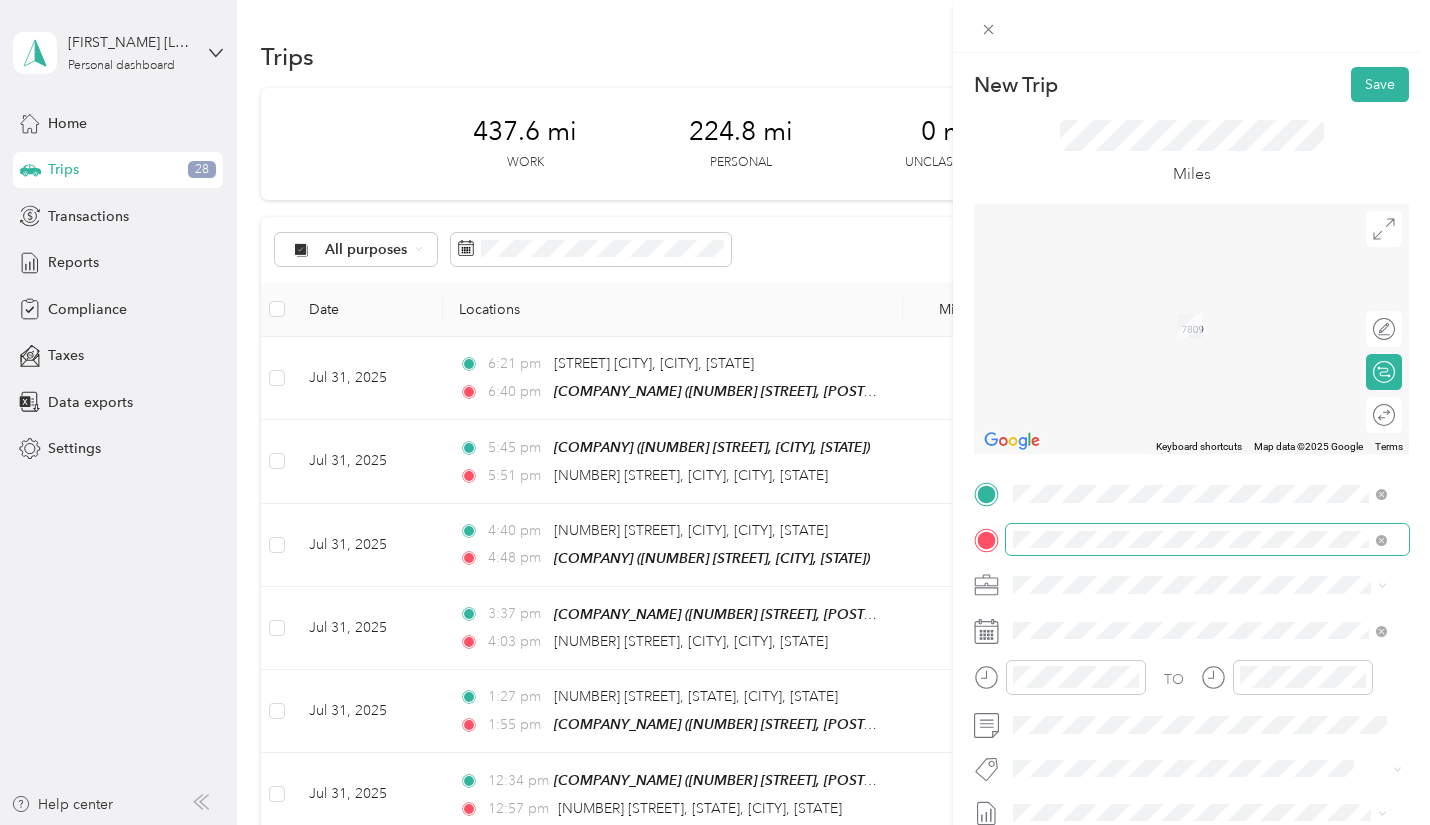 click at bounding box center (1207, 540) 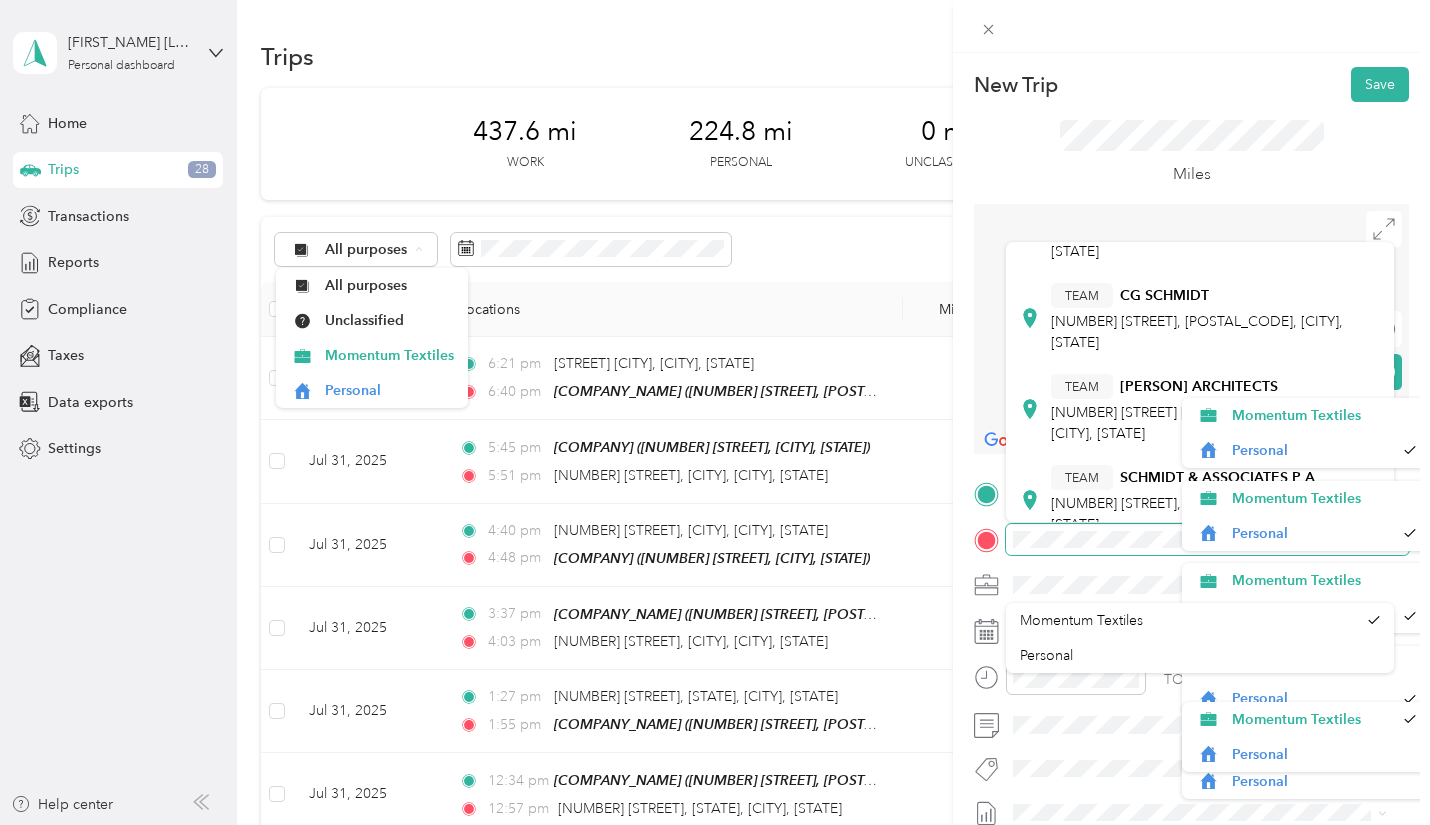 scroll, scrollTop: 595, scrollLeft: 0, axis: vertical 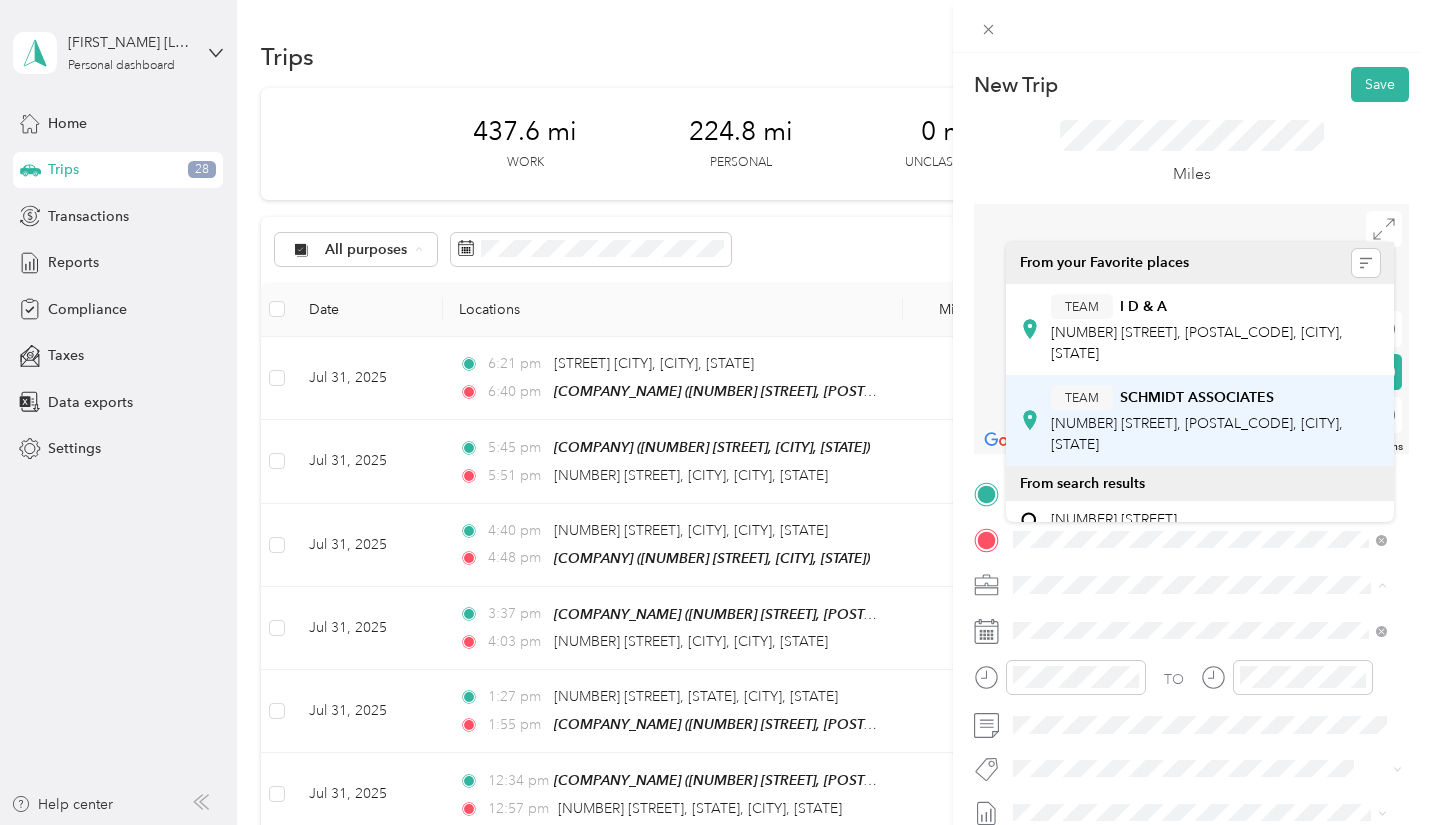 click on "[COMPANY_NAME] [NUMBER] [STREET], [POSTAL_CODE], [CITY], [STATE]" at bounding box center (1215, 420) 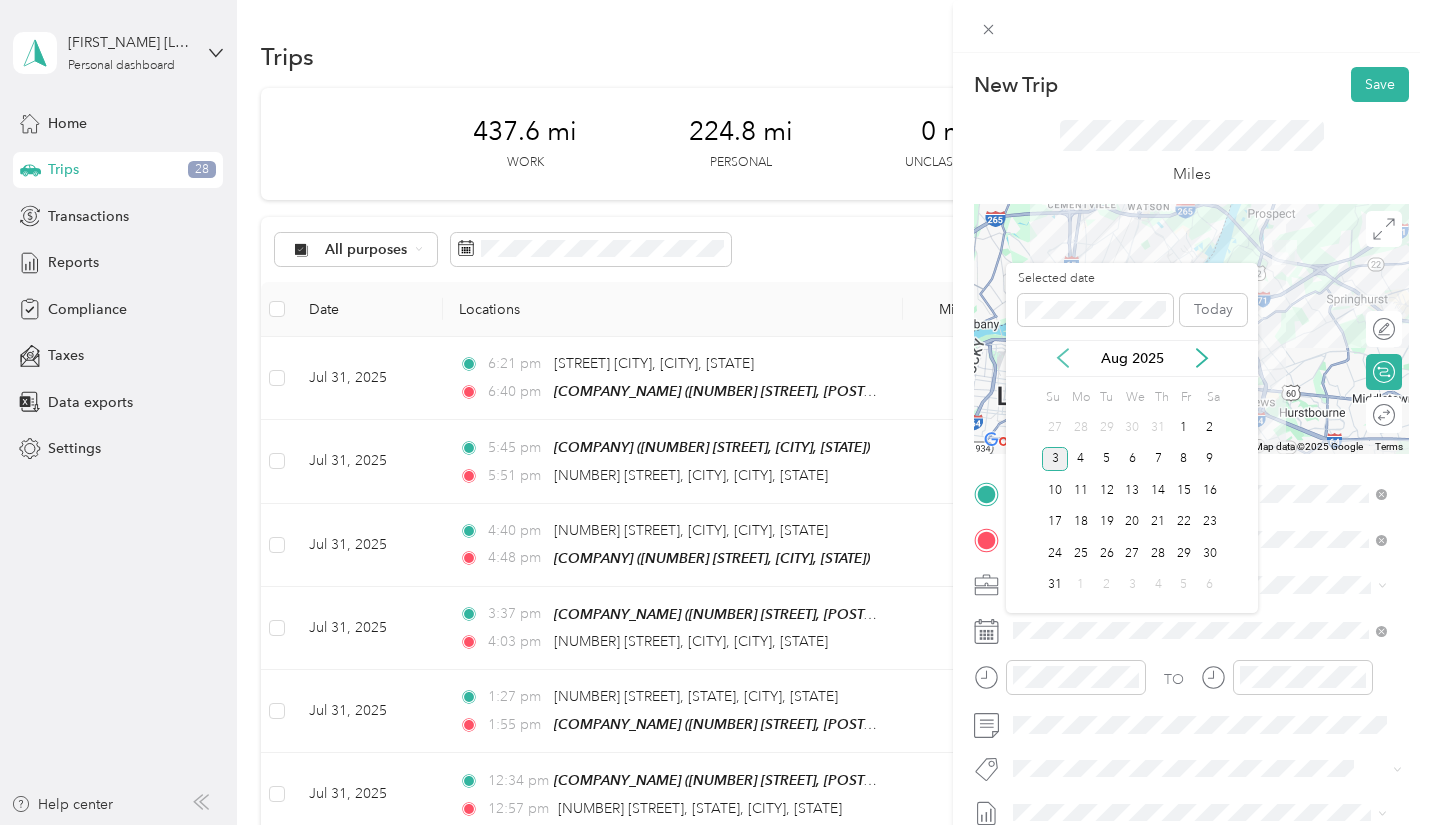 click 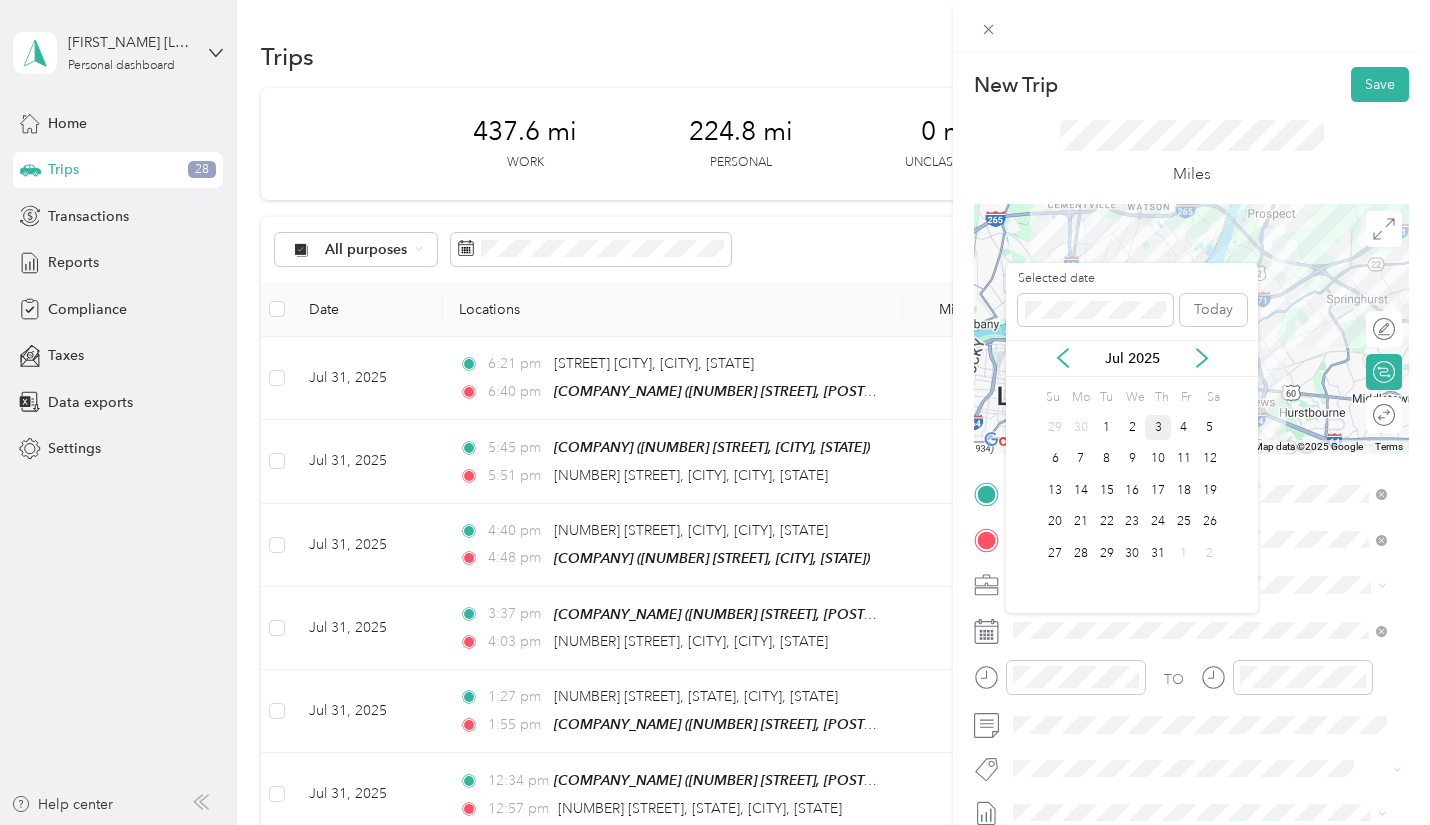 click on "3" at bounding box center [1158, 427] 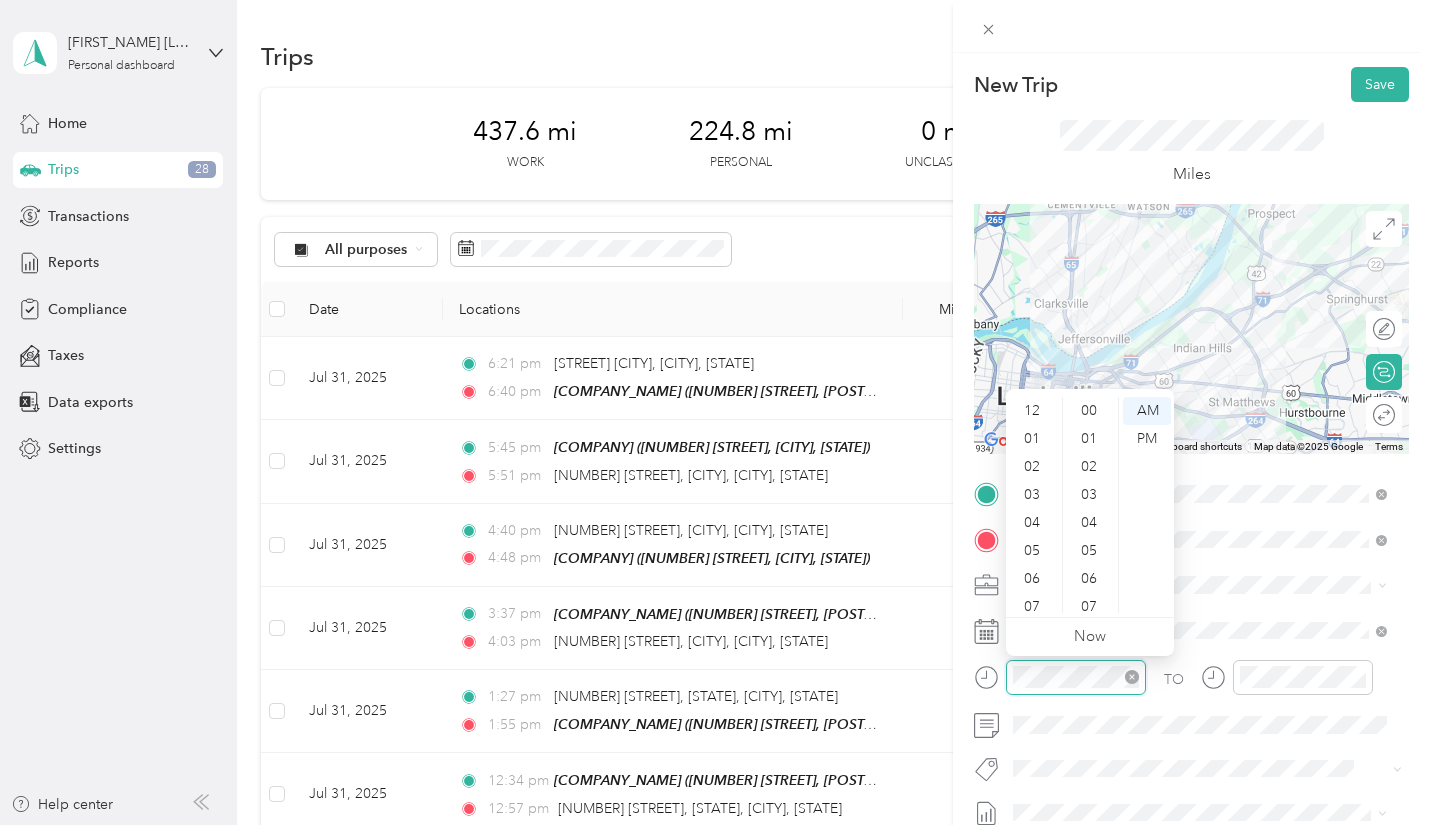 scroll, scrollTop: 700, scrollLeft: 0, axis: vertical 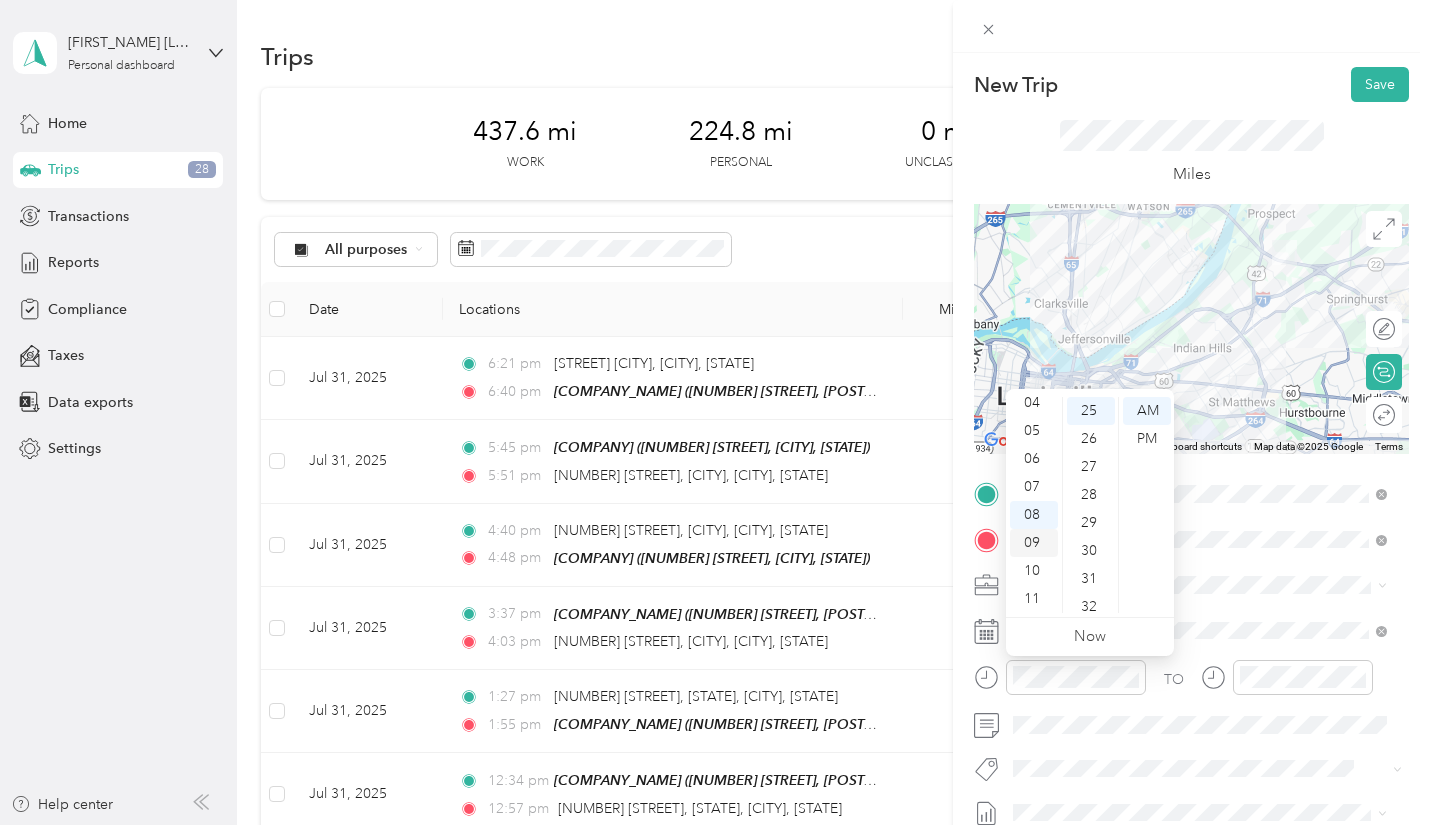 click on "09" at bounding box center (1034, 543) 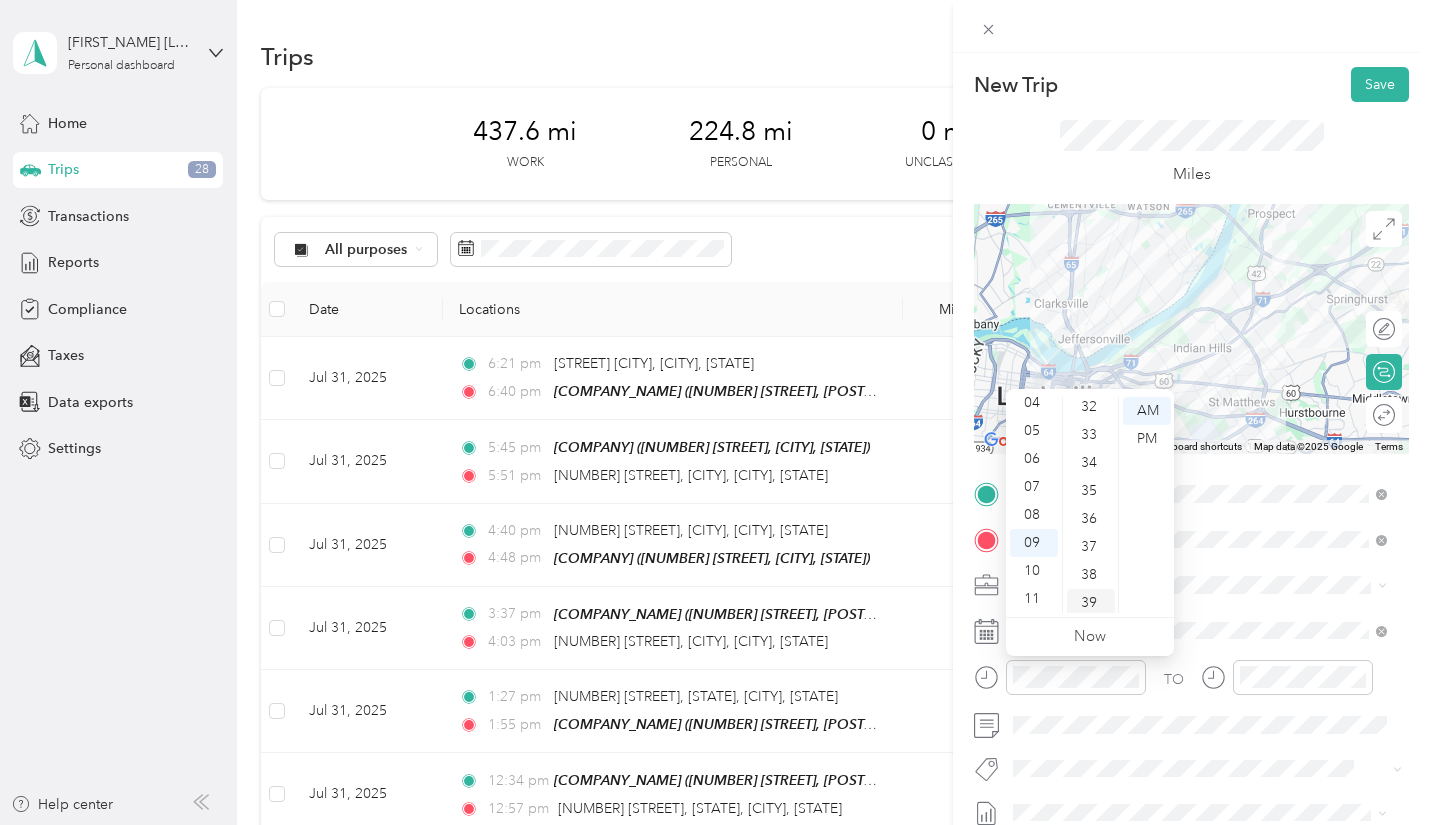 click on "39" at bounding box center (1091, 603) 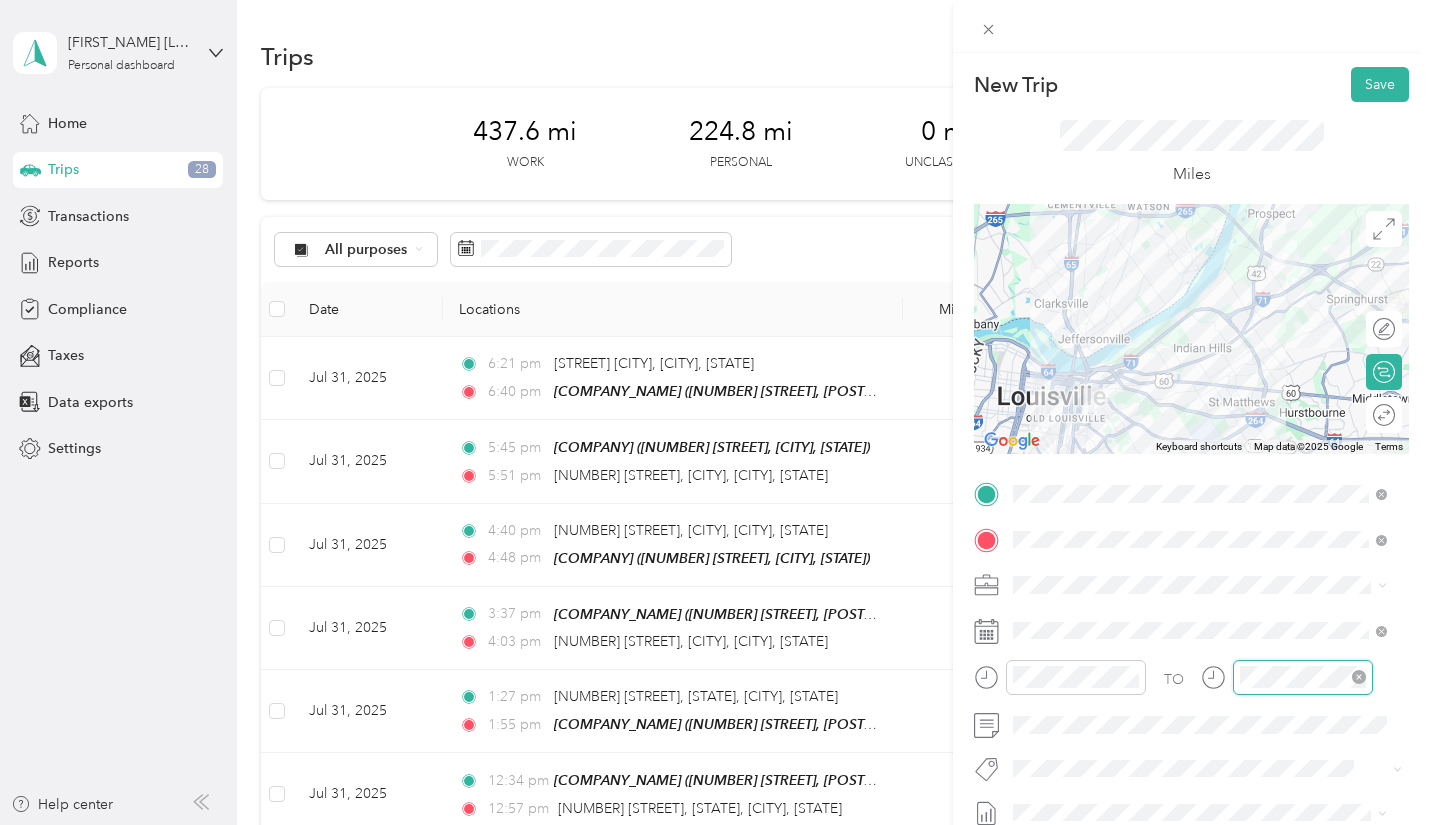scroll, scrollTop: 691, scrollLeft: 0, axis: vertical 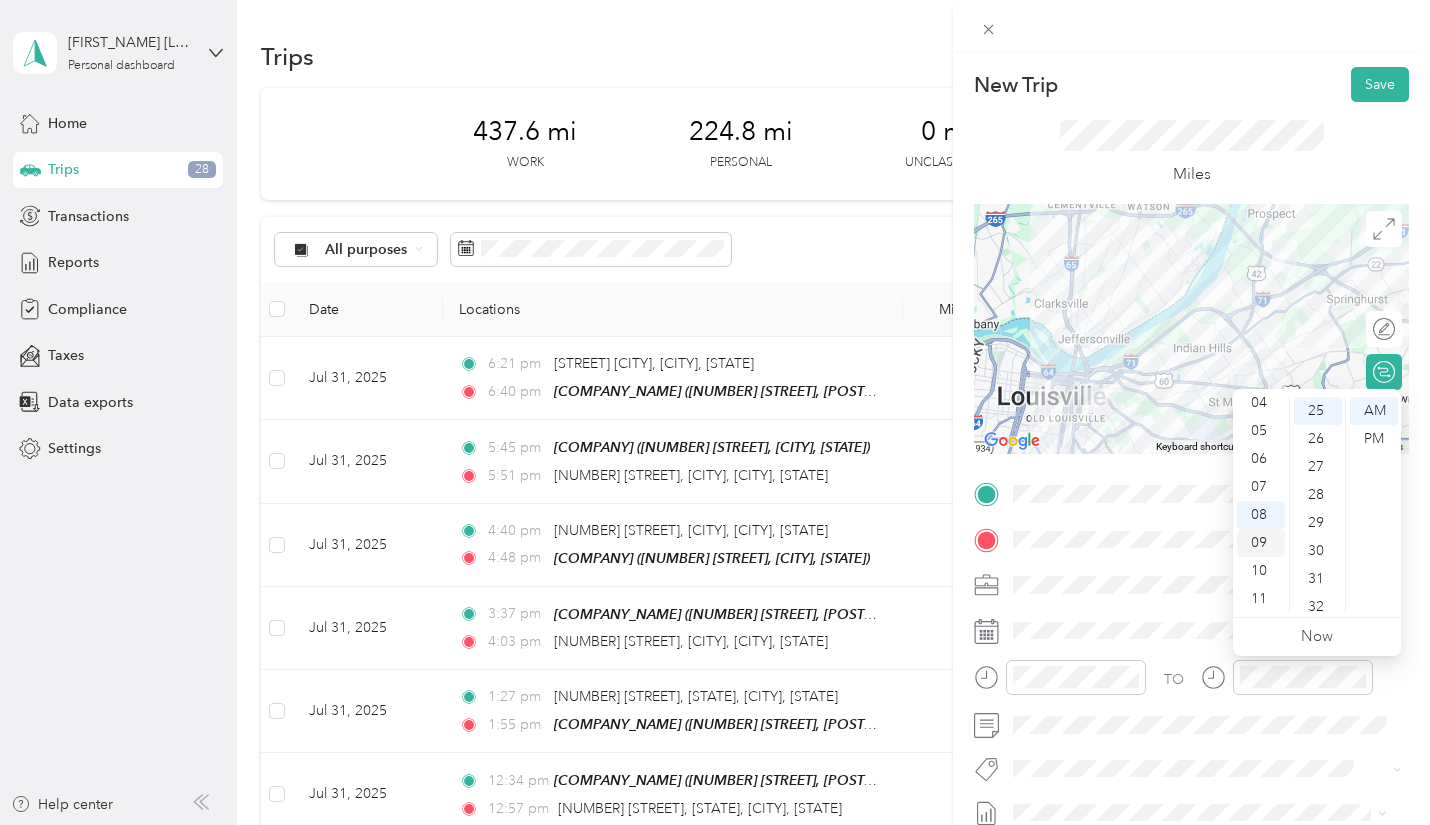 click on "09" at bounding box center [1261, 543] 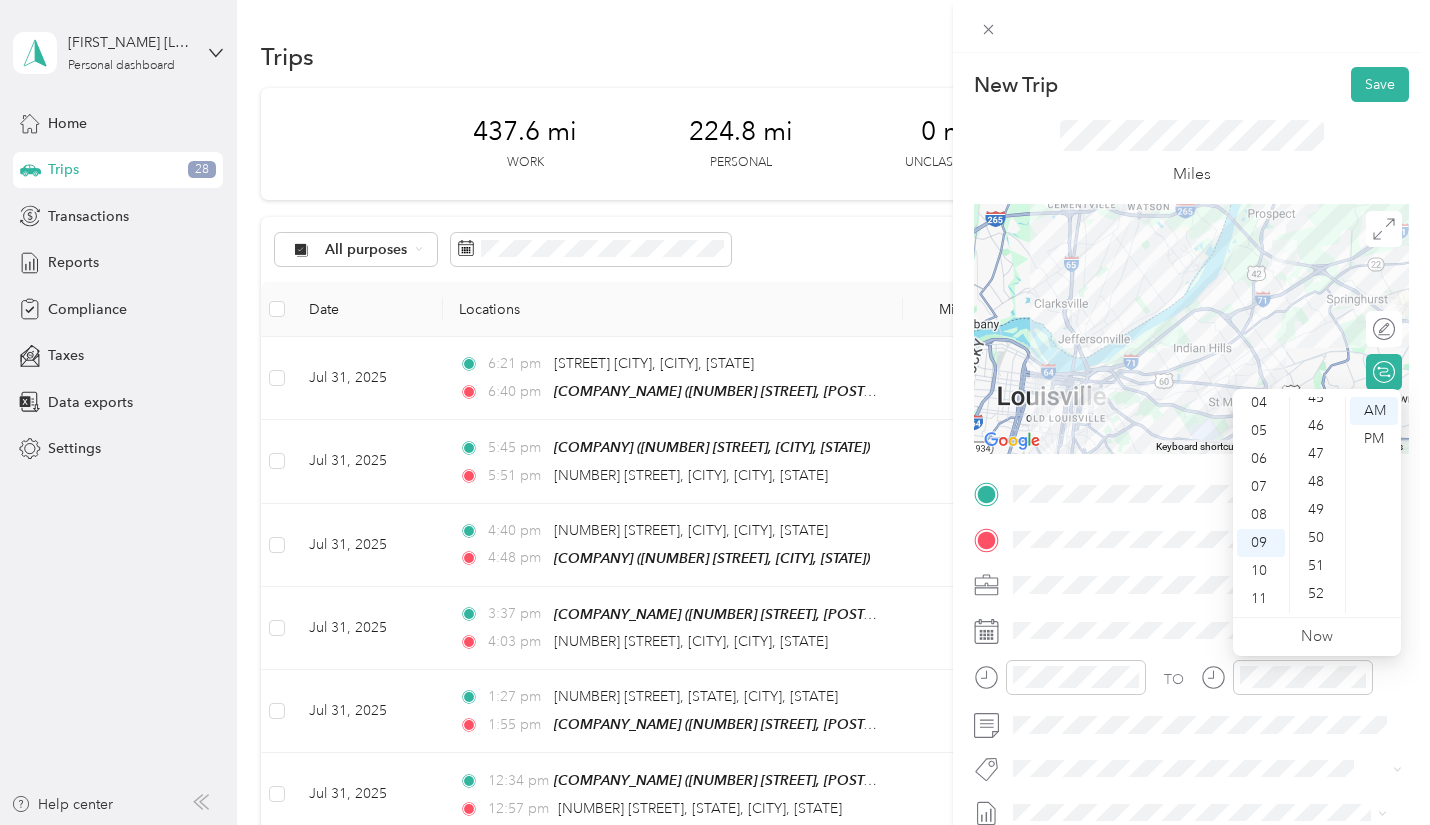 scroll, scrollTop: 1353, scrollLeft: 0, axis: vertical 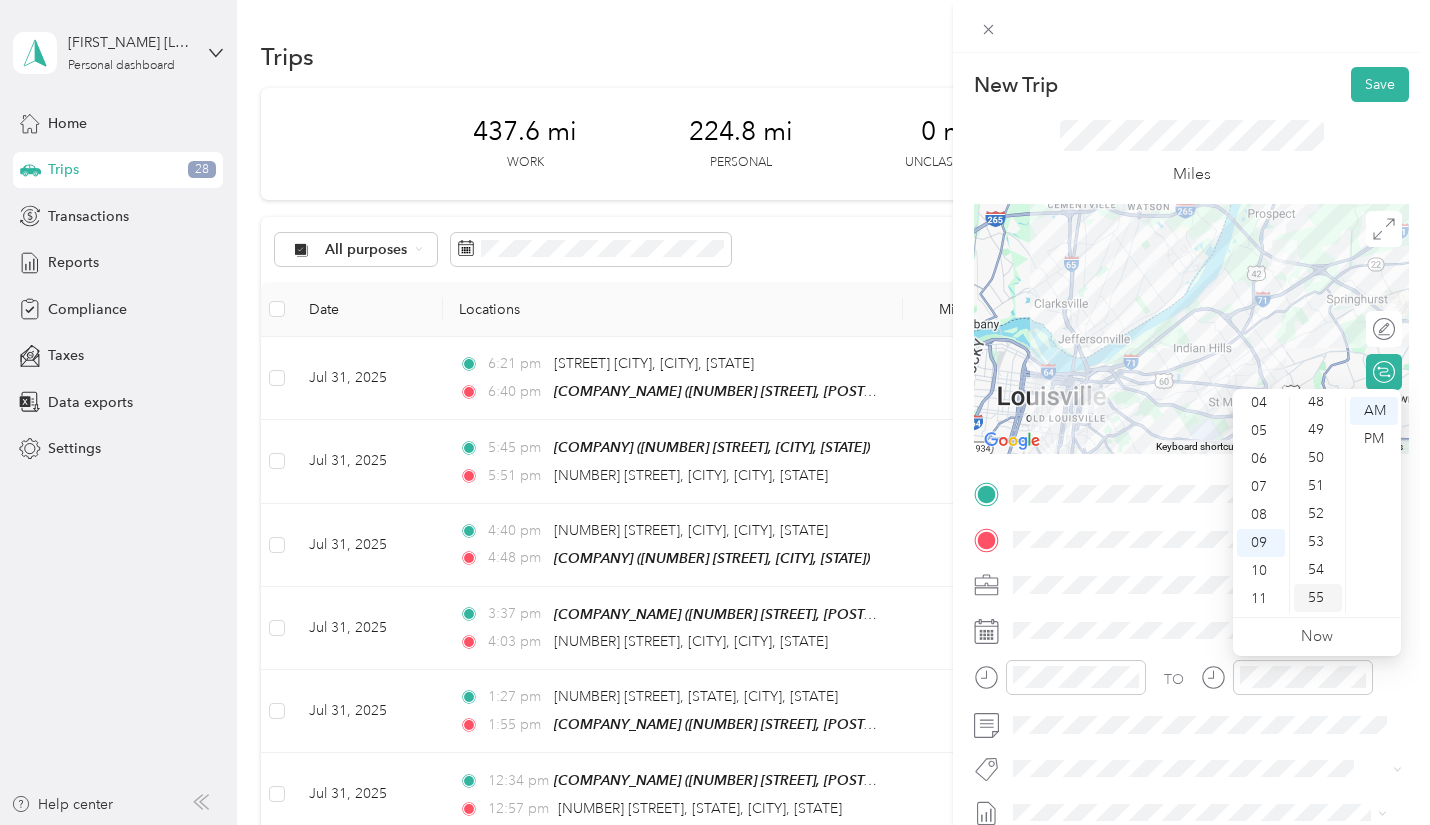 click on "55" at bounding box center [1318, 598] 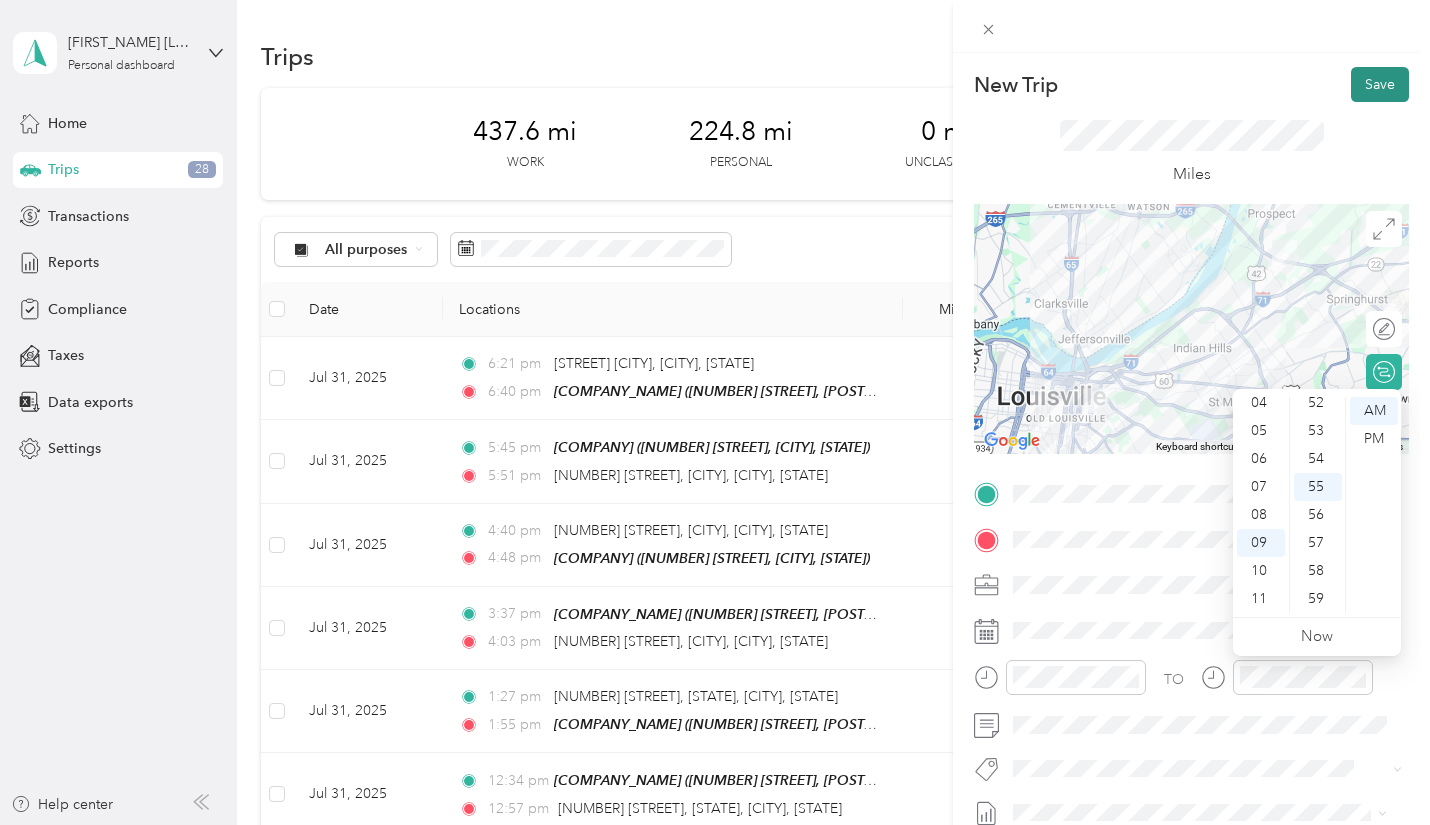 click on "Save" at bounding box center (1380, 84) 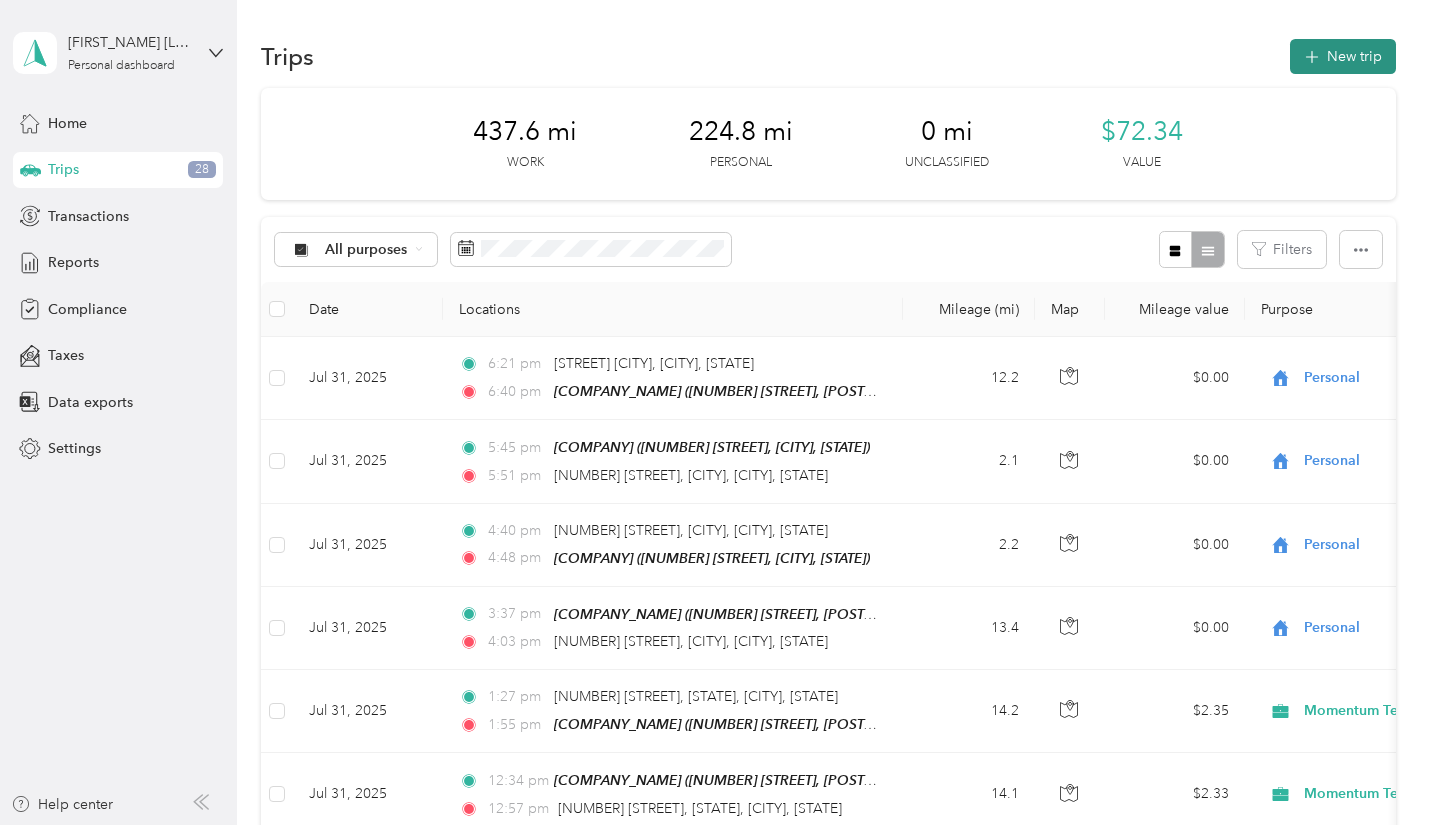 click on "New trip" at bounding box center [1343, 56] 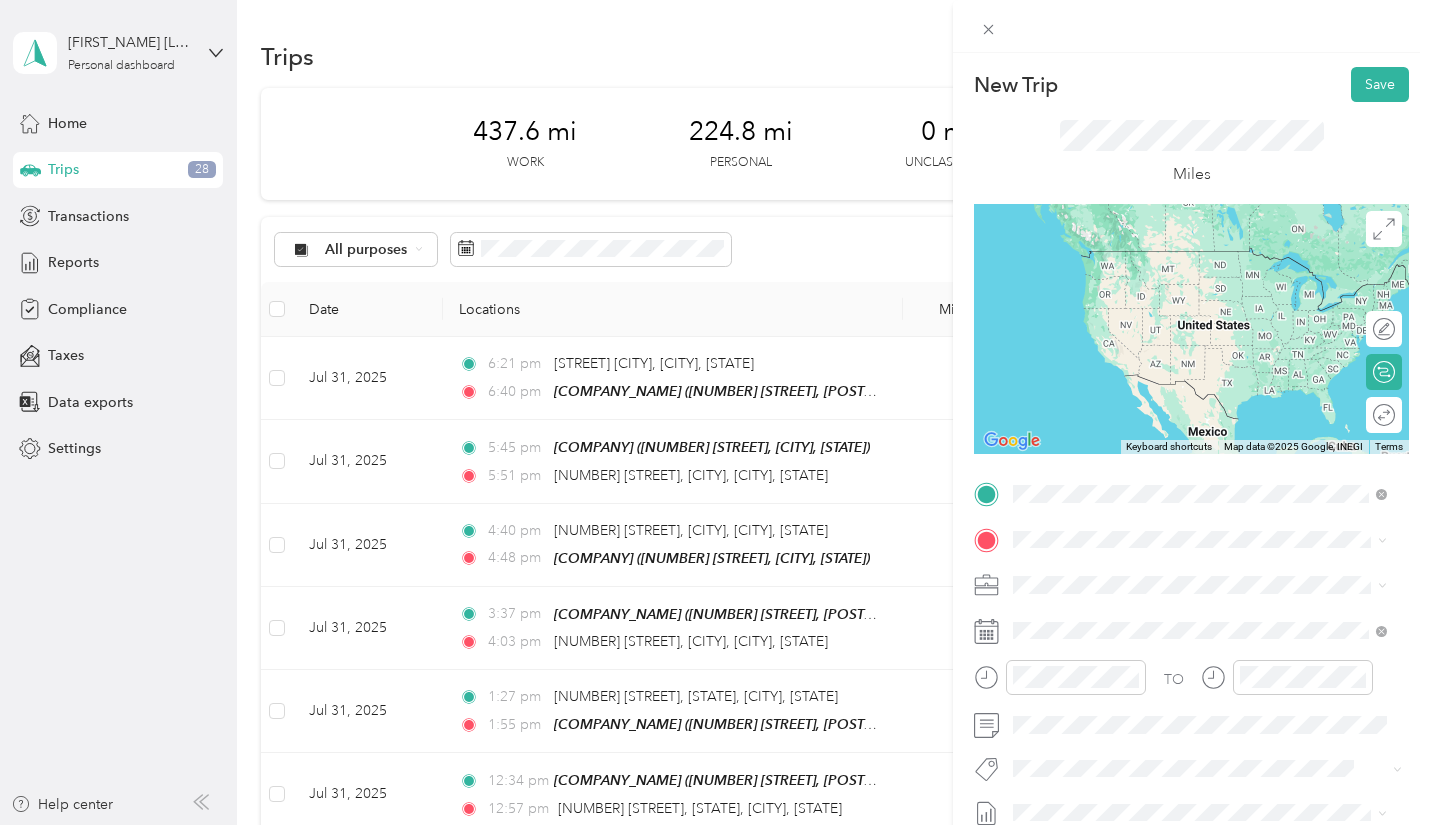 click on "[COMPANY_NAME] [NUMBER] [STREET], [POSTAL_CODE], [CITY], [STATE]" at bounding box center [1215, 690] 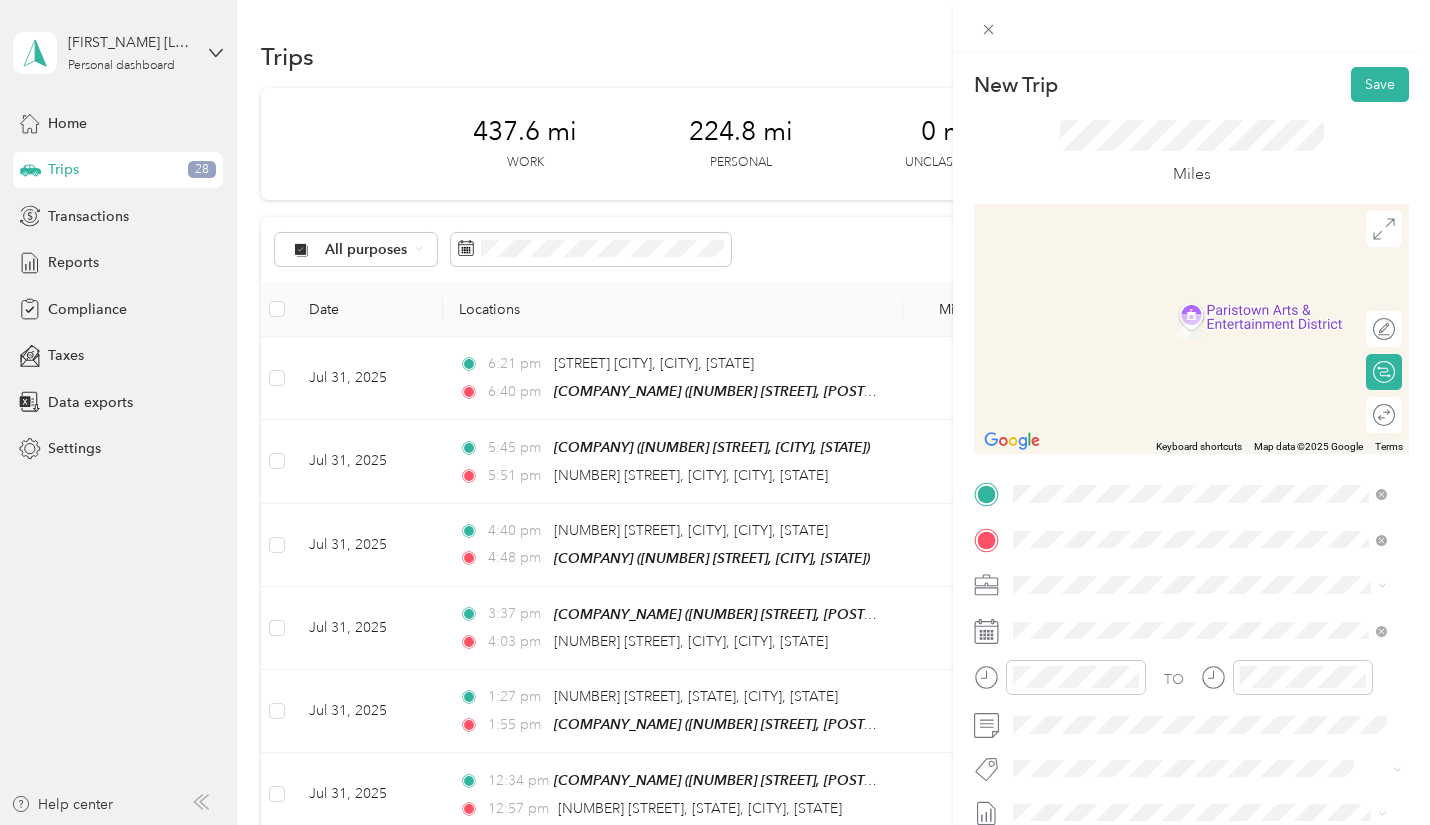 click on "[COMPANY_NAME] [NUMBER] [STREET], [POSTAL_CODE], [CITY], [STATE]" at bounding box center [1215, 329] 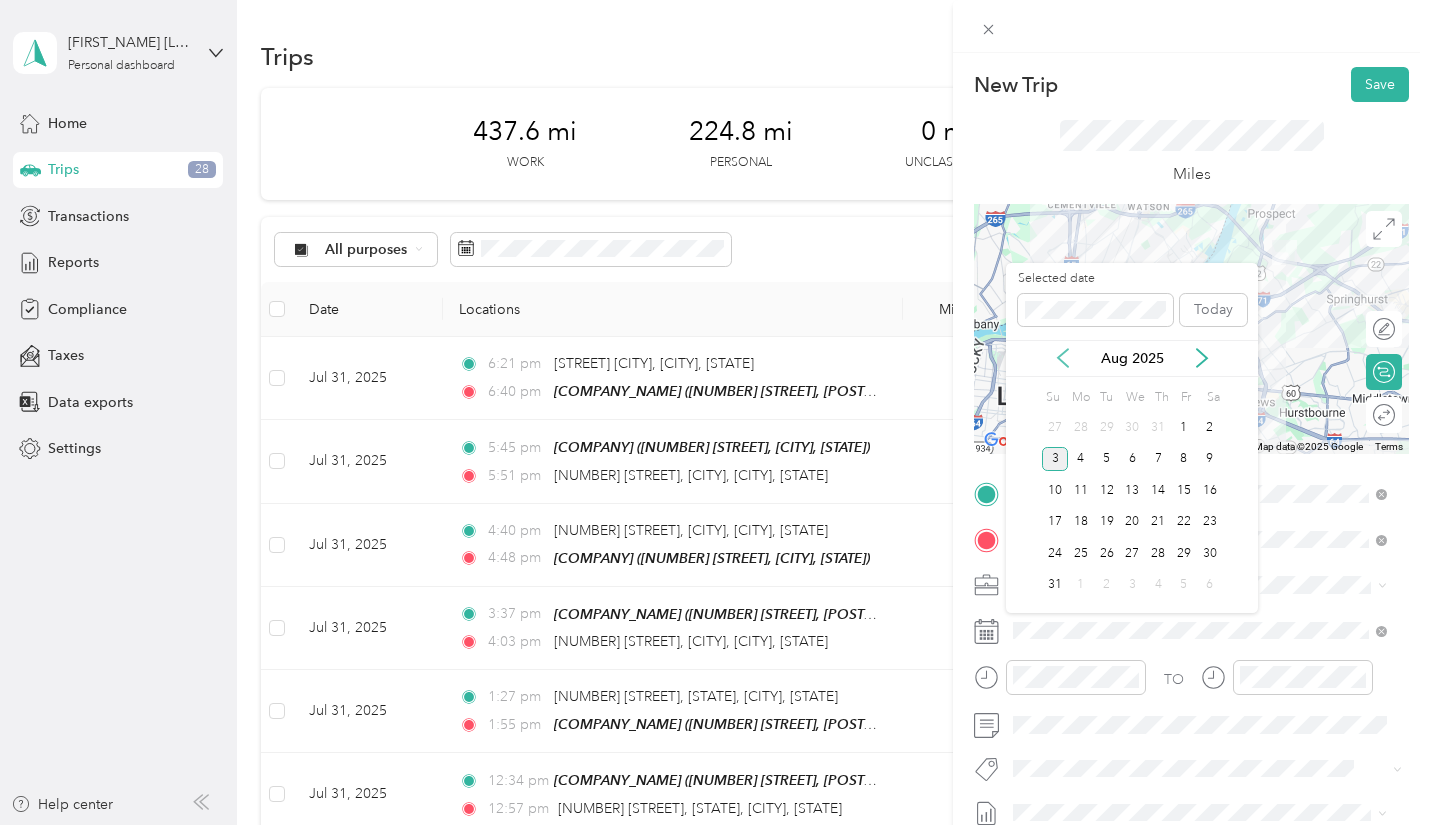 click 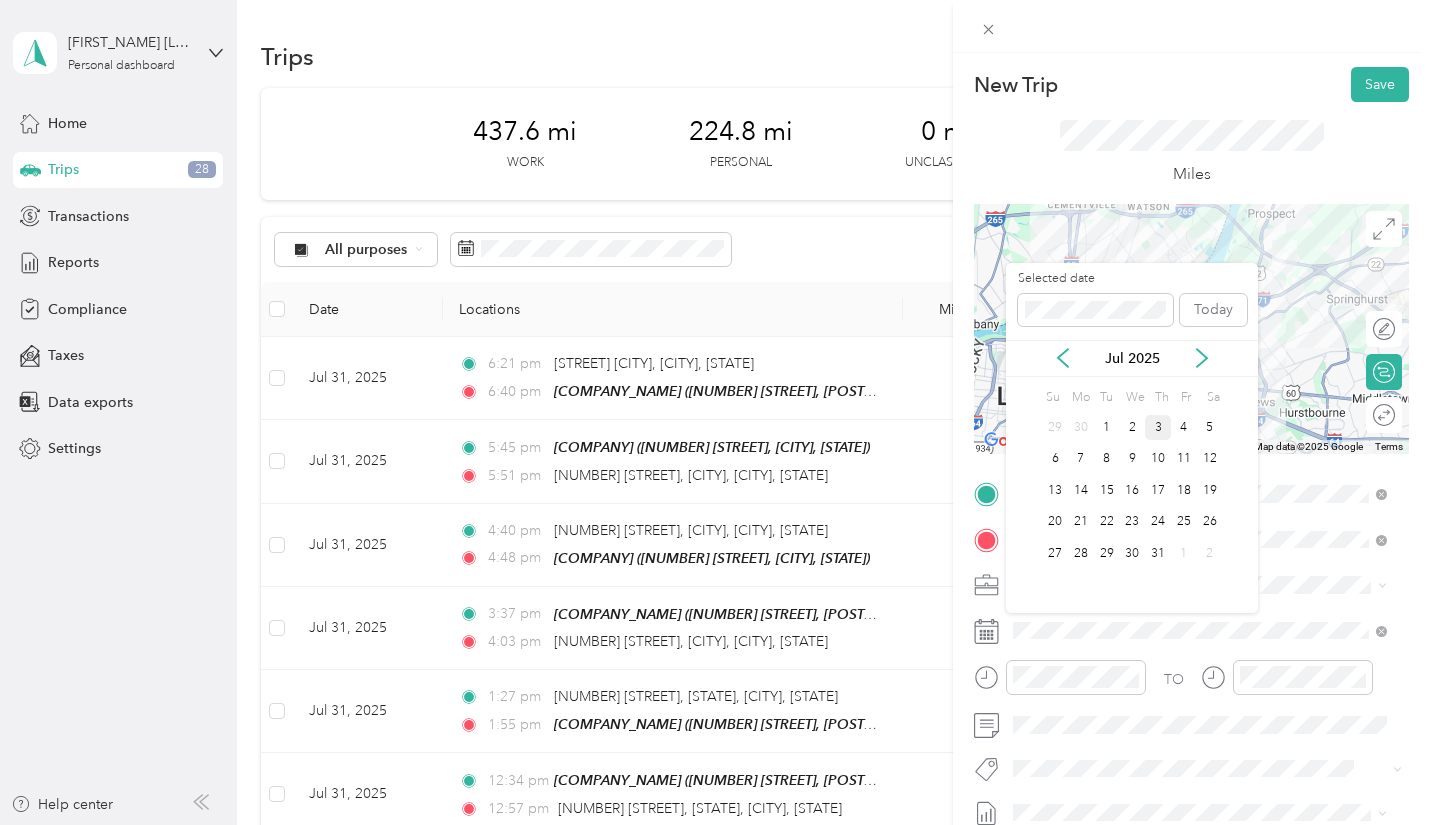 click on "3" at bounding box center [1158, 427] 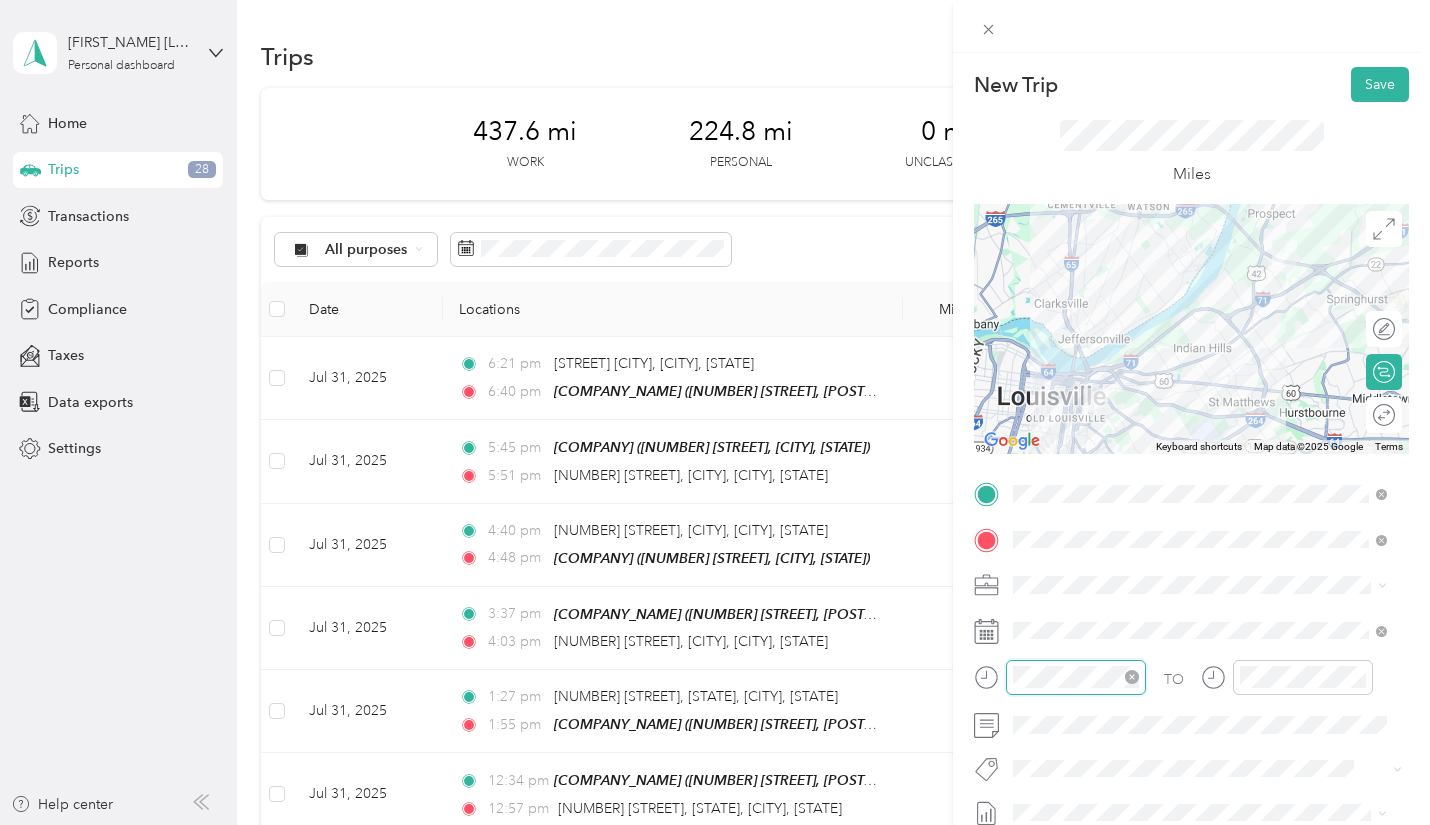 scroll, scrollTop: 756, scrollLeft: 0, axis: vertical 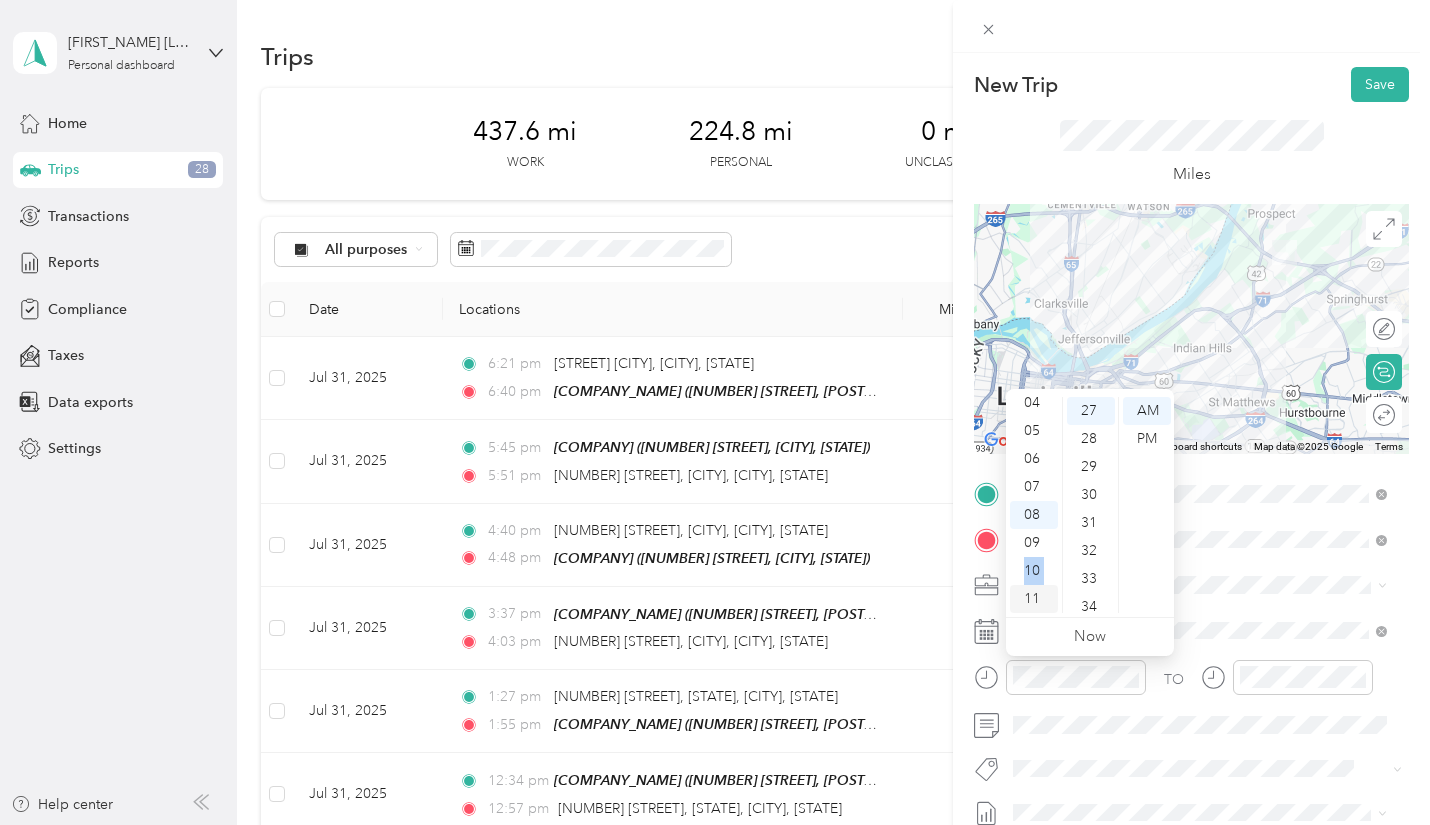 click on "12 01 02 03 04 05 06 07 08 09 10 11" at bounding box center (1034, 505) 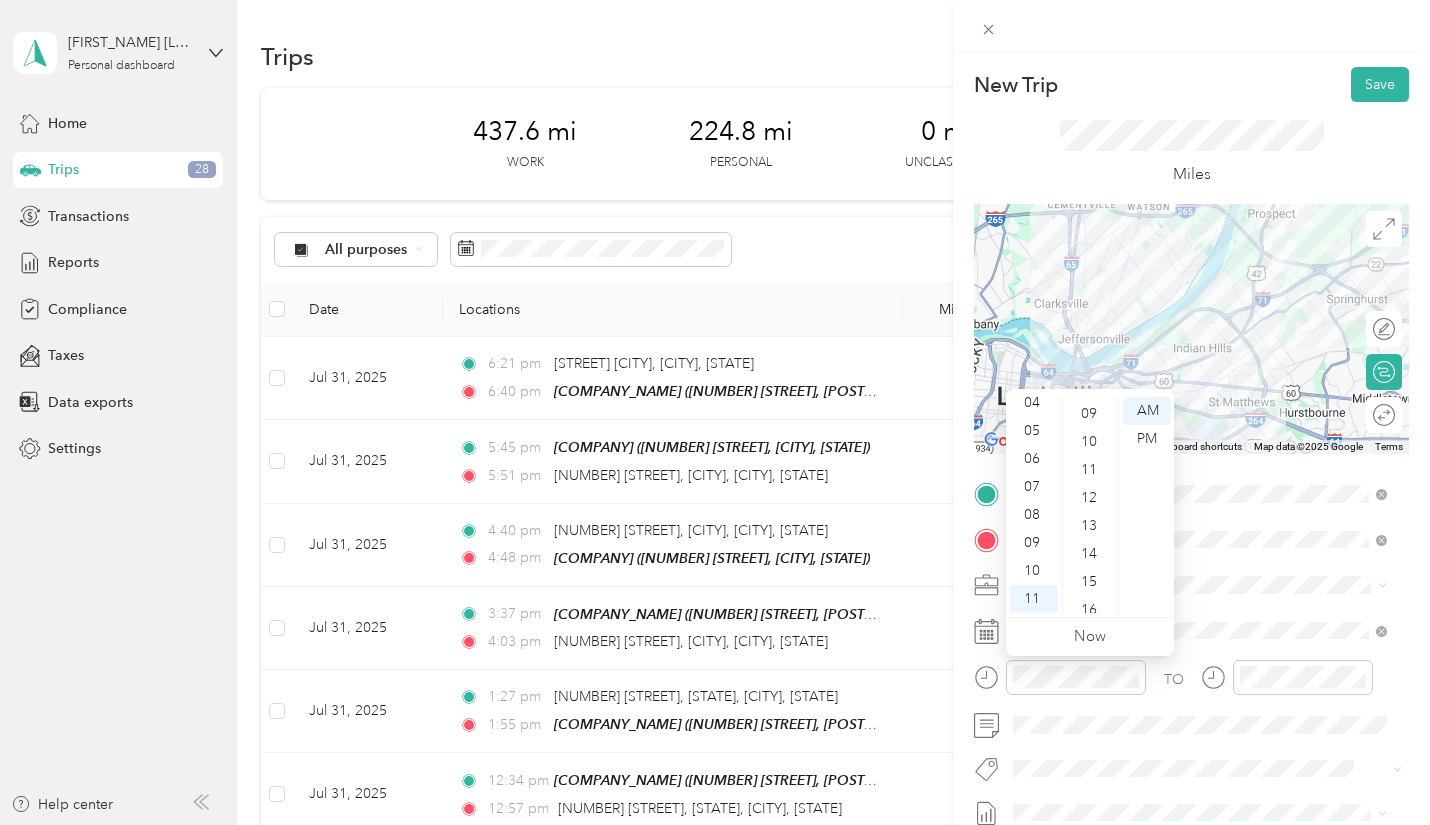 scroll, scrollTop: 236, scrollLeft: 0, axis: vertical 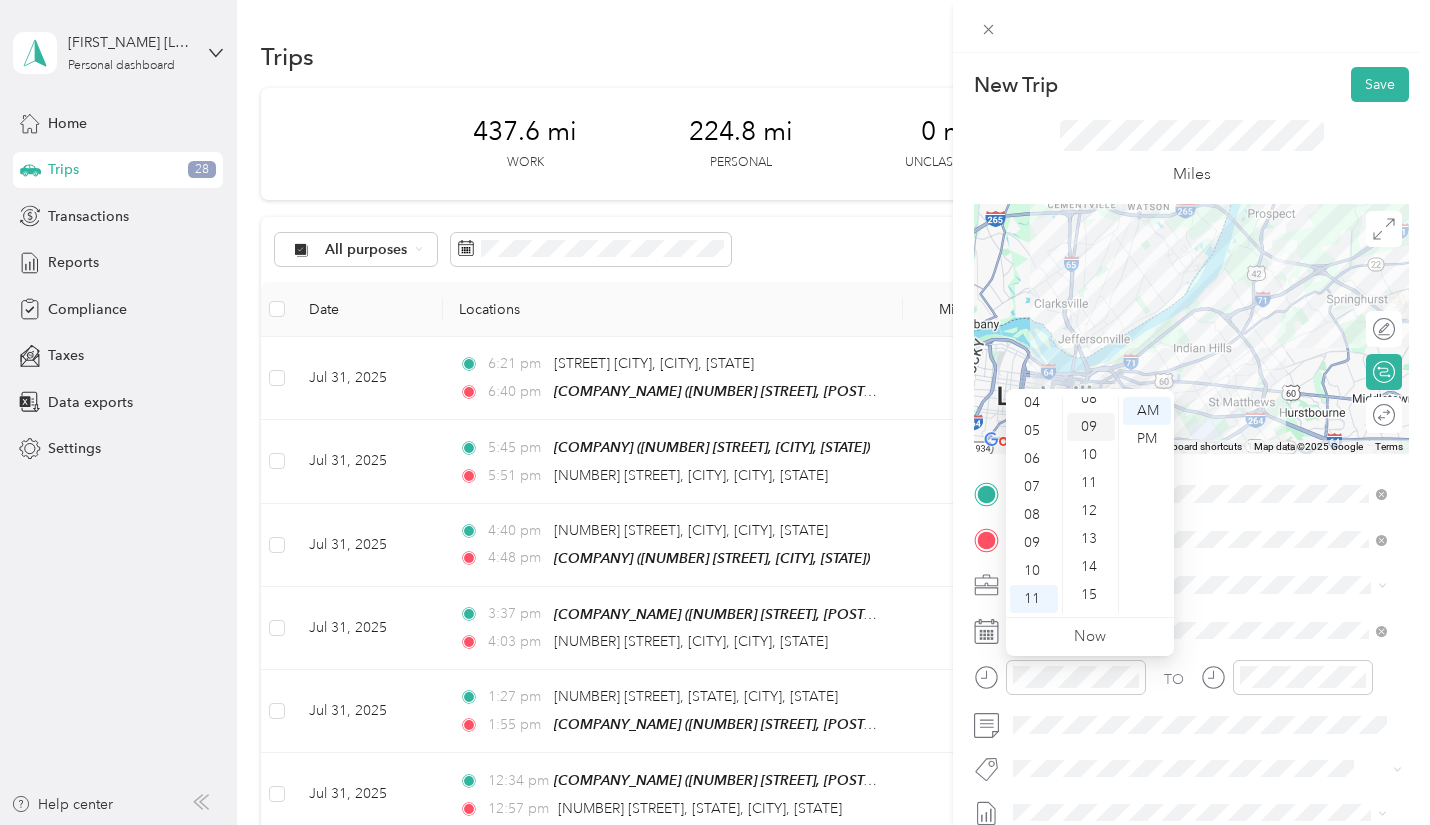 click on "09" at bounding box center (1091, 427) 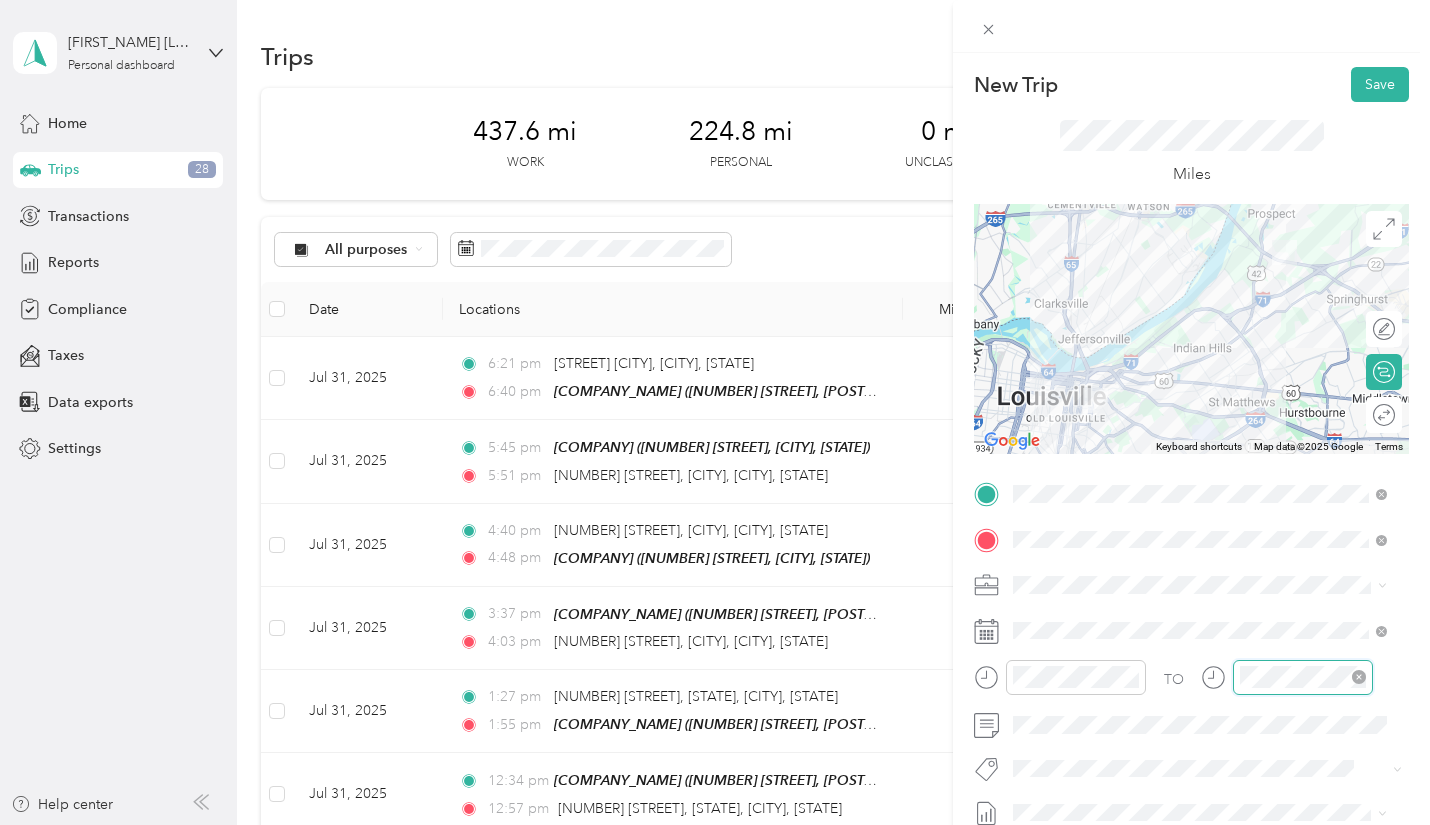 scroll, scrollTop: 120, scrollLeft: 0, axis: vertical 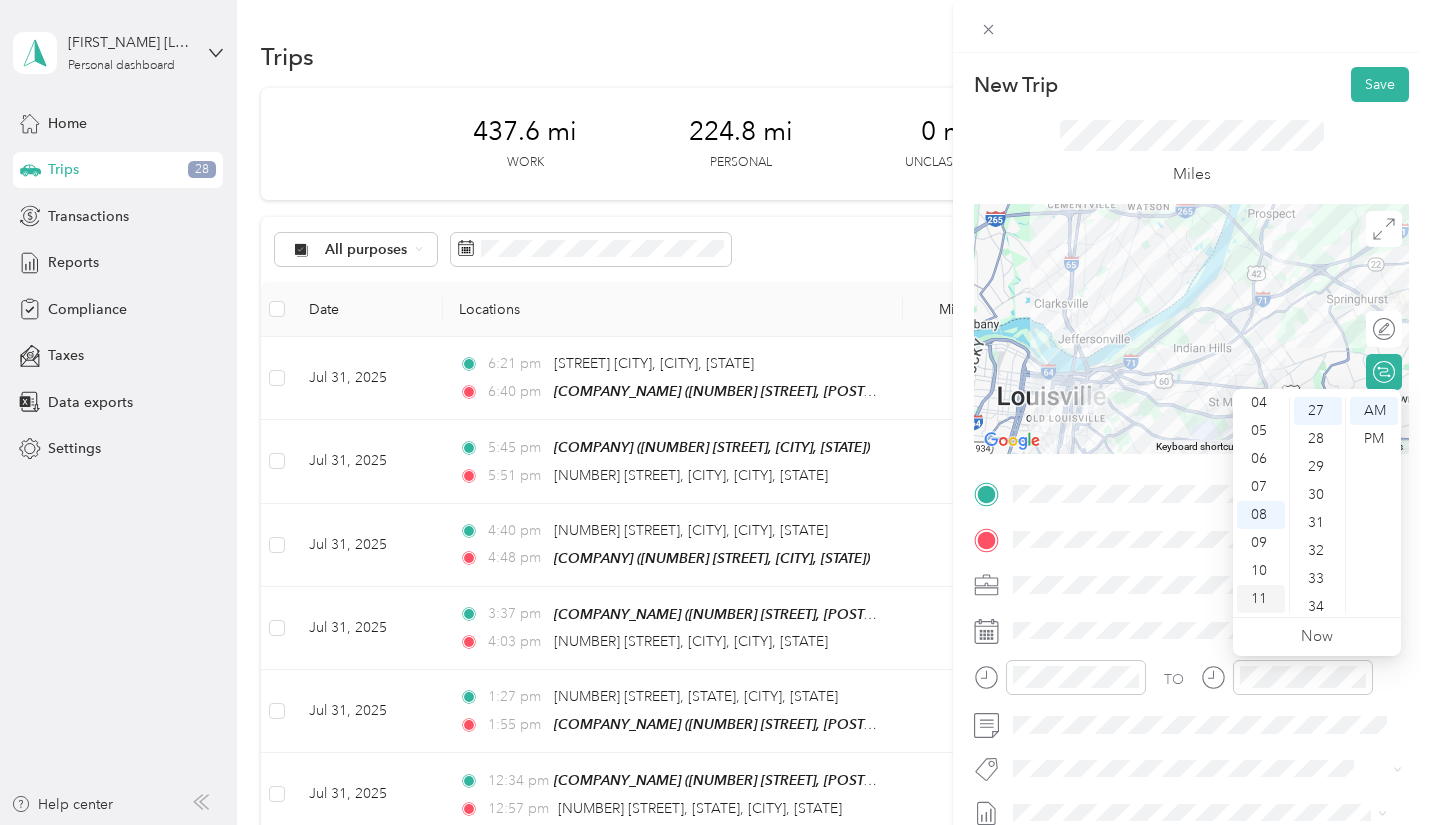 click on "11" at bounding box center (1261, 599) 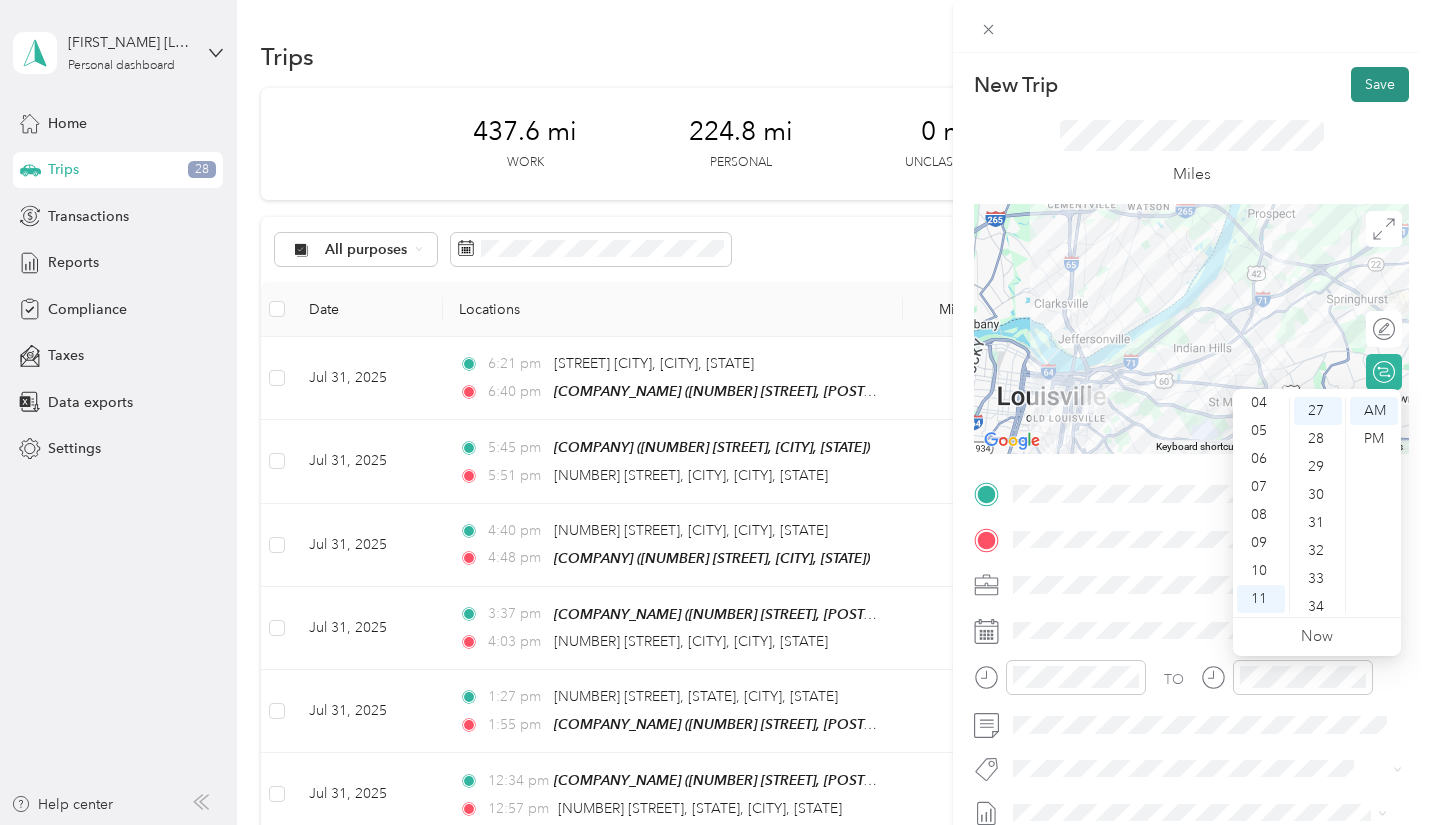 click on "Save" at bounding box center (1380, 84) 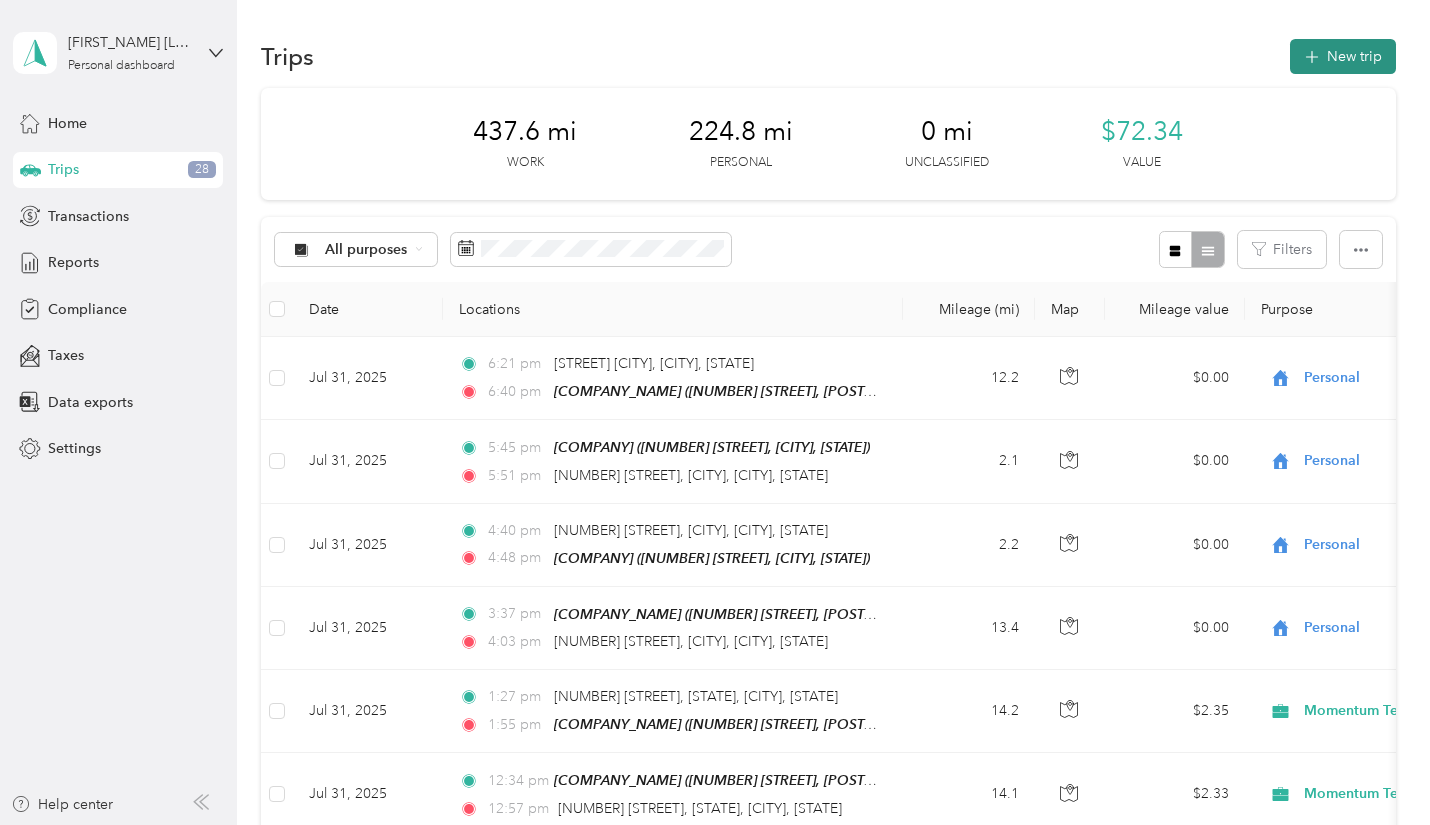 click at bounding box center (1312, 56) 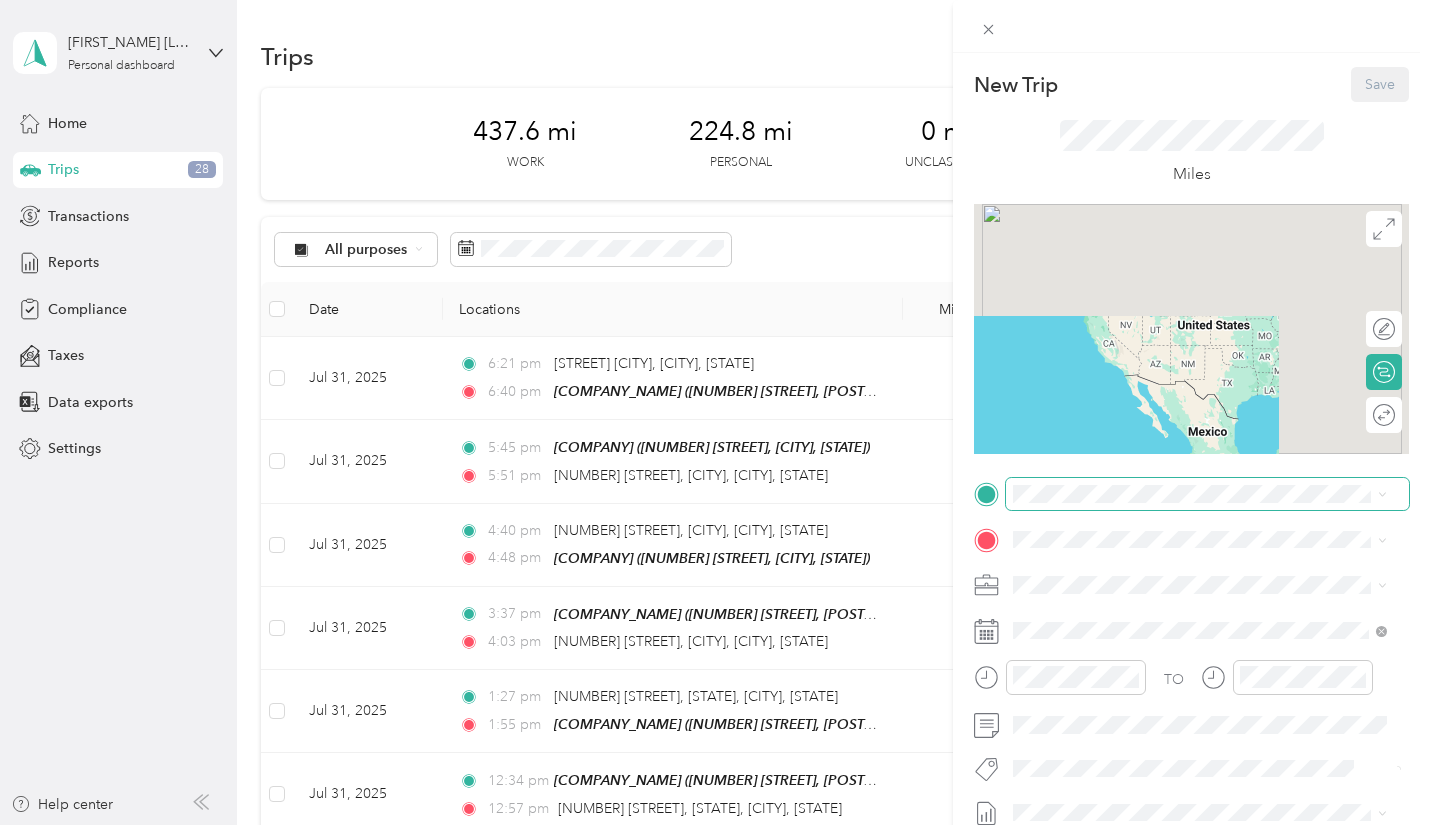 click at bounding box center (1207, 494) 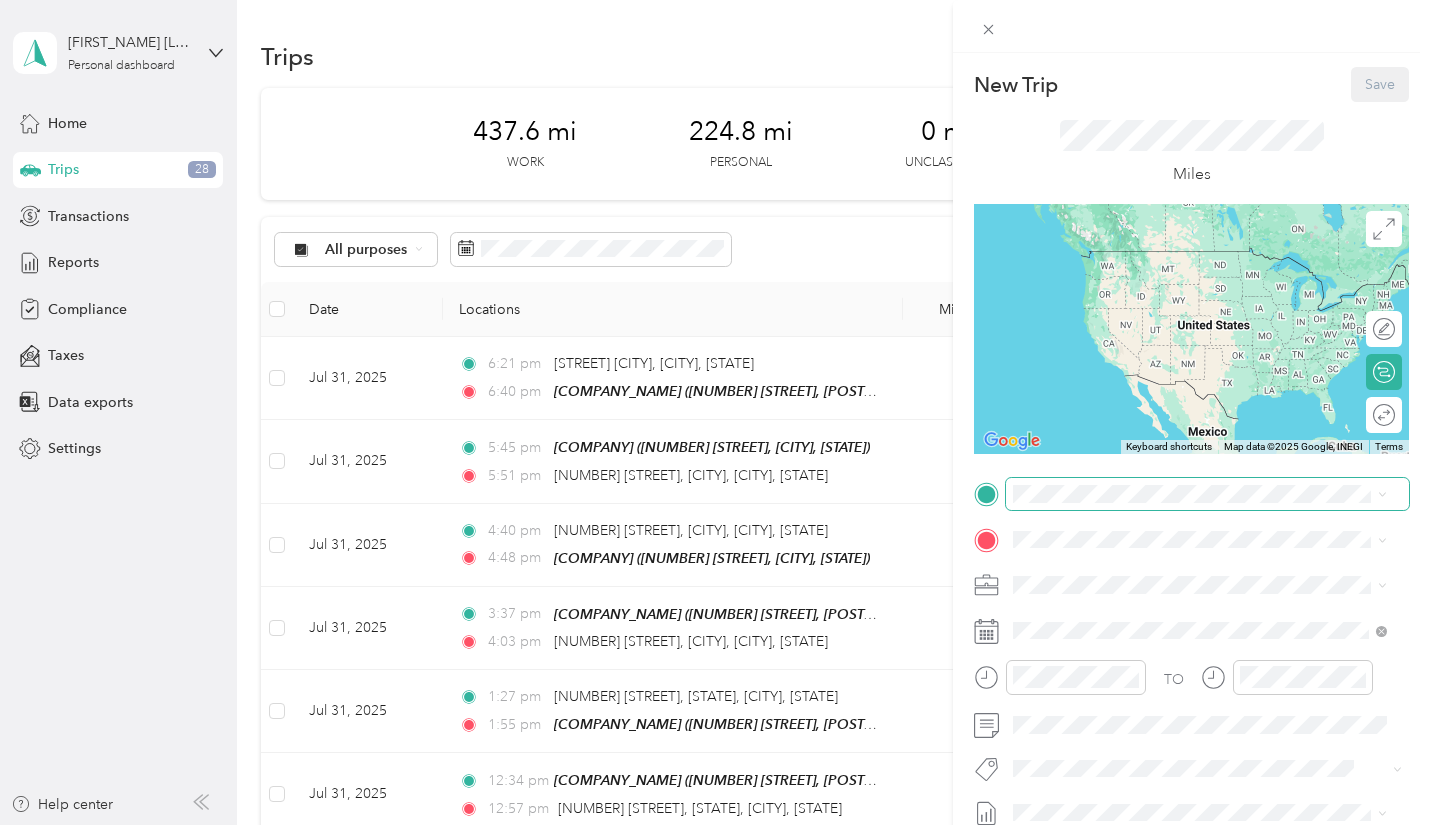 click at bounding box center (1207, 494) 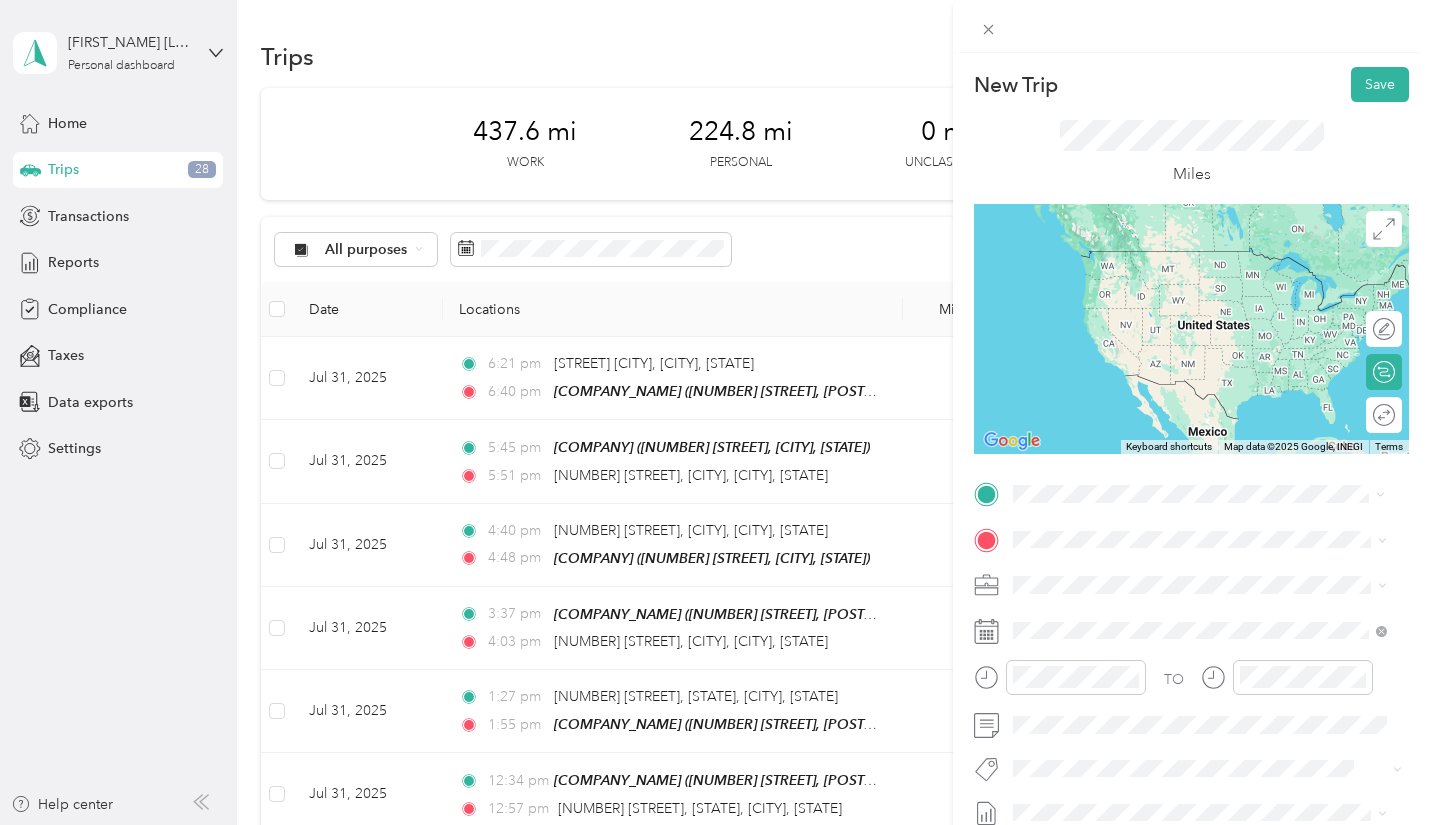 click on "[COMPANY]" at bounding box center [1161, 577] 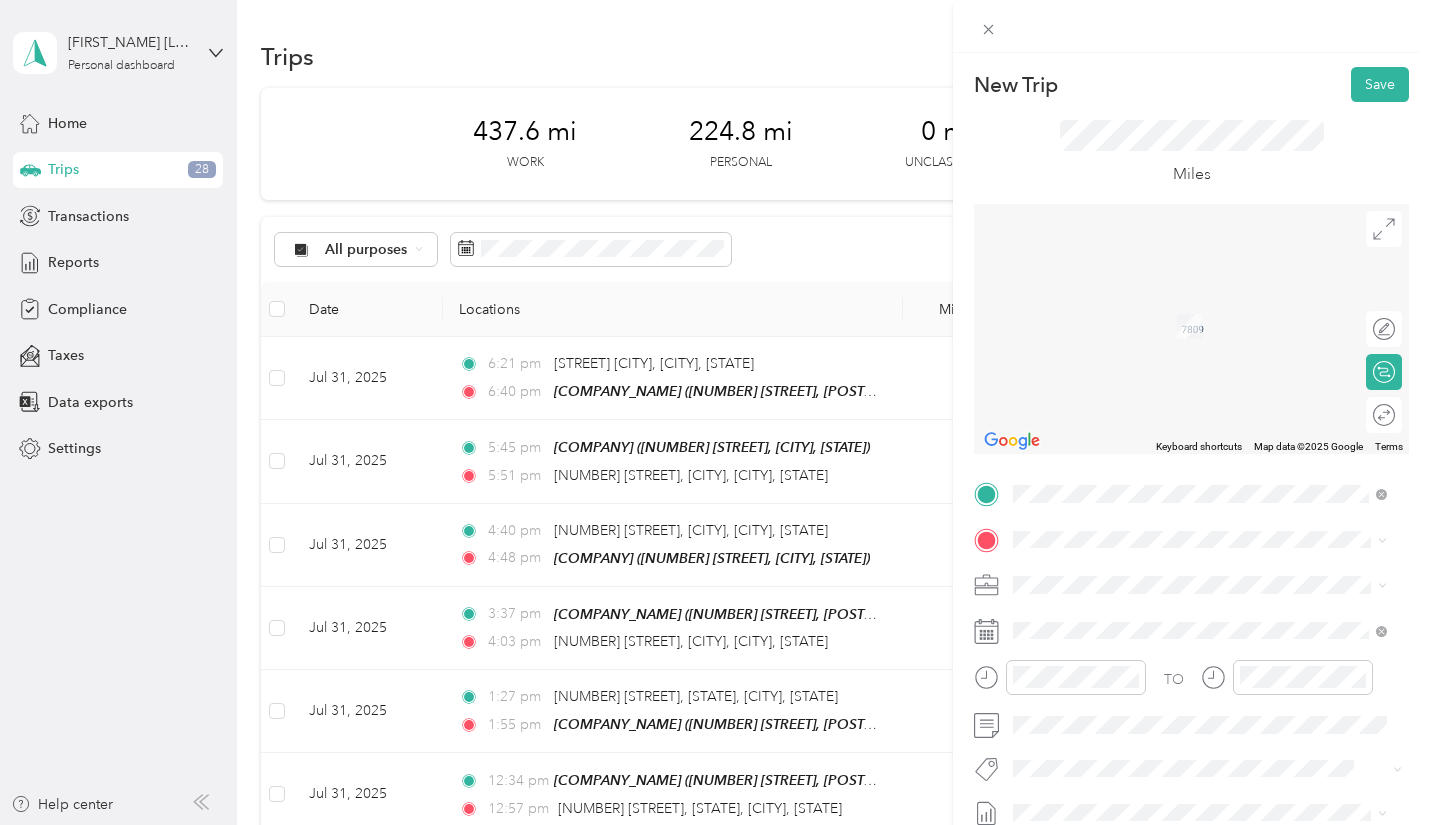 click on "[STREET]
[CITY], [STATE] [POSTAL_CODE], [COUNTRY]" at bounding box center (1200, 618) 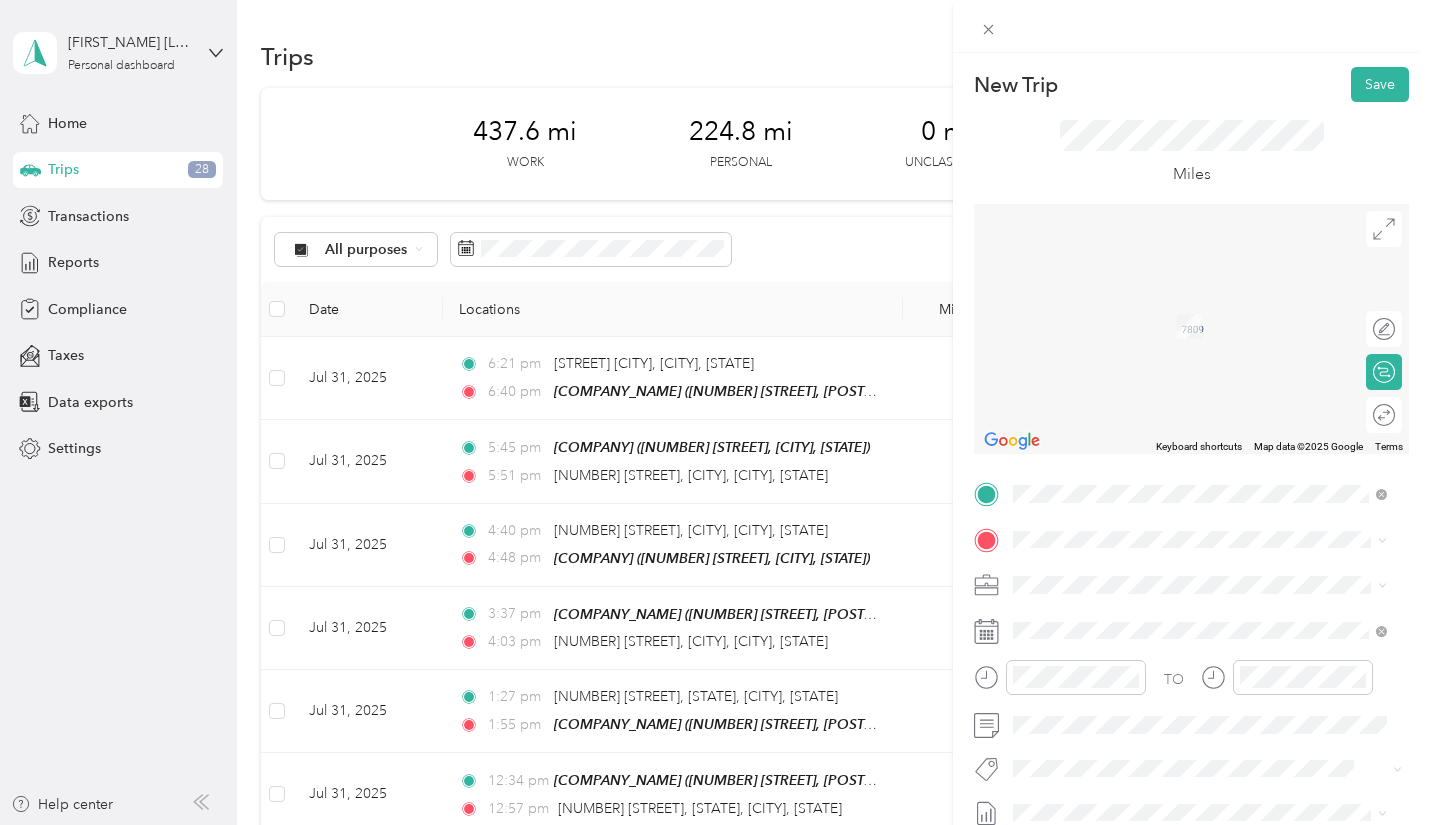click on "[NUMBER] [STREET]
[NEIGHBORHOOD], [STATE] [POSTAL_CODE], [COUNTRY]" at bounding box center (1215, 311) 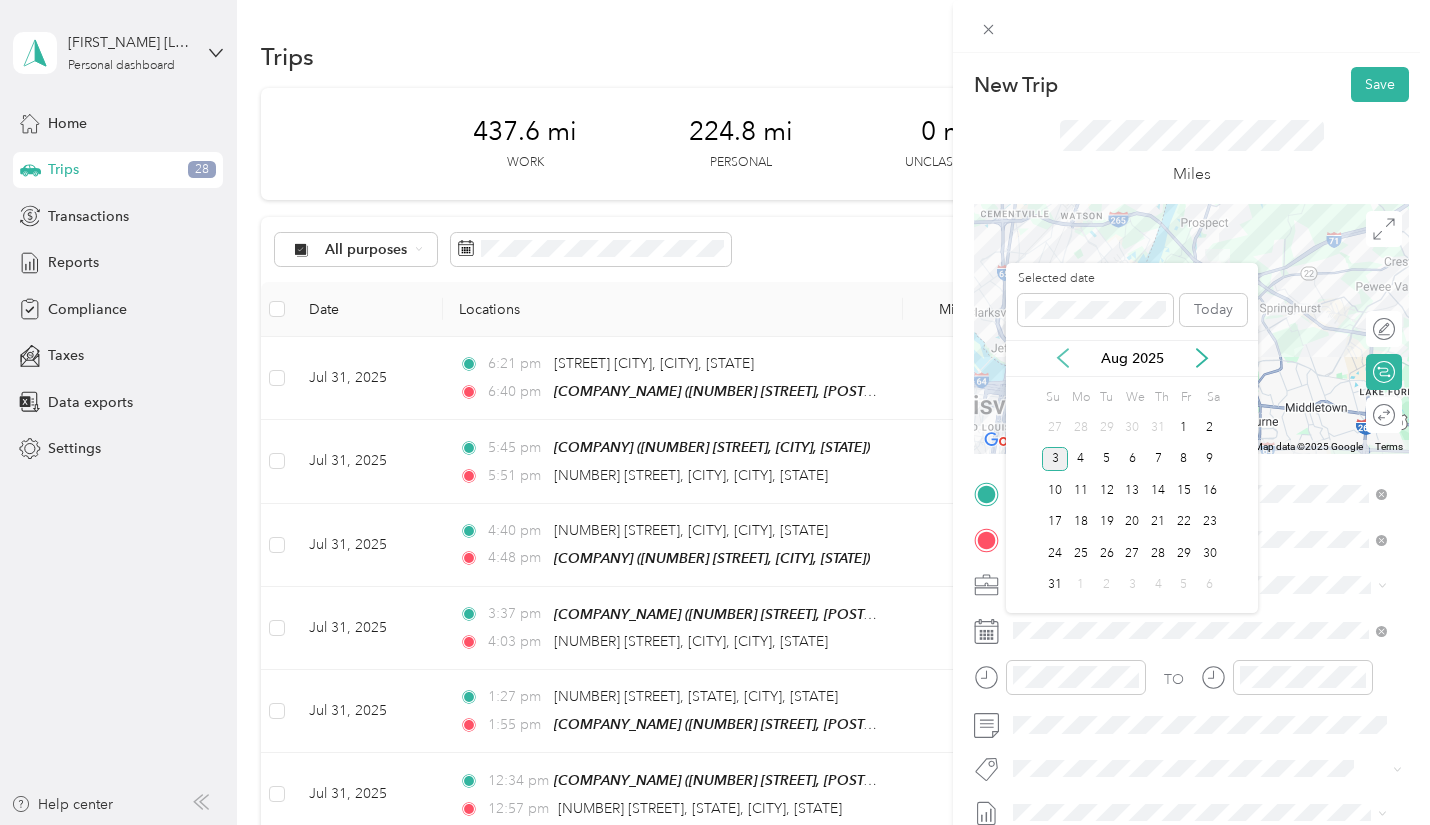click 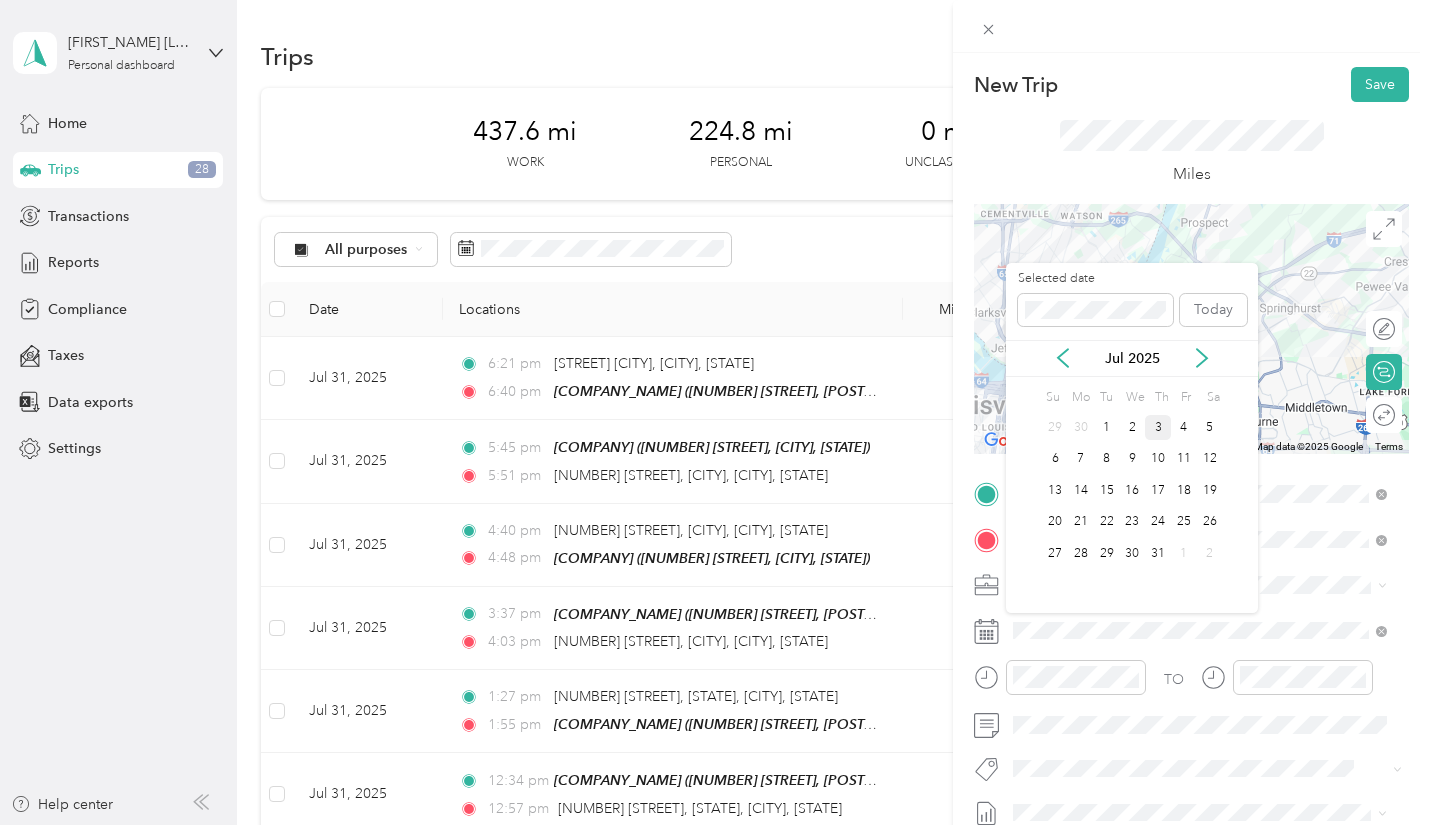 click on "3" at bounding box center (1158, 427) 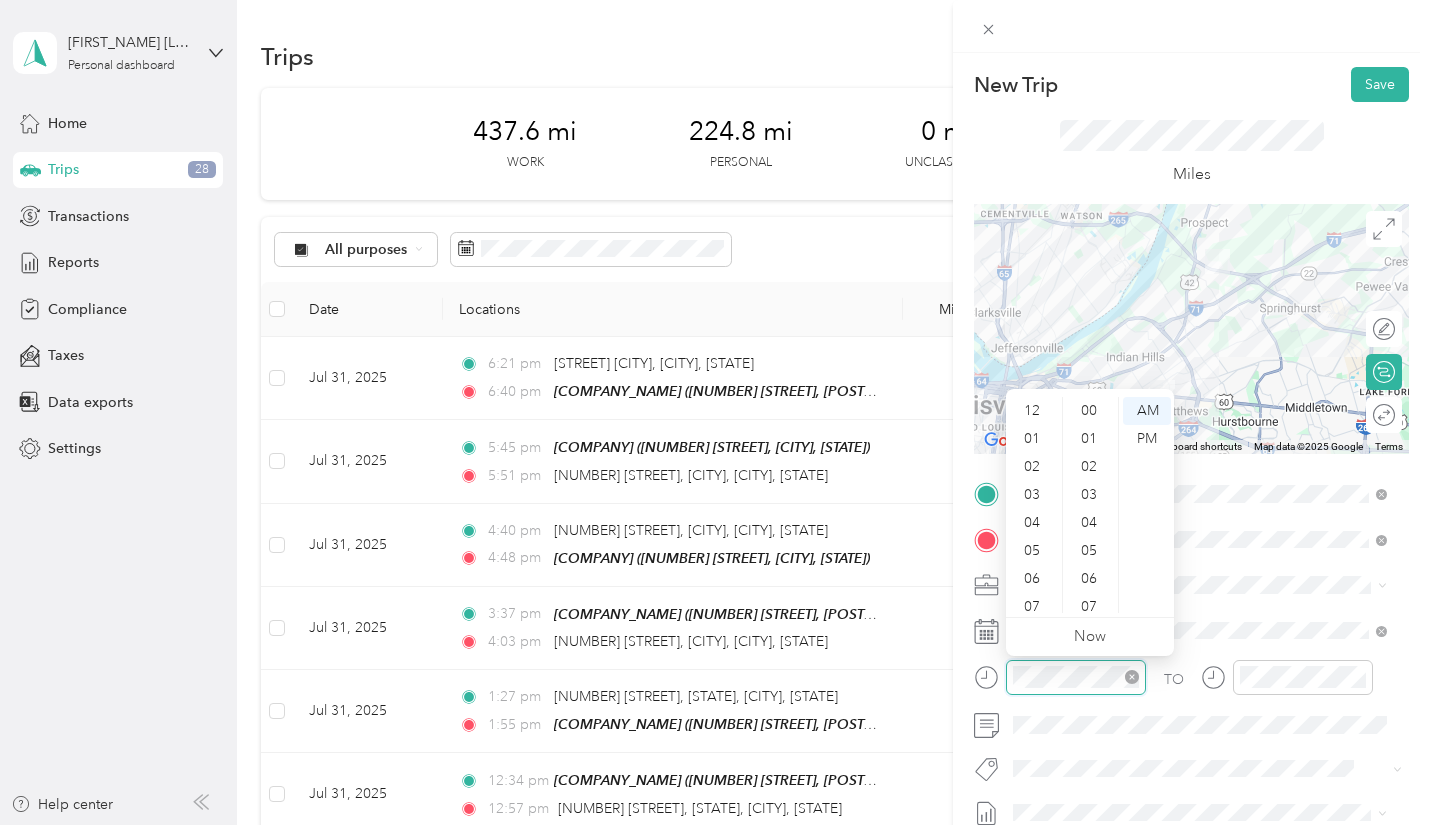 scroll, scrollTop: 756, scrollLeft: 0, axis: vertical 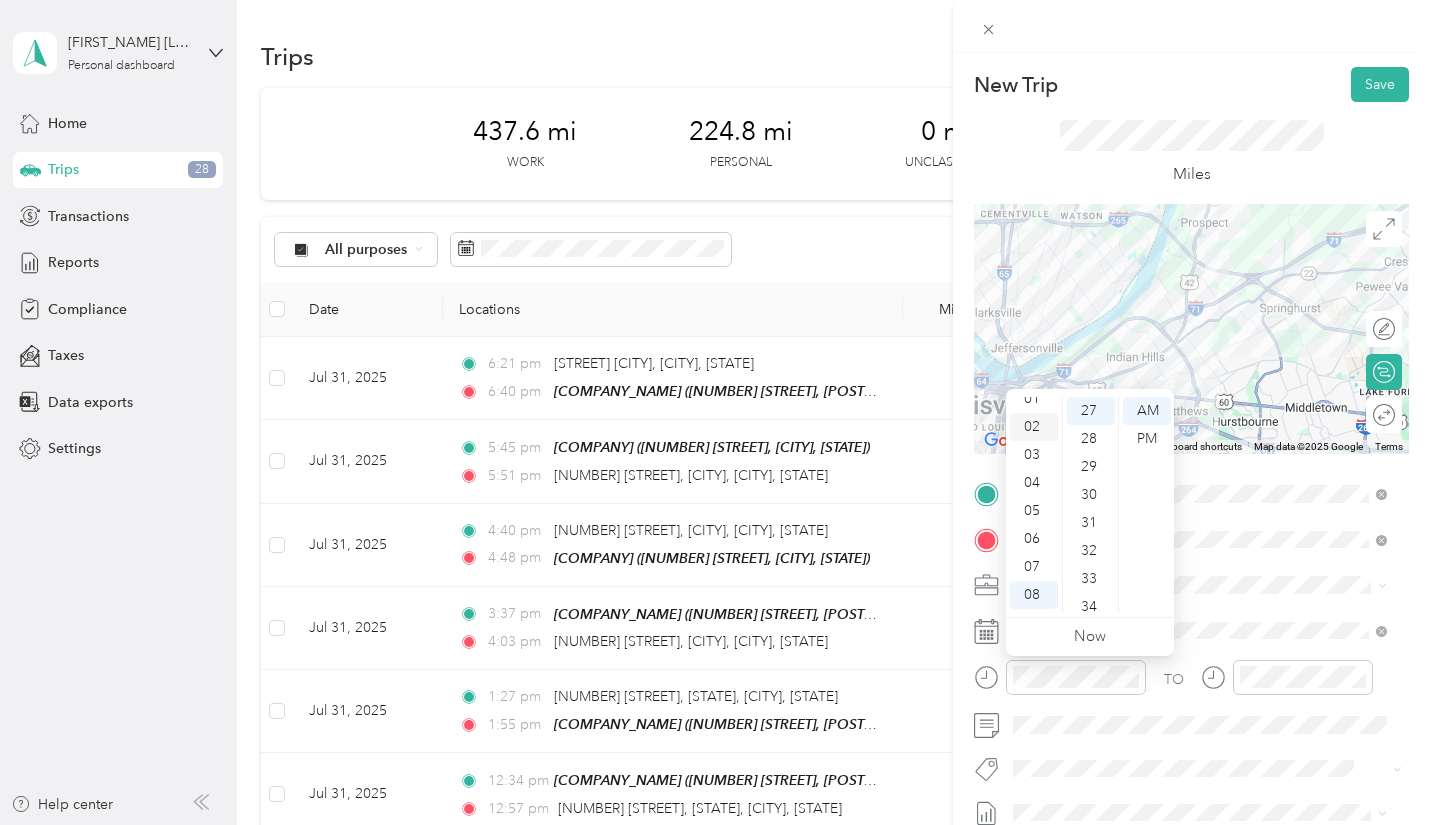 click on "02" at bounding box center [1034, 427] 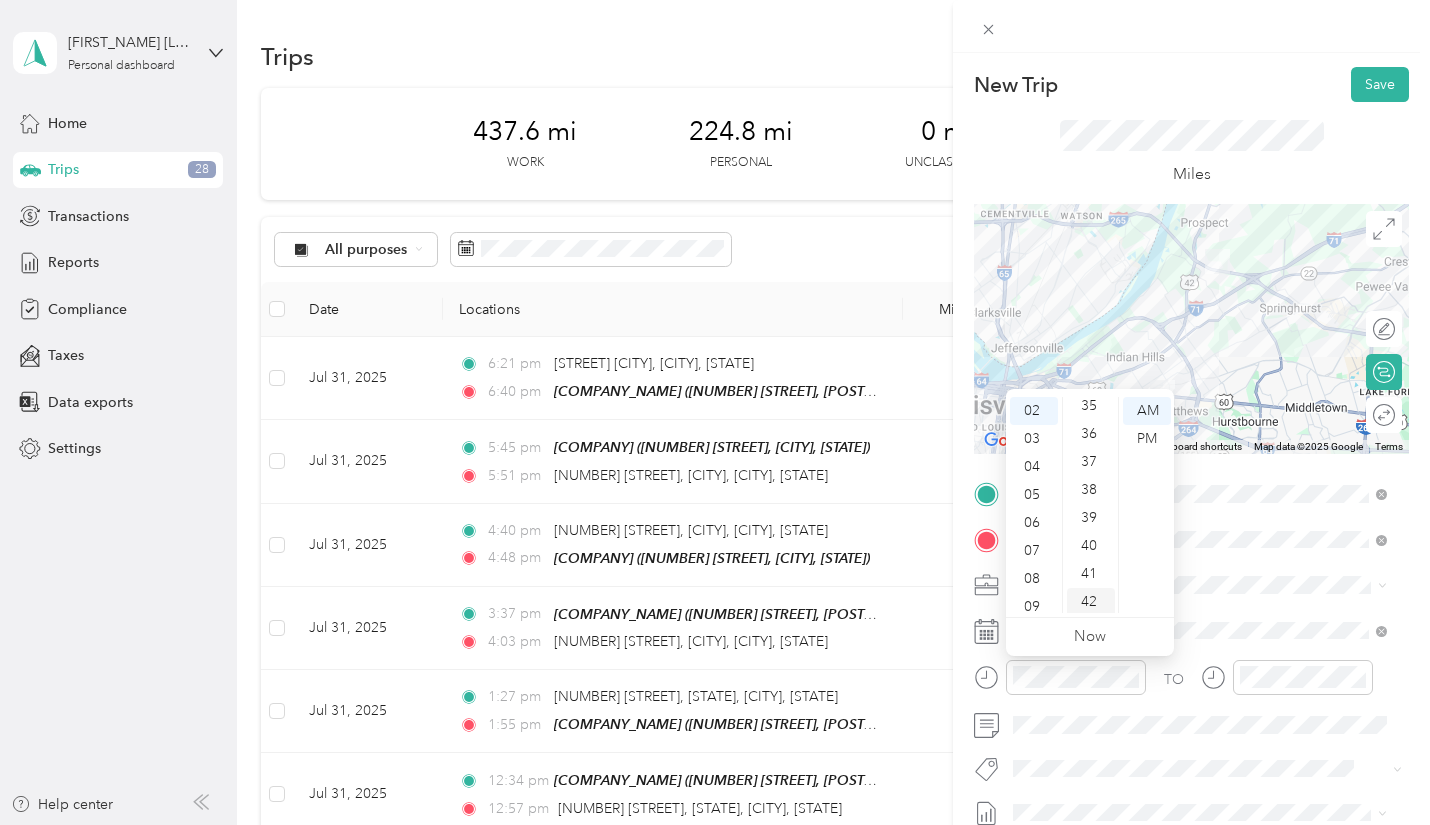 click on "42" at bounding box center (1091, 602) 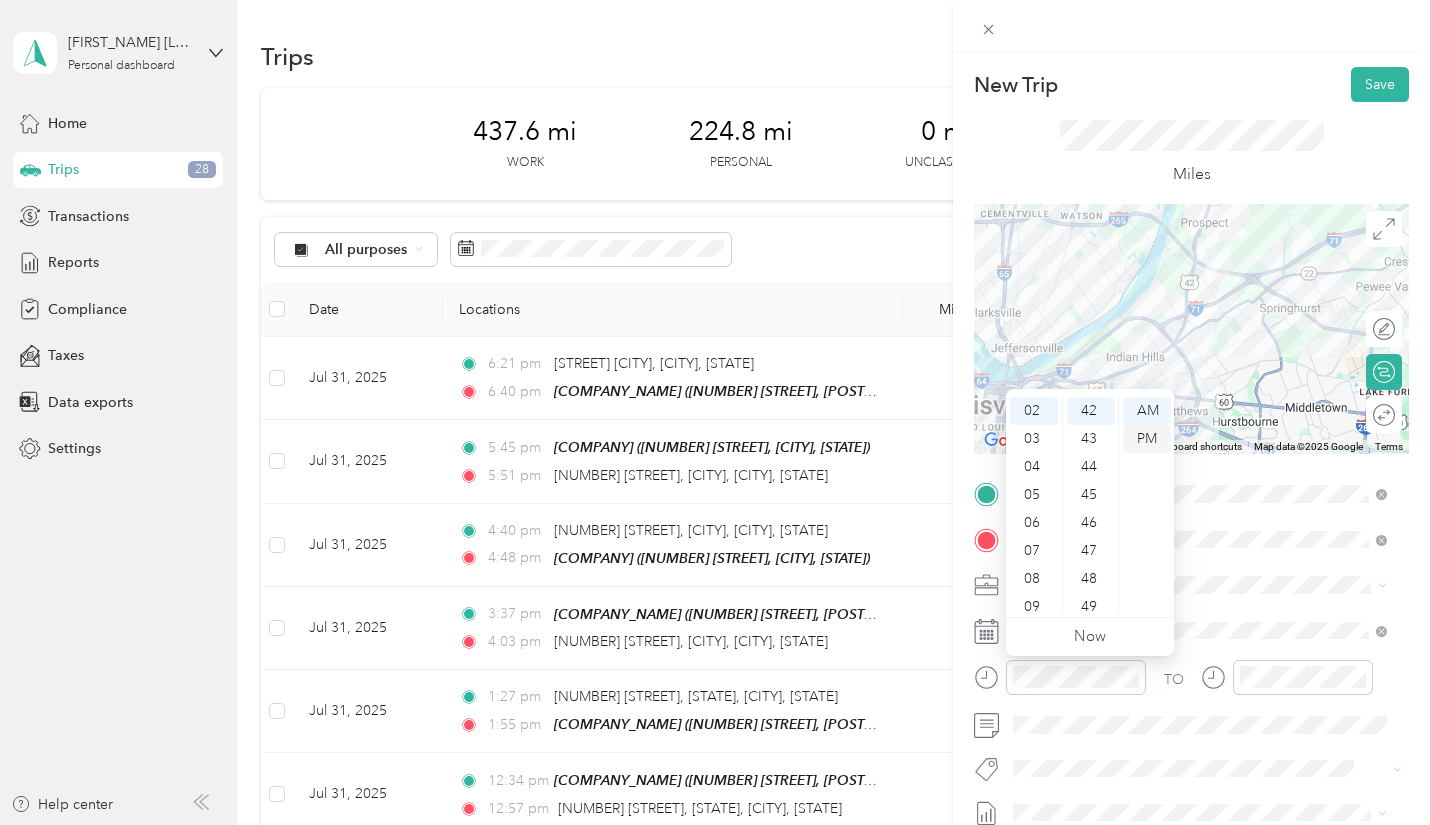 click on "PM" at bounding box center [1147, 439] 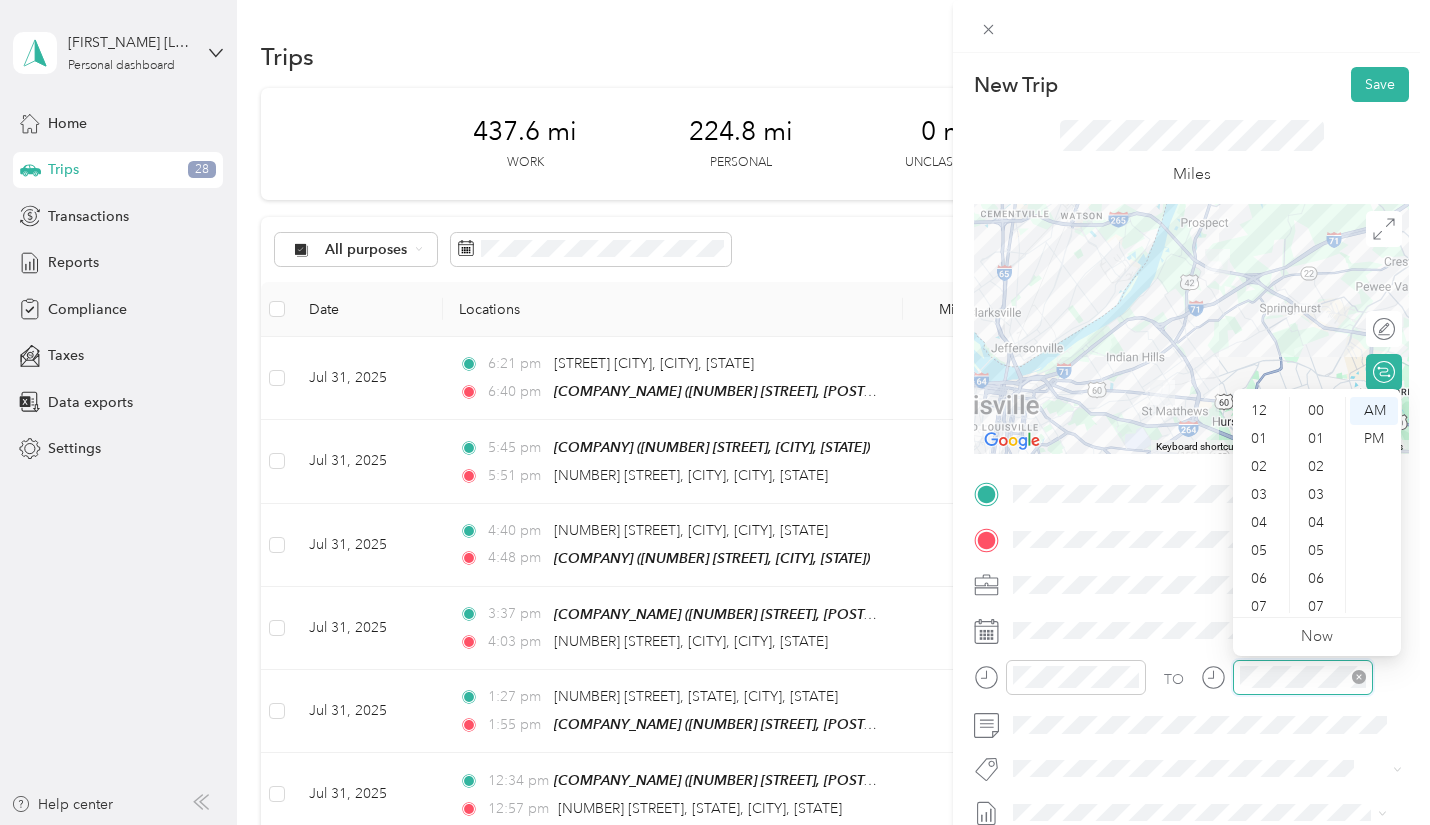 scroll, scrollTop: 756, scrollLeft: 0, axis: vertical 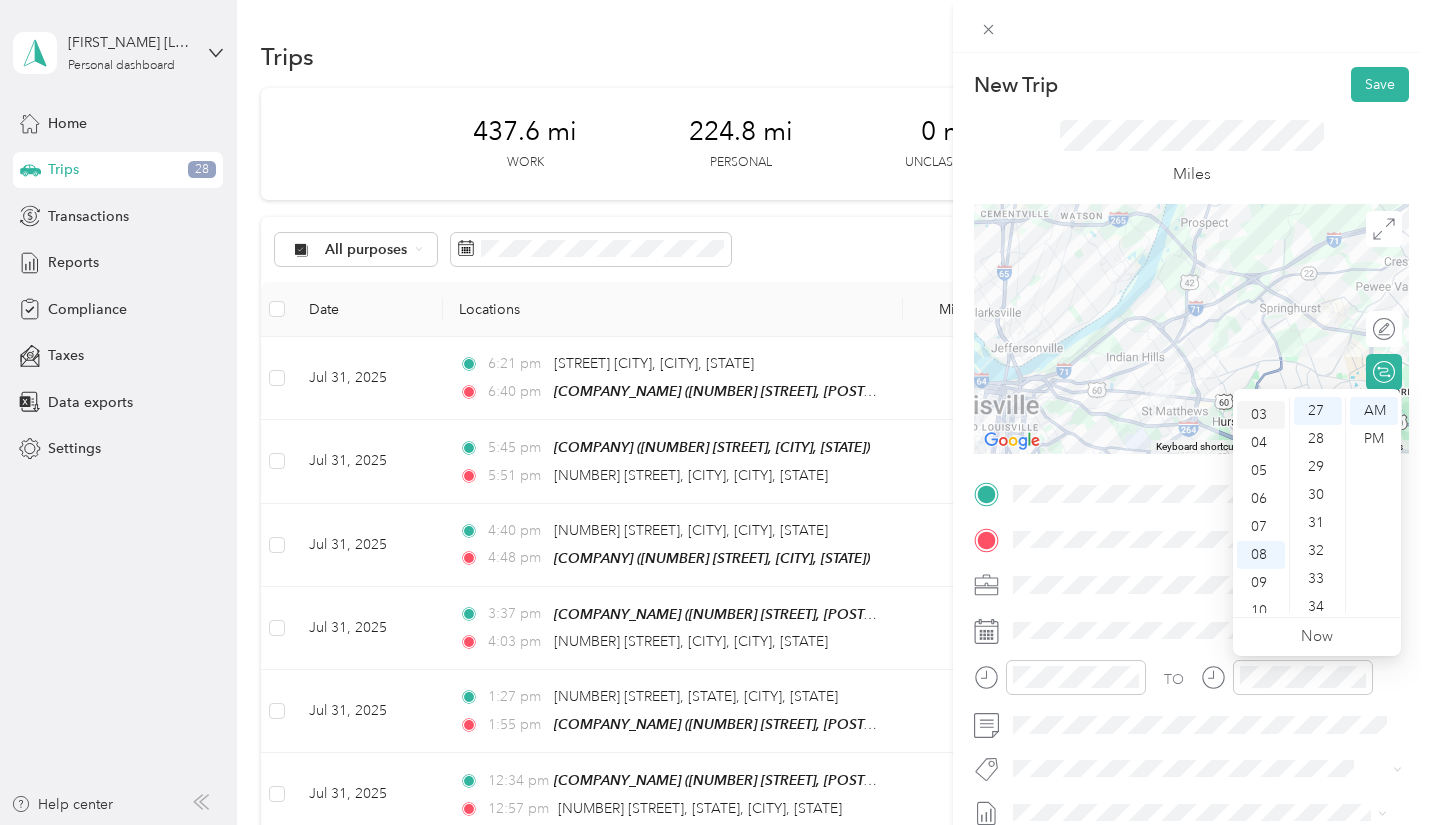 click on "03" at bounding box center [1261, 415] 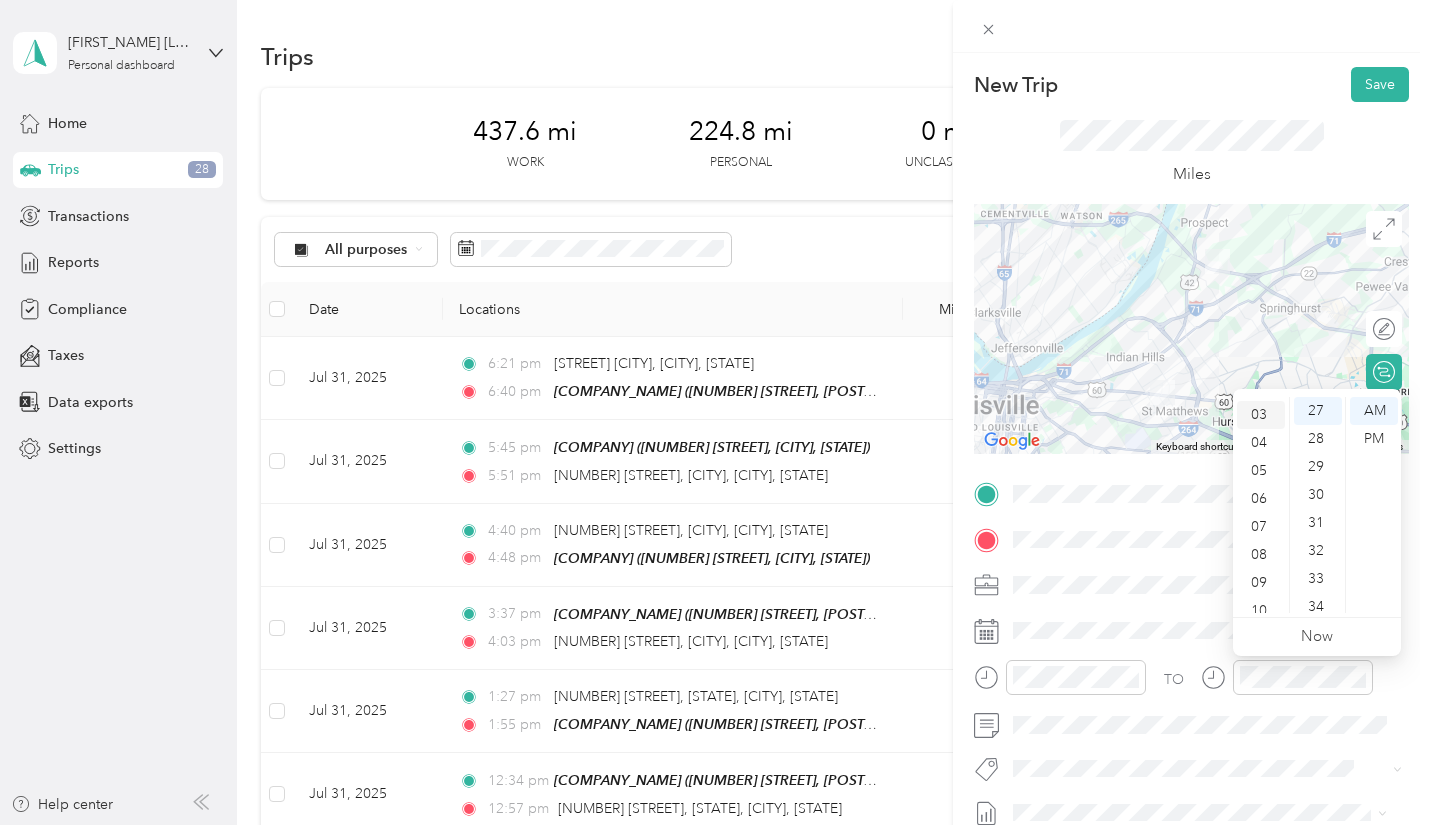 scroll, scrollTop: 84, scrollLeft: 0, axis: vertical 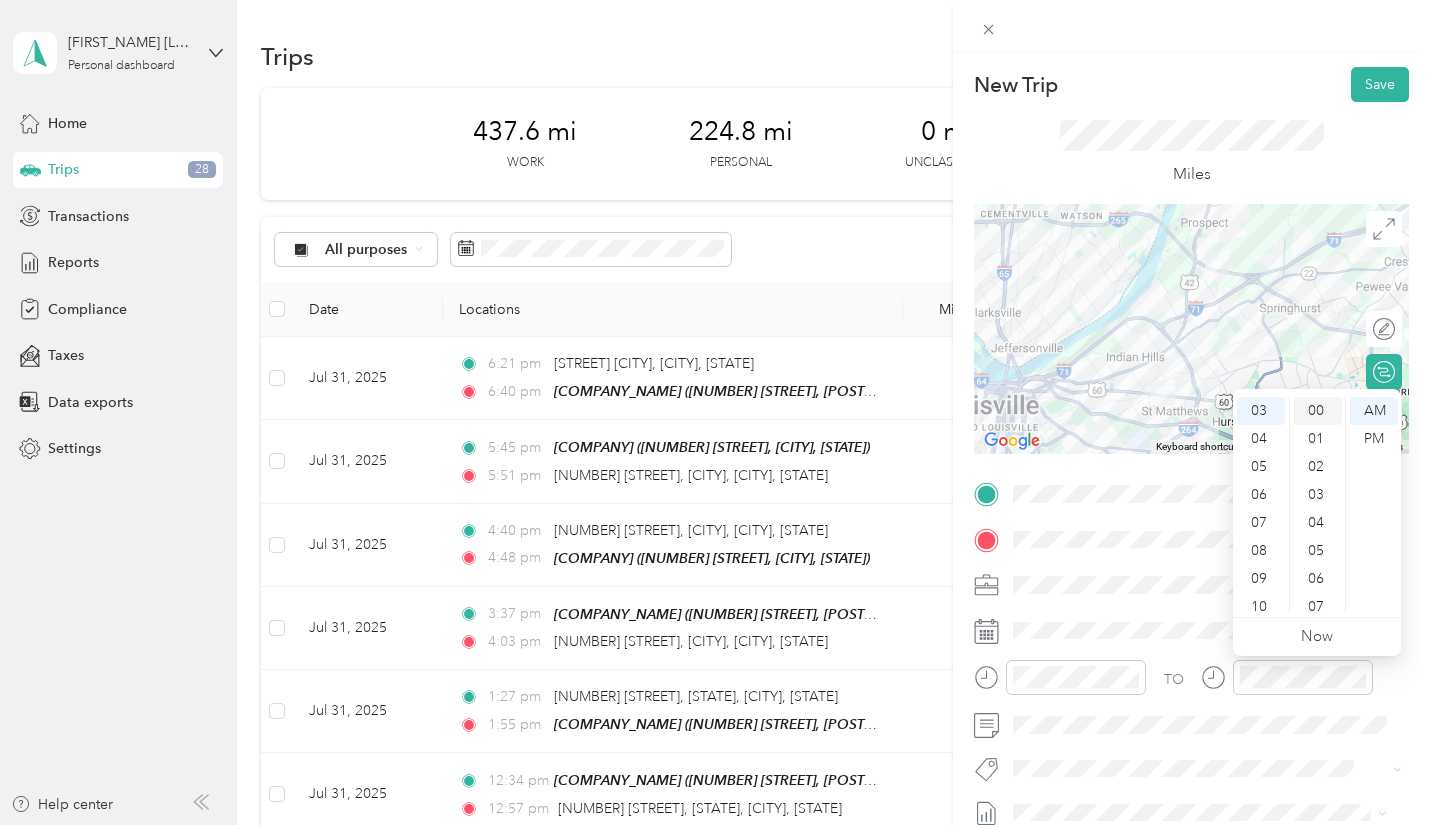 click on "00" at bounding box center [1318, 411] 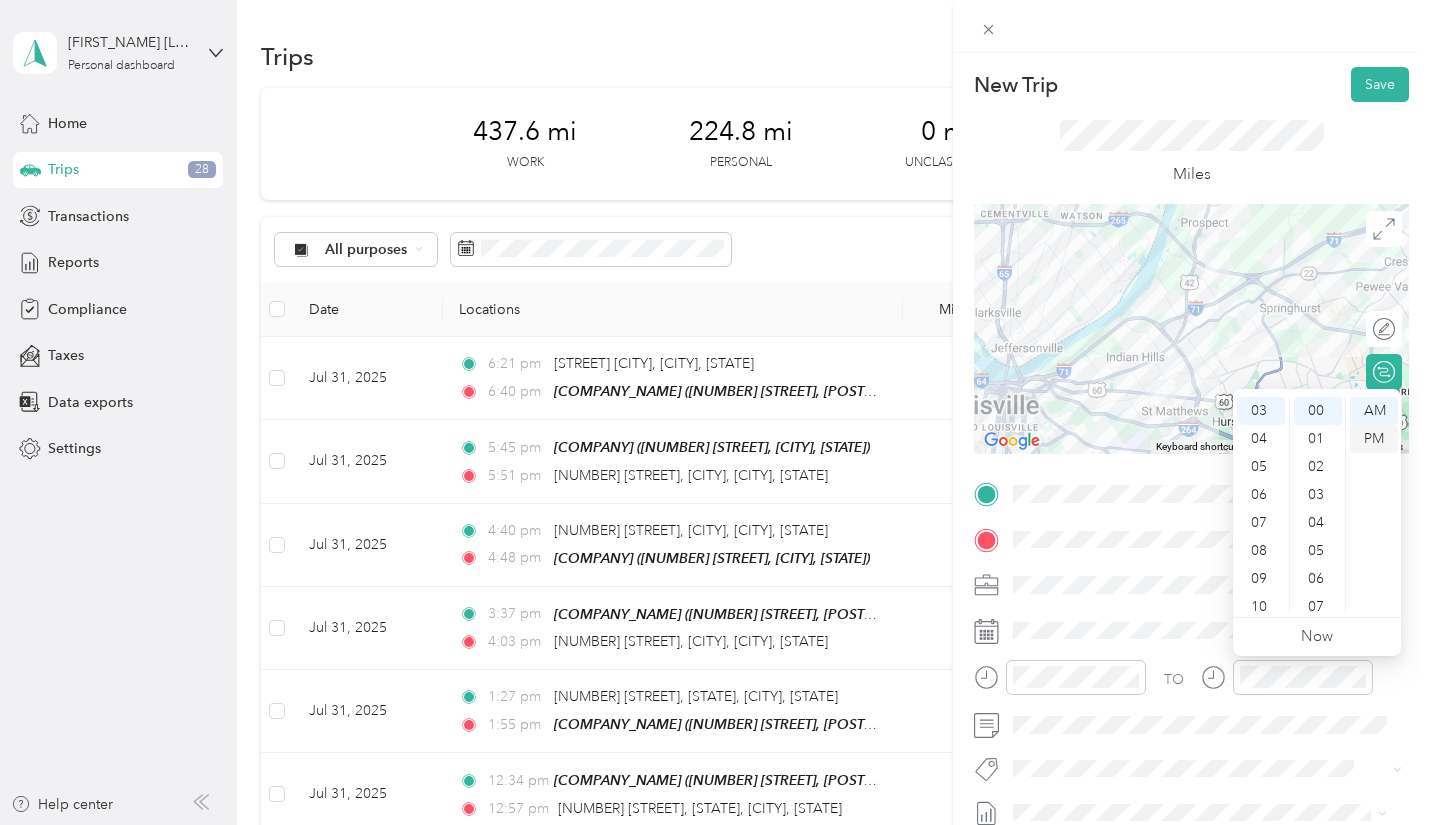 click on "PM" at bounding box center [1374, 439] 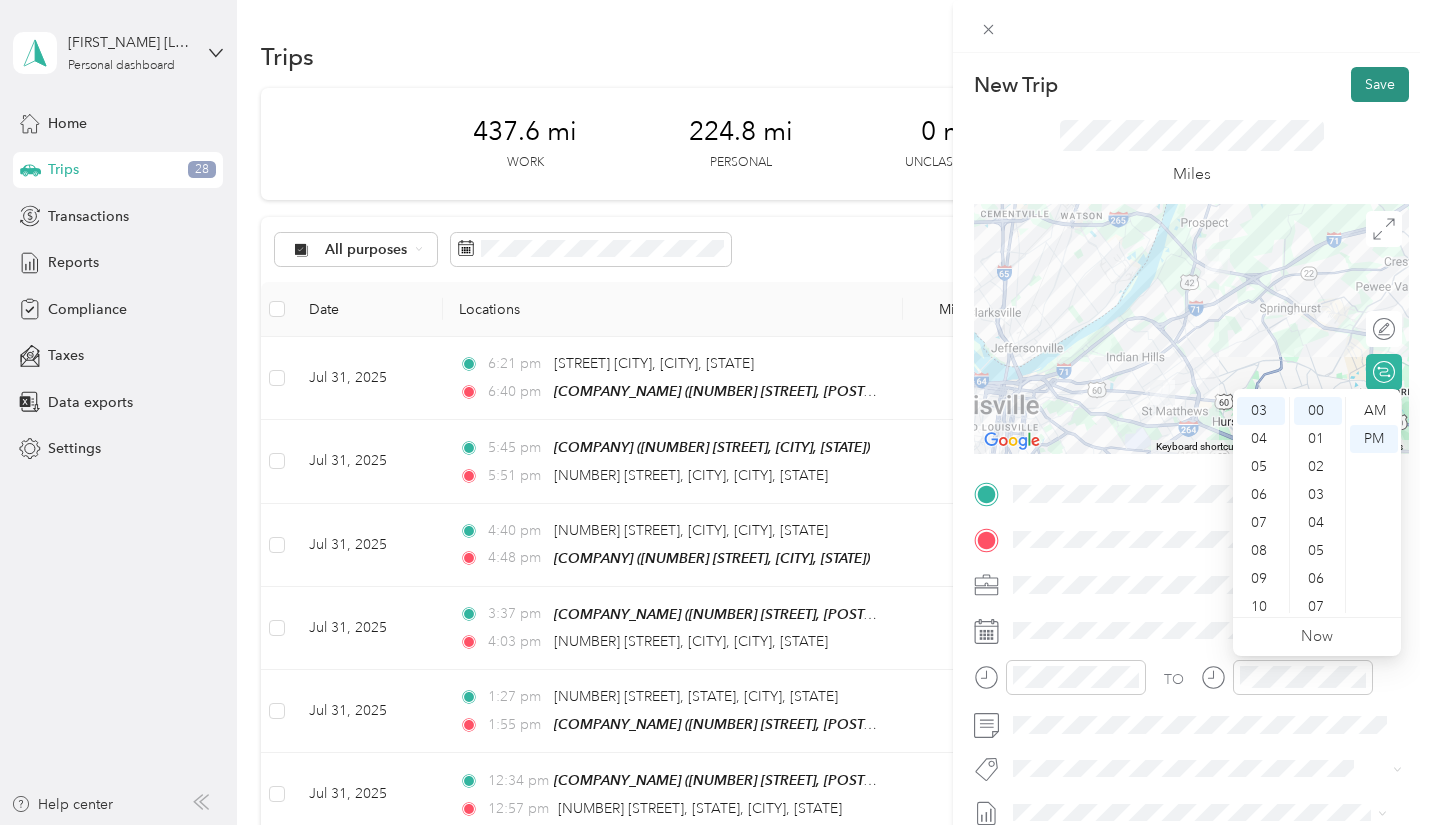 click on "Save" at bounding box center [1380, 84] 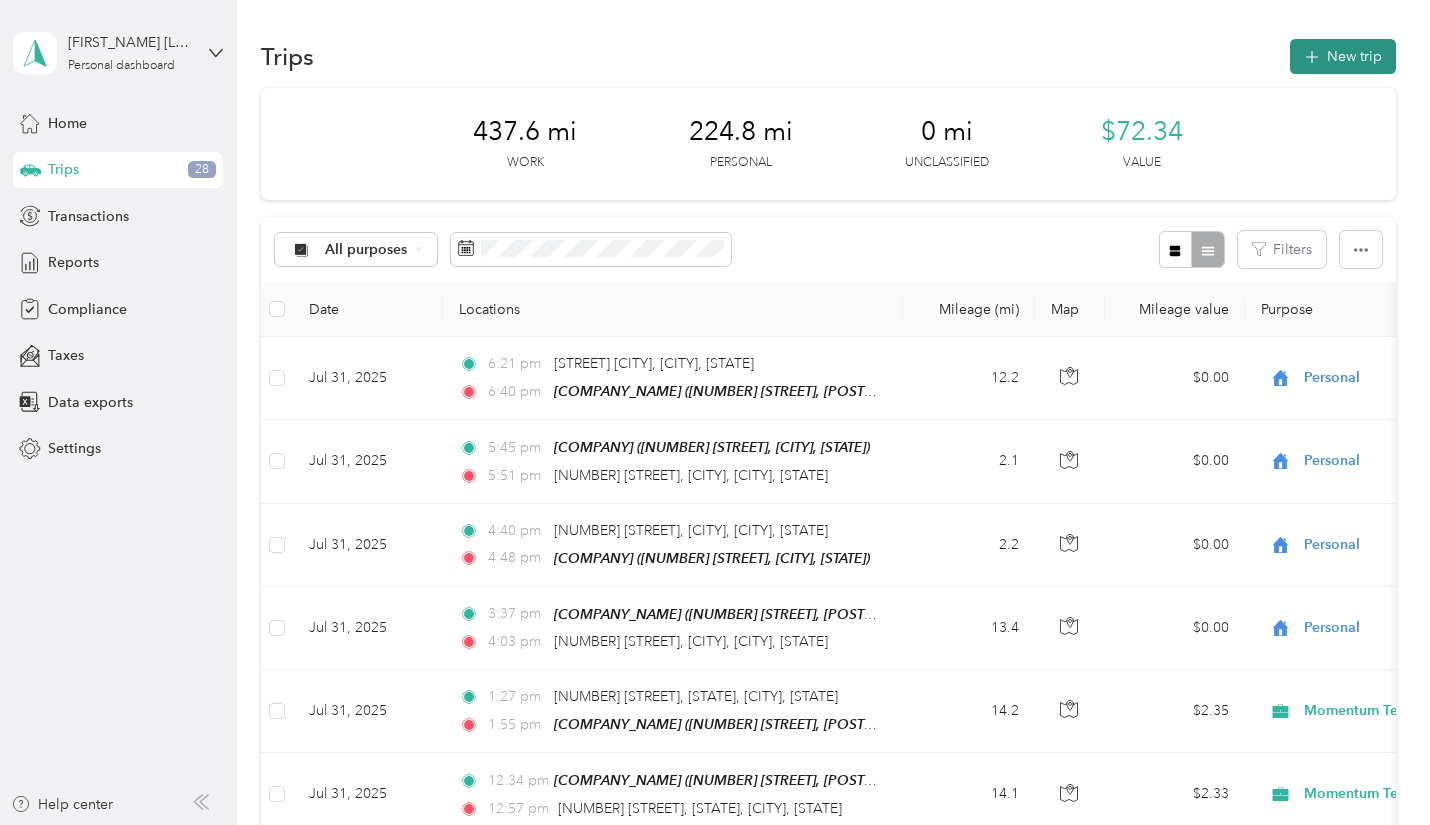 click on "New trip" at bounding box center [1343, 56] 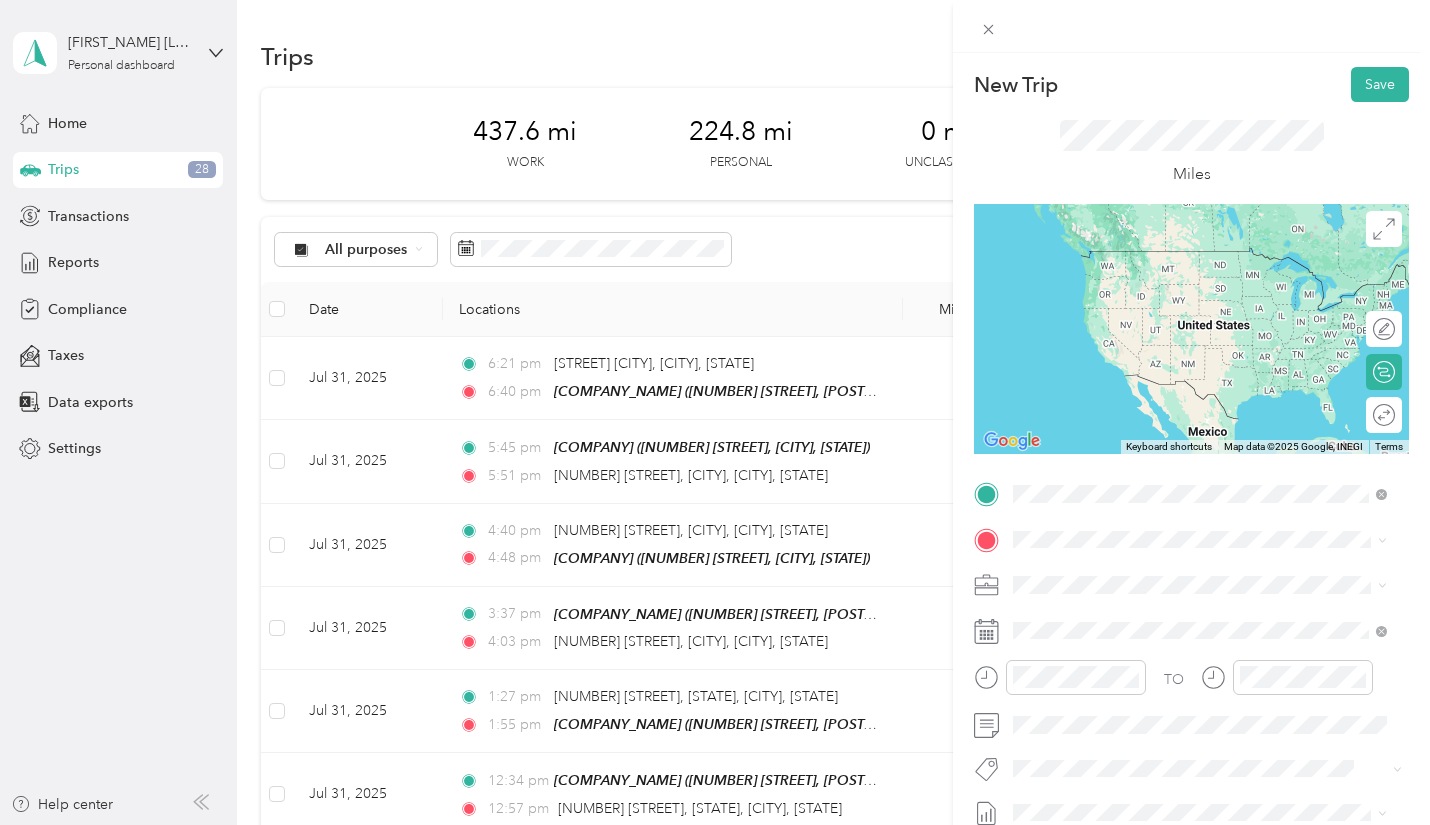 click on "[NUMBER] [STREET]
[NEIGHBORHOOD], [STATE] [POSTAL_CODE], [COUNTRY]" at bounding box center [1215, 583] 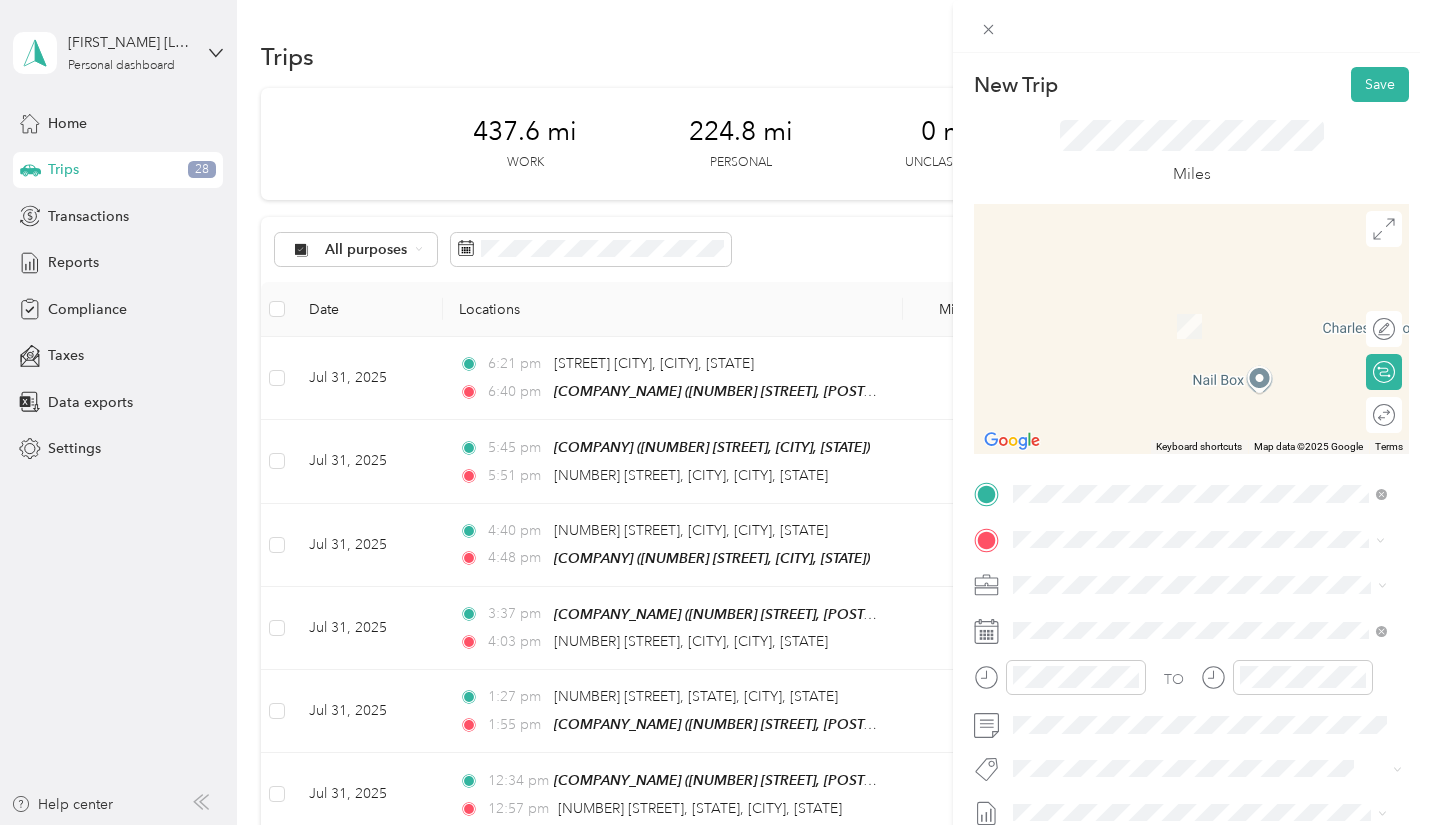 click on "[COMPANY_NAME] [NUMBER] [STREET], [POSTAL_CODE], [CITY], [STATE]" at bounding box center [1215, 329] 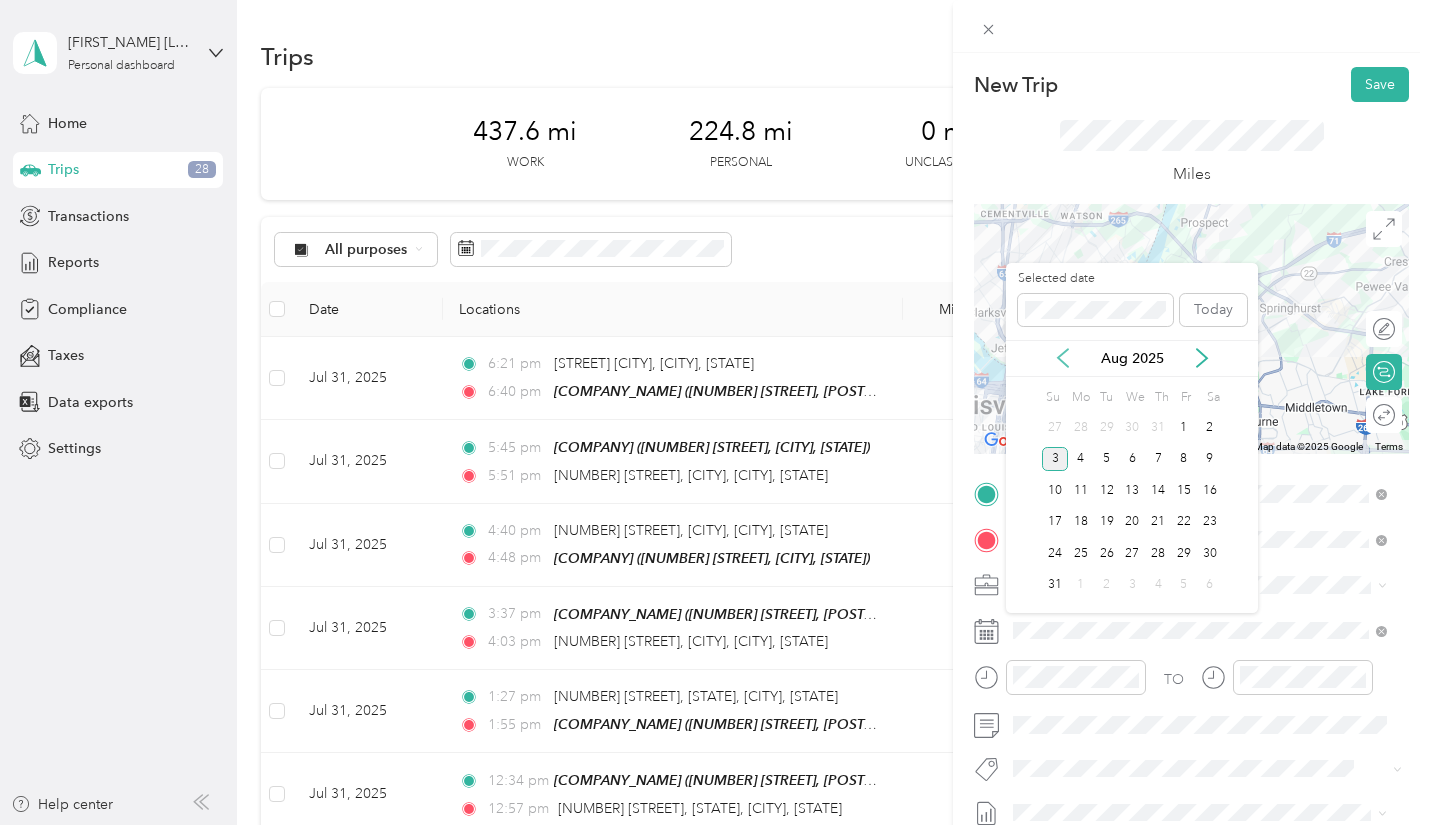 click 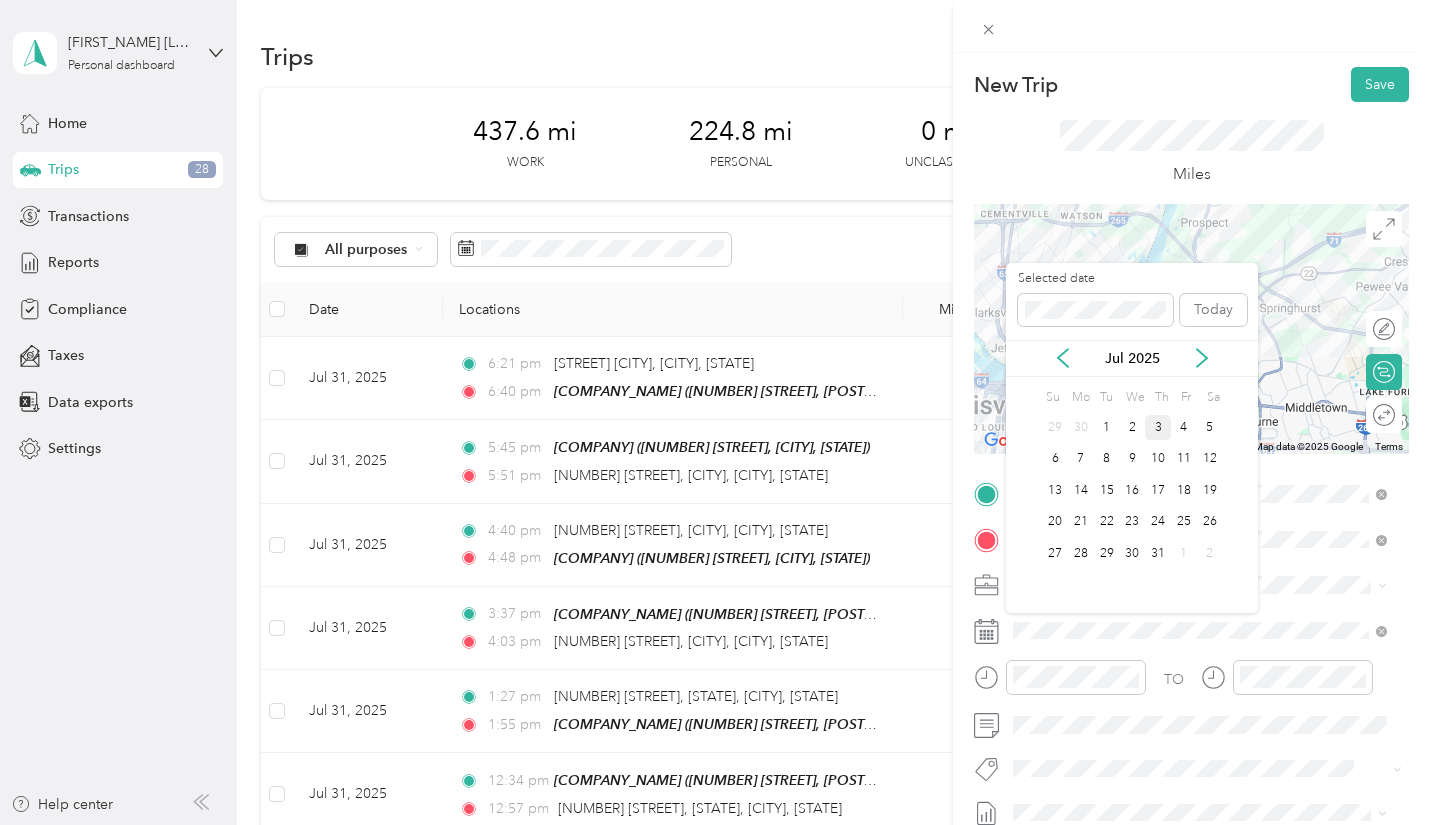click on "3" at bounding box center [1158, 427] 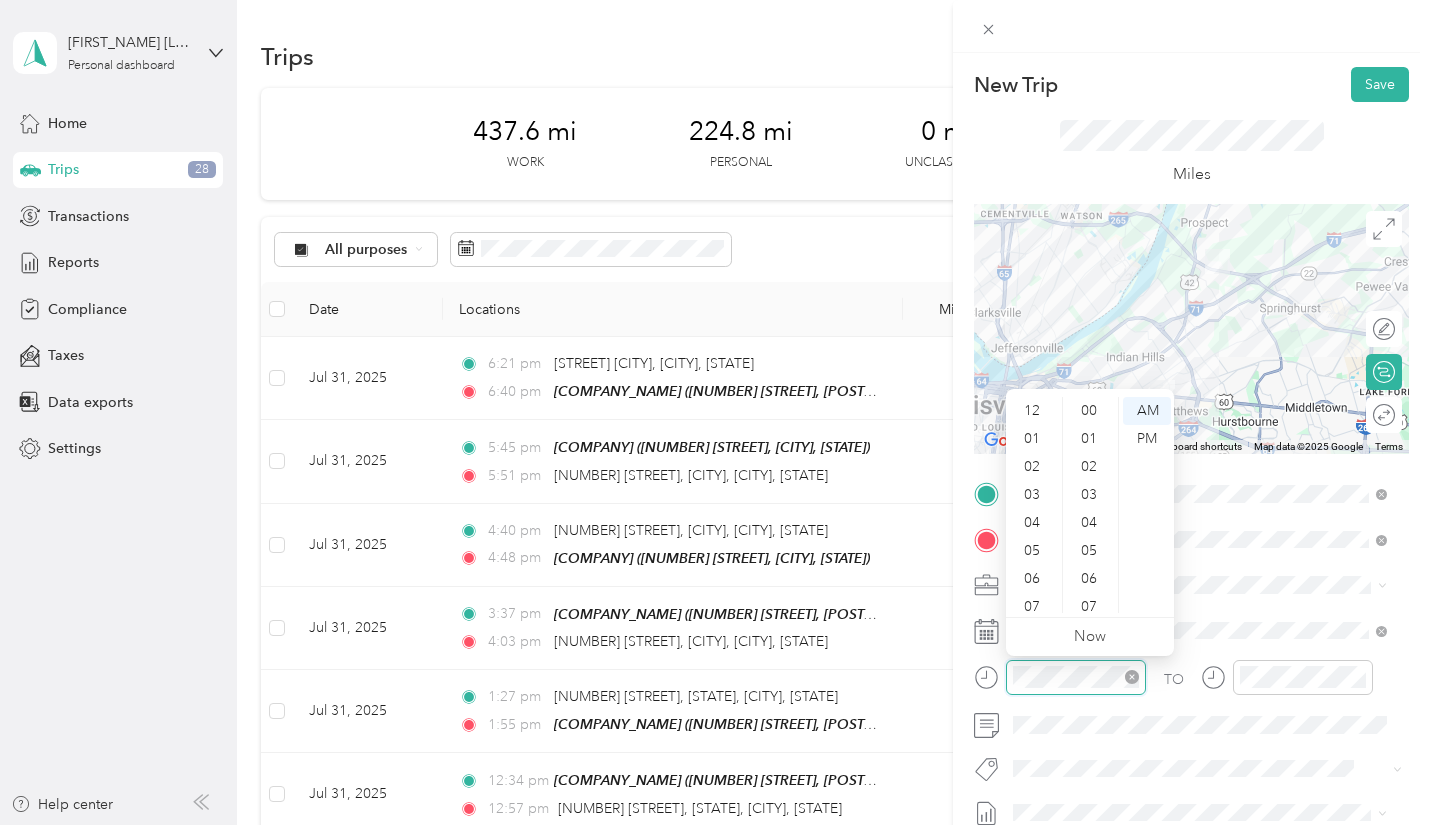 scroll, scrollTop: 812, scrollLeft: 0, axis: vertical 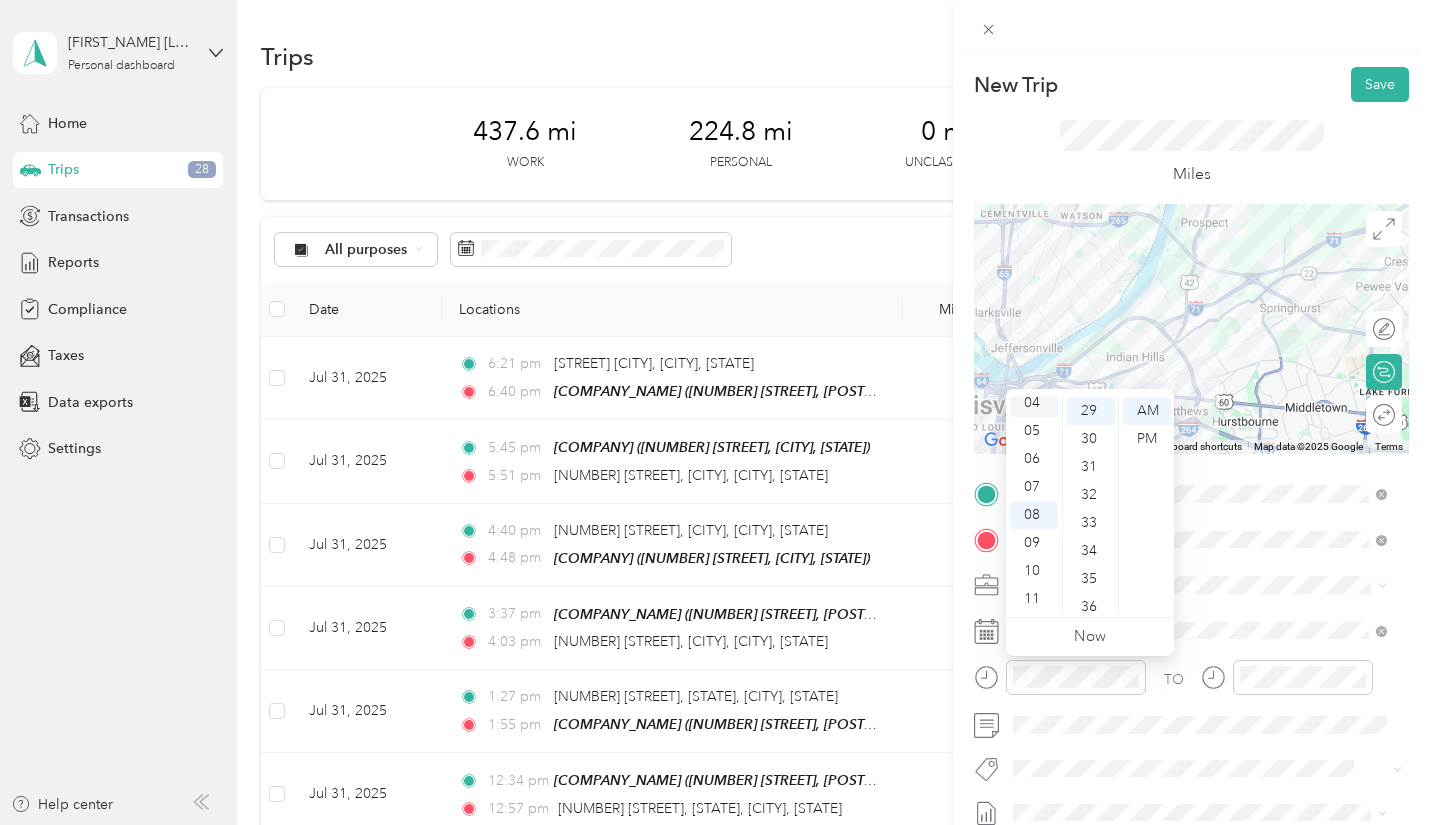 click on "04" at bounding box center (1034, 403) 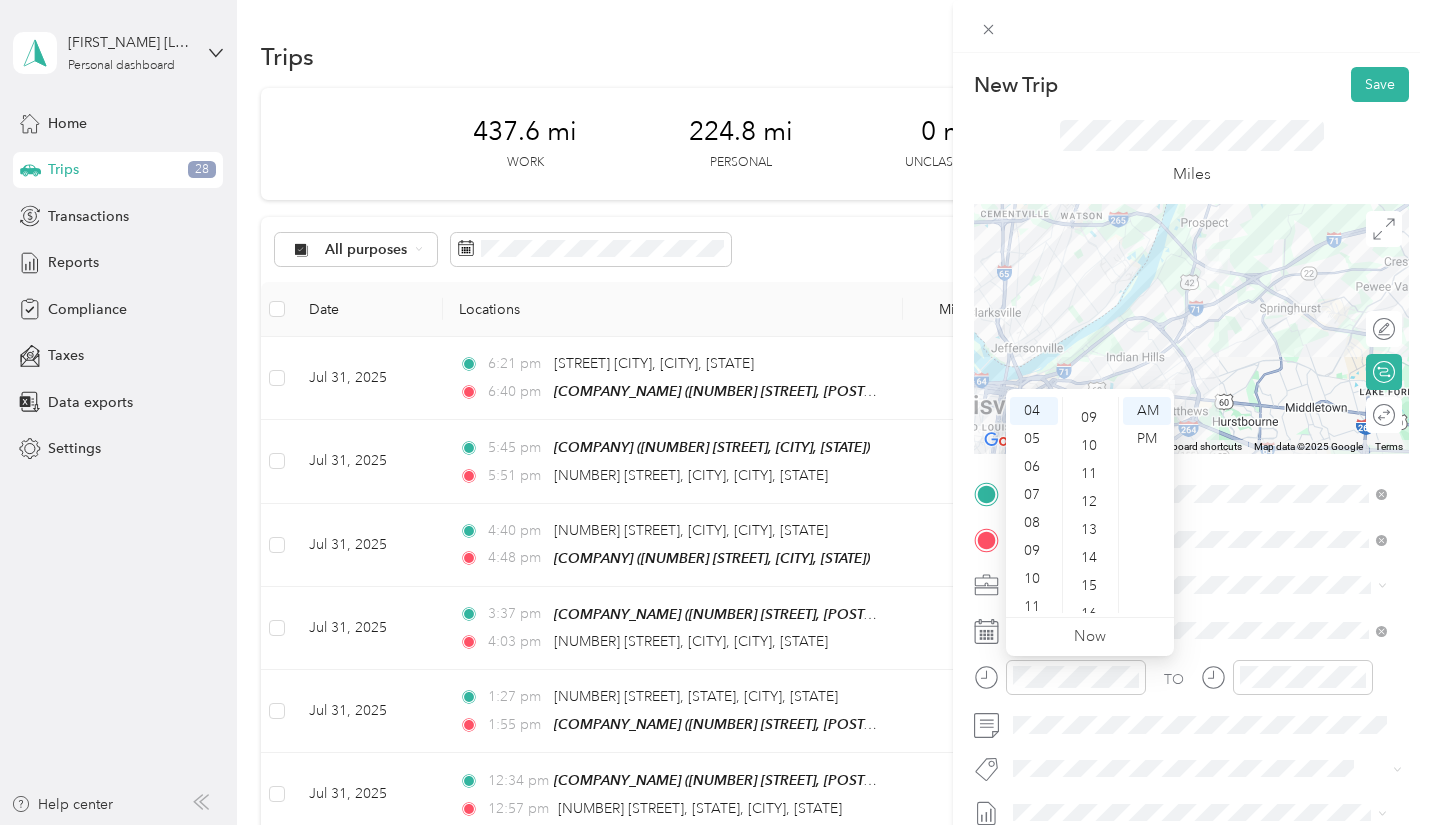 scroll, scrollTop: 56, scrollLeft: 0, axis: vertical 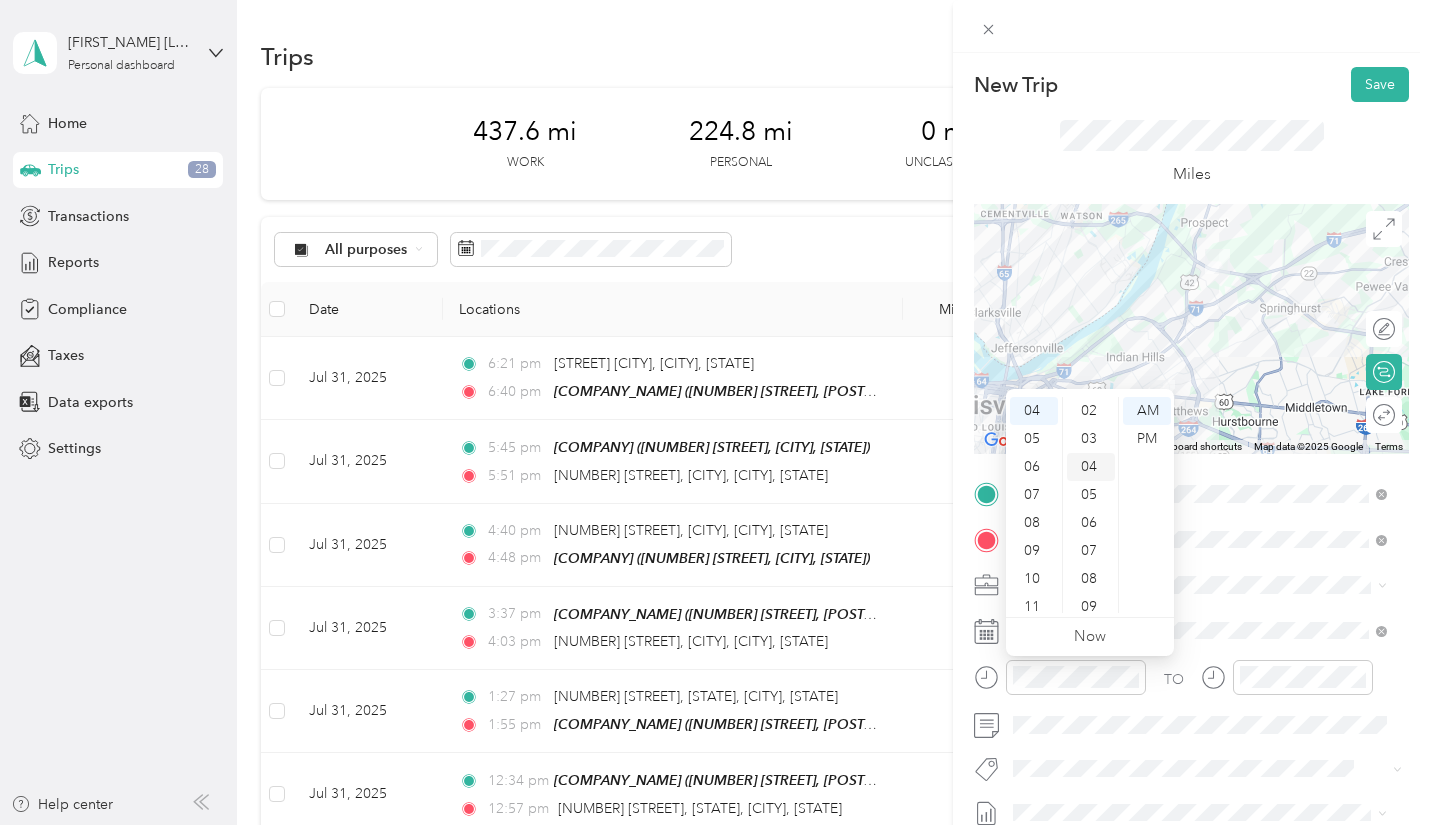 click on "04" at bounding box center (1091, 467) 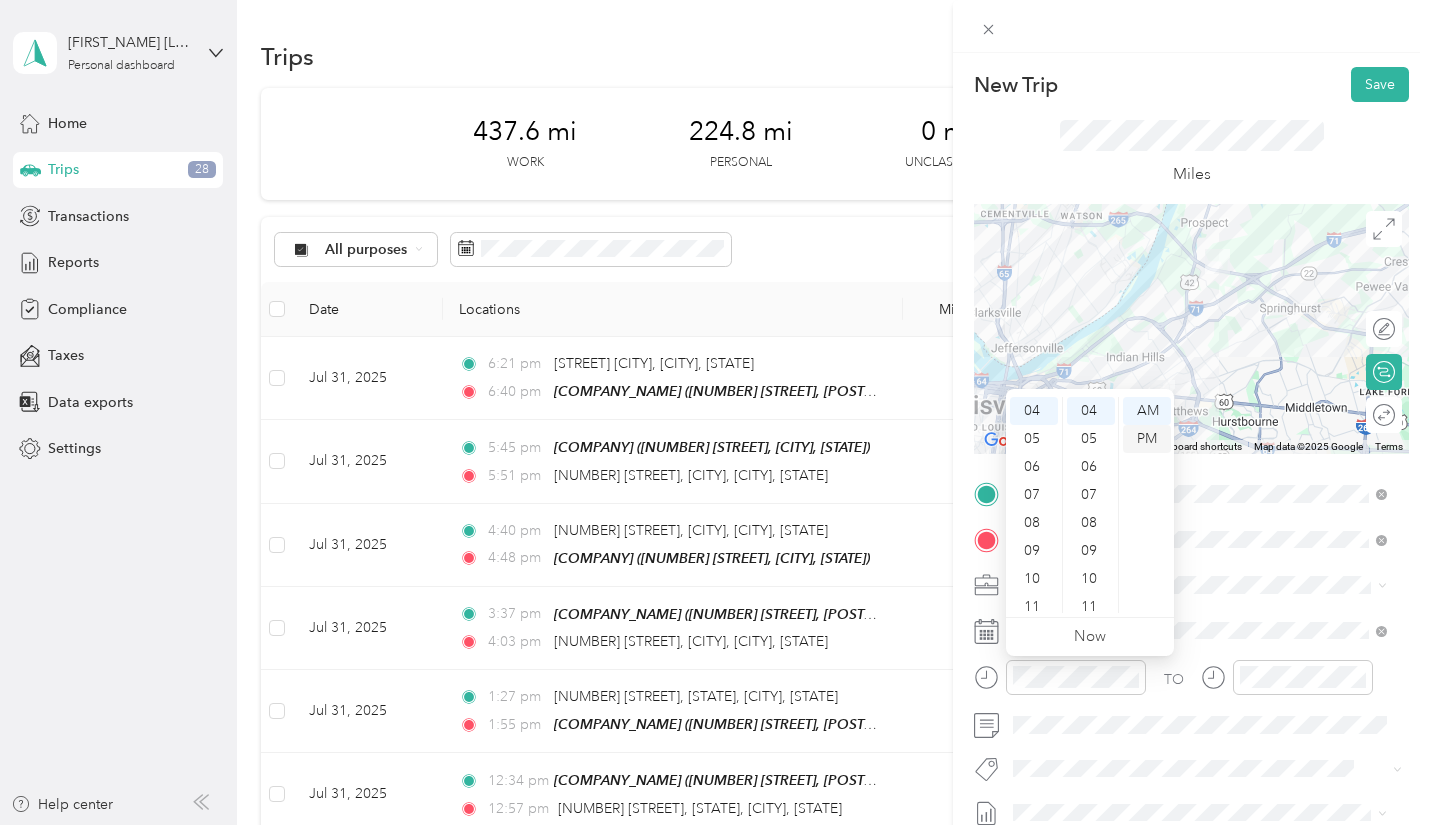 click on "PM" at bounding box center (1147, 439) 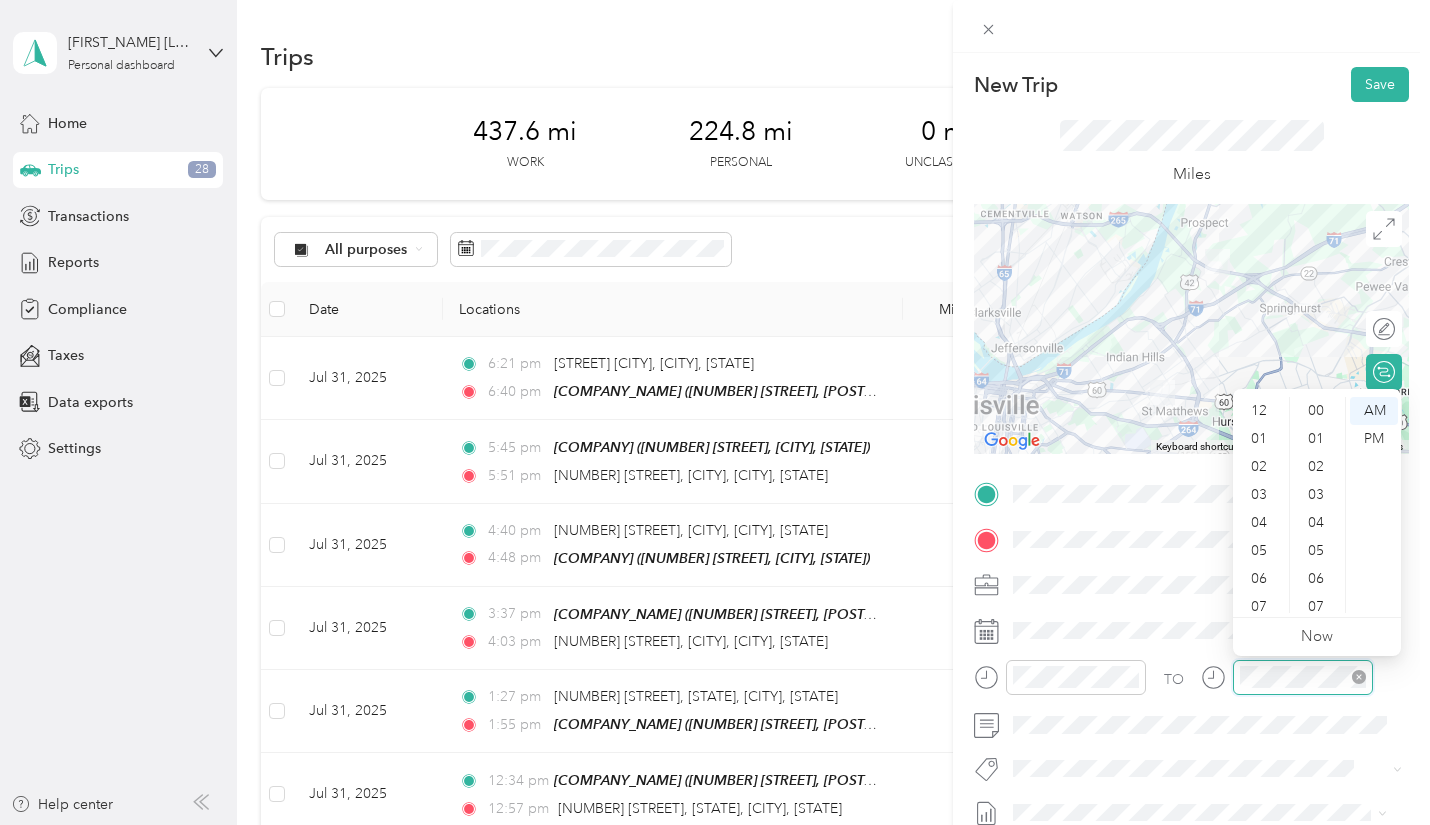 scroll, scrollTop: 812, scrollLeft: 0, axis: vertical 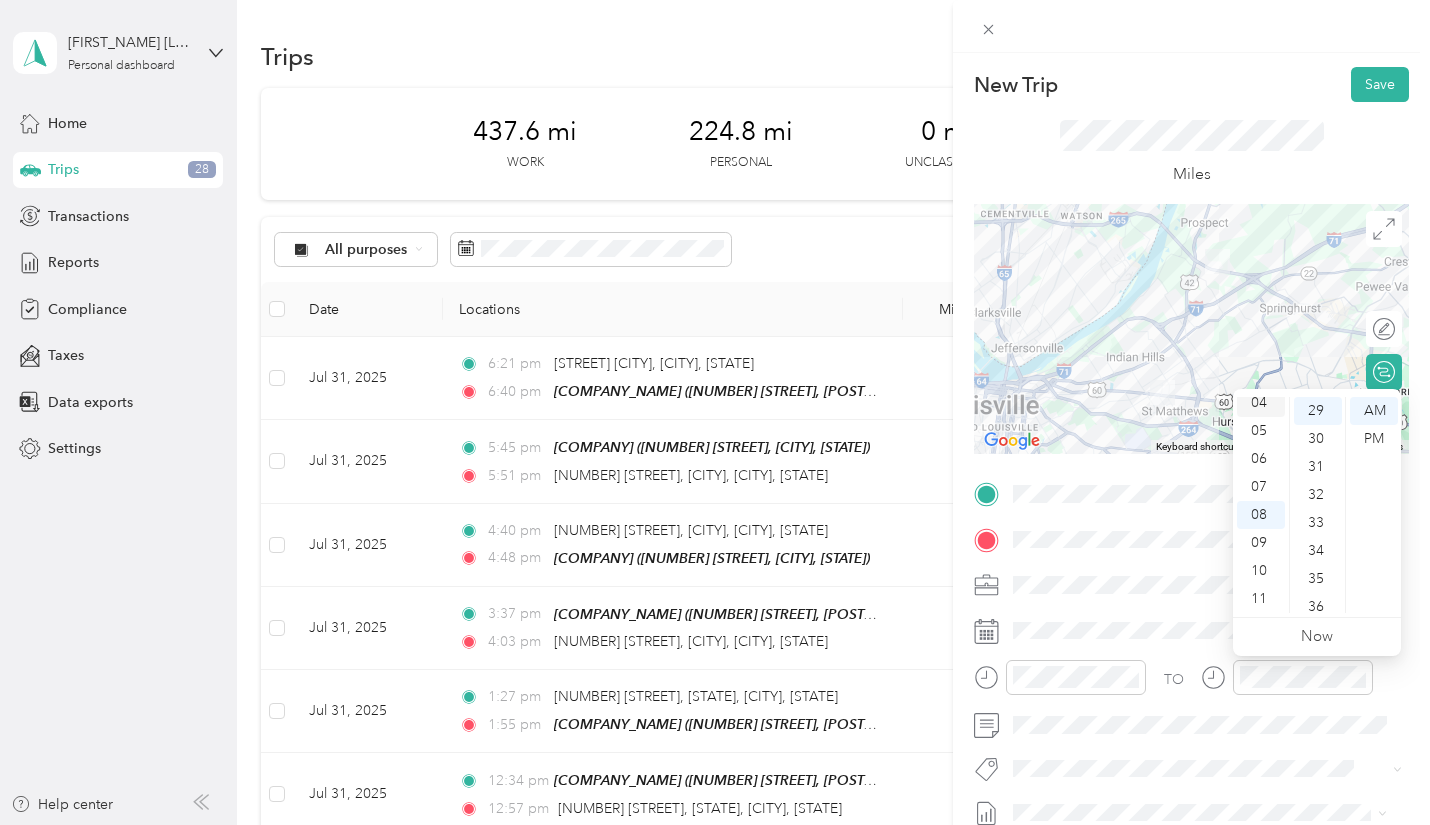 click on "04" at bounding box center [1261, 403] 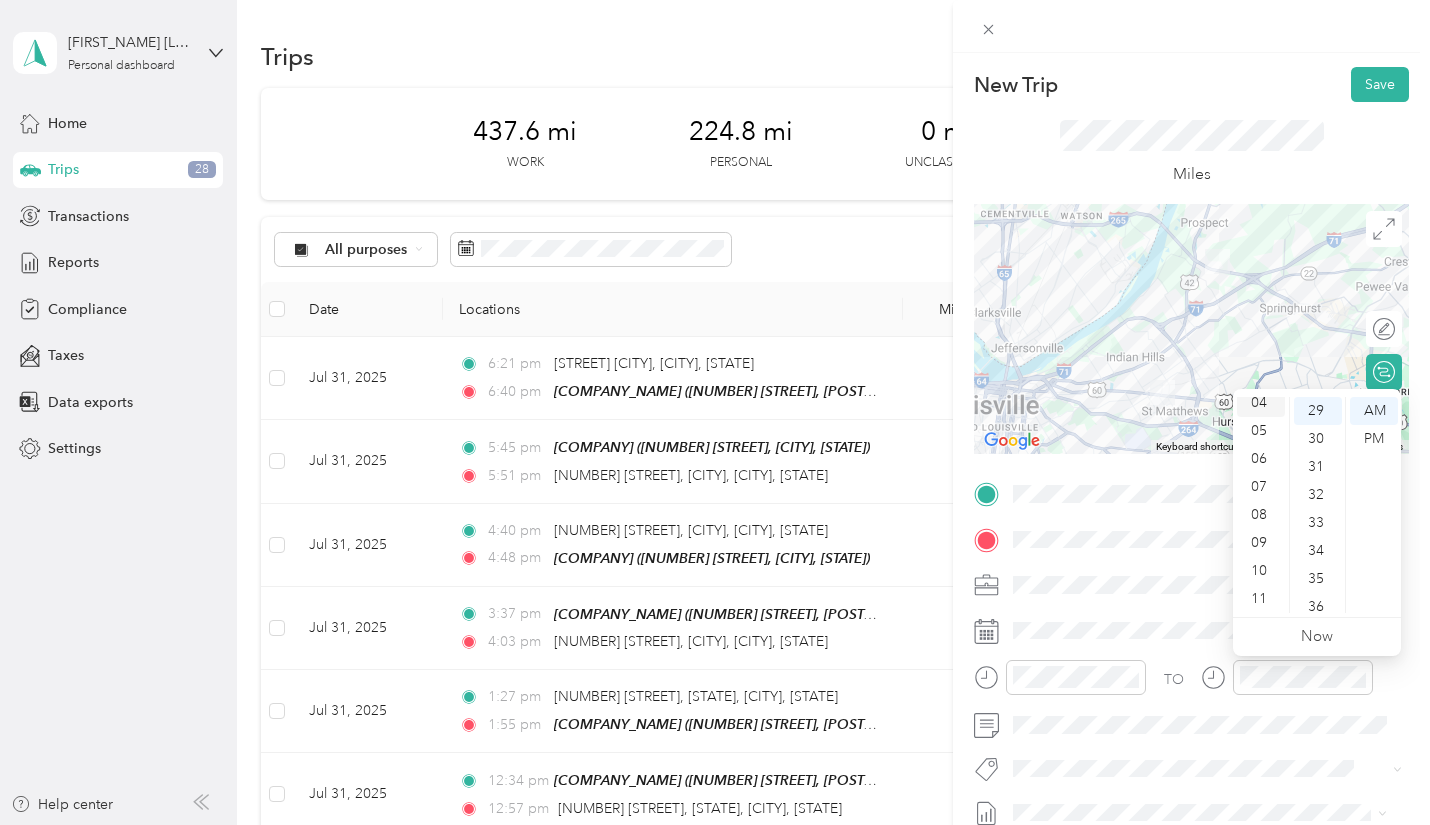 scroll, scrollTop: 112, scrollLeft: 0, axis: vertical 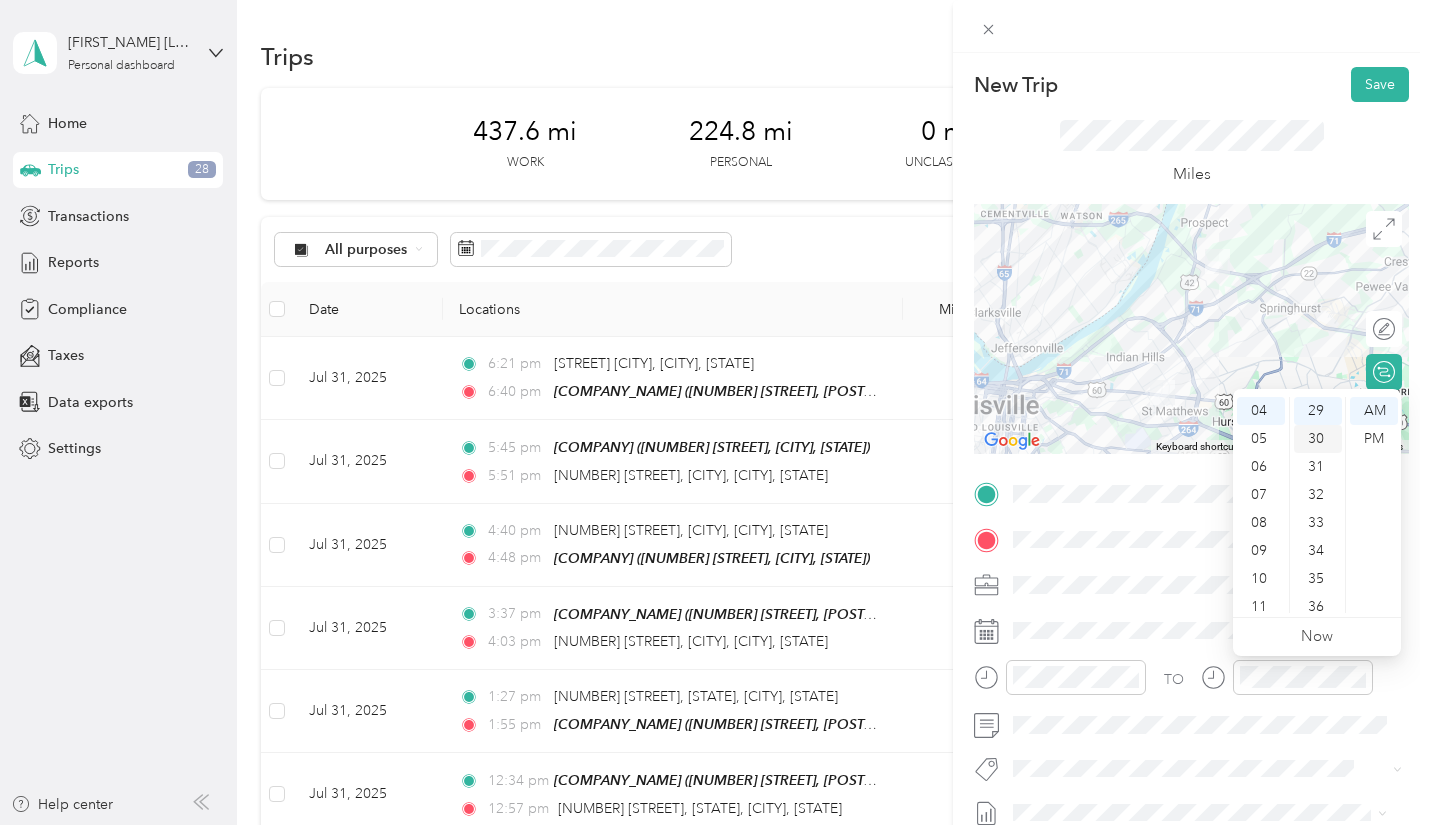 click on "30" at bounding box center (1318, 439) 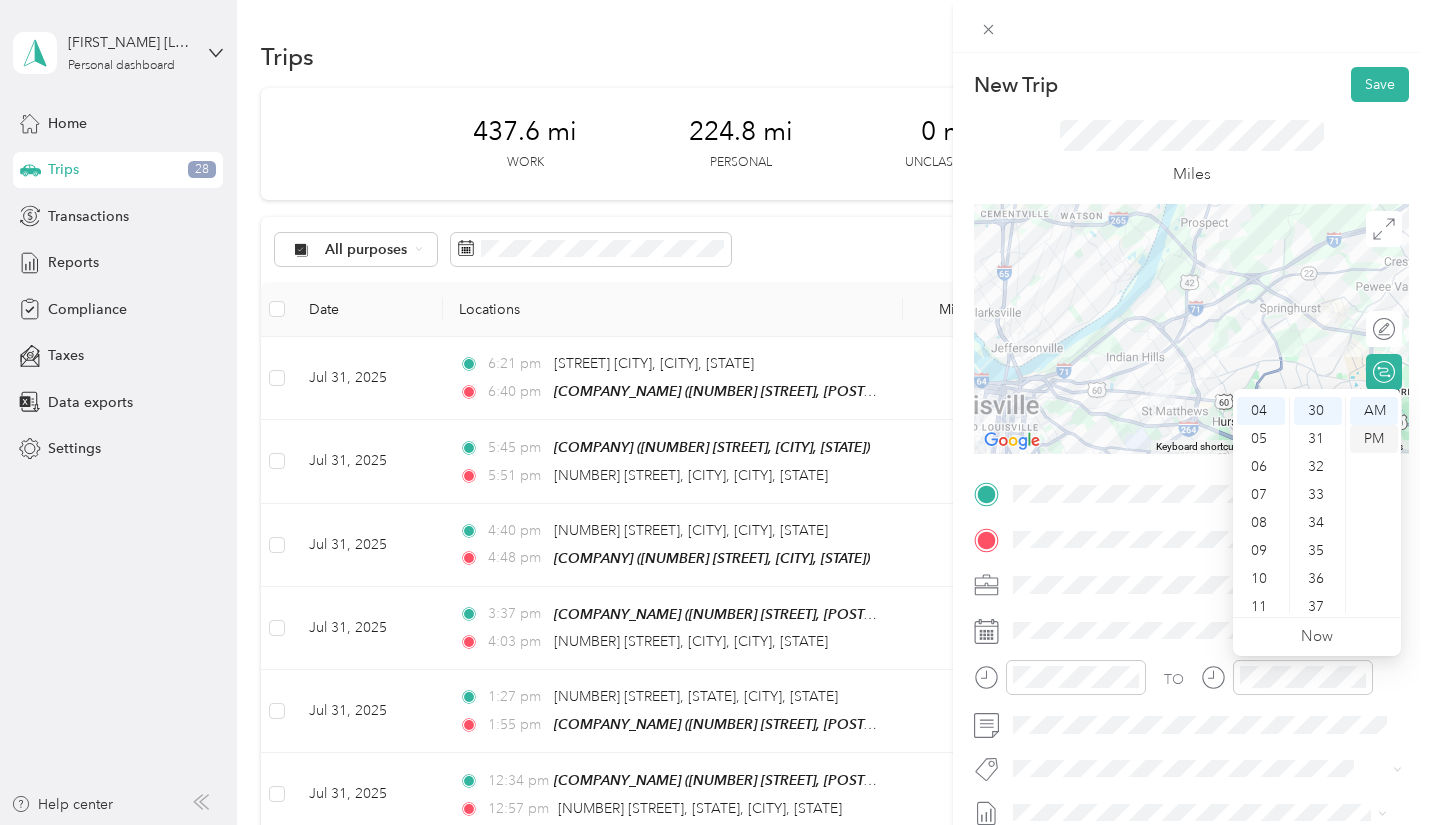 click on "PM" at bounding box center (1374, 439) 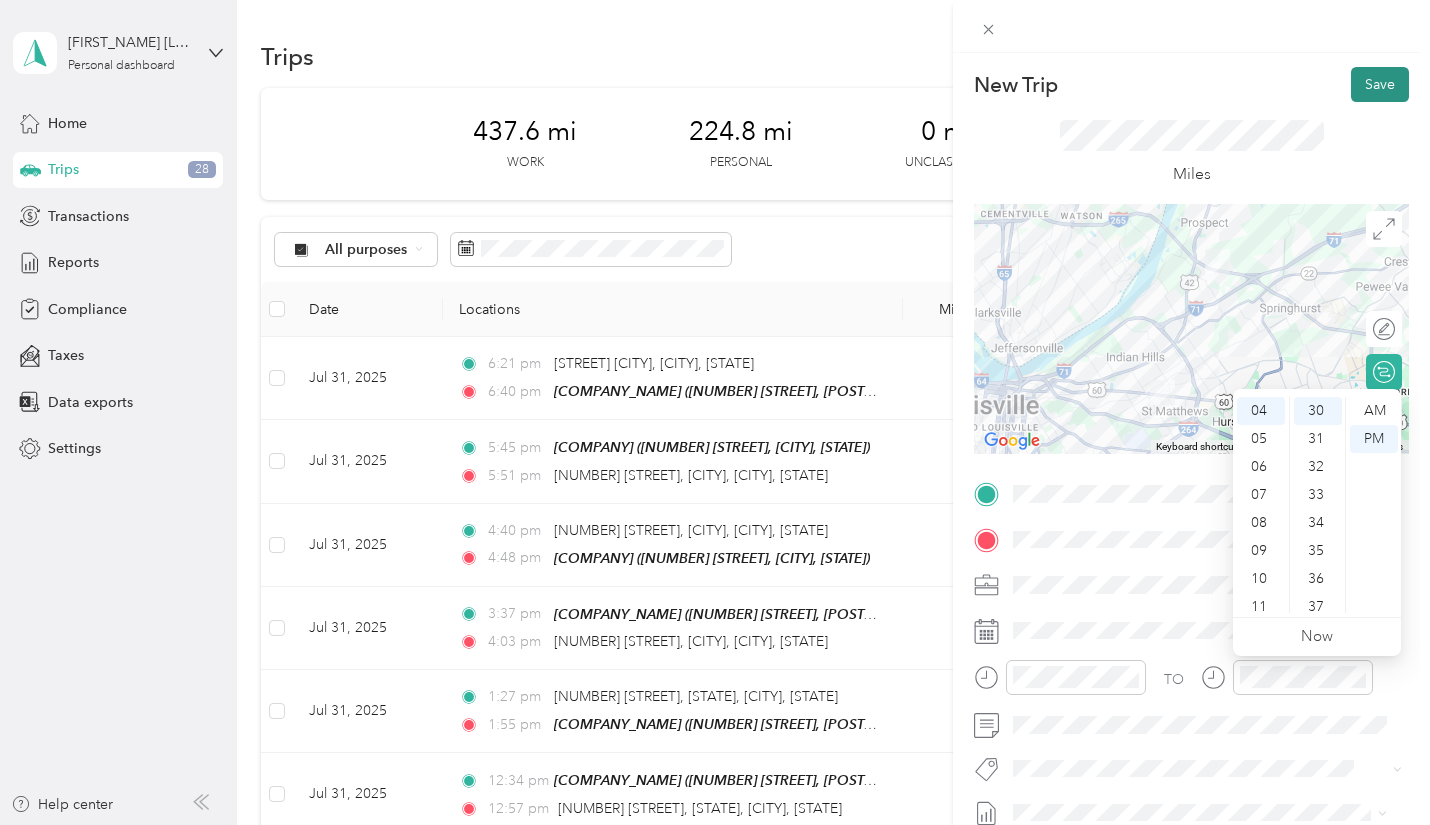click on "Save" at bounding box center [1380, 84] 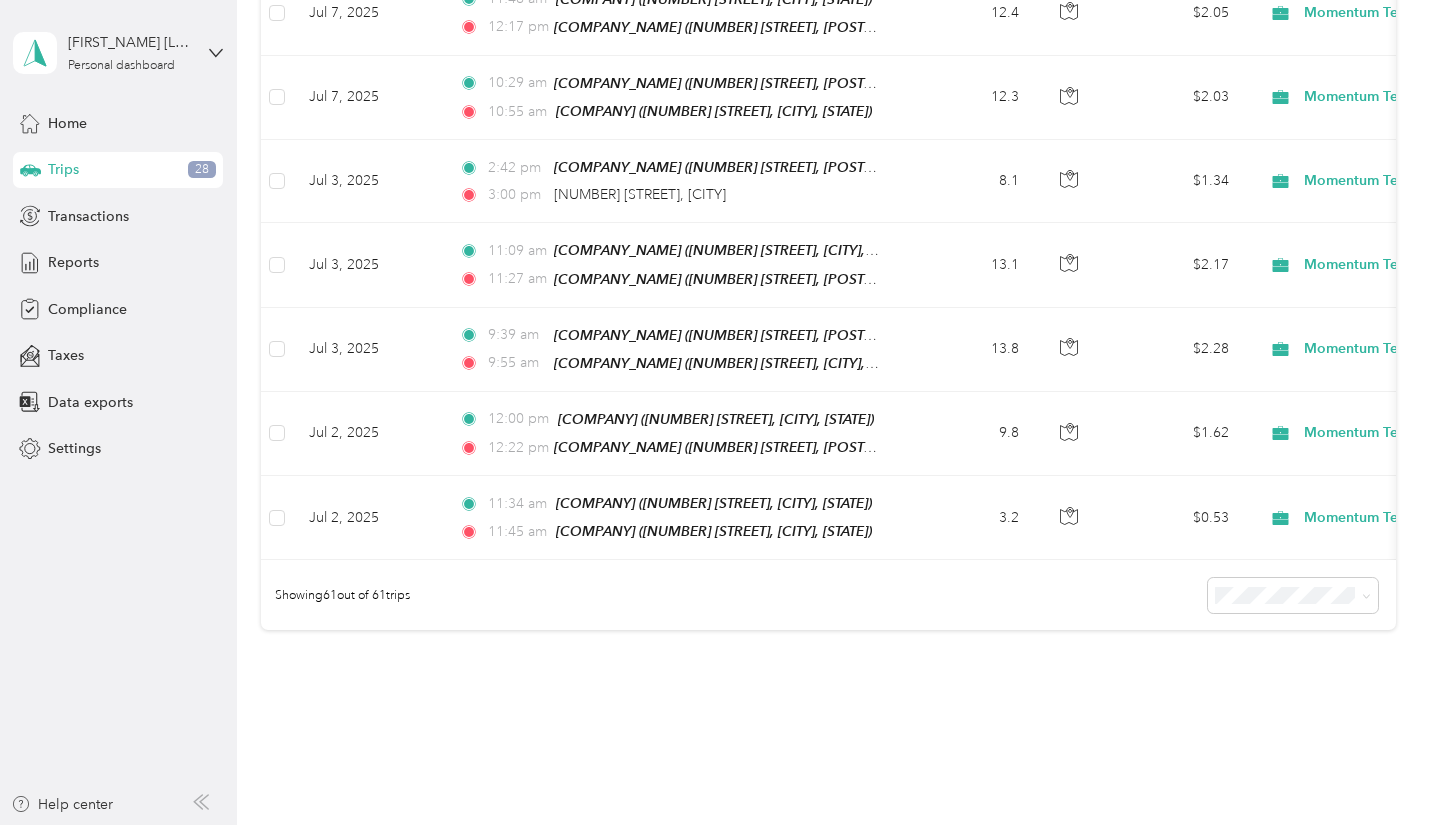 scroll, scrollTop: 4929, scrollLeft: 0, axis: vertical 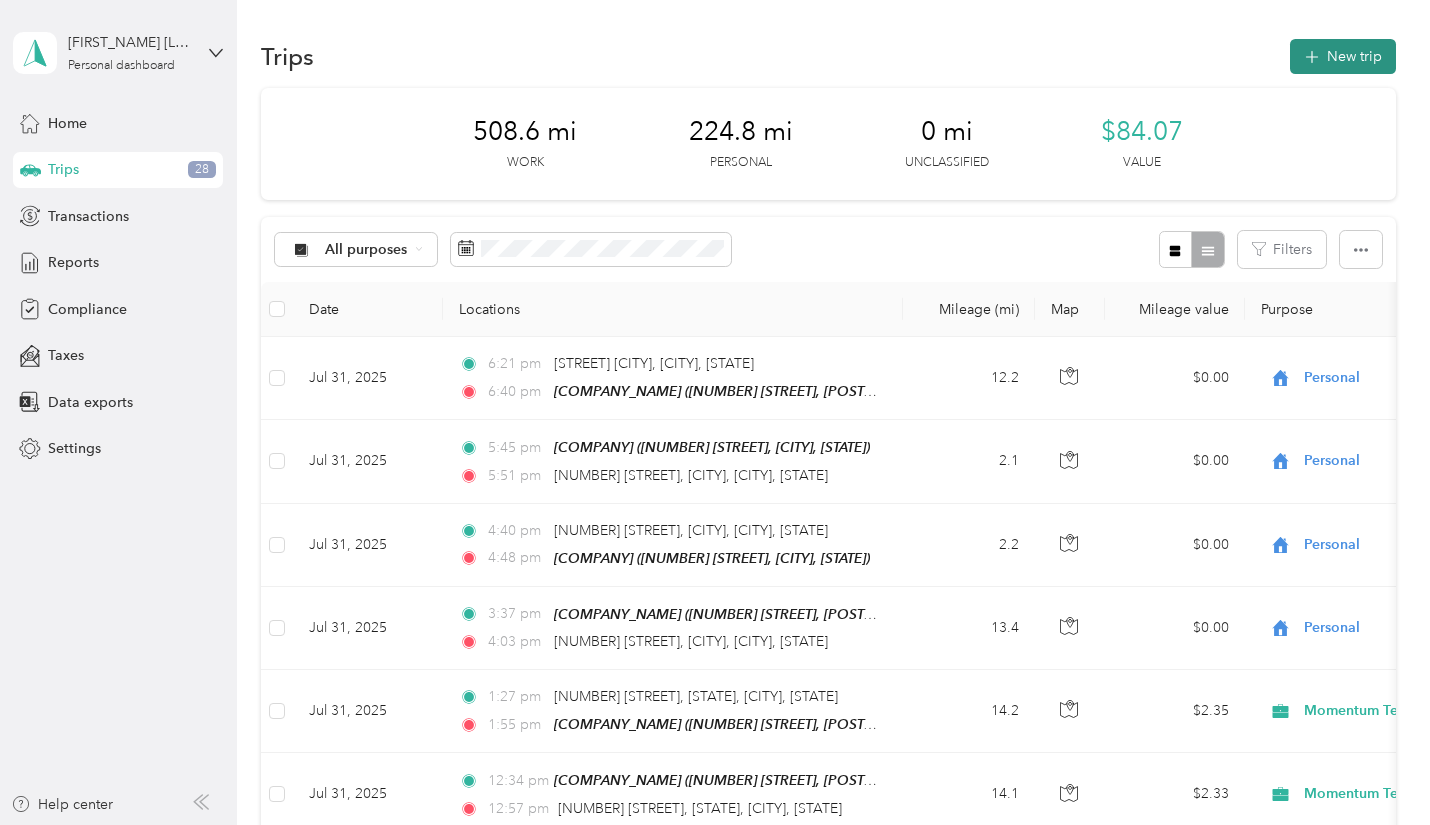 click on "New trip" at bounding box center [1343, 56] 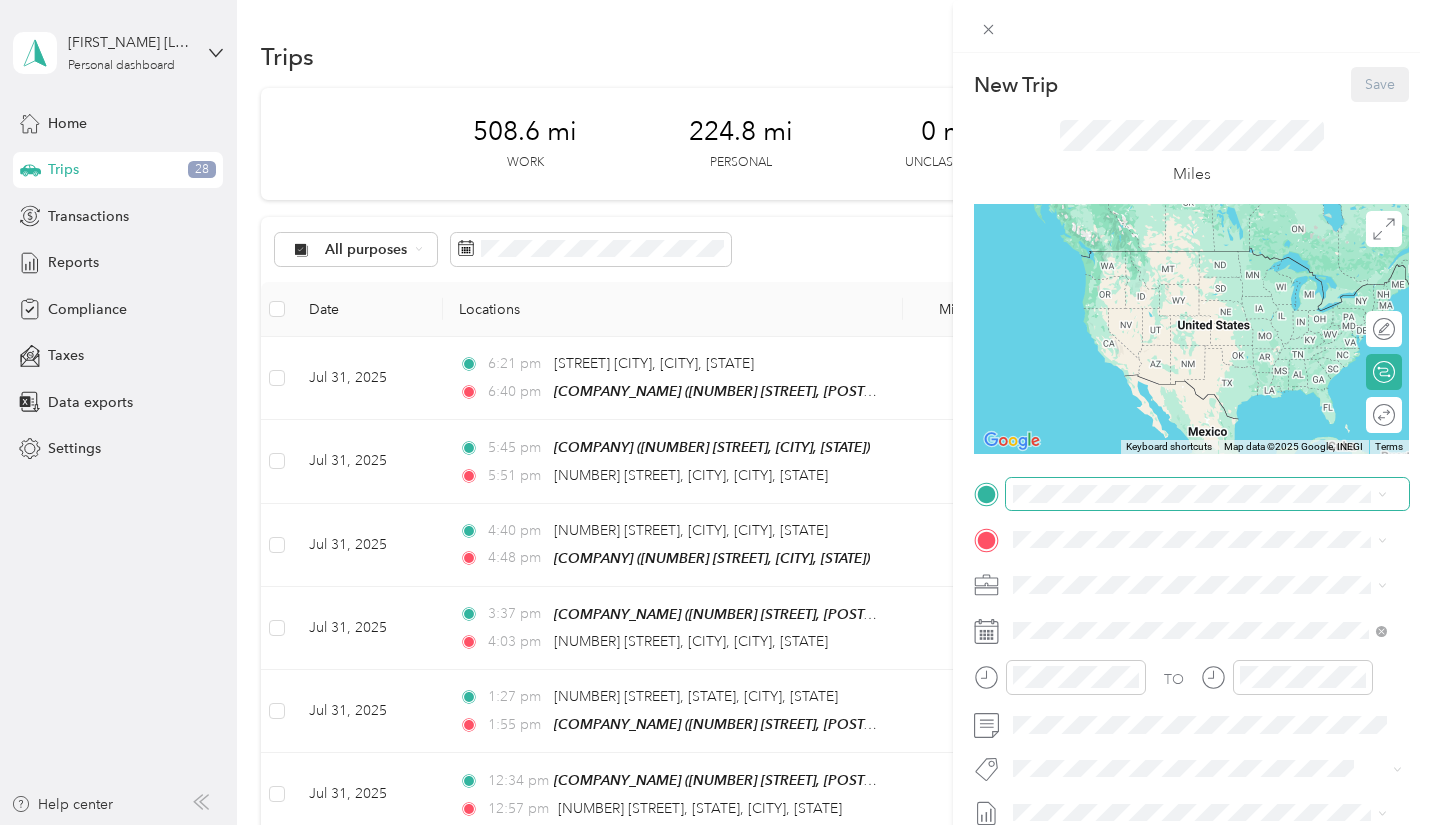 click at bounding box center (1207, 494) 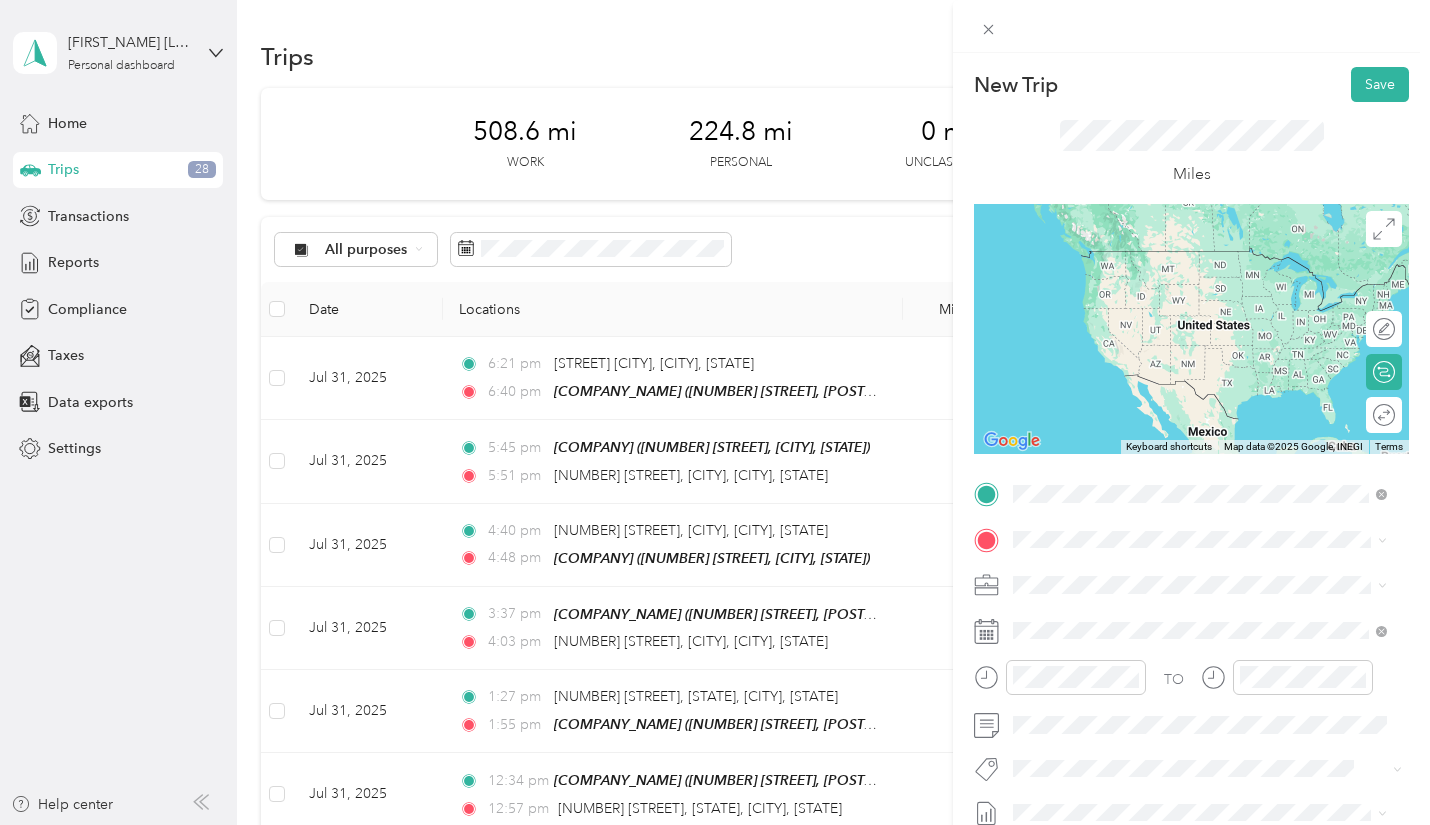 click on "[COMPANY_NAME] [NUMBER] [STREET], [POSTAL_CODE], [CITY], [STATE]" at bounding box center [1215, 599] 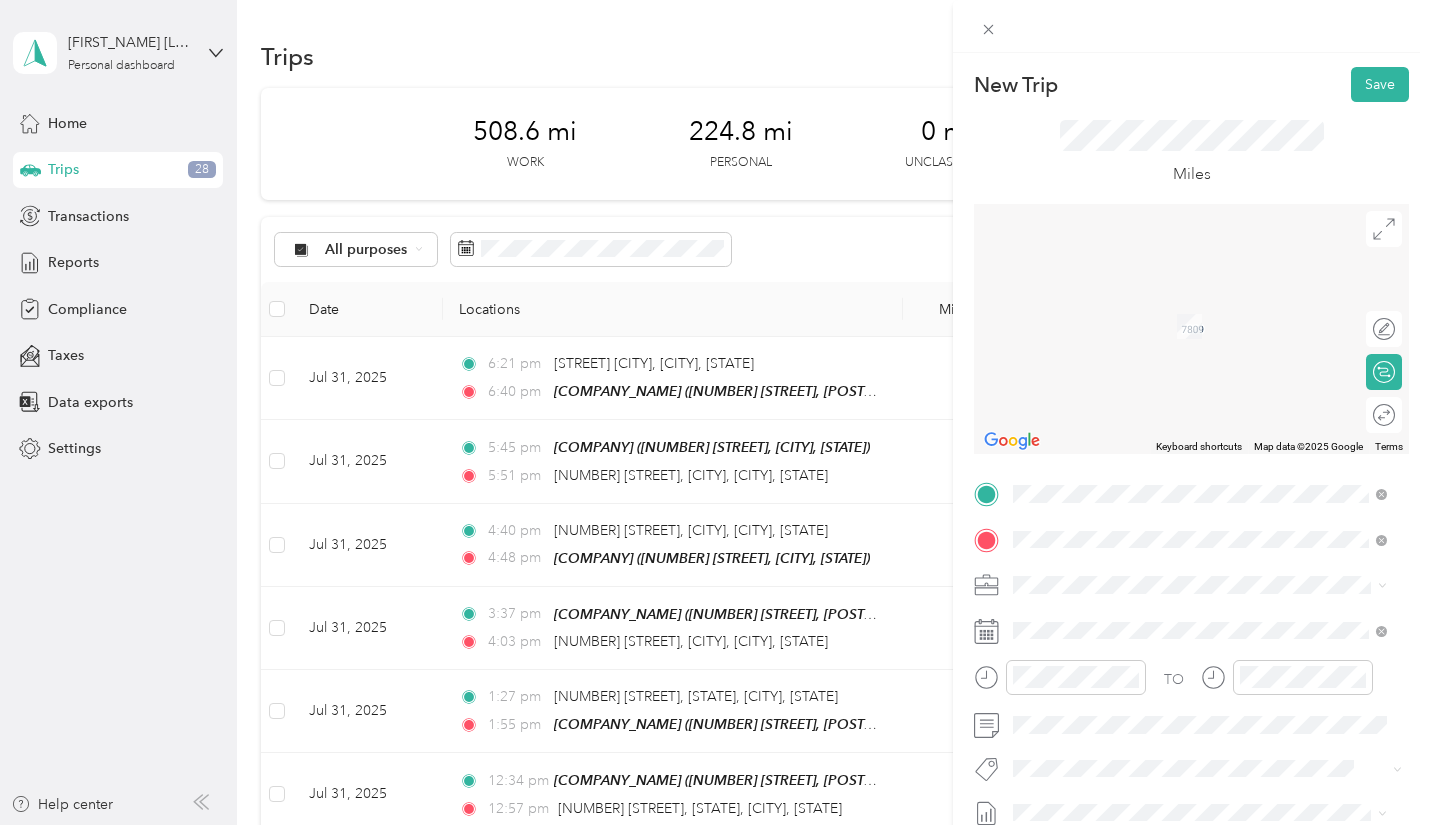 click on "[COMPANY_NAME] [NUMBER] [STREET], [POSTAL_CODE], [CITY], [STATE]" at bounding box center (1215, 420) 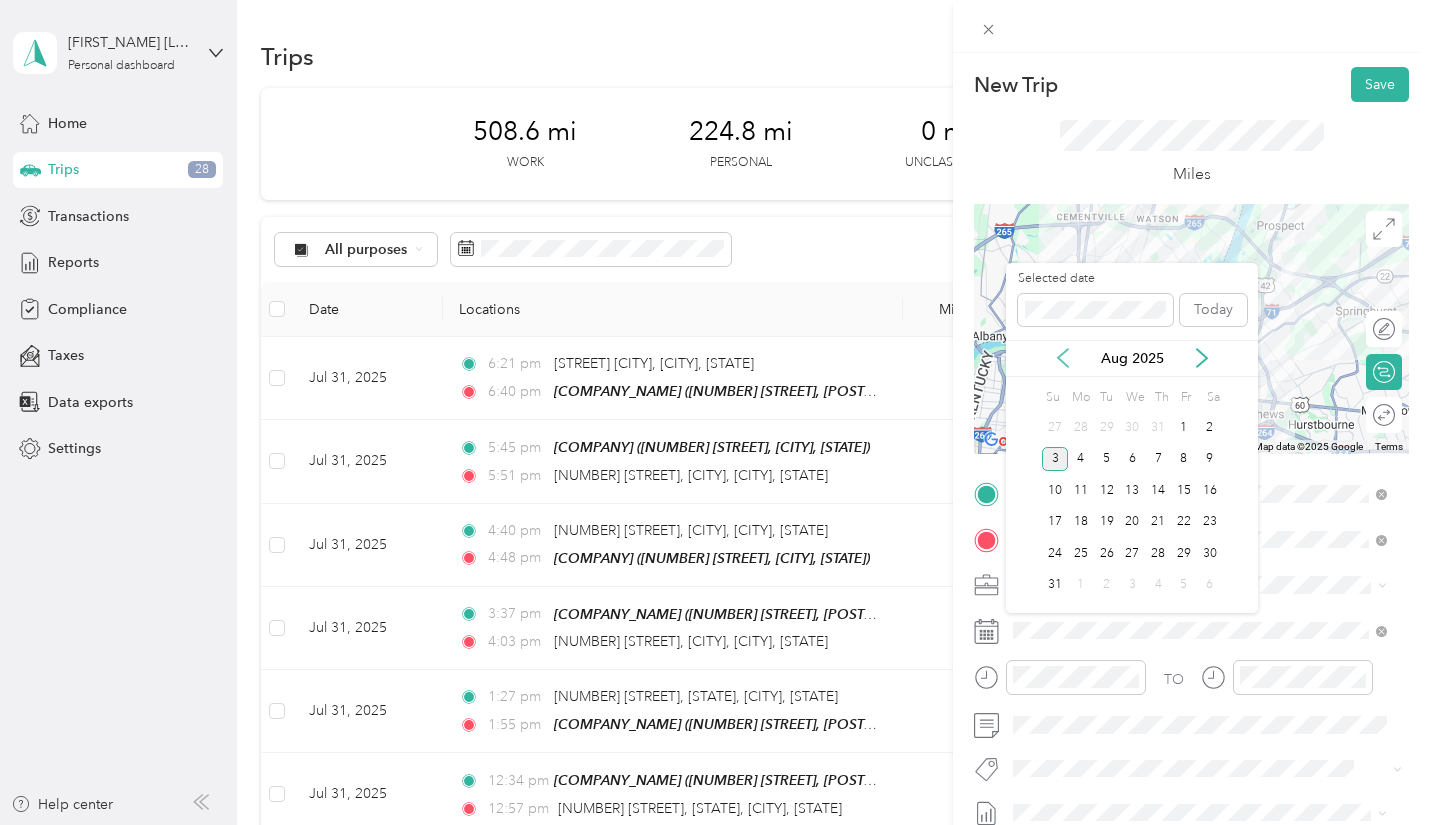 click 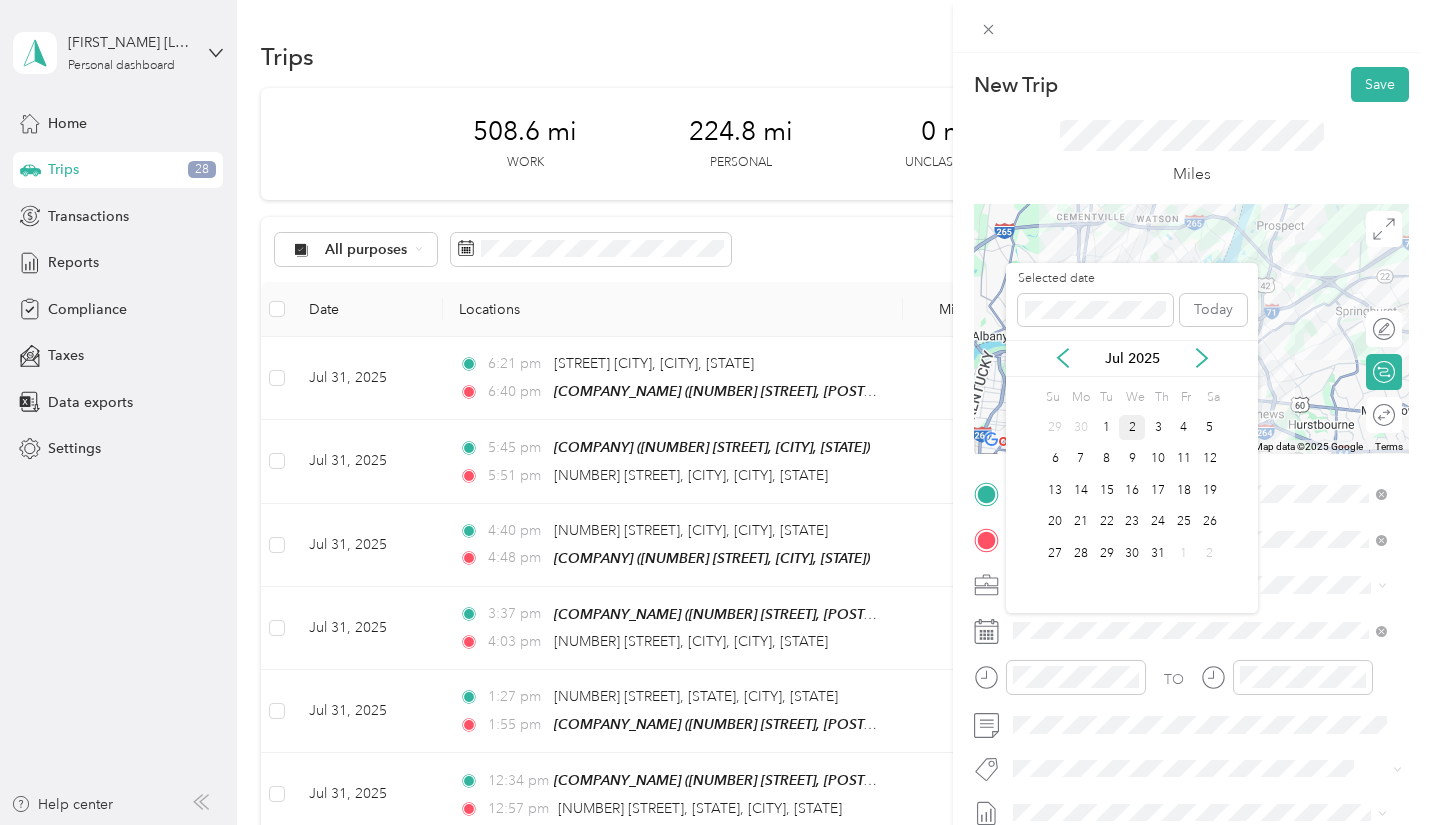 click on "2" at bounding box center (1132, 427) 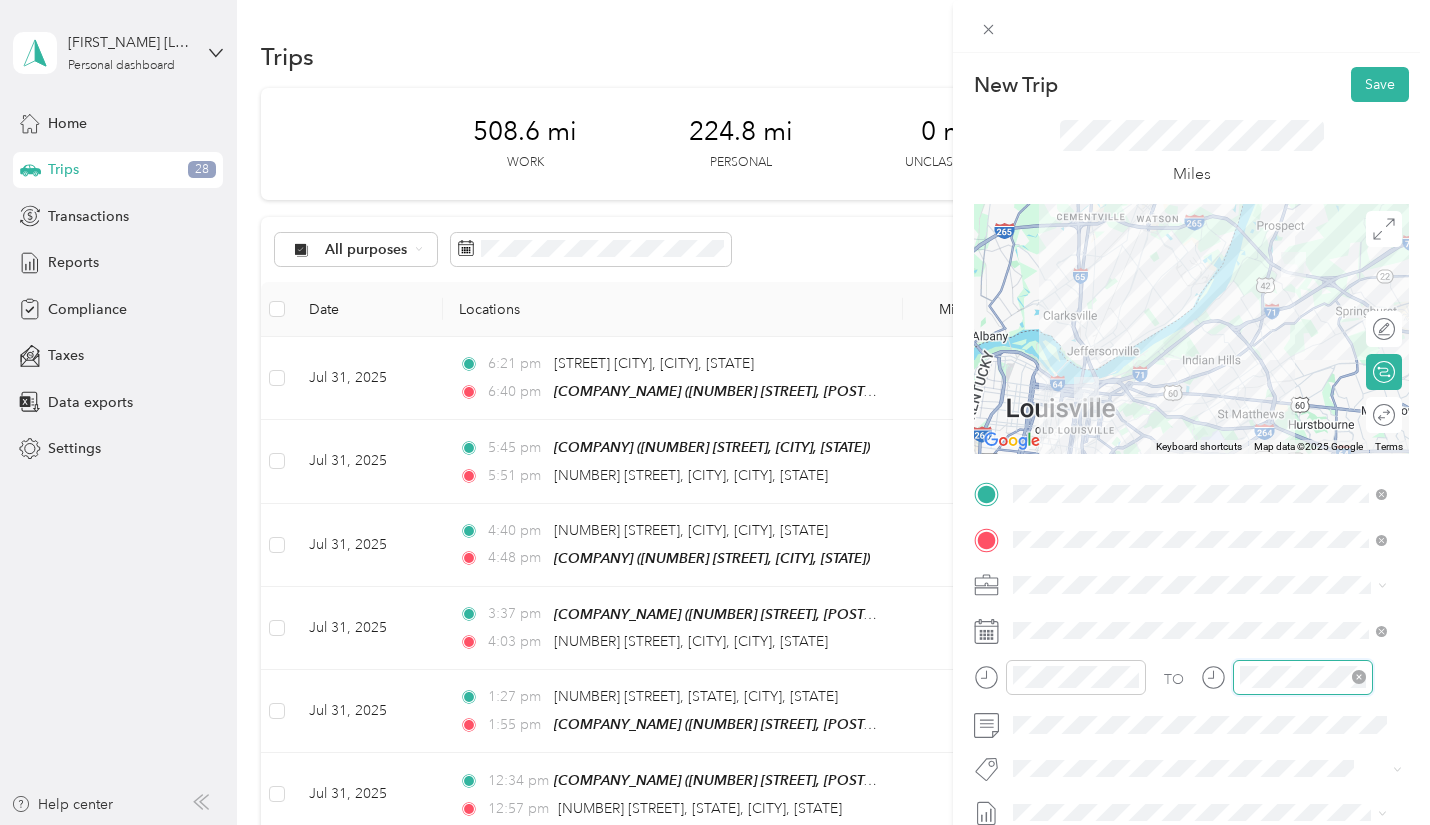 scroll, scrollTop: 120, scrollLeft: 0, axis: vertical 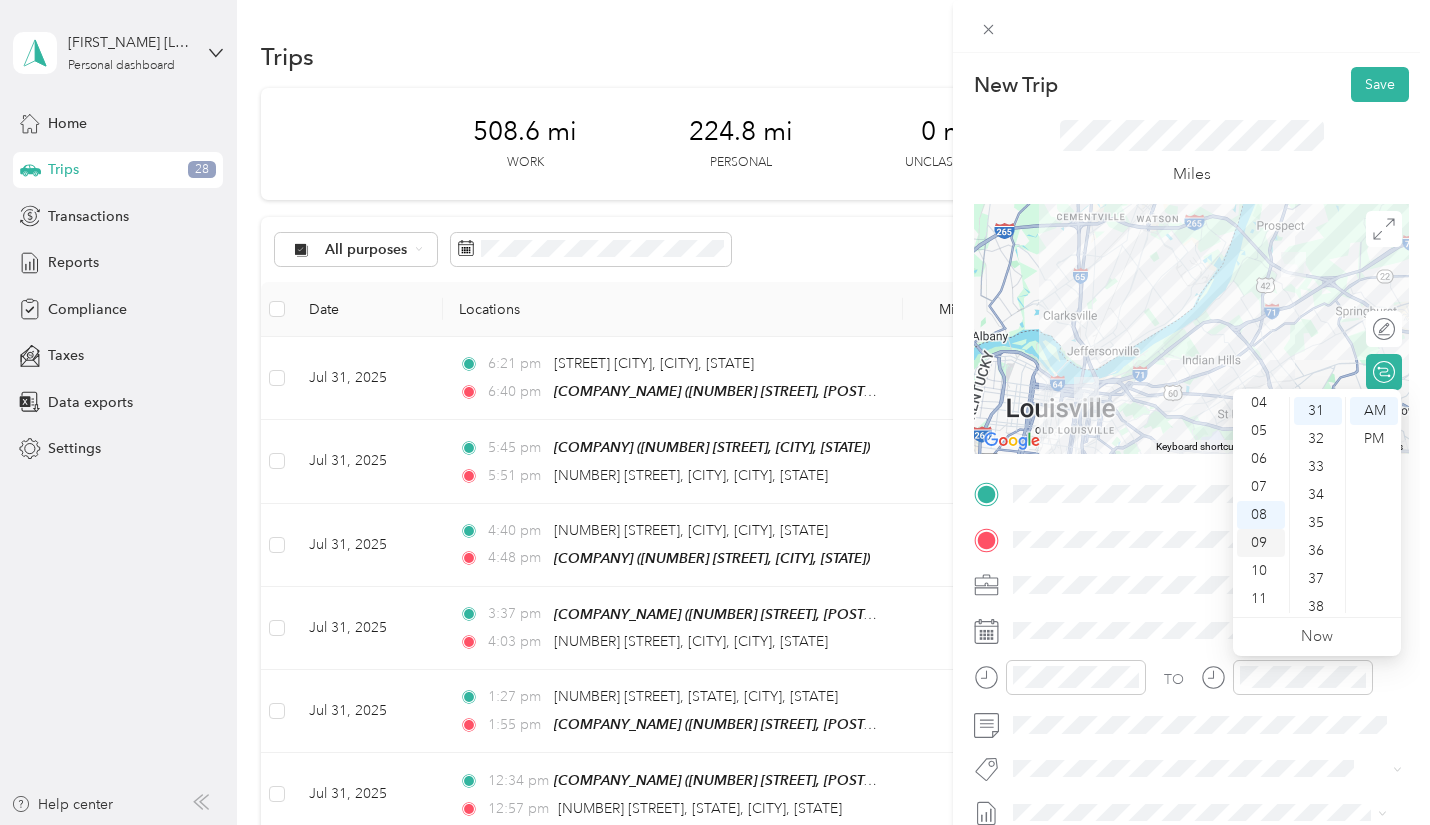 click on "09" at bounding box center [1261, 543] 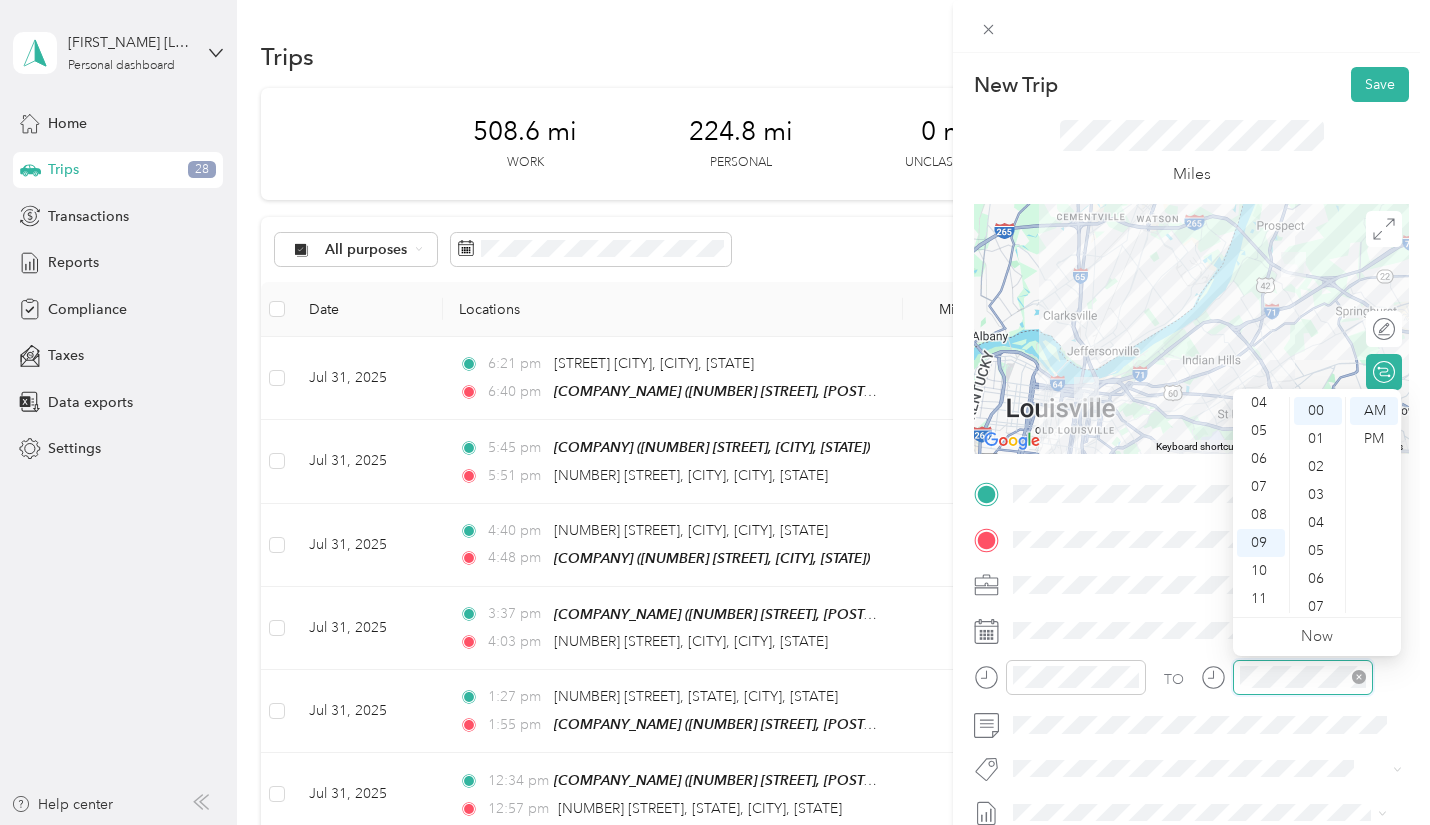 scroll, scrollTop: 0, scrollLeft: 0, axis: both 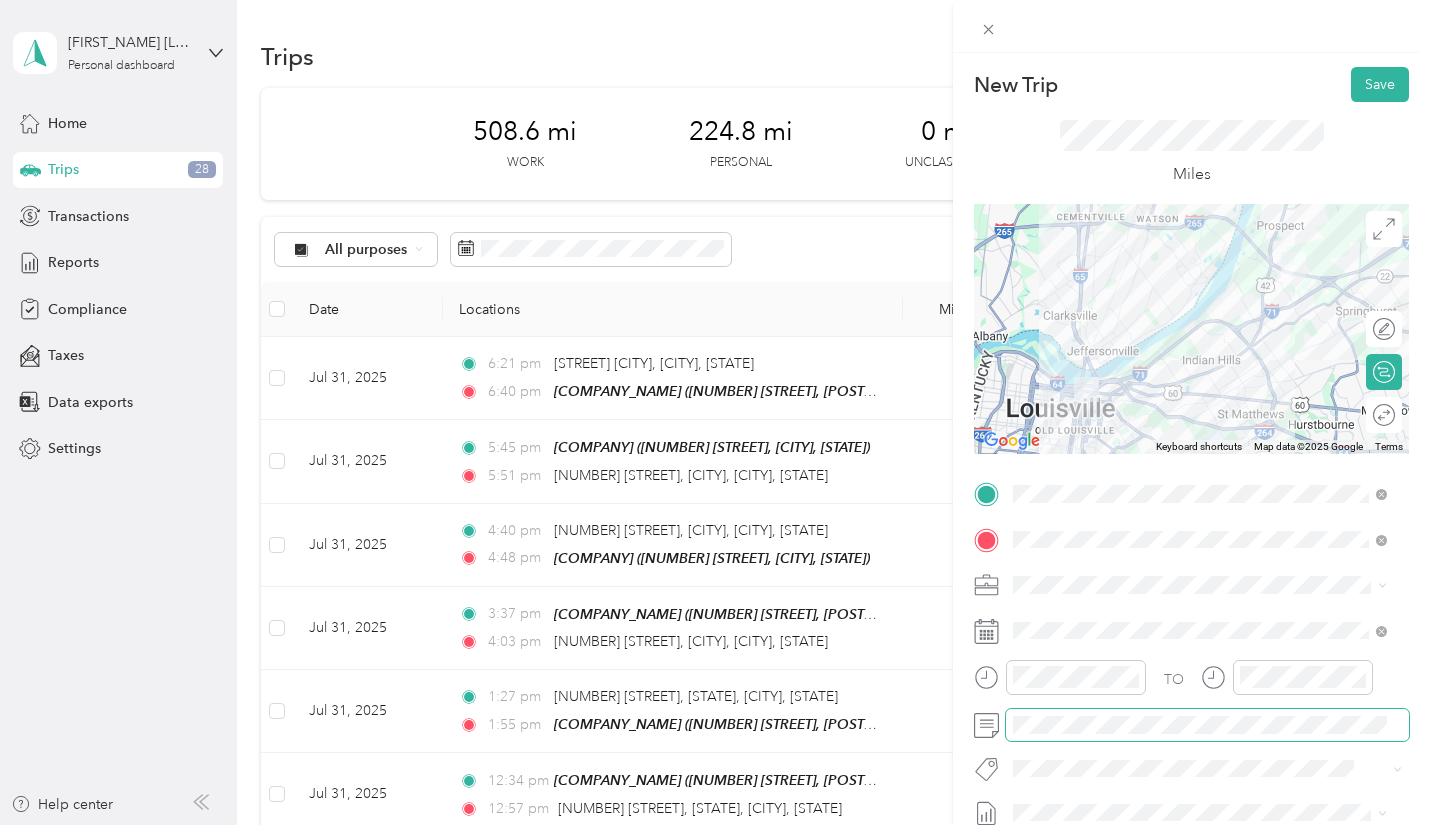 click at bounding box center [1207, 725] 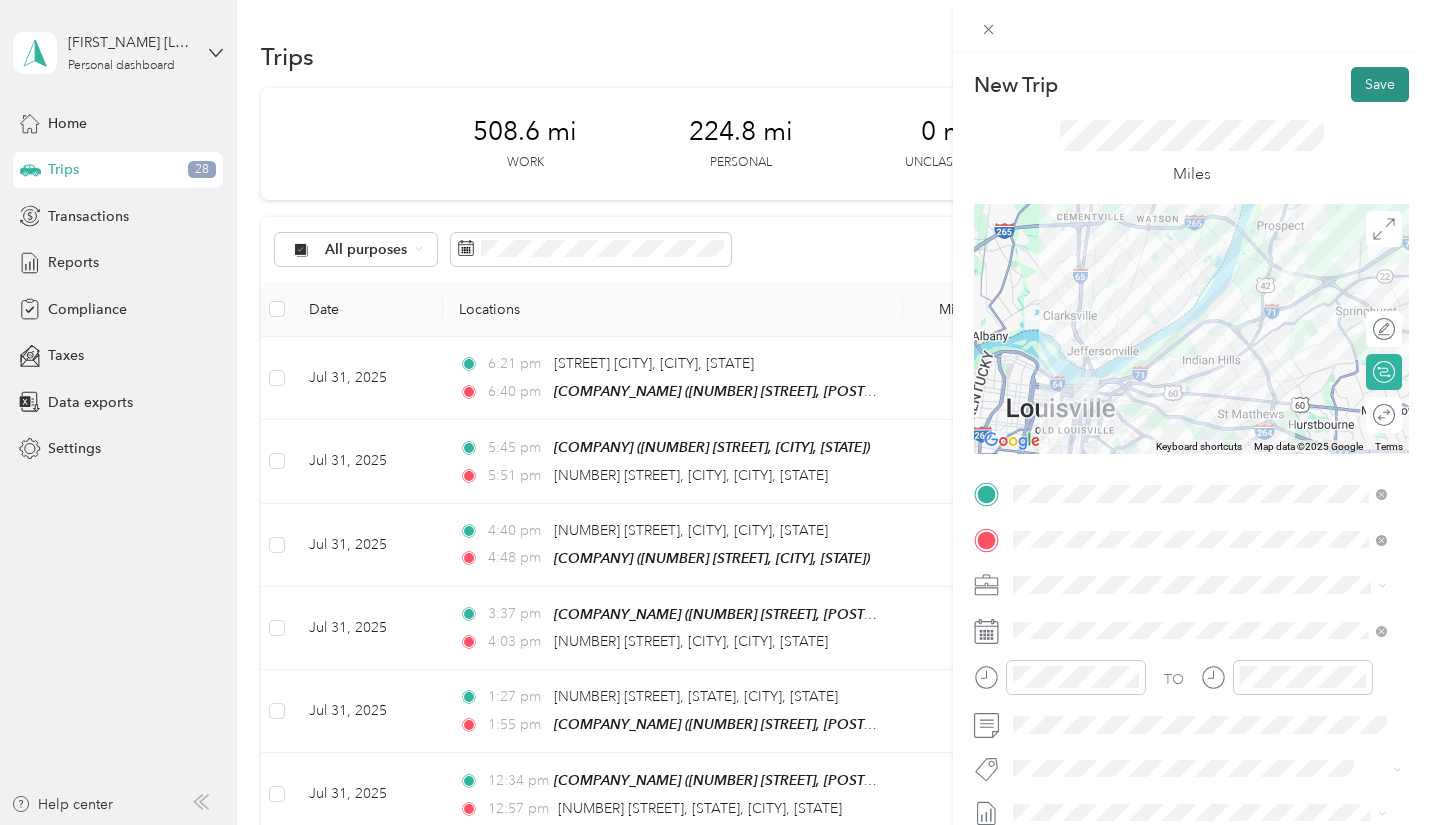 click on "Save" at bounding box center [1380, 84] 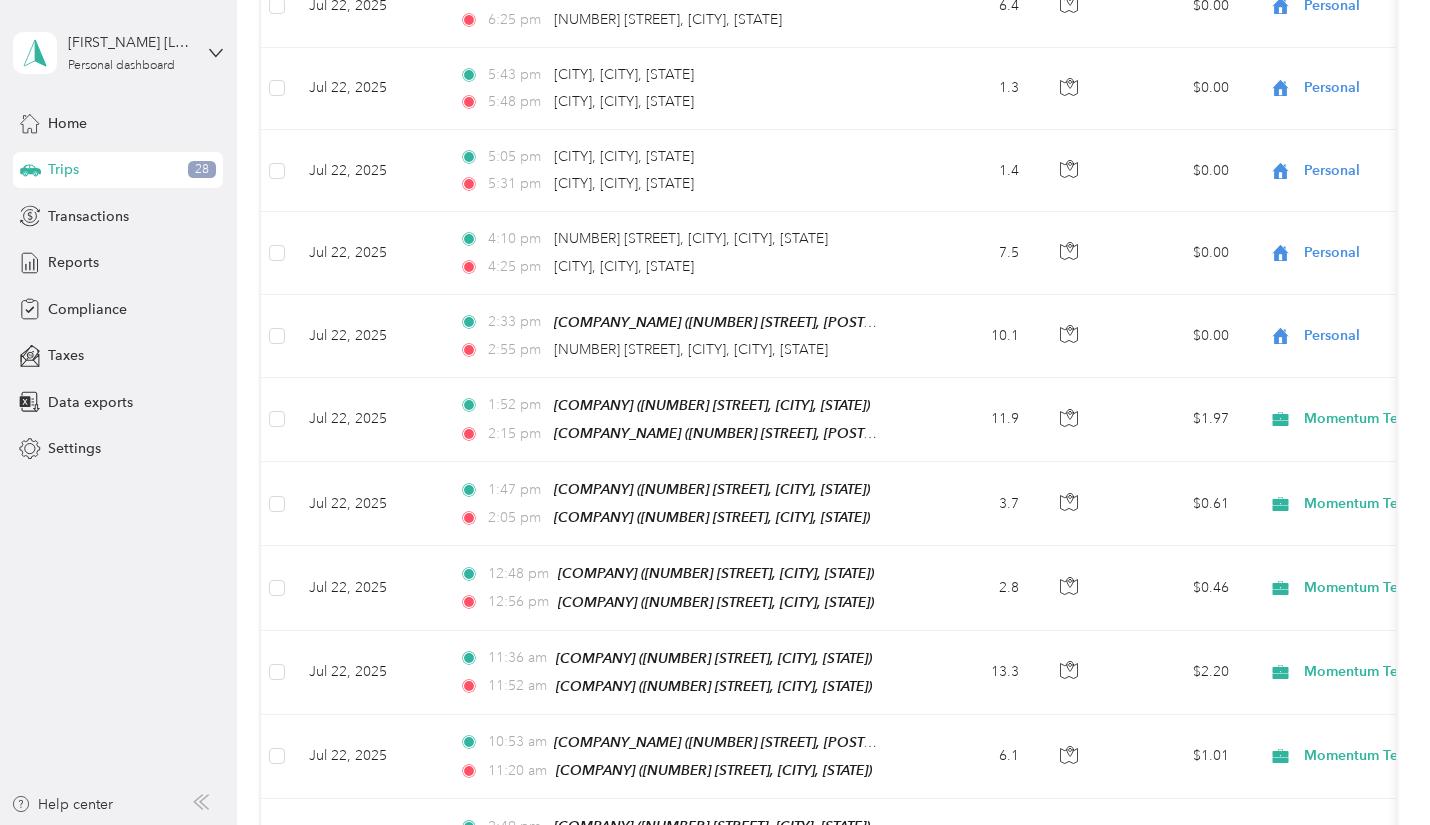 scroll, scrollTop: 4150, scrollLeft: 0, axis: vertical 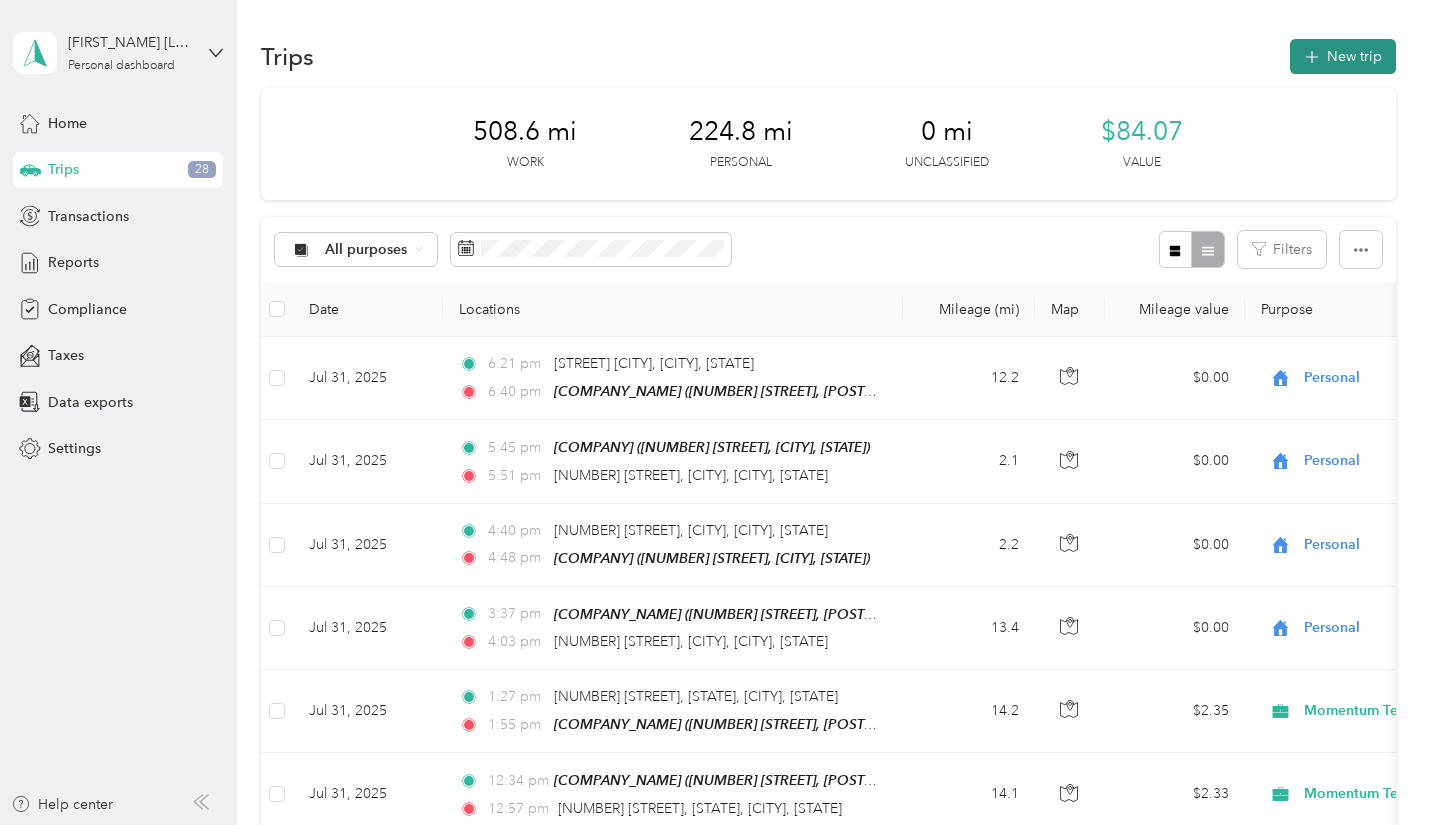 click on "New trip" at bounding box center (1343, 56) 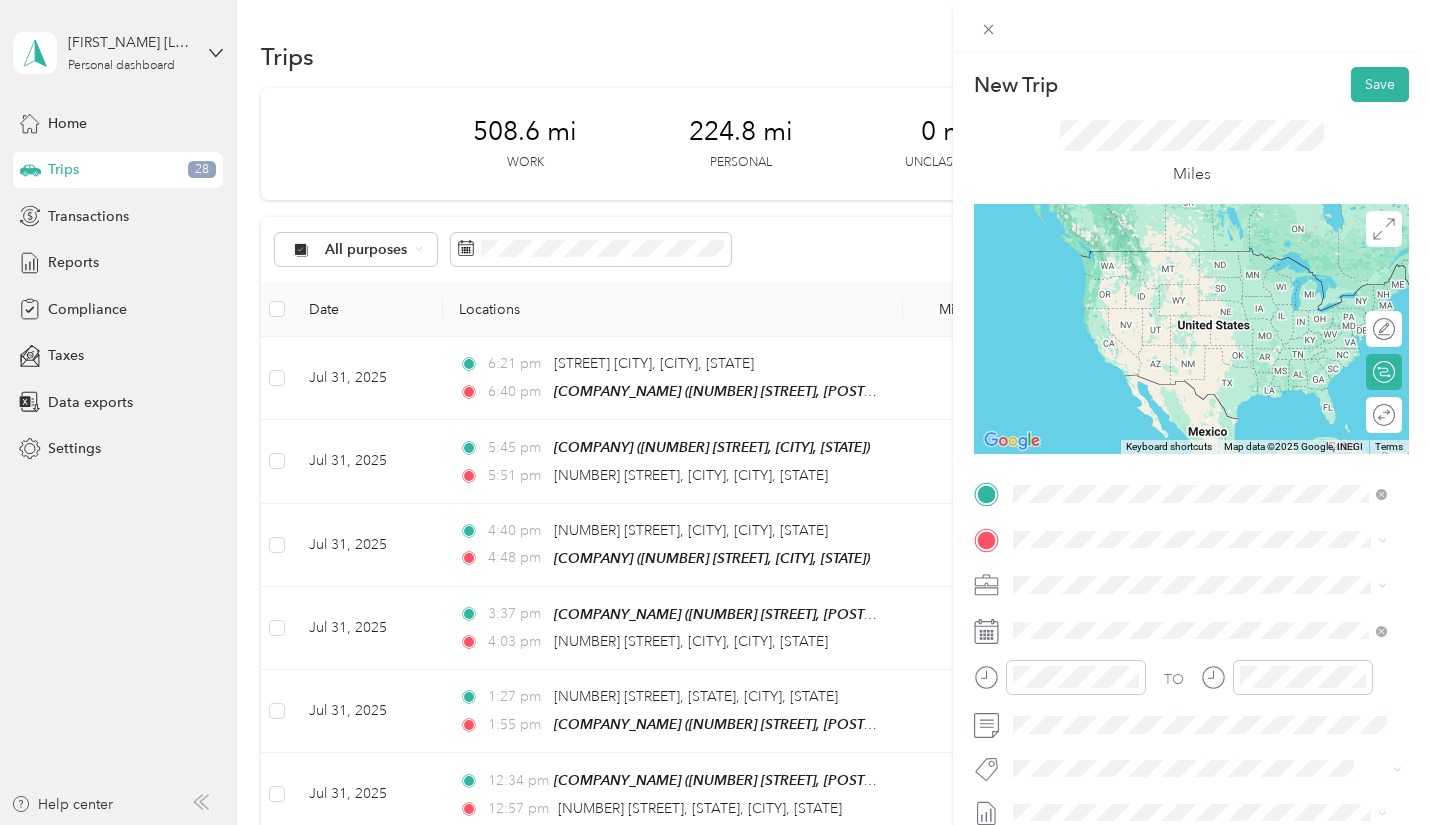 click on "[NUMBER] [STREET], [POSTAL_CODE], [CITY], [STATE]" at bounding box center [1197, 704] 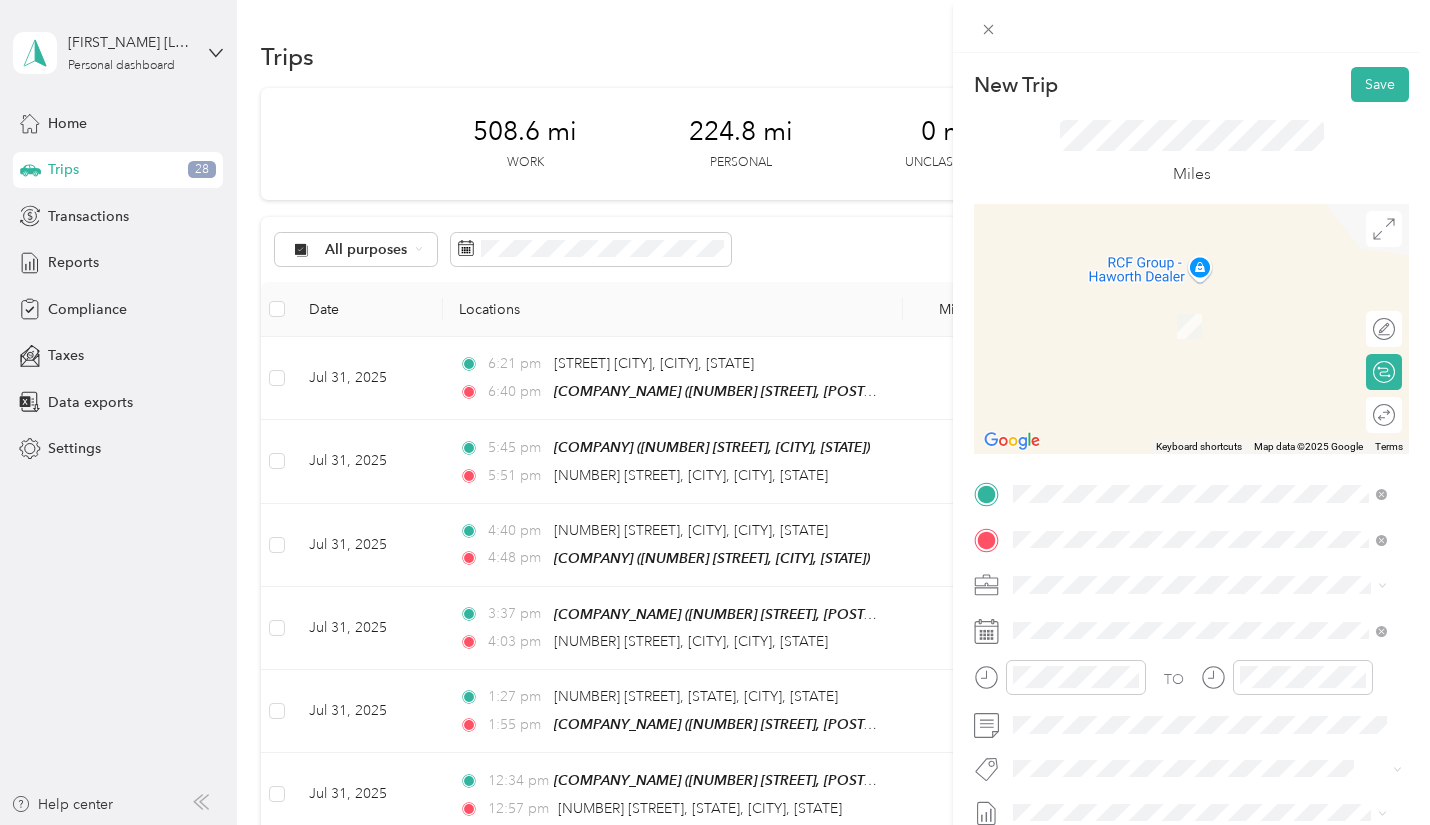 click on "[COMPANY_NAME] [NUMBER] [STREET], [POSTAL_CODE], [CITY], [STATE]" at bounding box center [1215, 329] 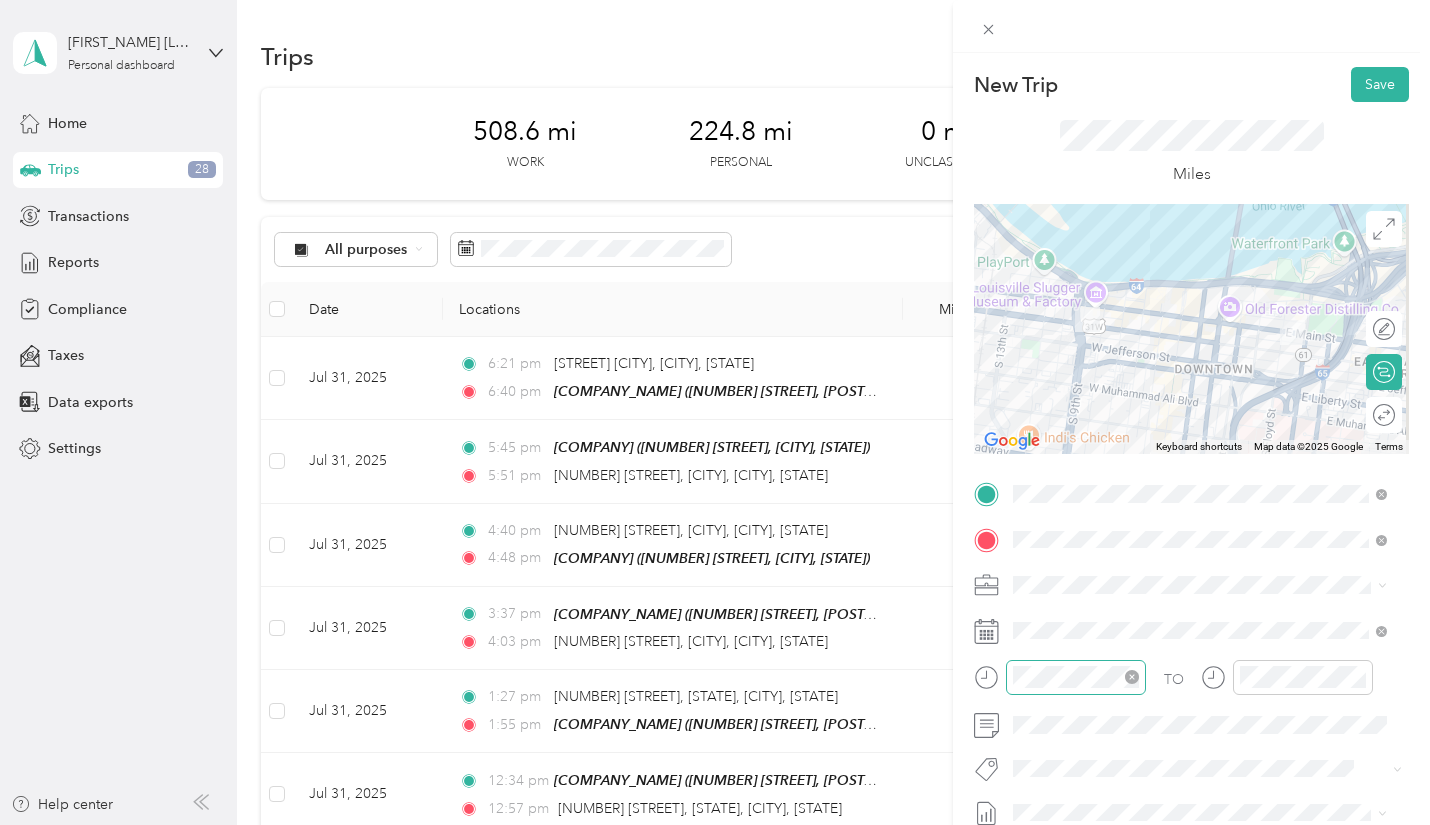 click at bounding box center [1076, 677] 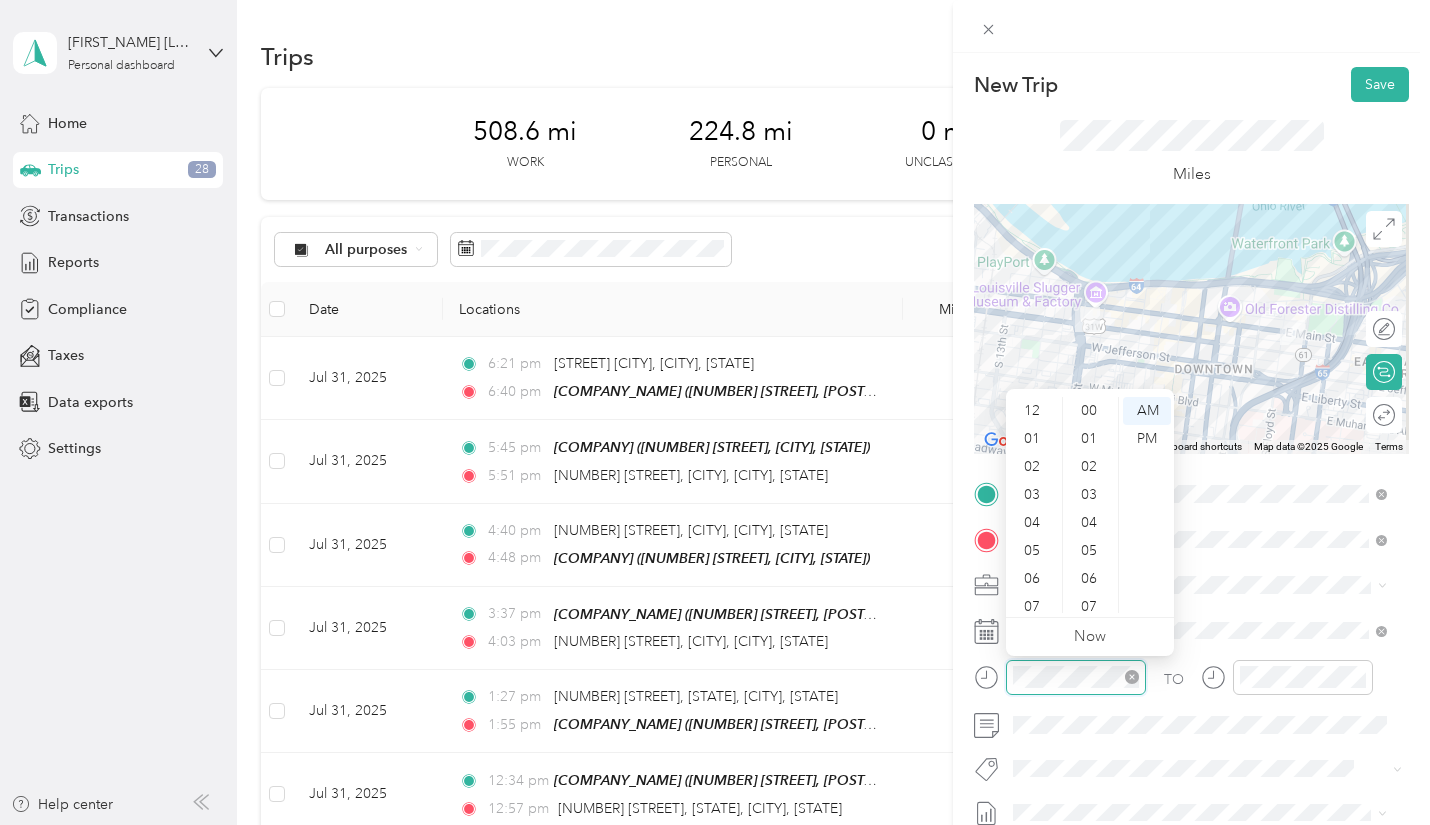 scroll, scrollTop: 924, scrollLeft: 0, axis: vertical 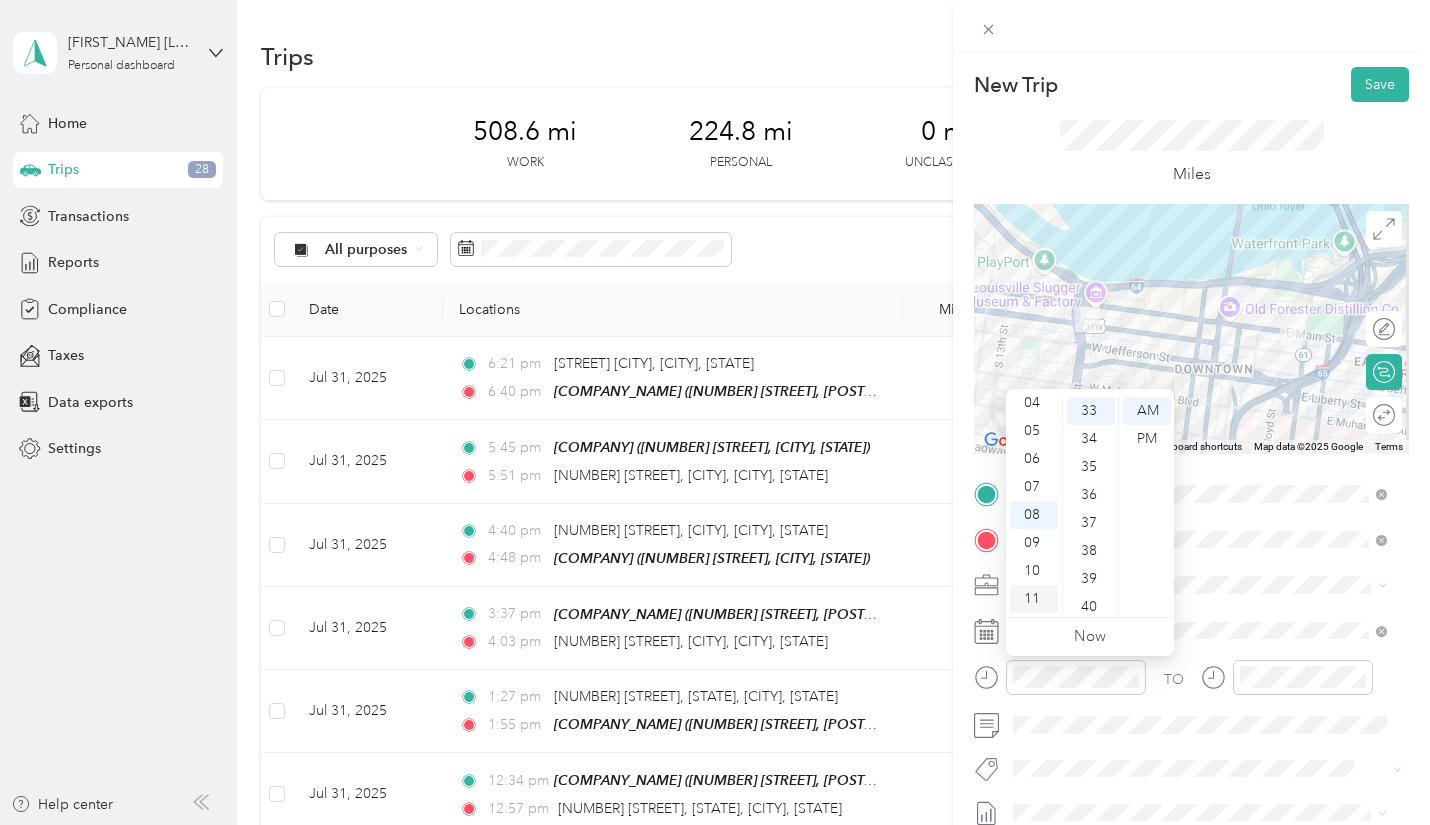 click on "11" at bounding box center (1034, 599) 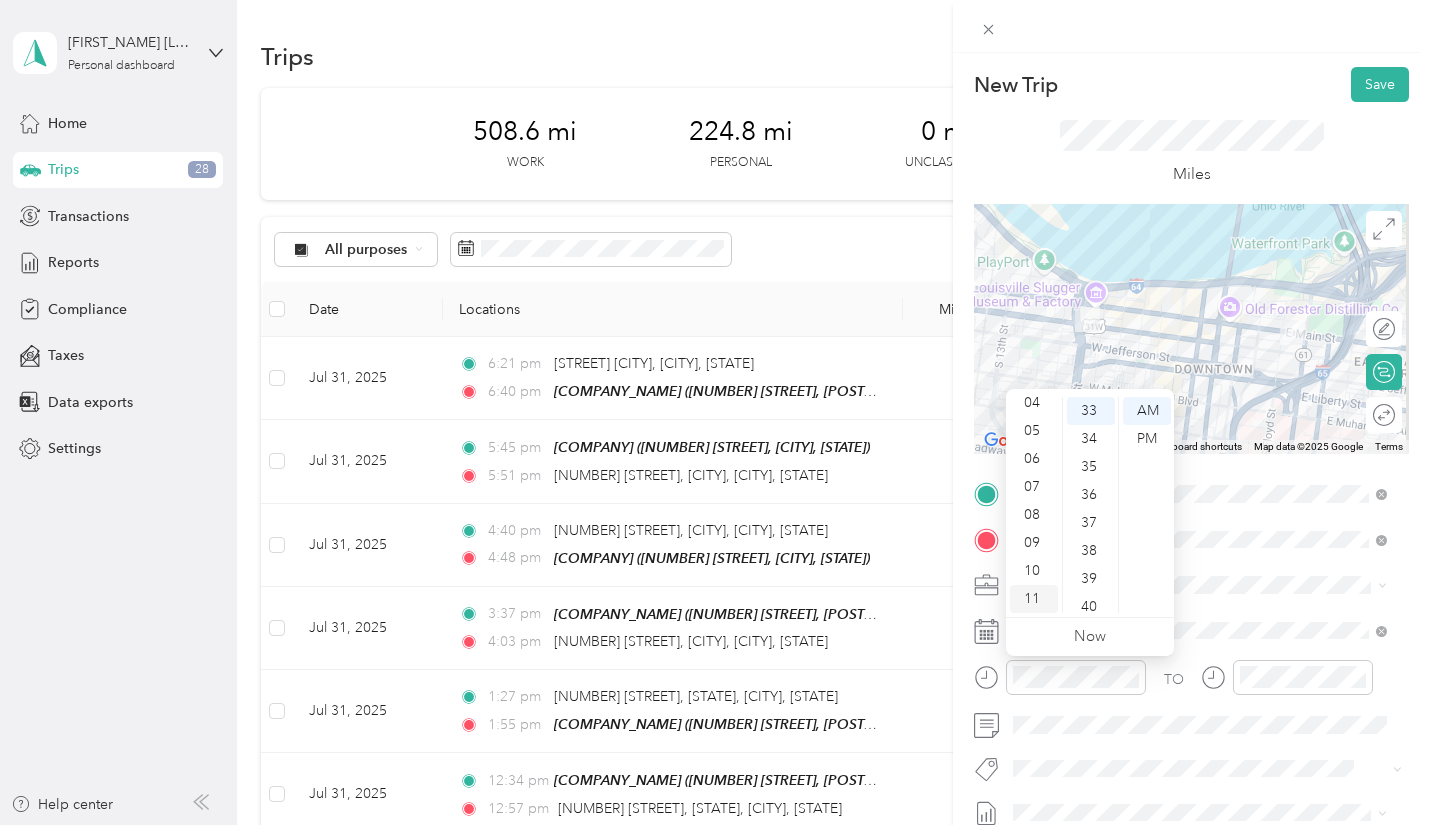 click on "11" at bounding box center [1034, 599] 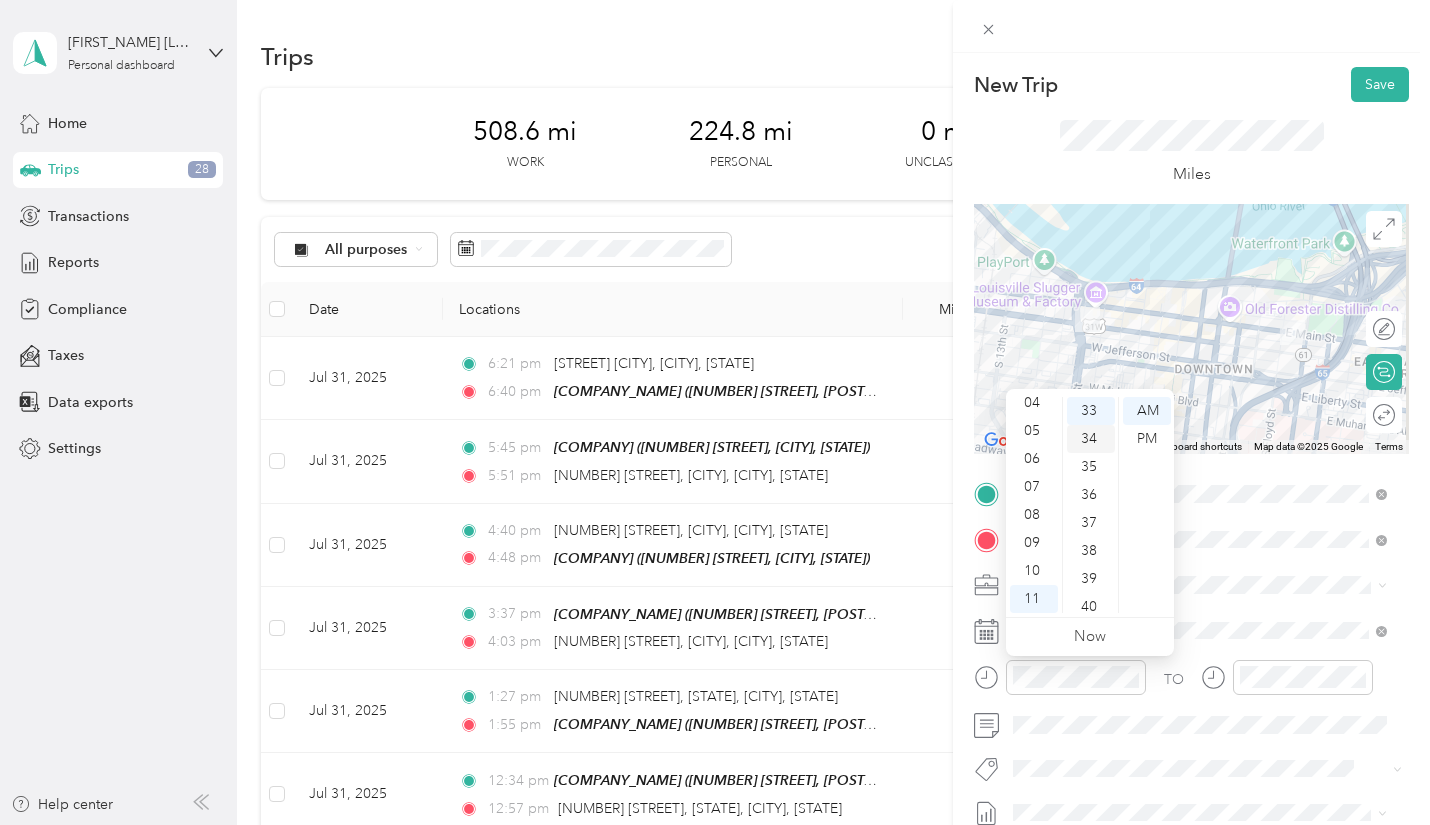 click on "34" at bounding box center (1091, 439) 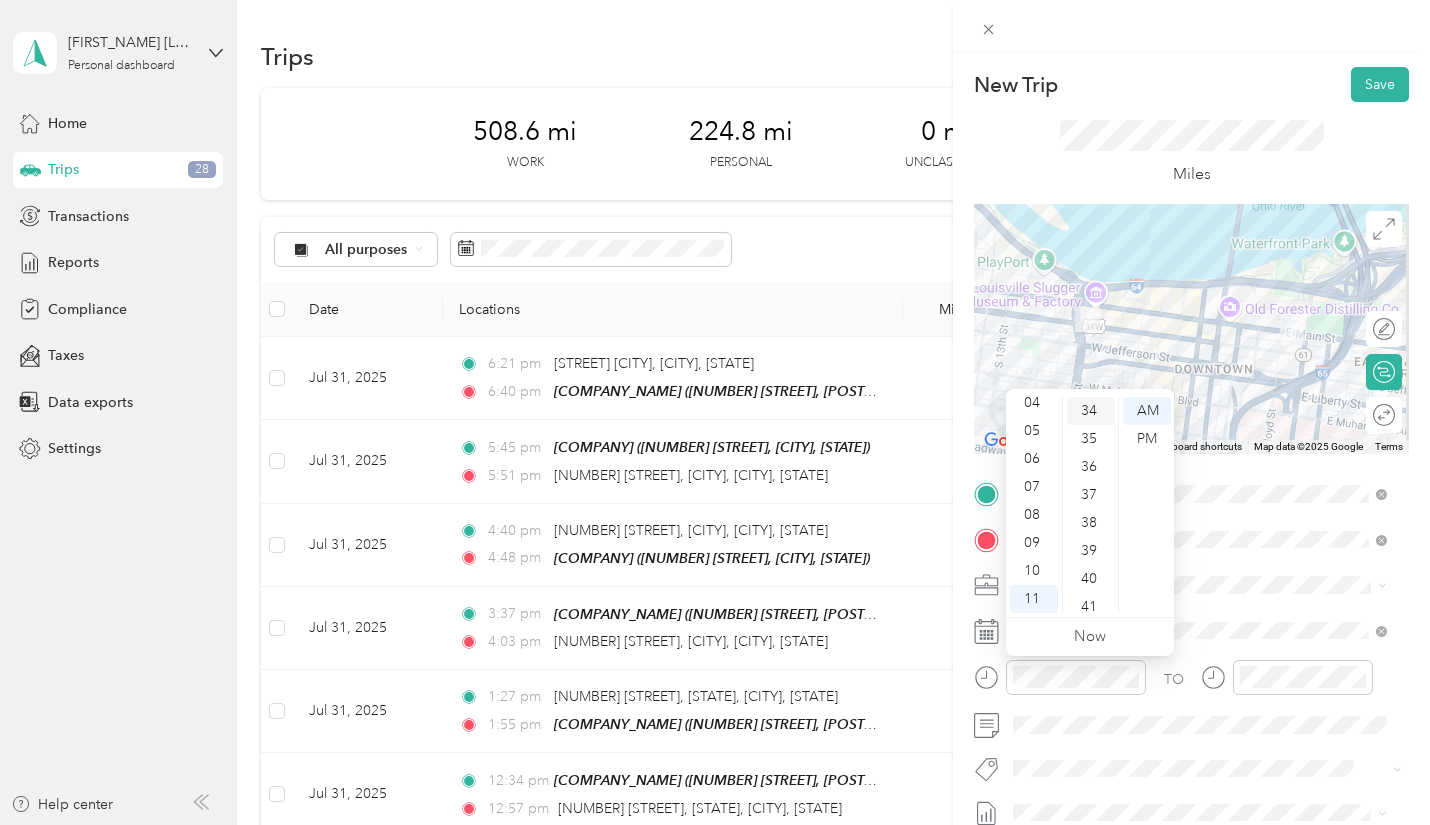 scroll, scrollTop: 952, scrollLeft: 0, axis: vertical 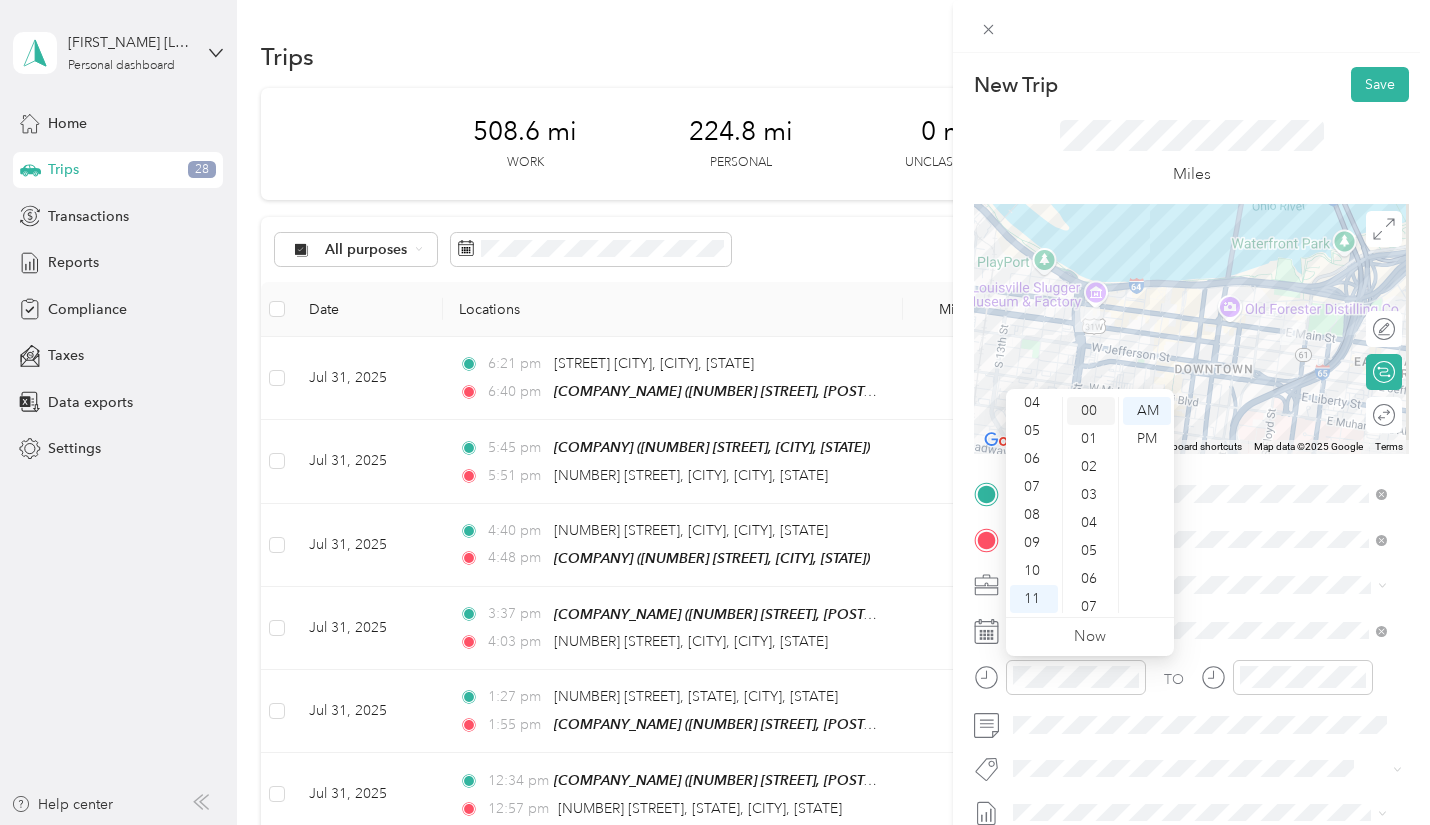 click on "00" at bounding box center [1091, 411] 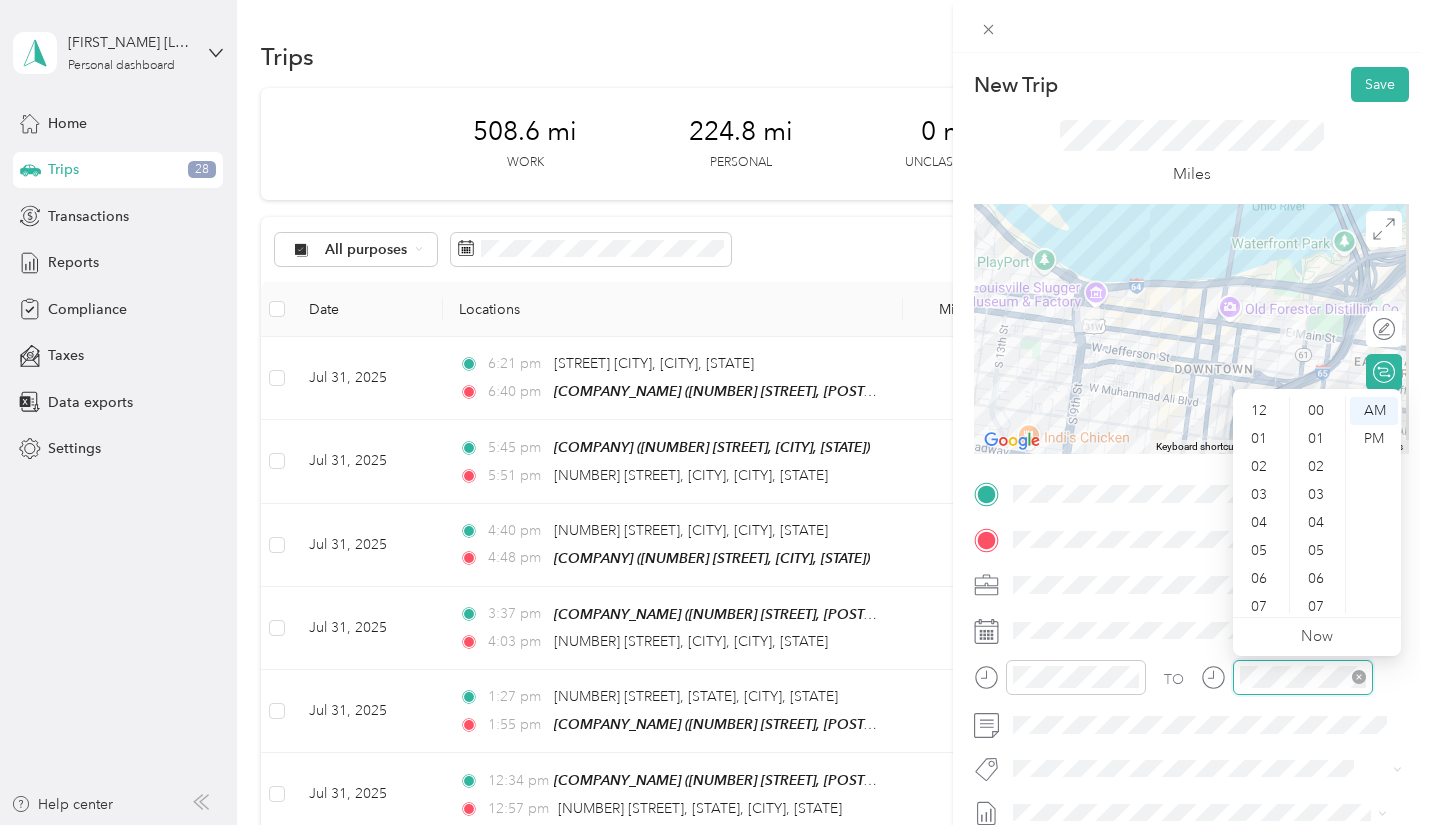 scroll, scrollTop: 924, scrollLeft: 0, axis: vertical 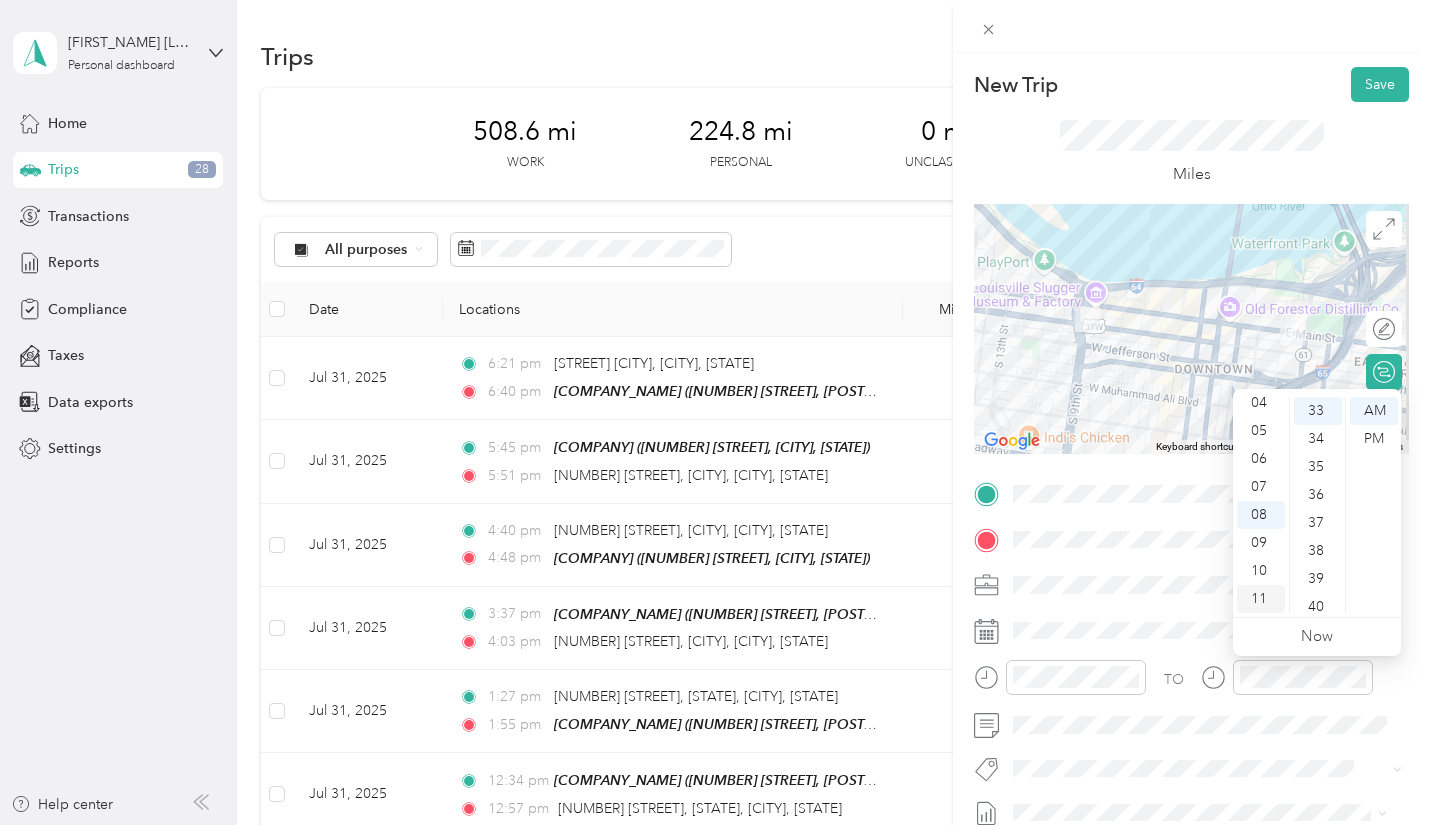 click on "11" at bounding box center [1261, 599] 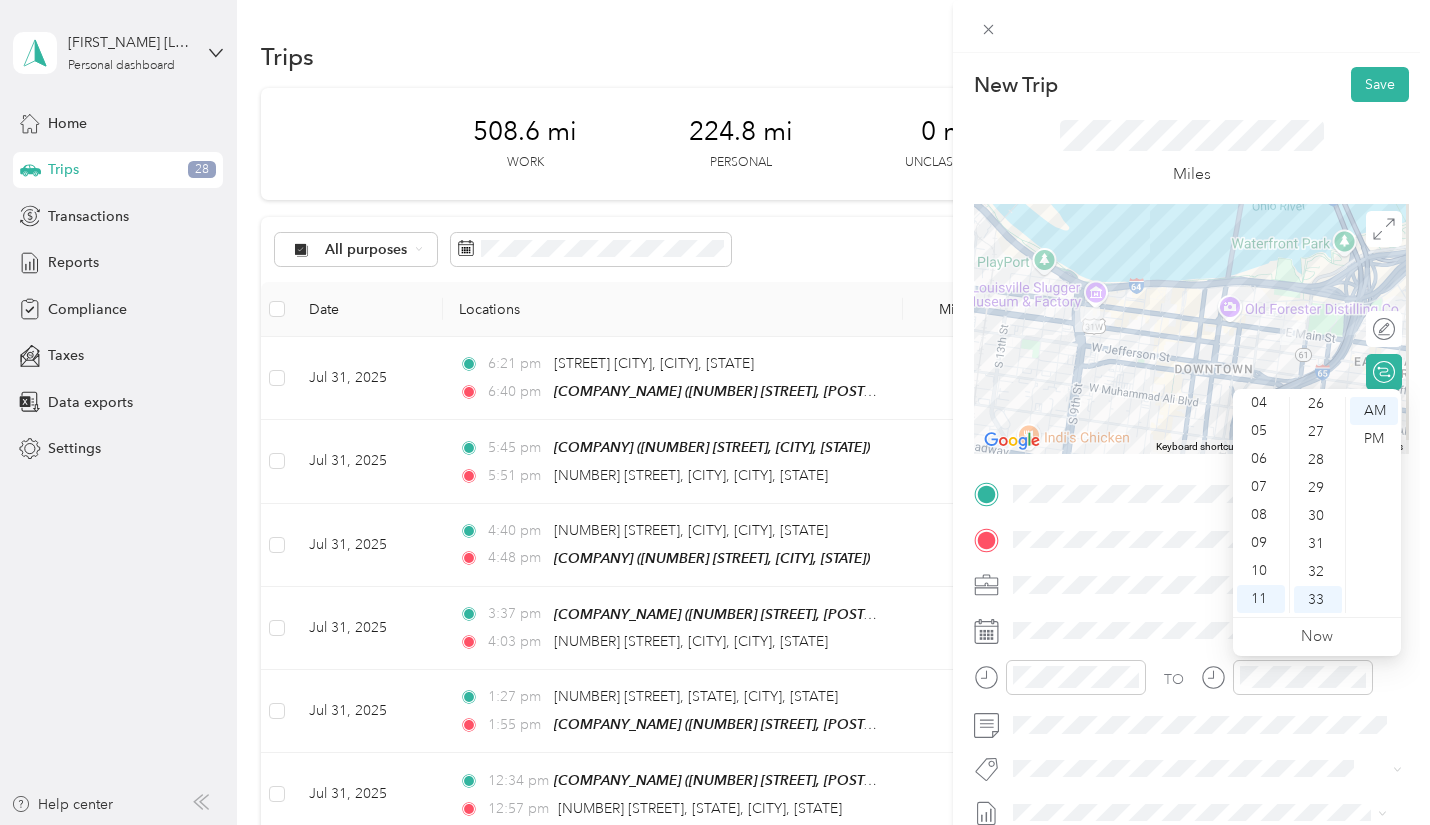 scroll, scrollTop: 294, scrollLeft: 0, axis: vertical 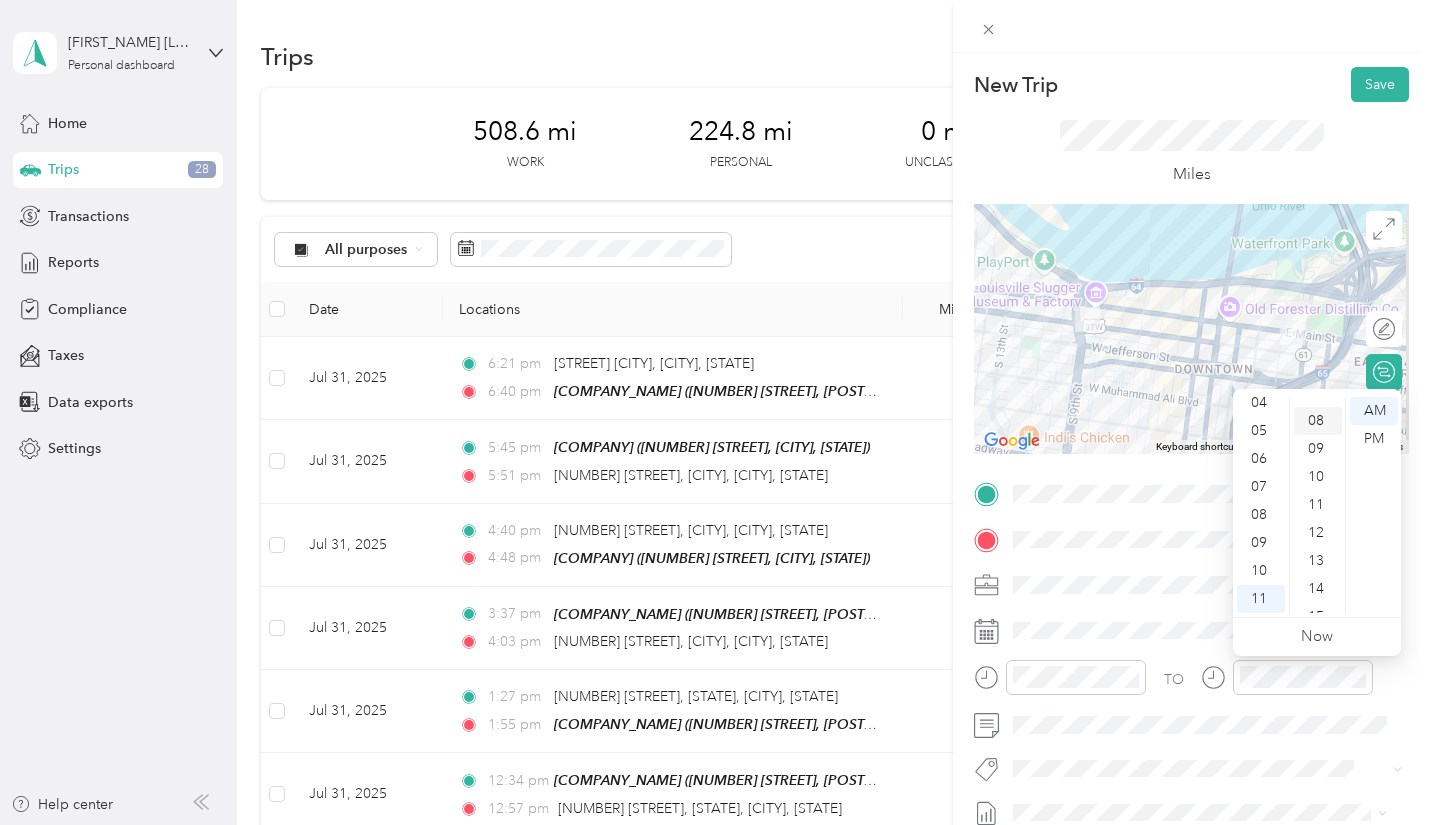 click on "08" at bounding box center (1318, 421) 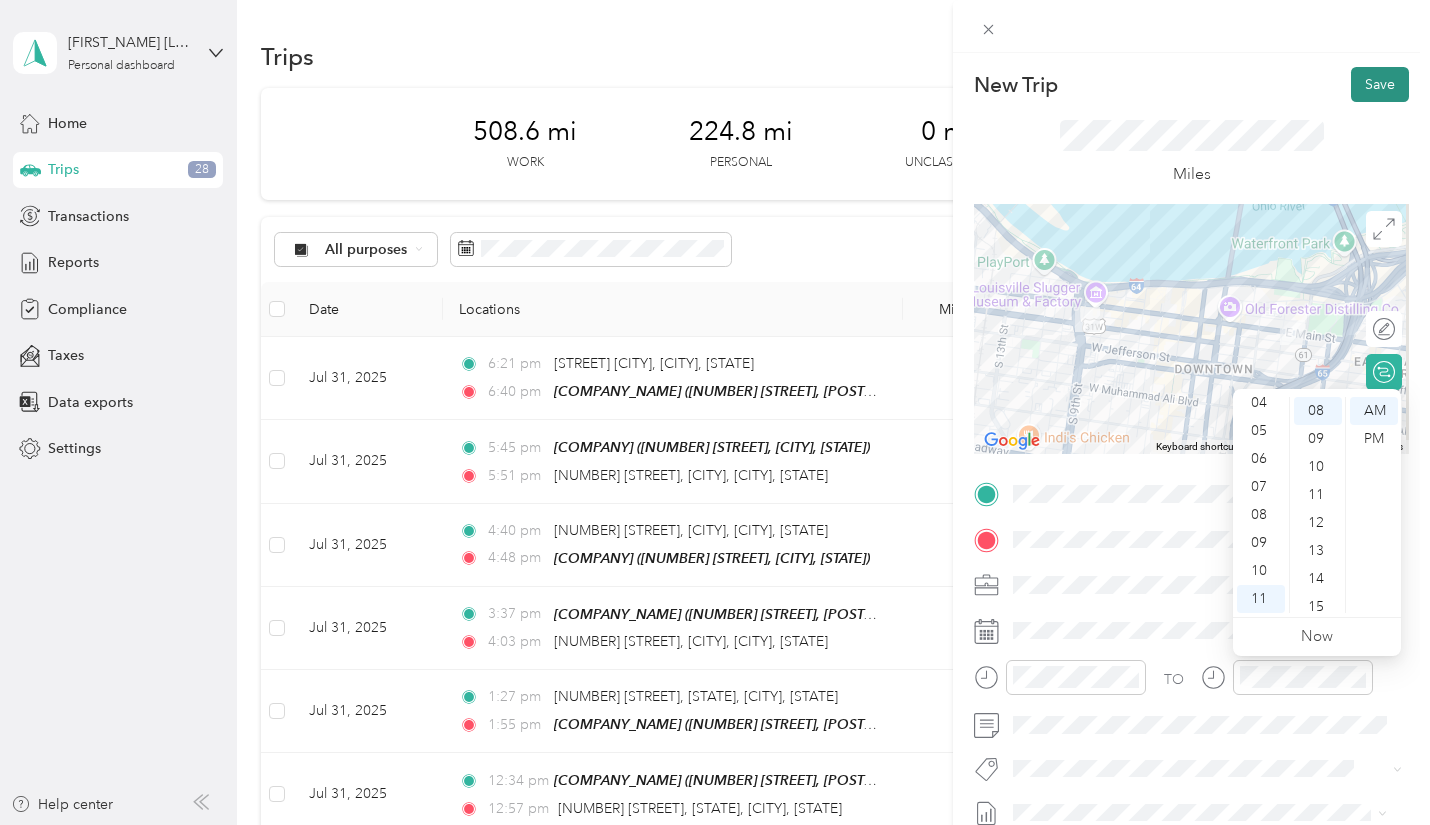 click on "Save" at bounding box center [1380, 84] 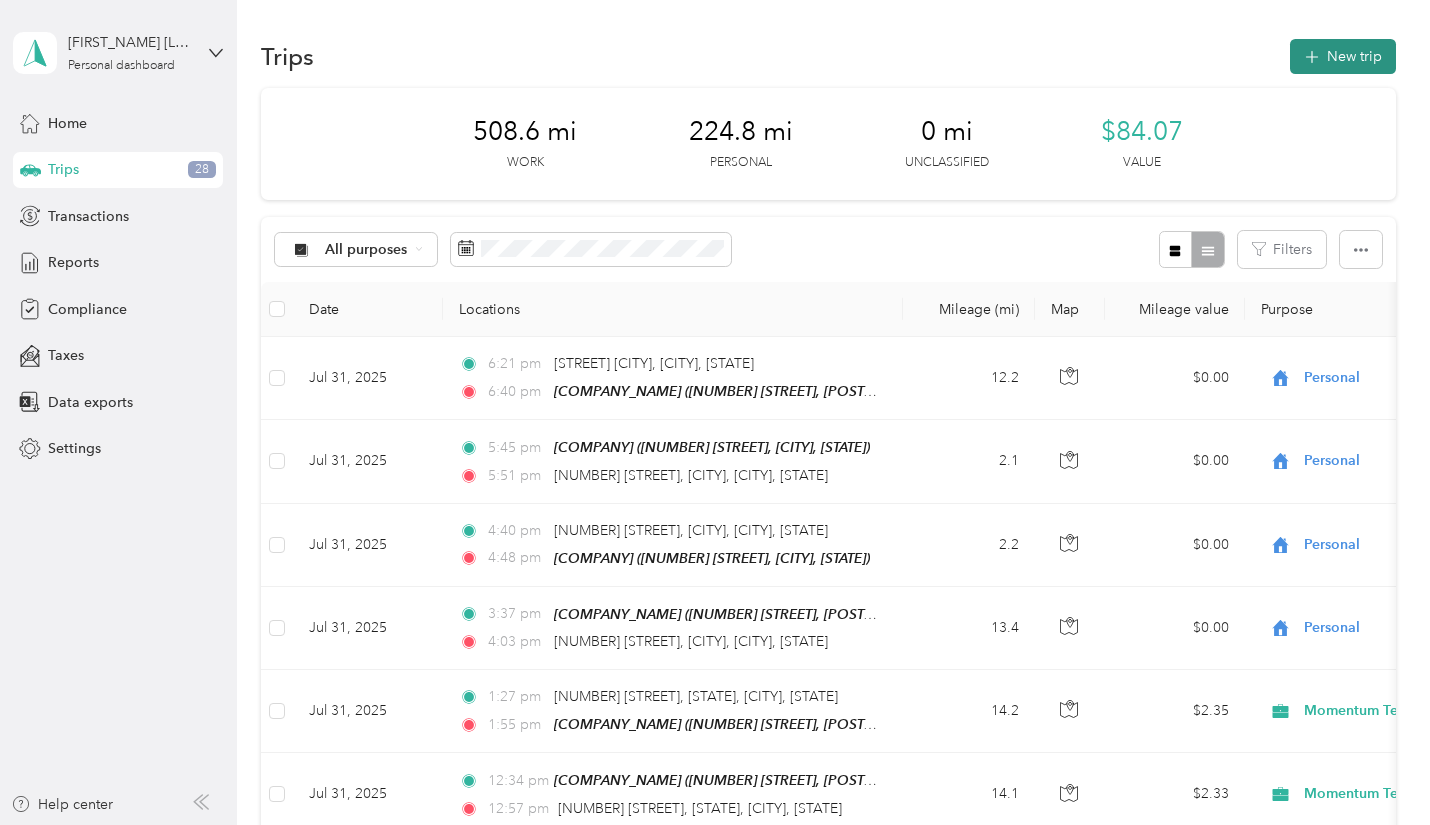click on "New trip" at bounding box center (1343, 56) 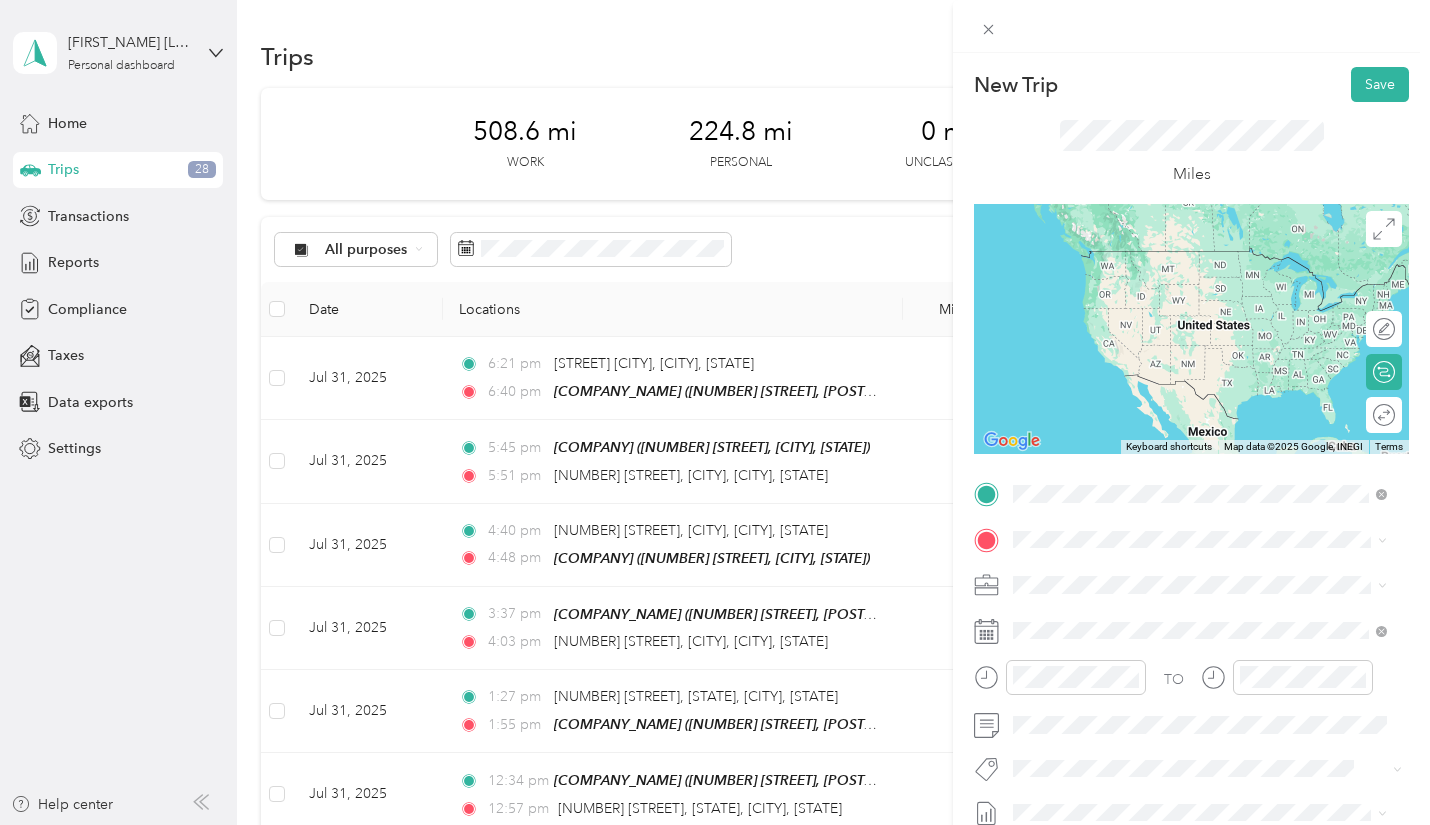 click on "[COMPANY_NAME] [NUMBER] [STREET], [POSTAL_CODE], [CITY], [STATE]" at bounding box center (1215, 599) 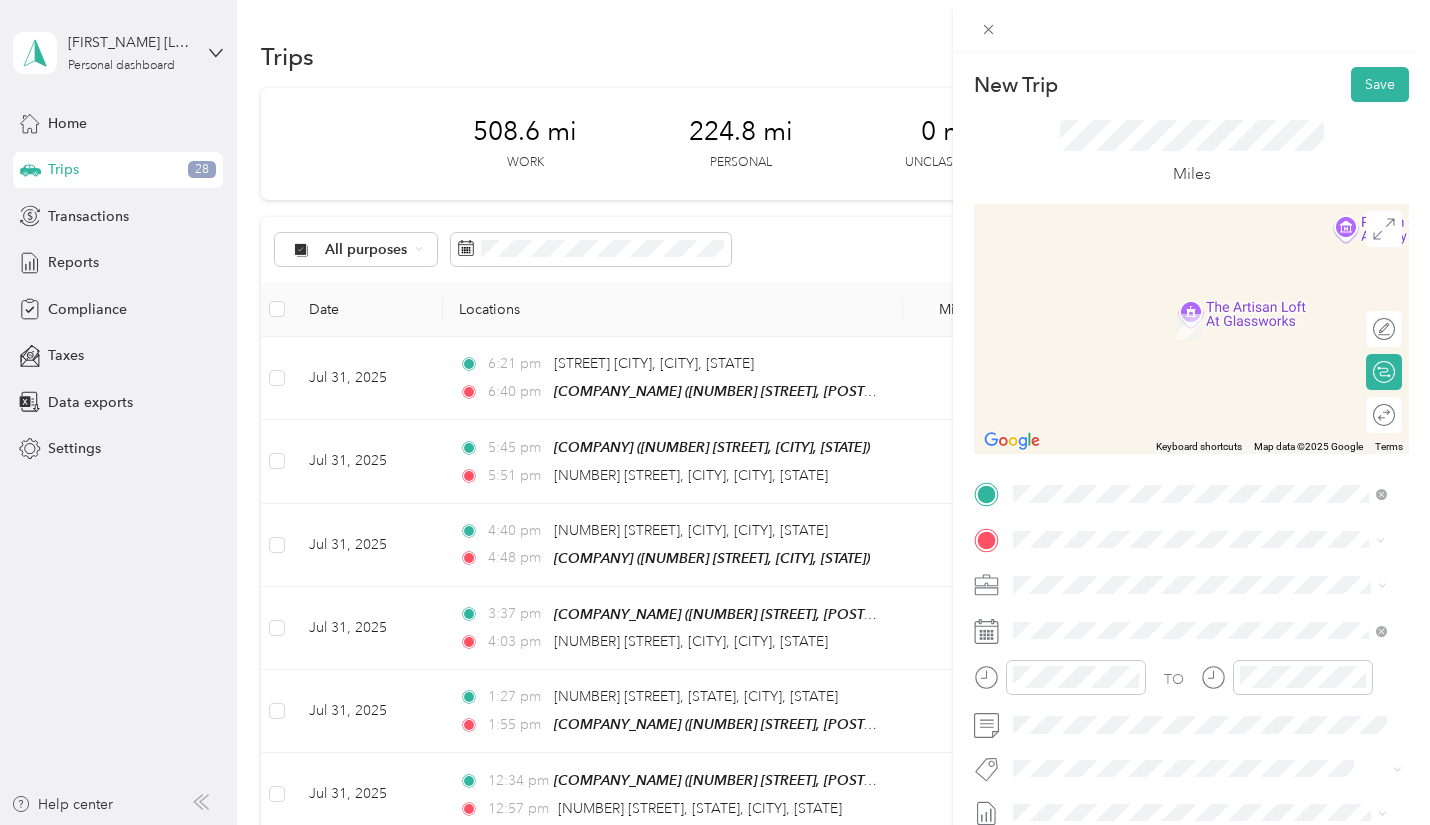 click on "[COMPANY_NAME] [NUMBER] [STREET], [POSTAL_CODE], [CITY], [STATE]" at bounding box center (1215, 329) 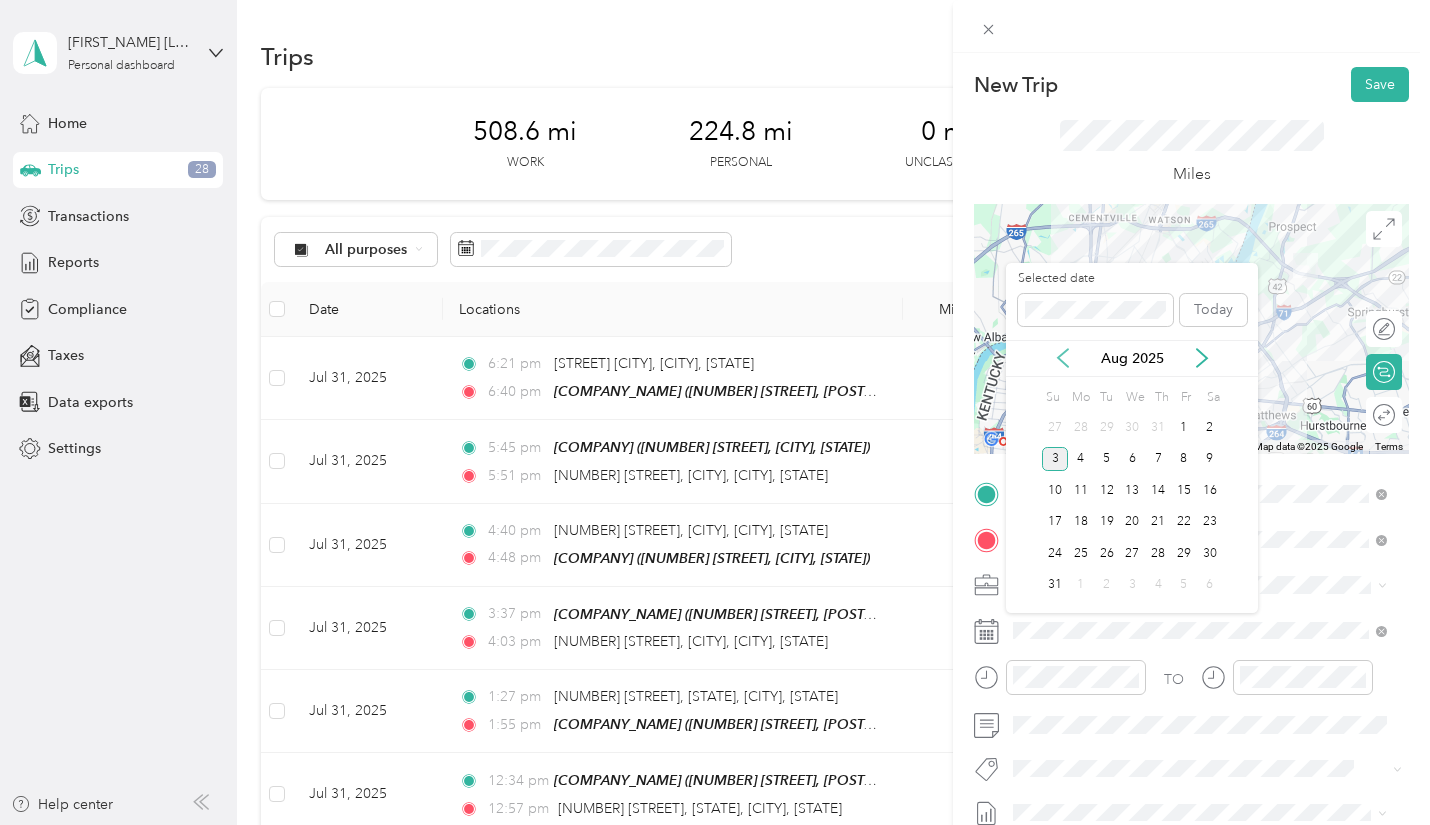 click 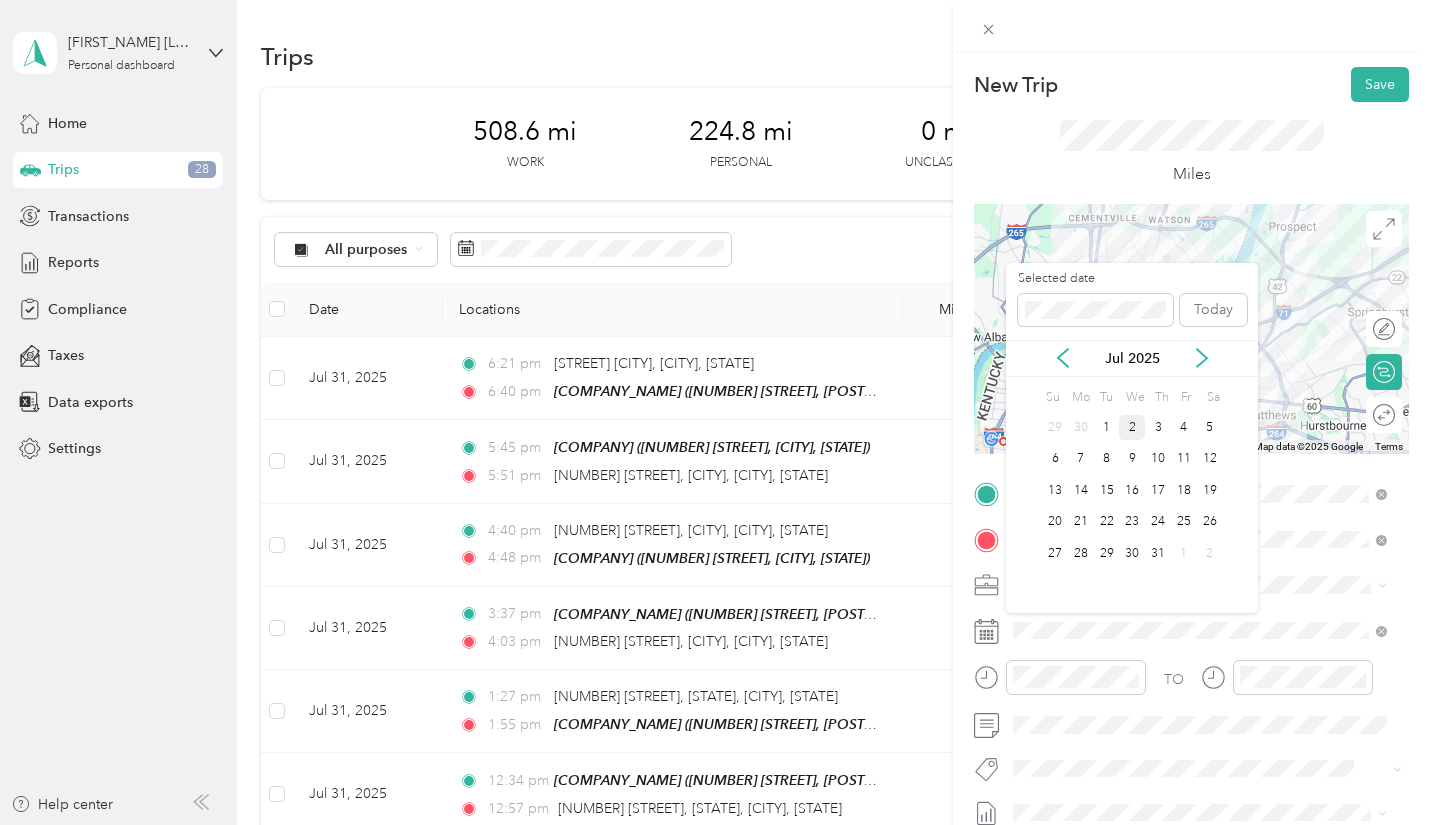 click on "2" at bounding box center (1132, 427) 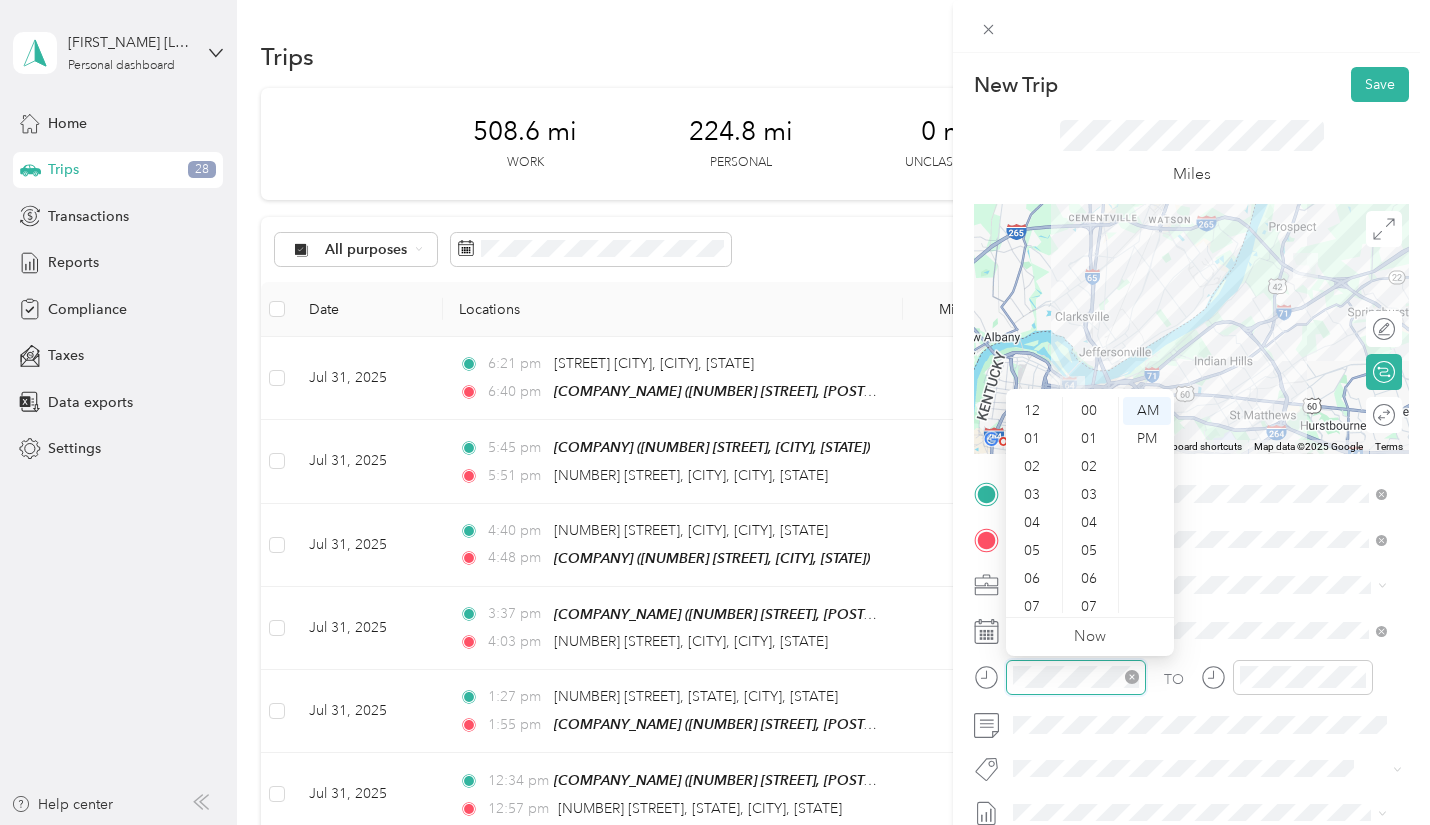 scroll, scrollTop: 952, scrollLeft: 0, axis: vertical 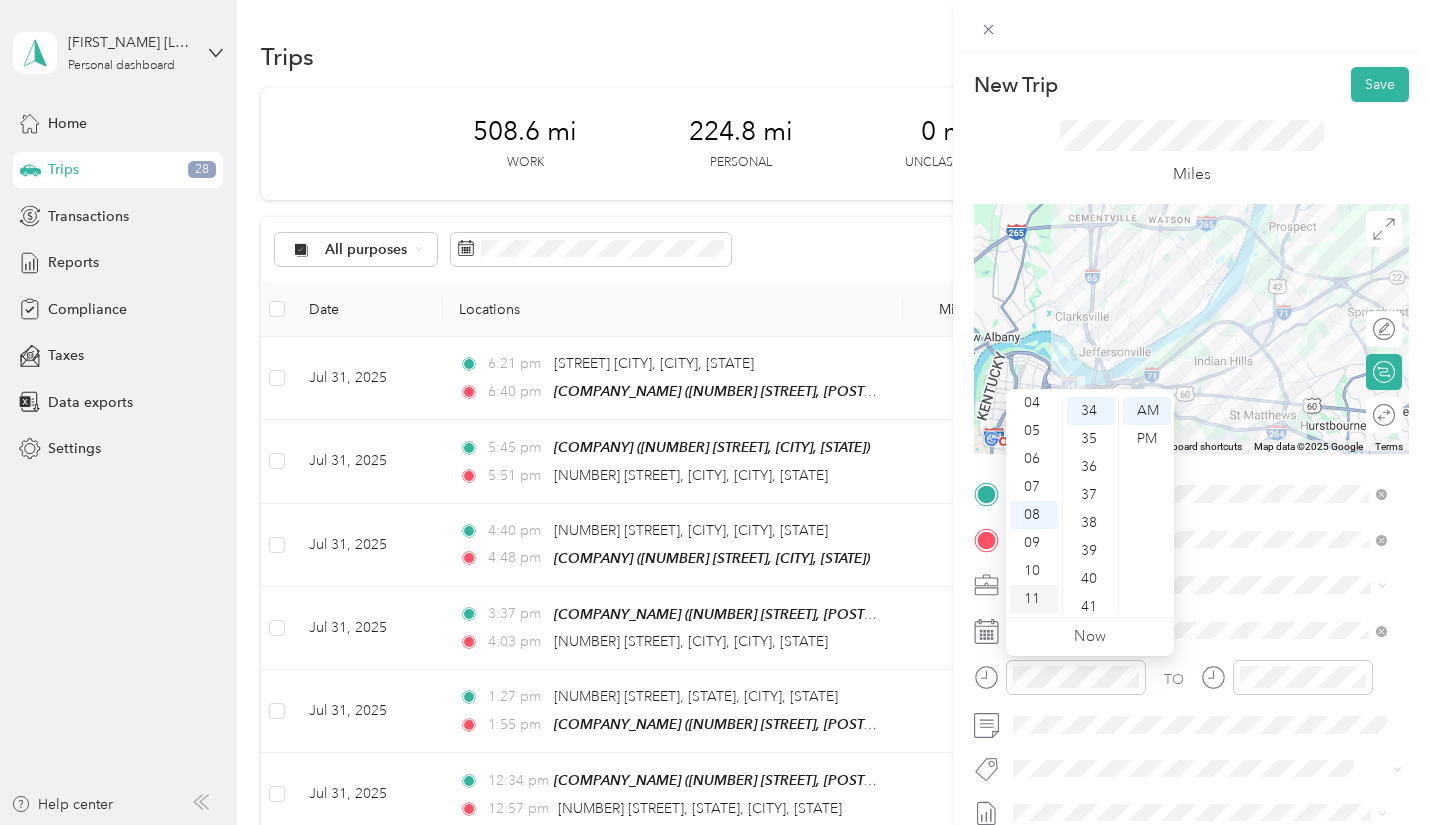 click on "11" at bounding box center [1034, 599] 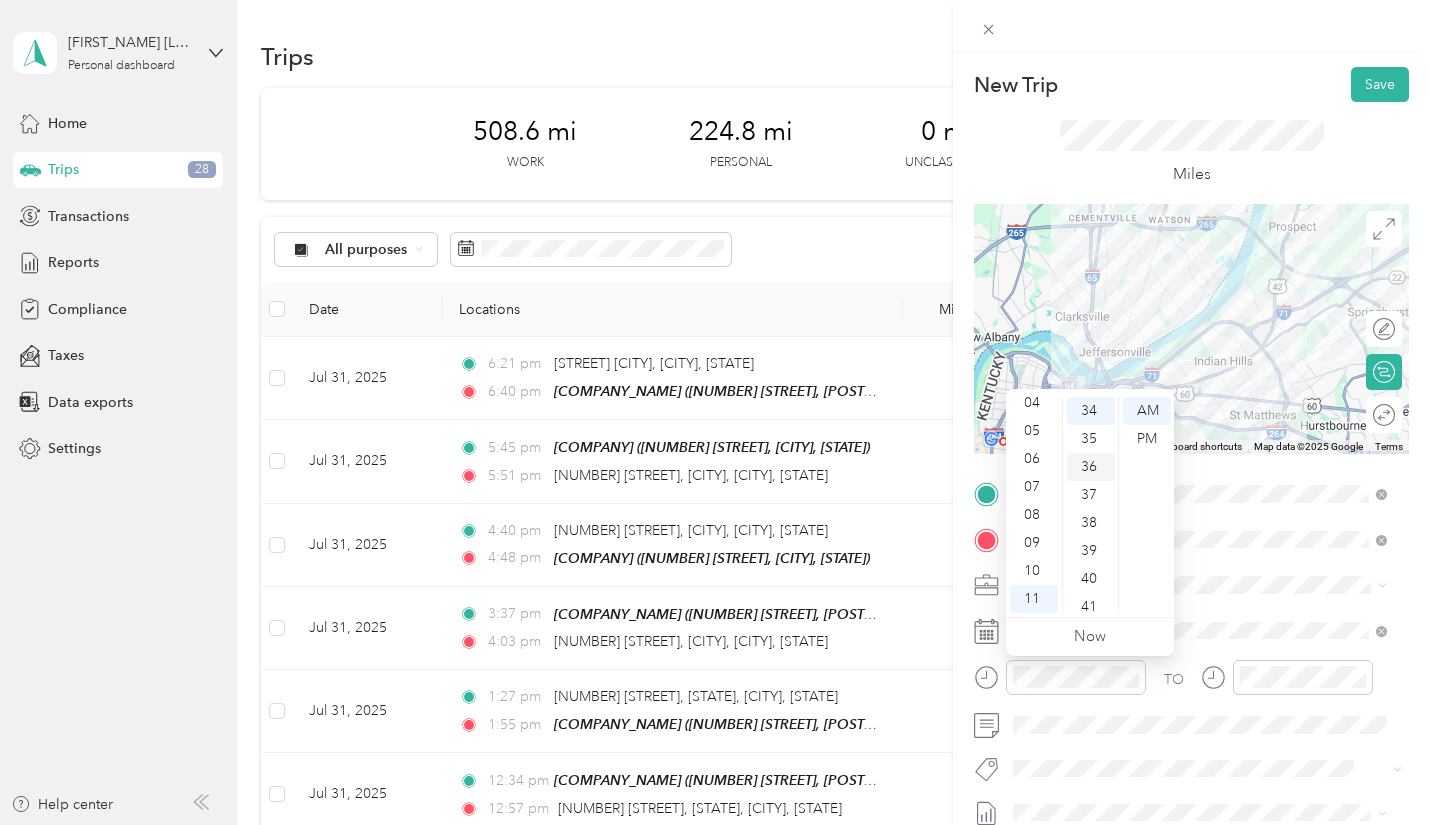 click on "36" at bounding box center (1091, 467) 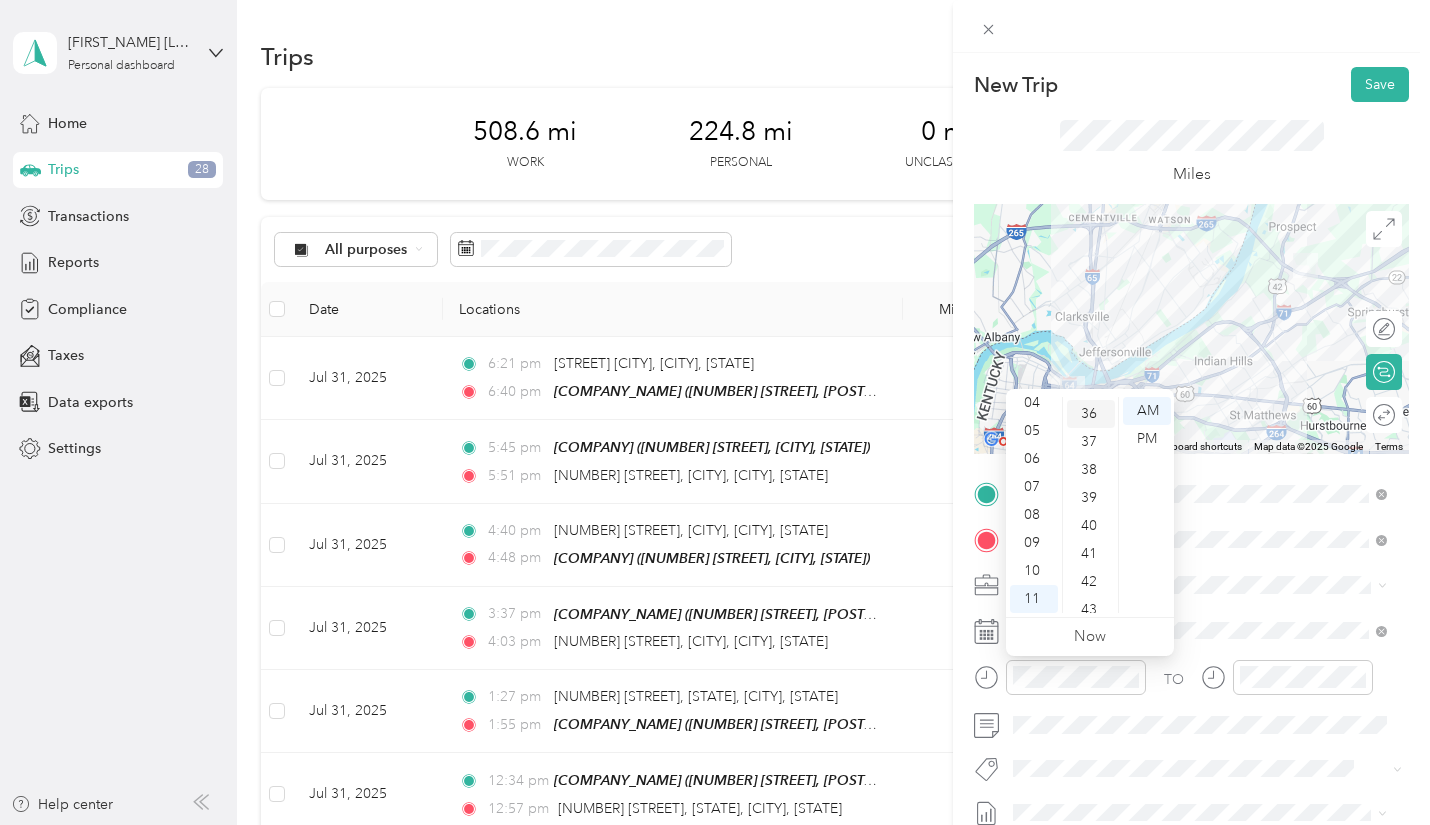 scroll, scrollTop: 1008, scrollLeft: 0, axis: vertical 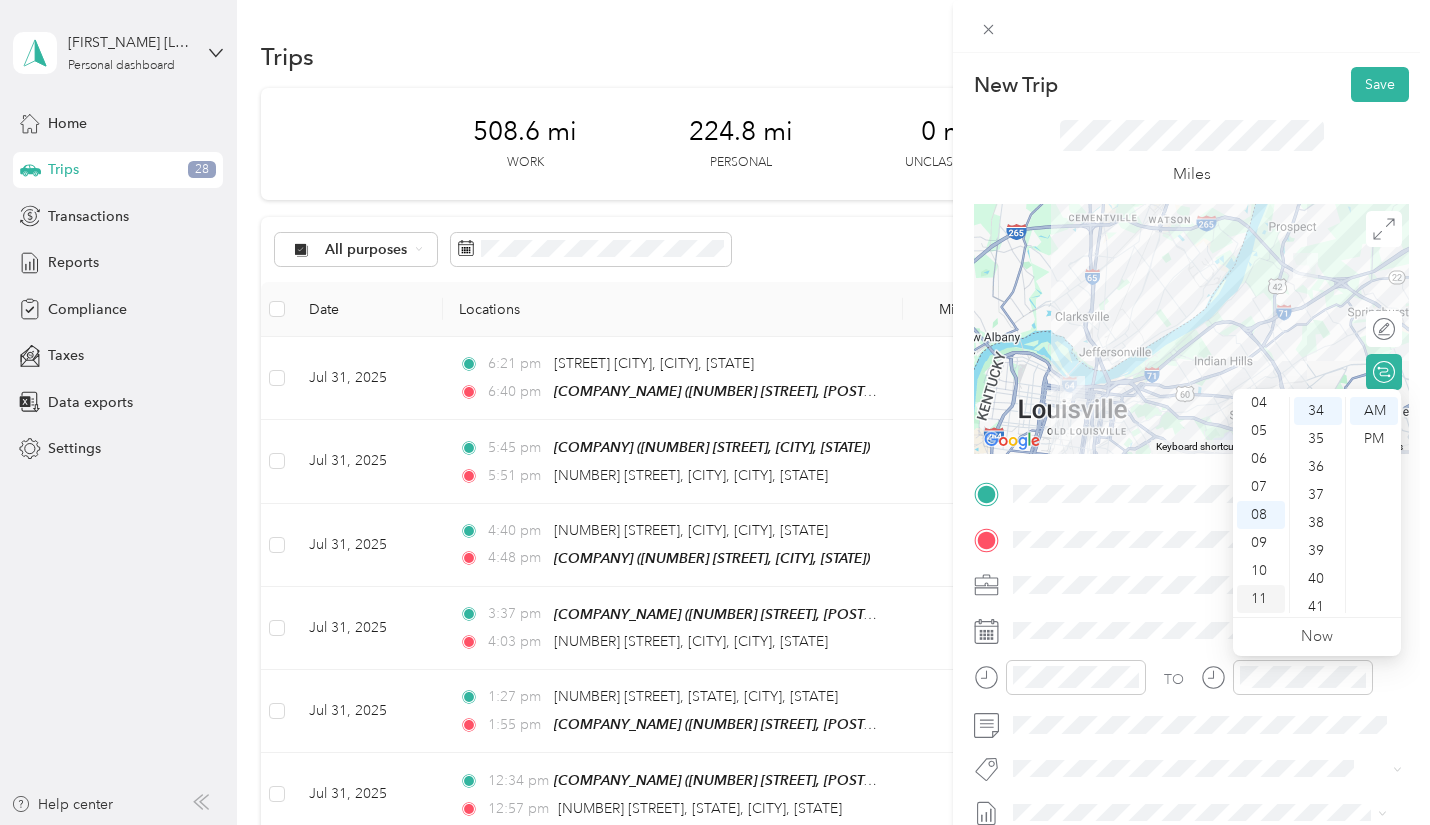 click on "11" at bounding box center [1261, 599] 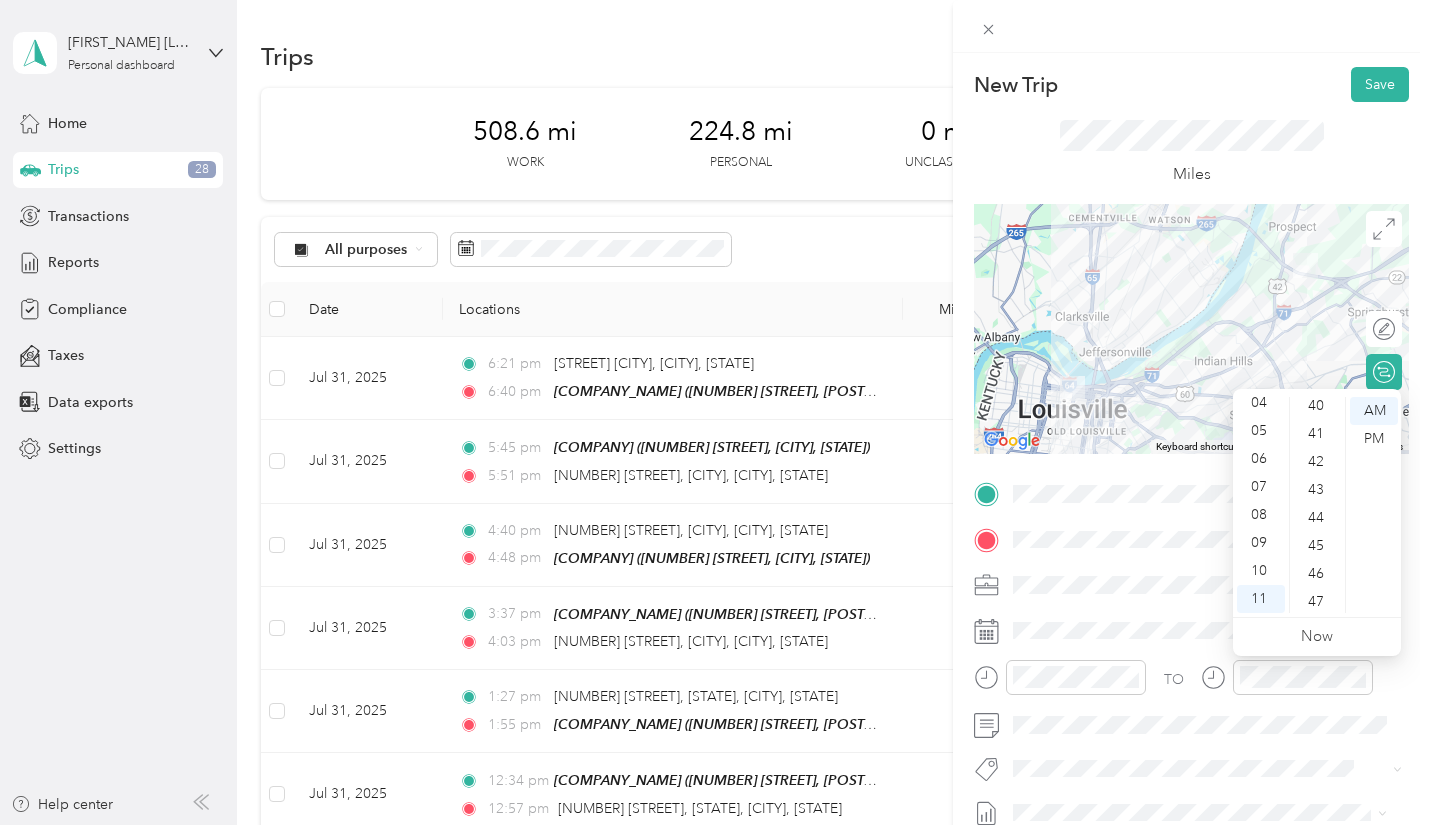 scroll, scrollTop: 1298, scrollLeft: 0, axis: vertical 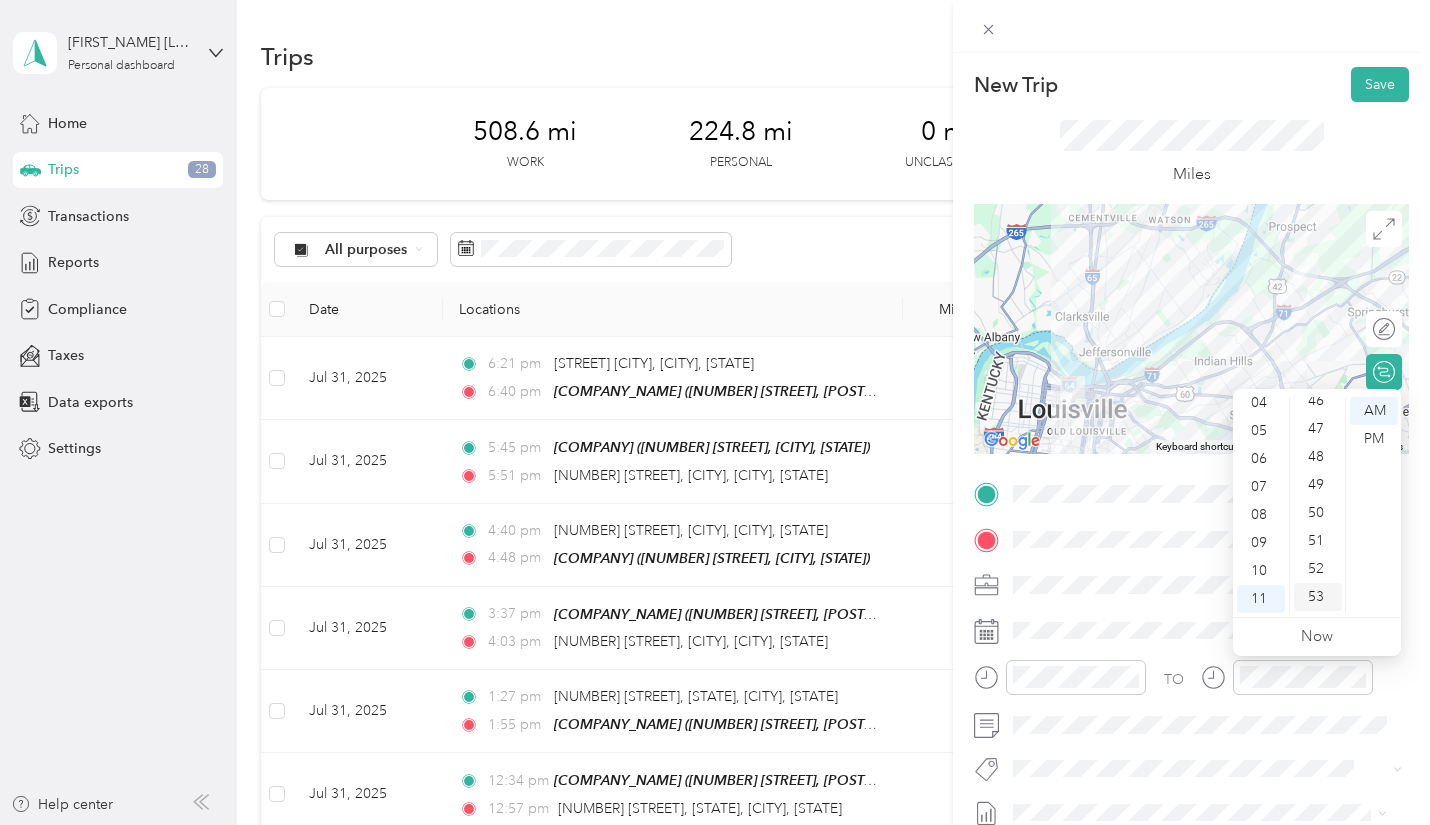 click on "53" at bounding box center (1318, 597) 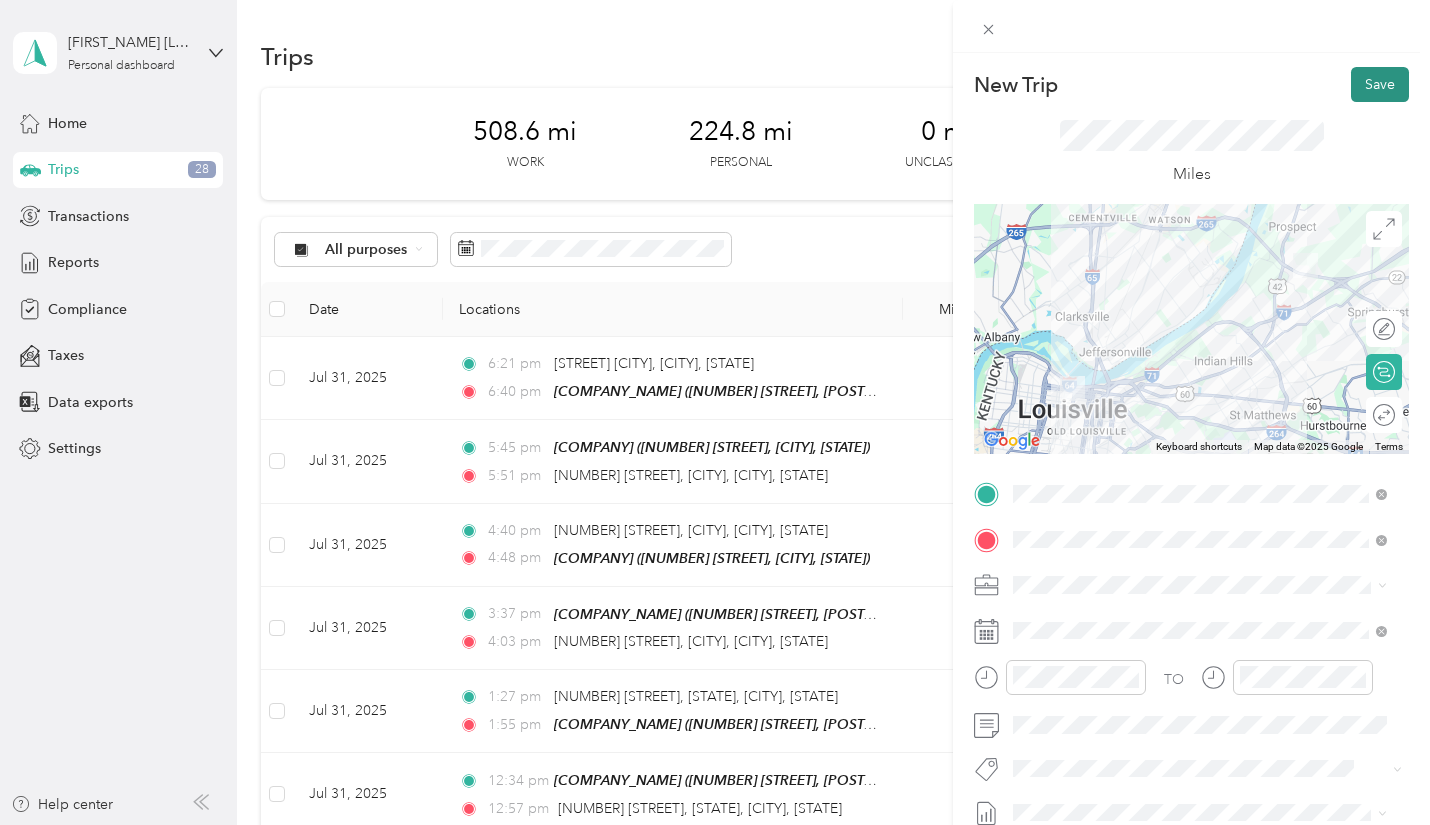 click on "Save" at bounding box center [1380, 84] 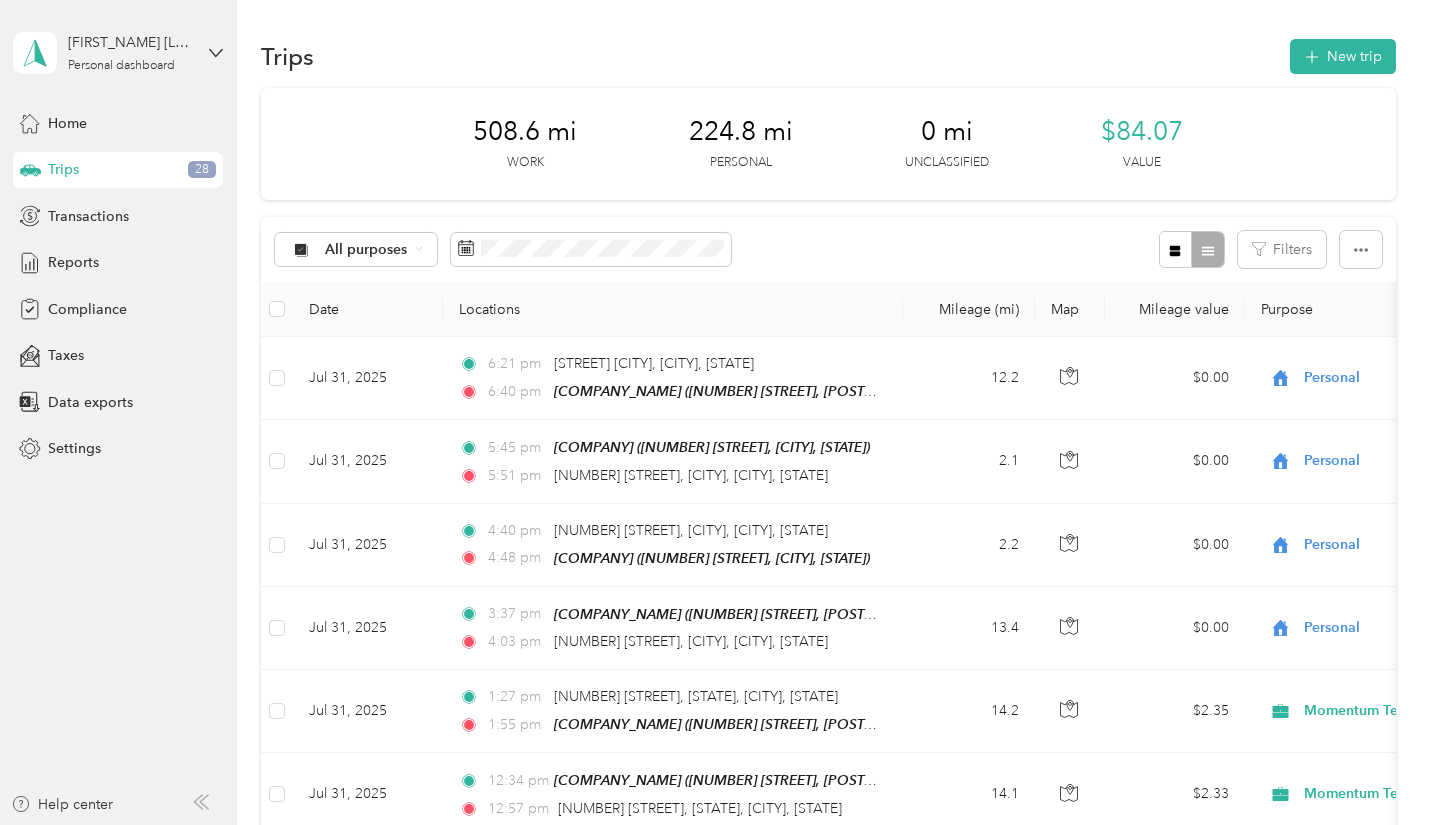 scroll, scrollTop: 0, scrollLeft: 0, axis: both 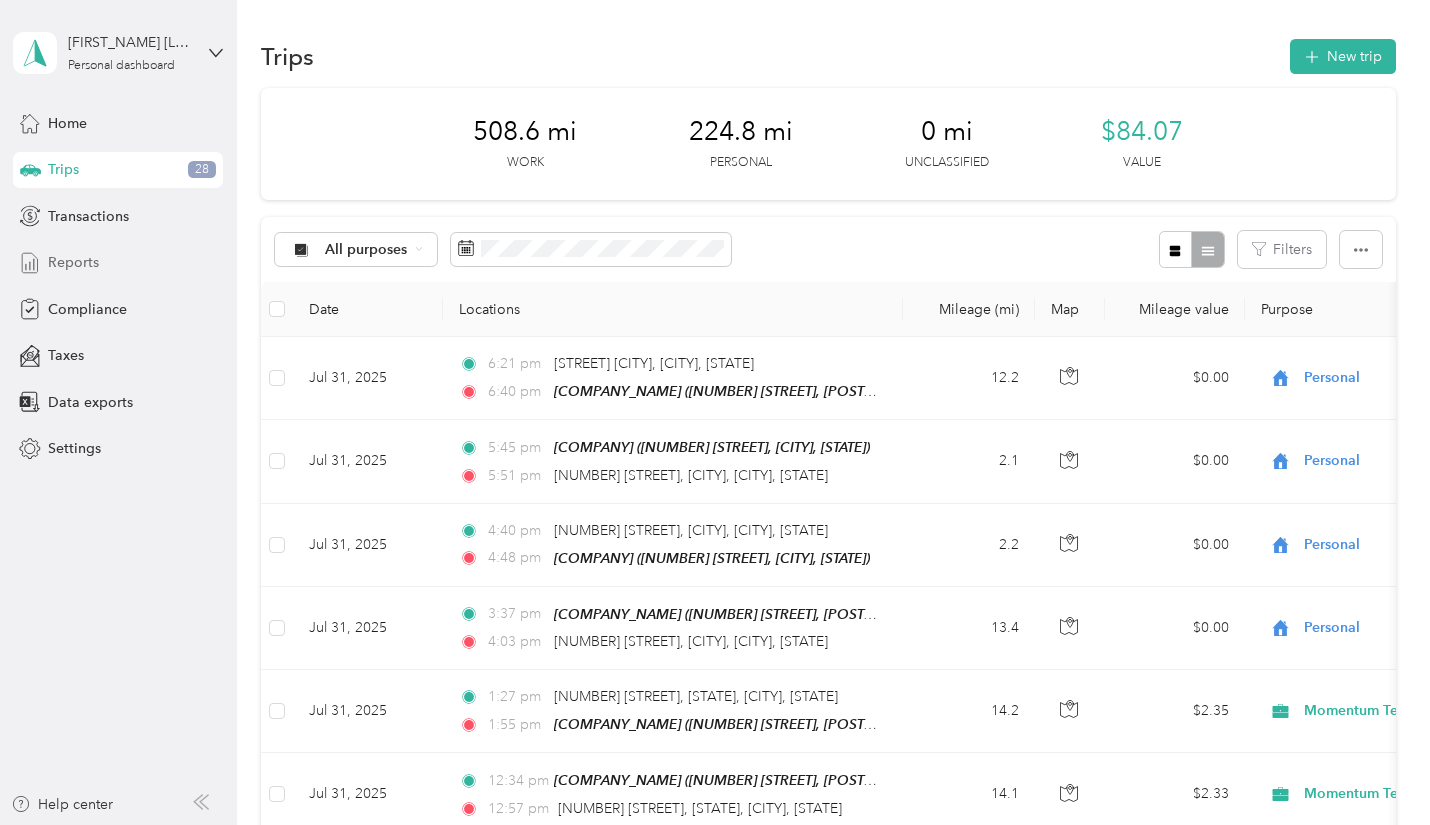 drag, startPoint x: 48, startPoint y: 265, endPoint x: 59, endPoint y: 265, distance: 11 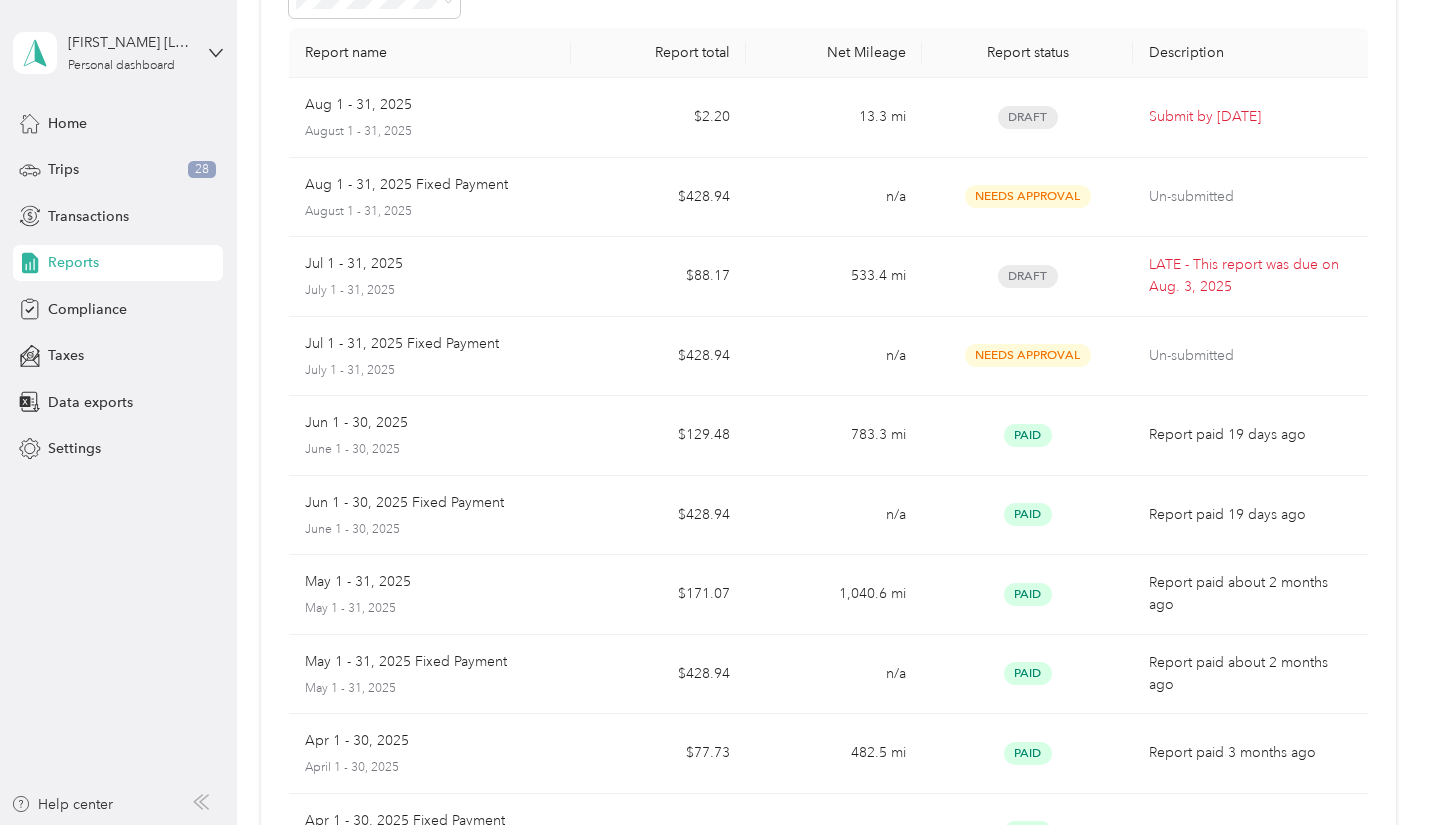 scroll, scrollTop: 135, scrollLeft: 0, axis: vertical 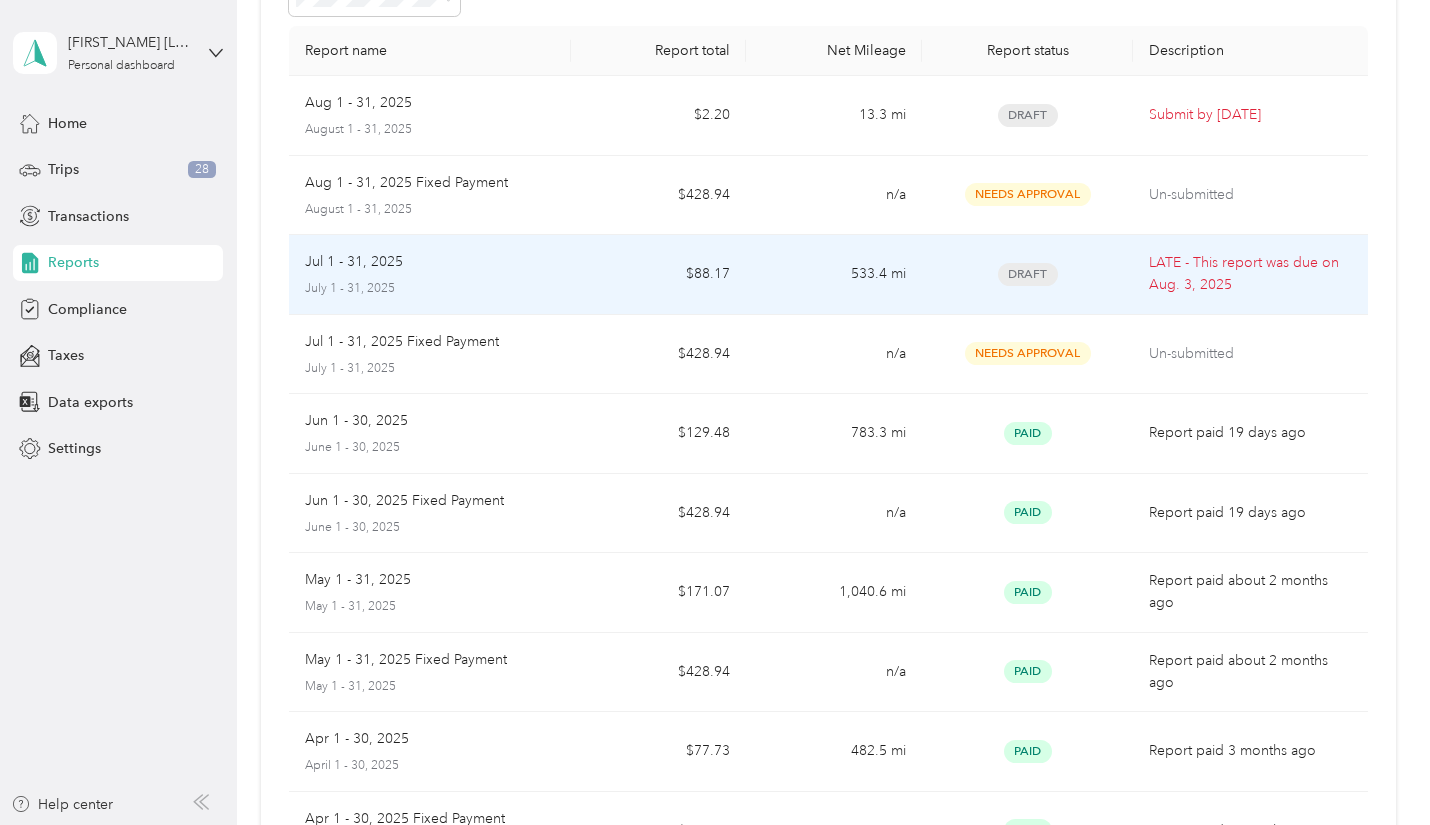 click on "LATE - This report was due on [DATE] at [TIME] [TIMEZONE]" at bounding box center (1250, 274) 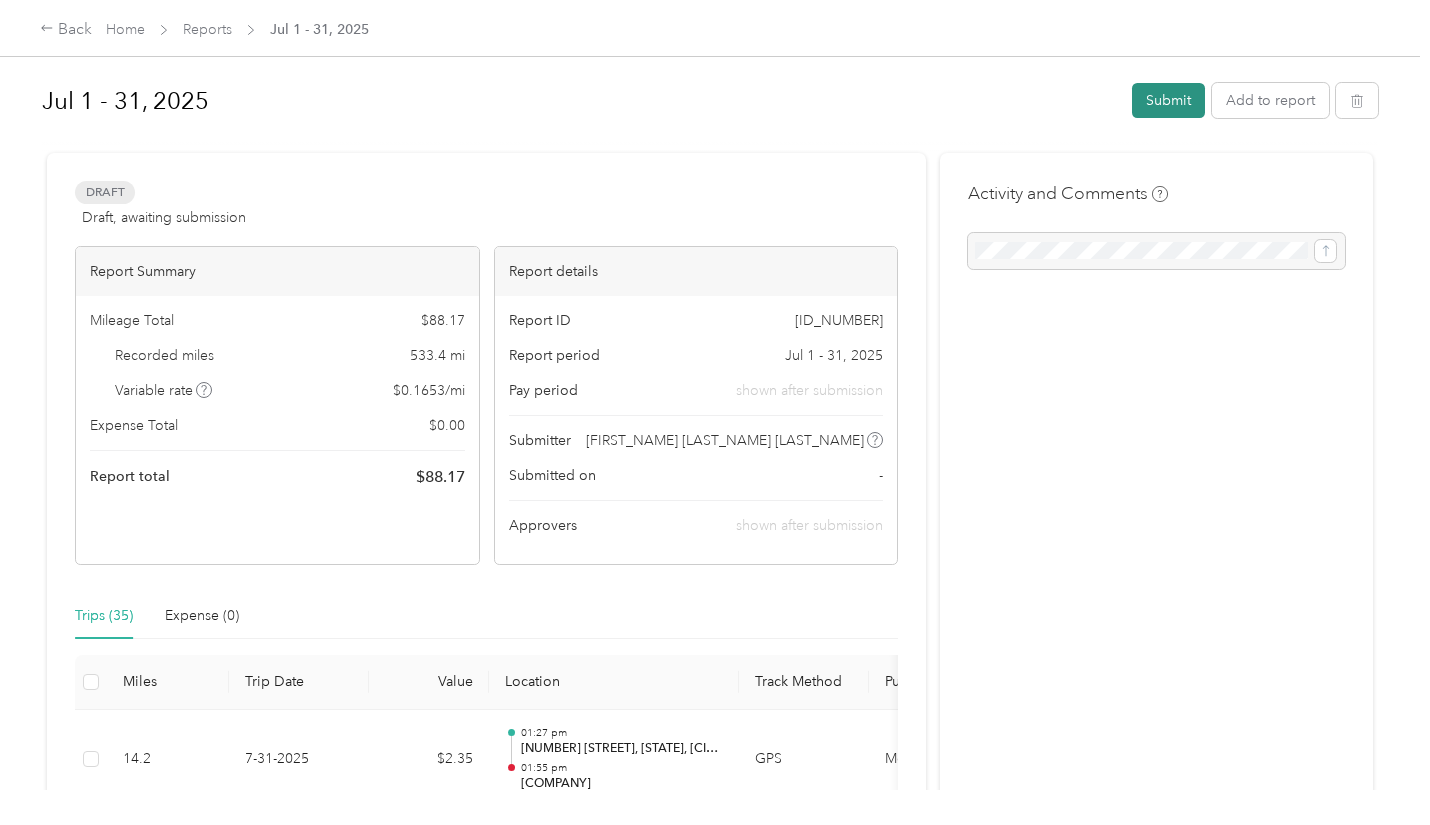 click on "Submit" at bounding box center [1168, 100] 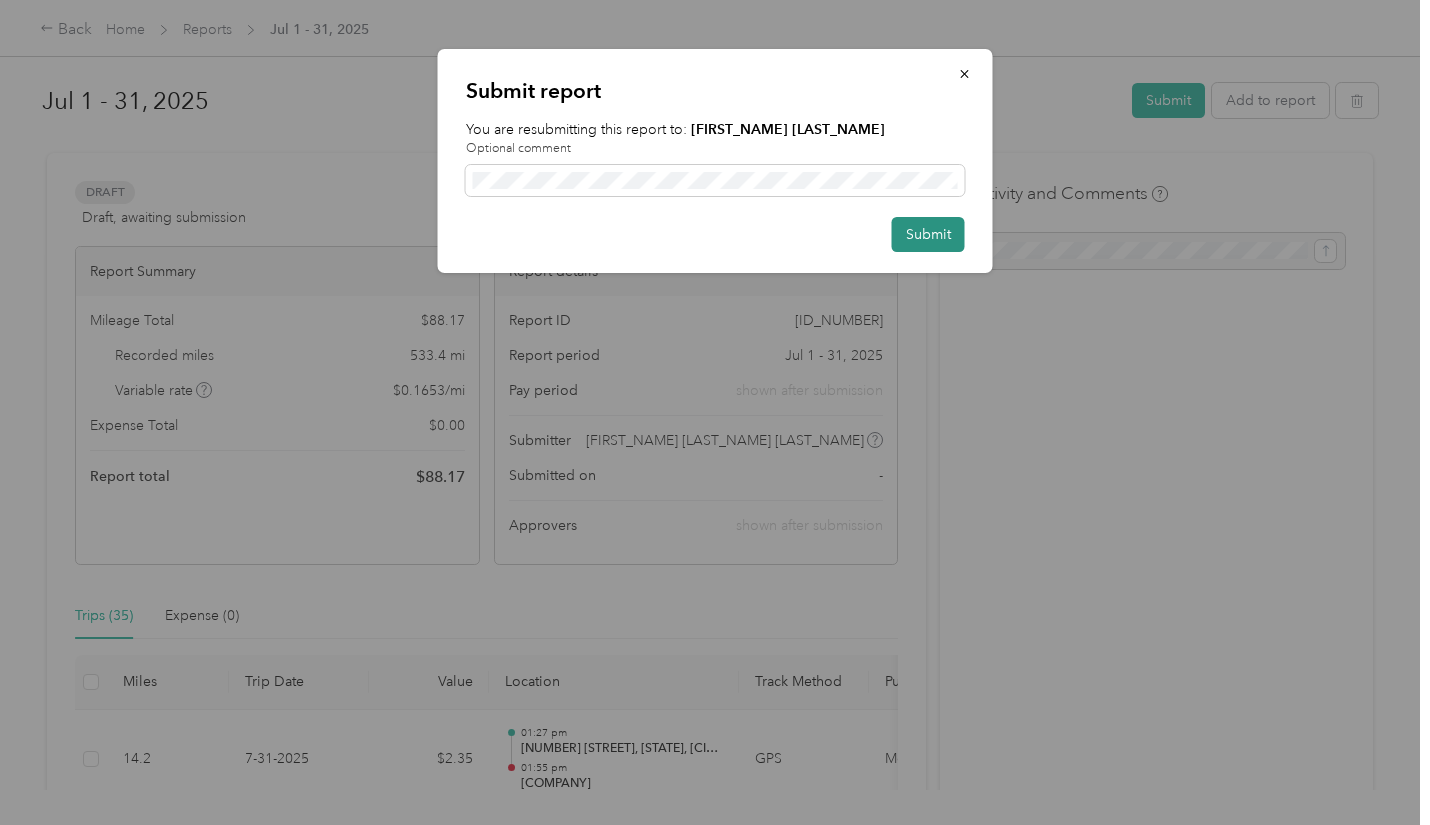 click on "Submit" at bounding box center (928, 234) 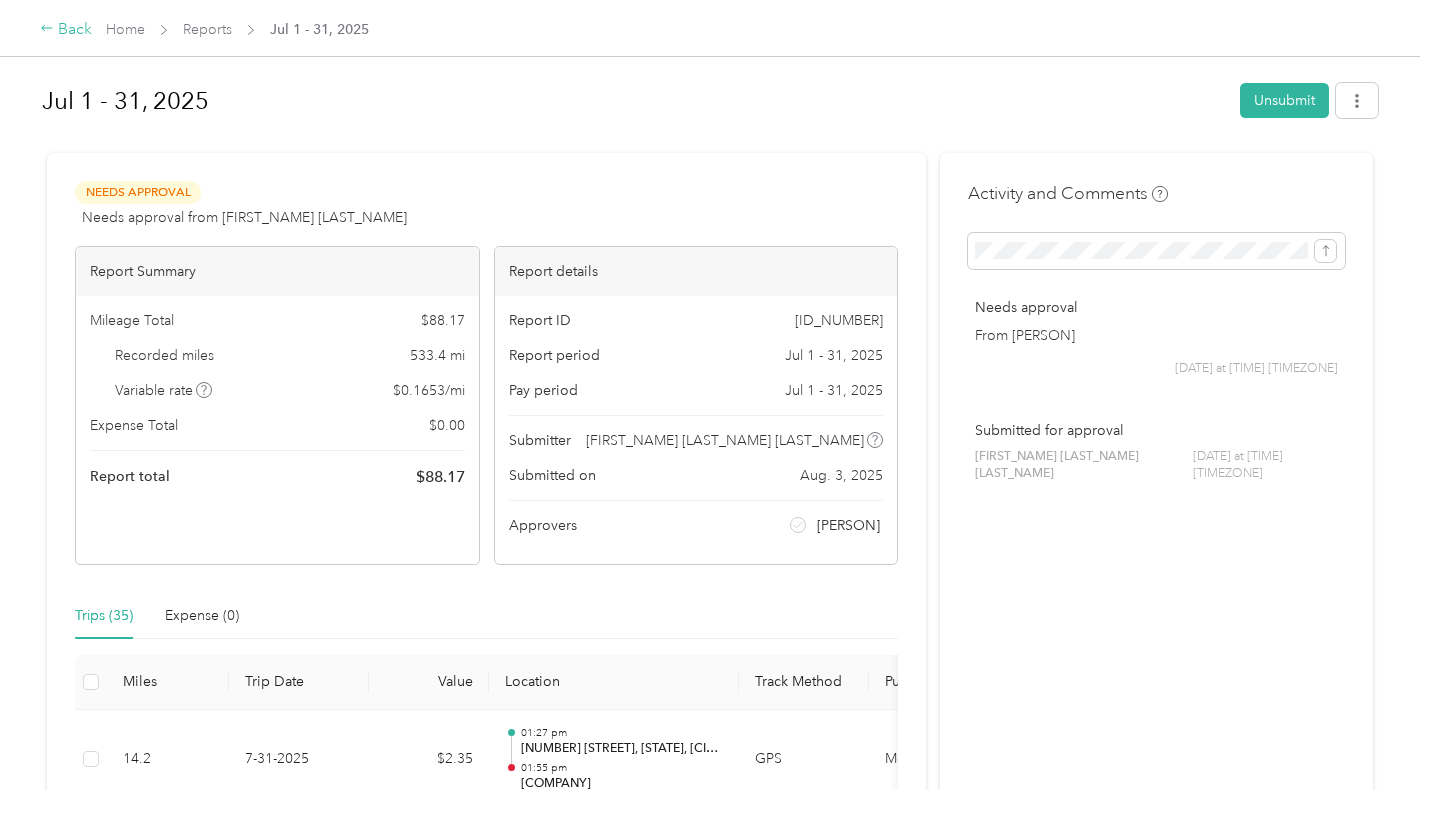 click on "Back" at bounding box center (66, 30) 